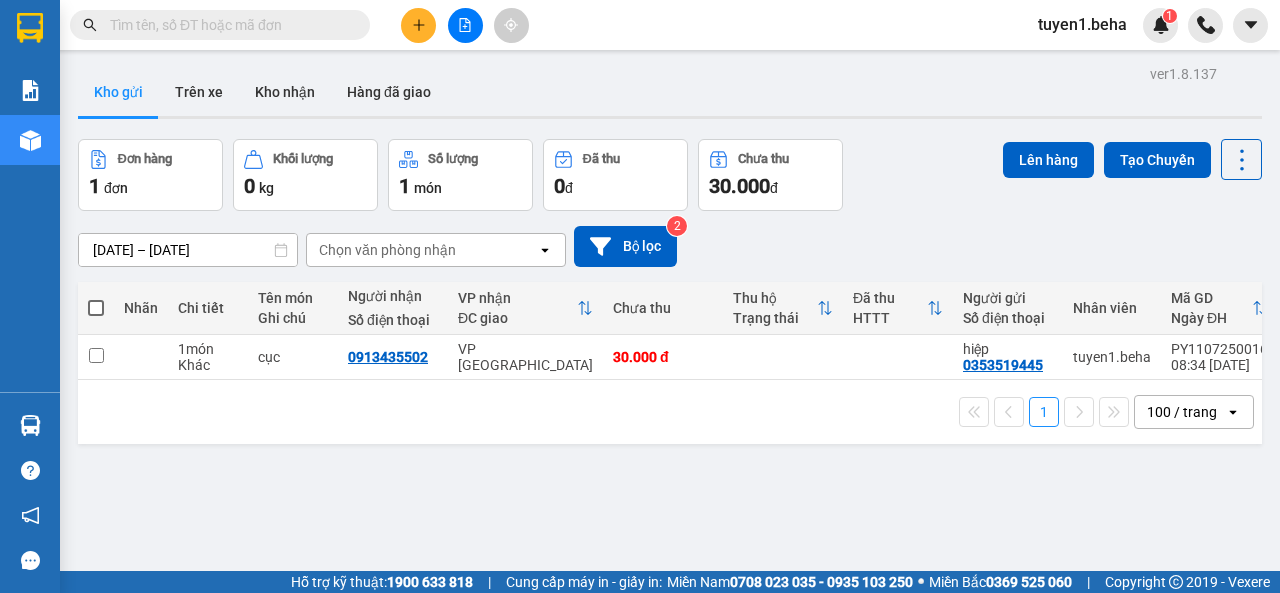 scroll, scrollTop: 0, scrollLeft: 0, axis: both 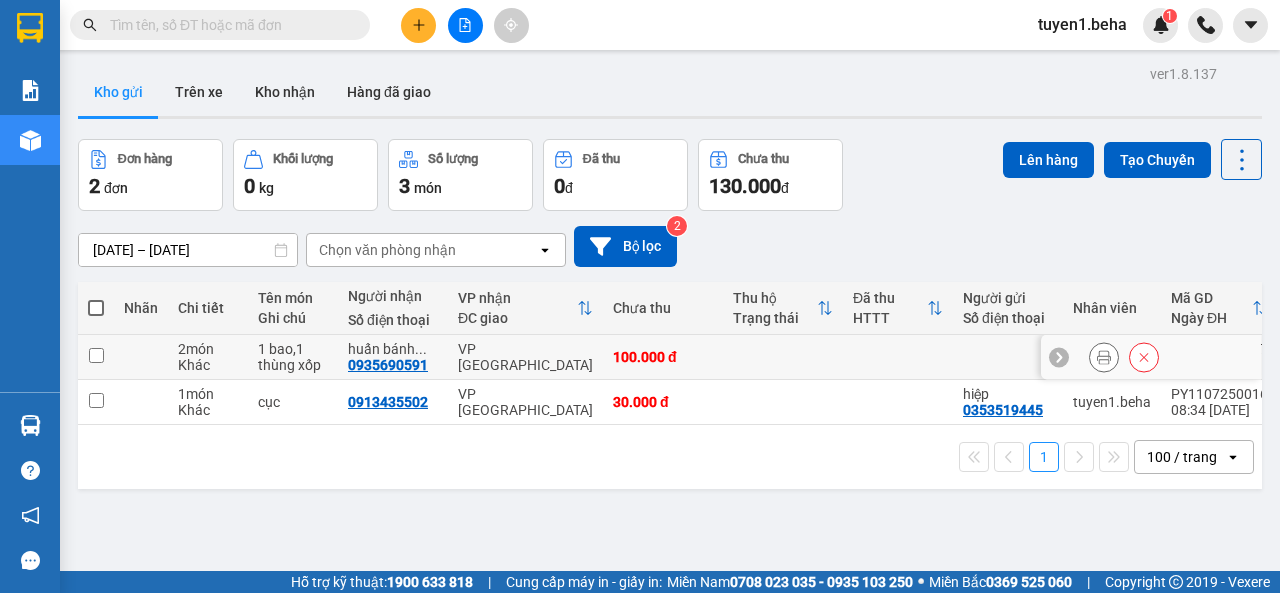 click at bounding box center (96, 355) 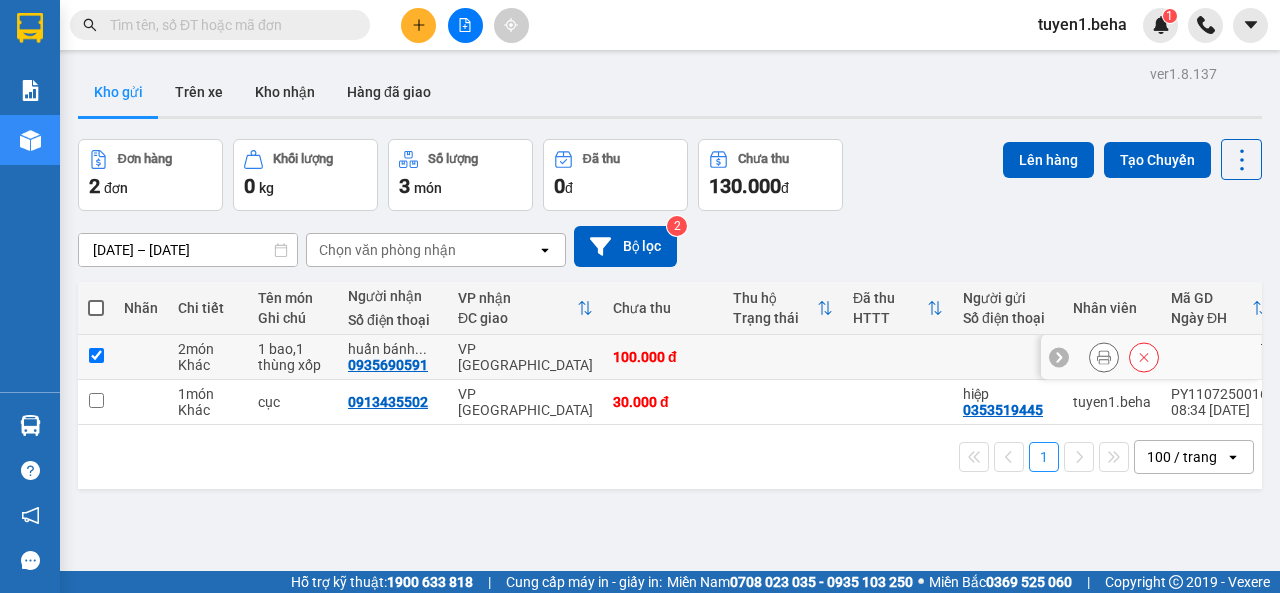 checkbox on "true" 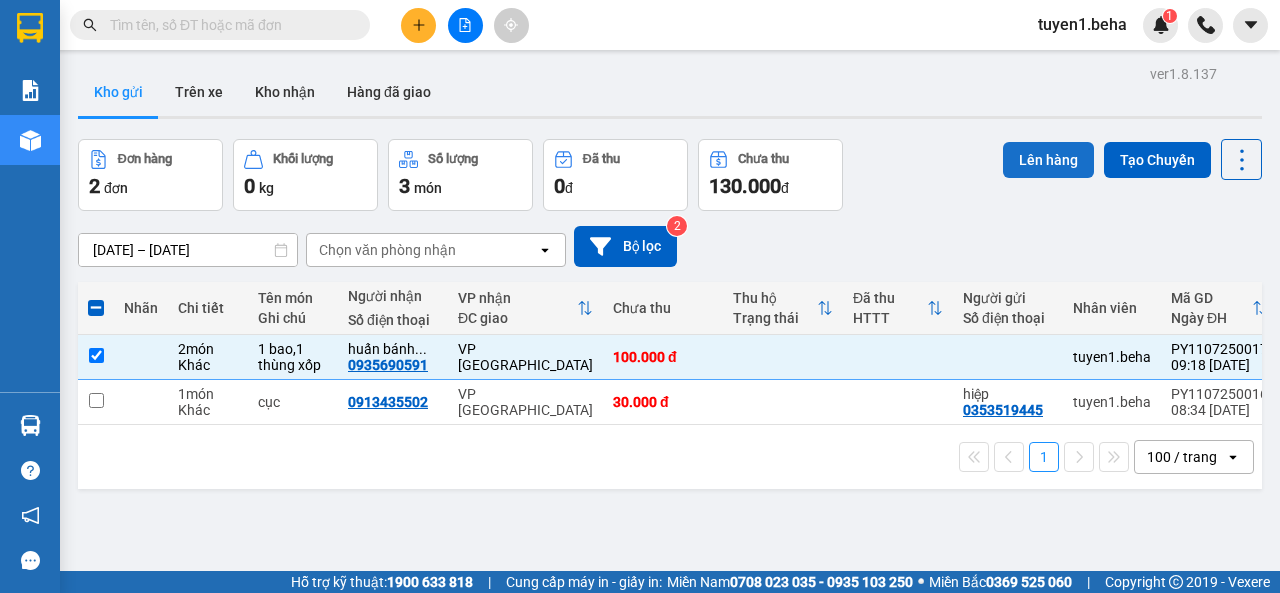 click on "Lên hàng" at bounding box center [1048, 160] 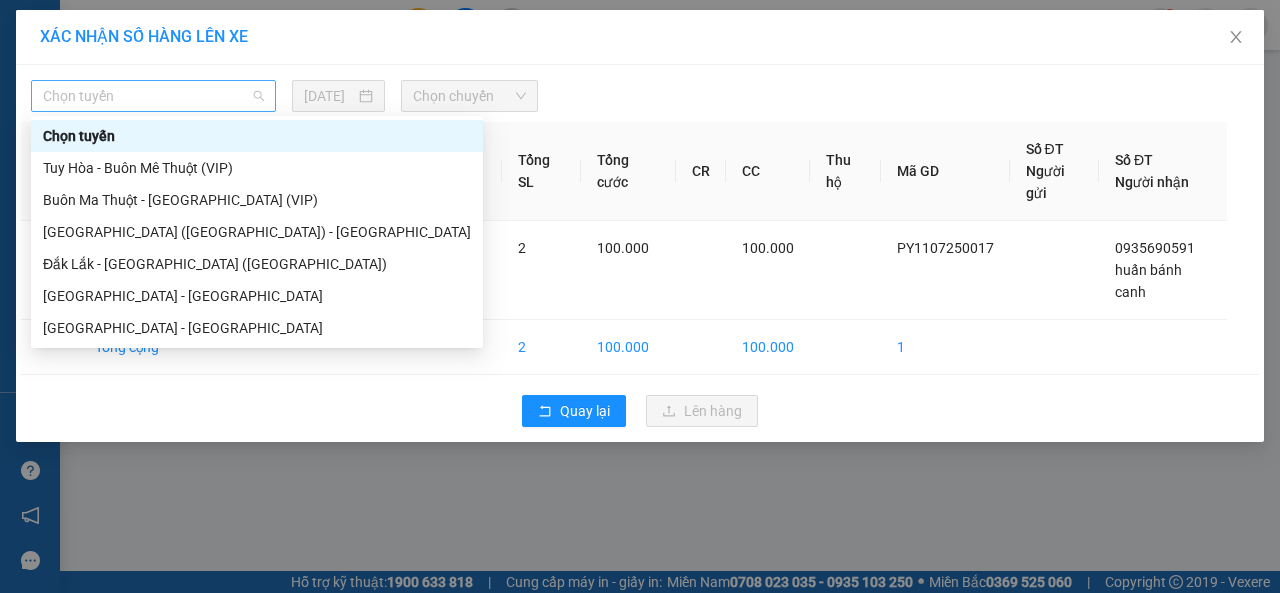 click on "Chọn tuyến" at bounding box center [153, 96] 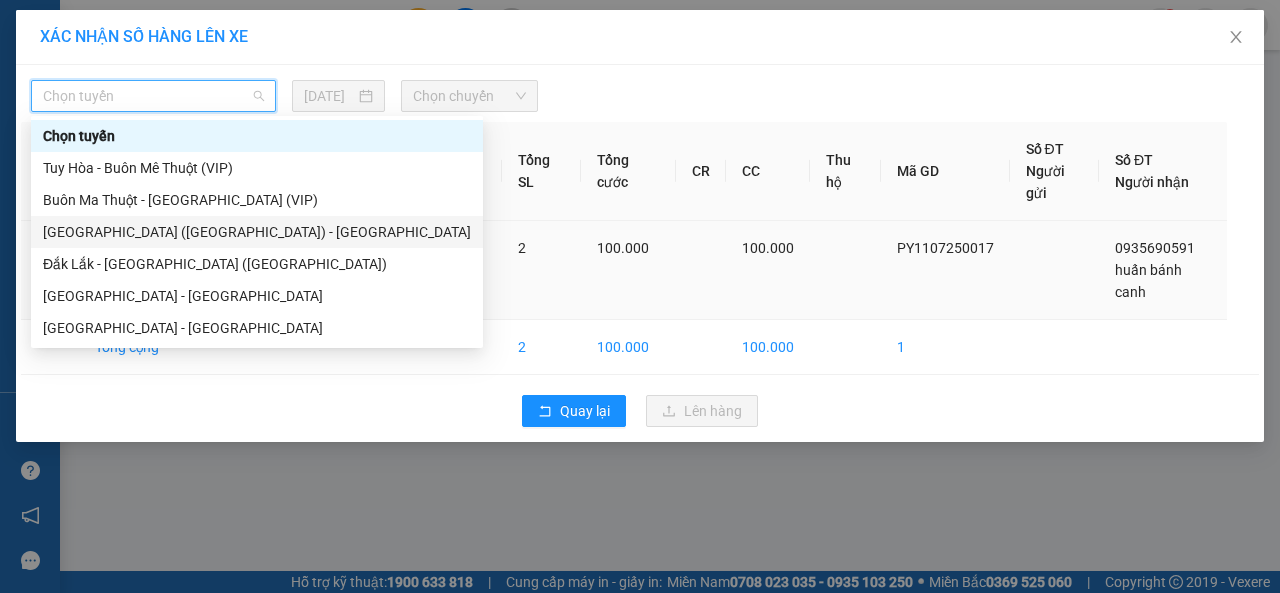 click on "Phú Yên (SC) - Đắk Lắk" at bounding box center [257, 232] 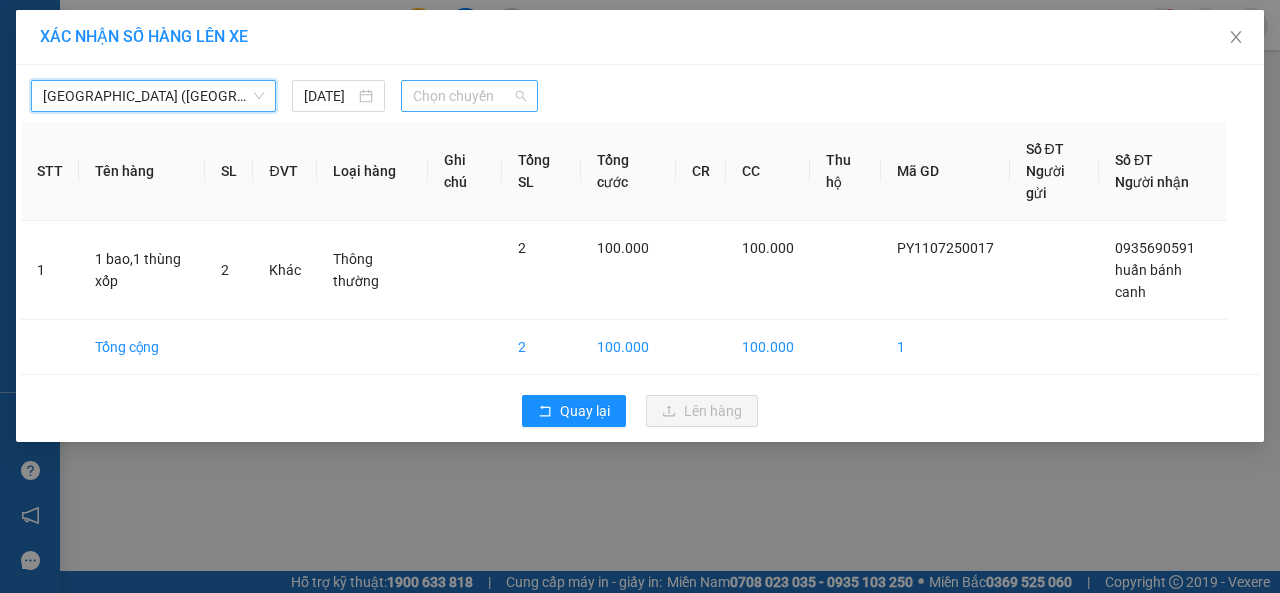 click on "Chọn chuyến" at bounding box center (469, 96) 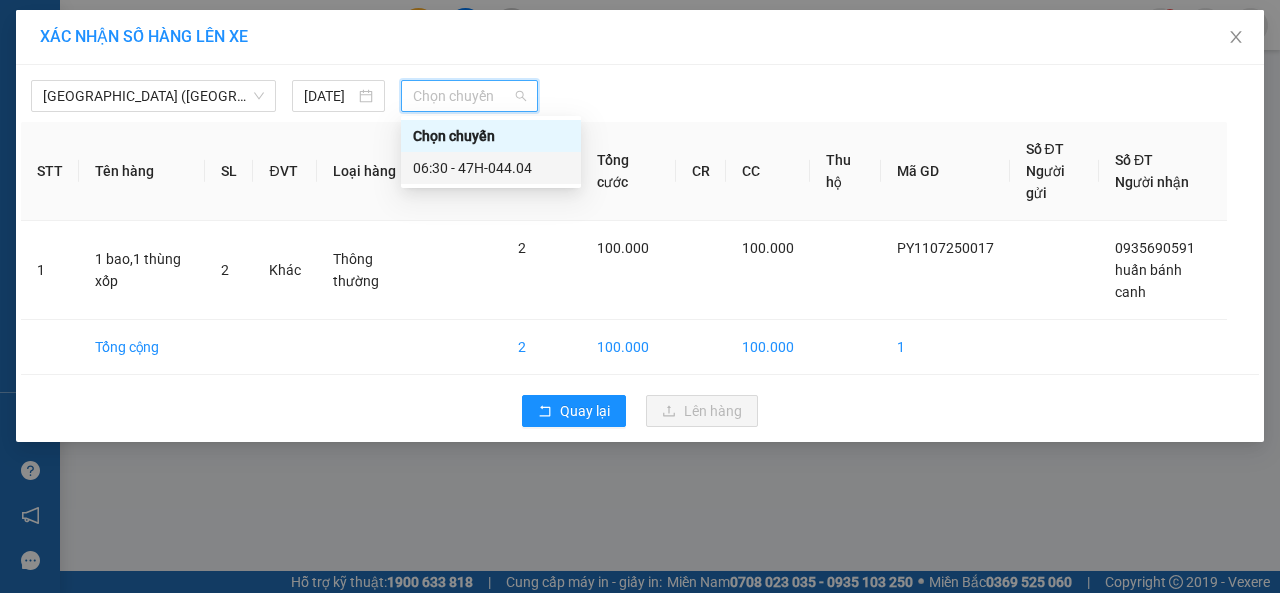 click on "06:30     - 47H-044.04" at bounding box center (491, 168) 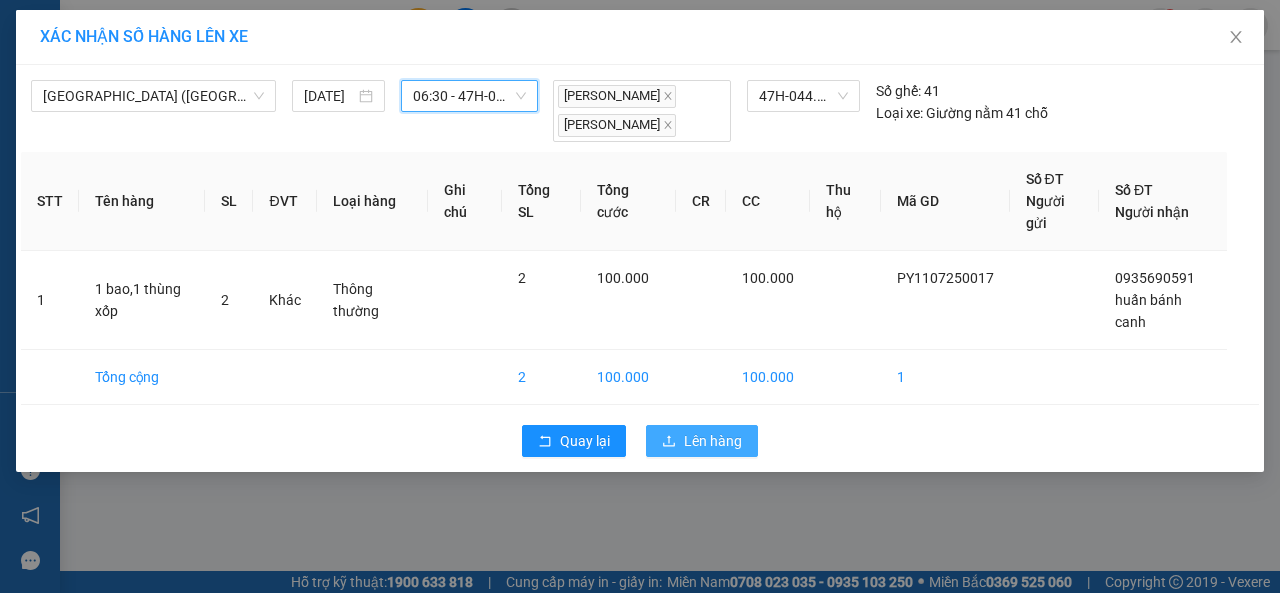click on "Lên hàng" at bounding box center (713, 441) 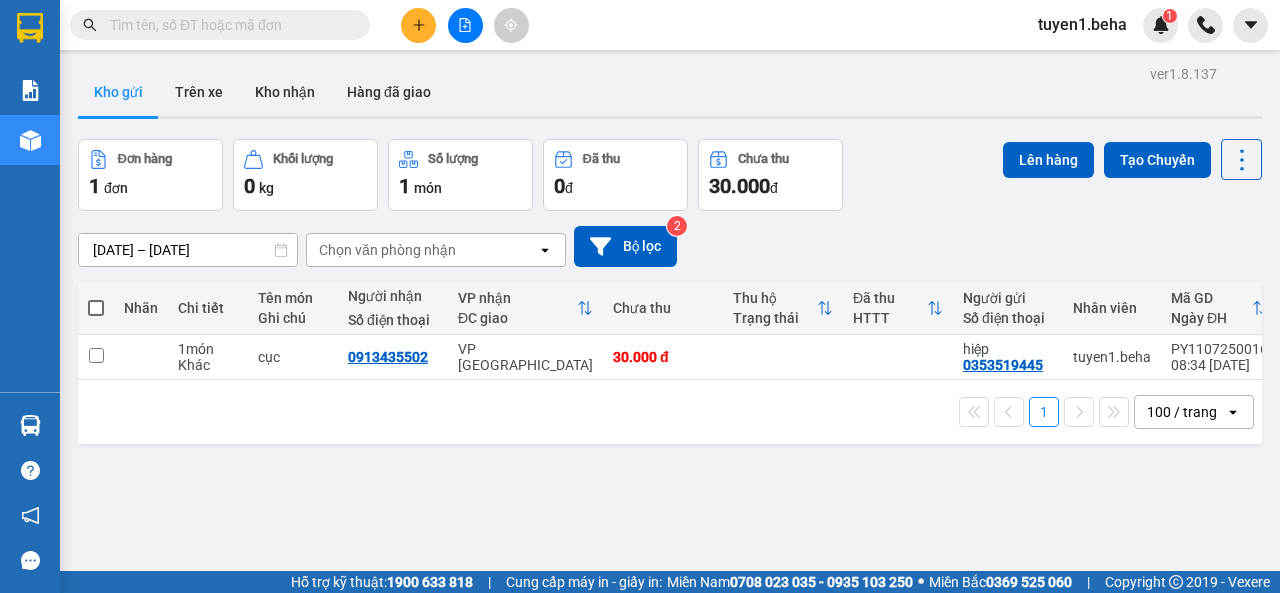 click on "ver  1.8.137 Kho gửi Trên xe Kho nhận Hàng đã giao Đơn hàng 1 đơn Khối lượng 0 kg Số lượng 1 món Đã thu 0  đ Chưa thu 30.000  đ Lên hàng Tạo Chuyến 10/07/2025 – 11/07/2025 Press the down arrow key to interact with the calendar and select a date. Press the escape button to close the calendar. Selected date range is from 10/07/2025 to 11/07/2025. Chọn văn phòng nhận open Bộ lọc 2 Nhãn Chi tiết Tên món Ghi chú Người nhận Số điện thoại VP nhận ĐC giao Chưa thu Thu hộ Trạng thái Đã thu HTTT Người gửi Số điện thoại Nhân viên Mã GD Ngày ĐH 1  món Khác cục  0913435502 VP ĐẮK LẮK 30.000 đ hiệp 0353519445 tuyen1.beha PY1107250016 08:34 11/07 1 100 / trang open Đang tải dữ liệu" at bounding box center (670, 356) 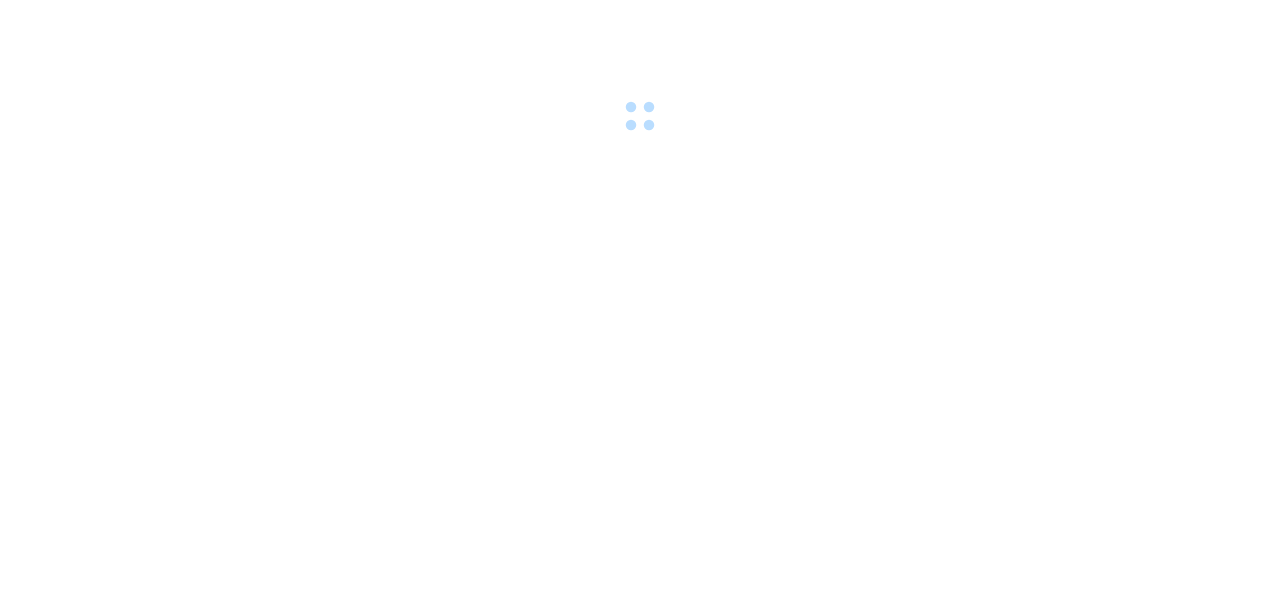 scroll, scrollTop: 0, scrollLeft: 0, axis: both 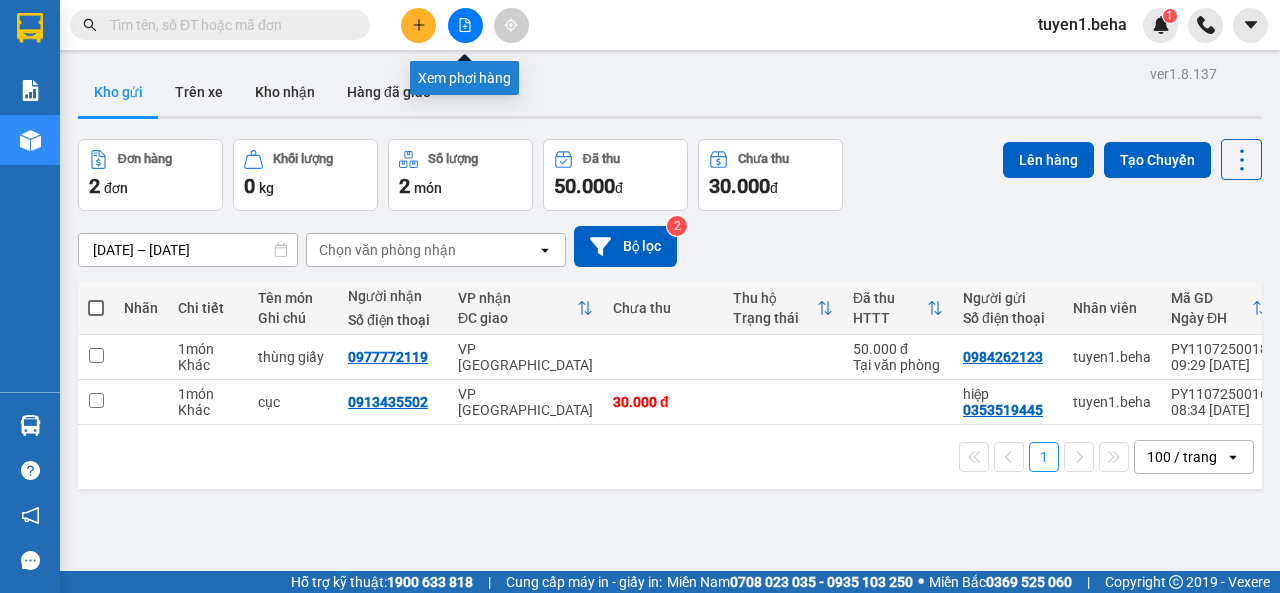 click at bounding box center (465, 25) 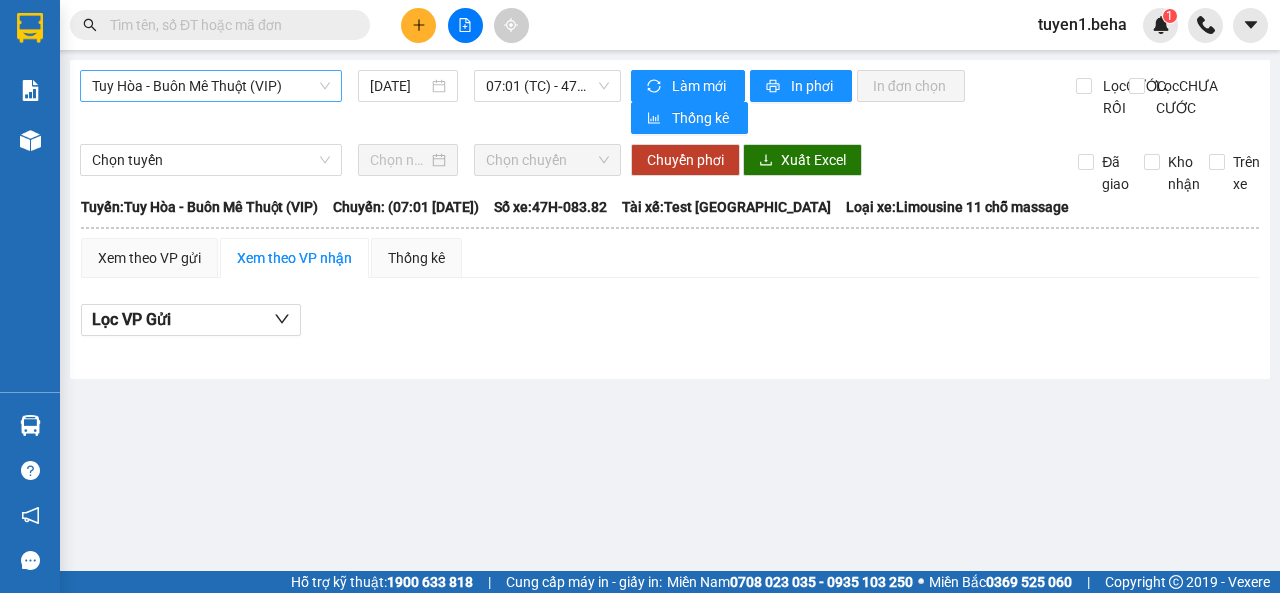 click on "Tuy Hòa - Buôn Mê Thuột (VIP)" at bounding box center [211, 86] 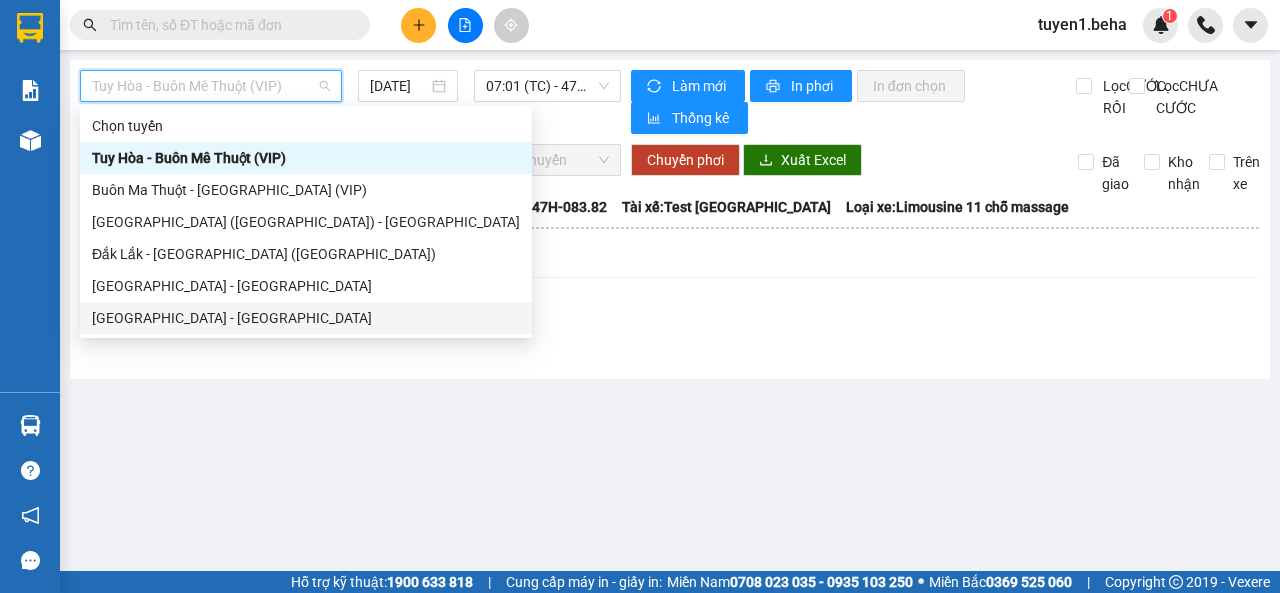 click on "Đắk Lắk - Phú Yên" at bounding box center [306, 318] 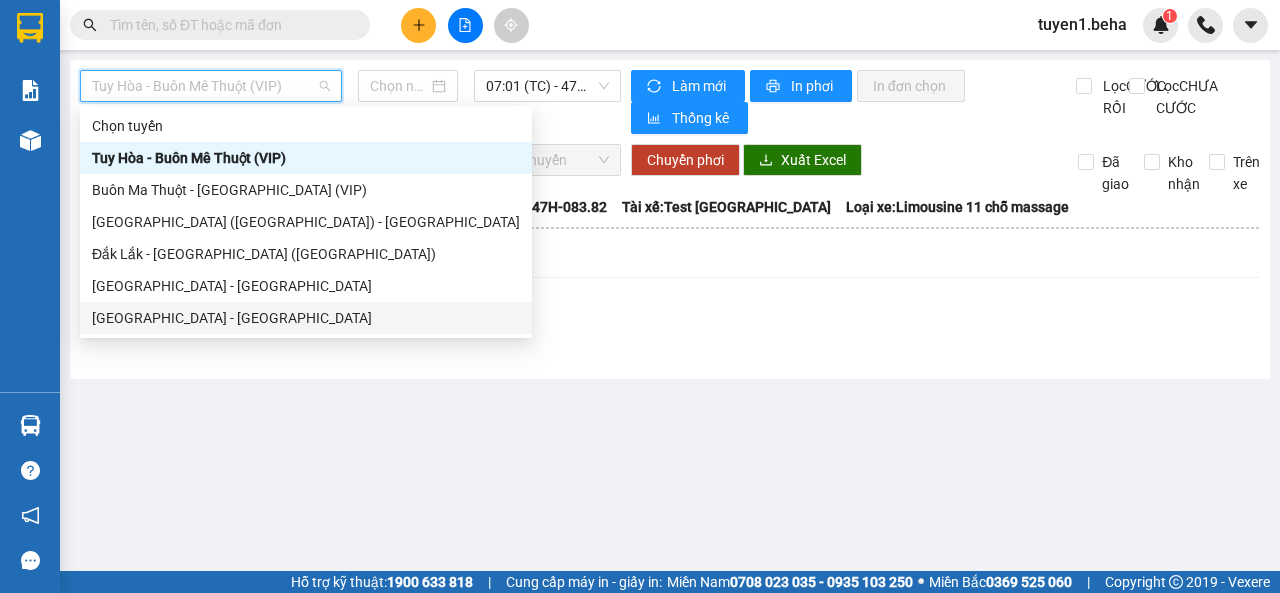 type on "11/07/2025" 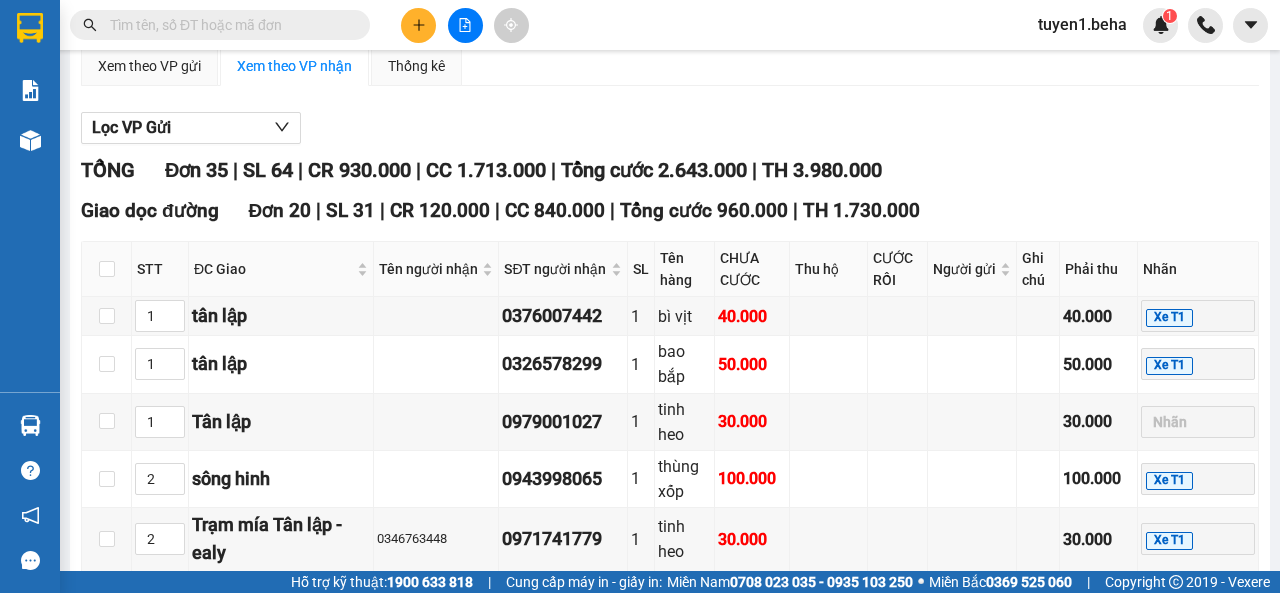 scroll, scrollTop: 0, scrollLeft: 0, axis: both 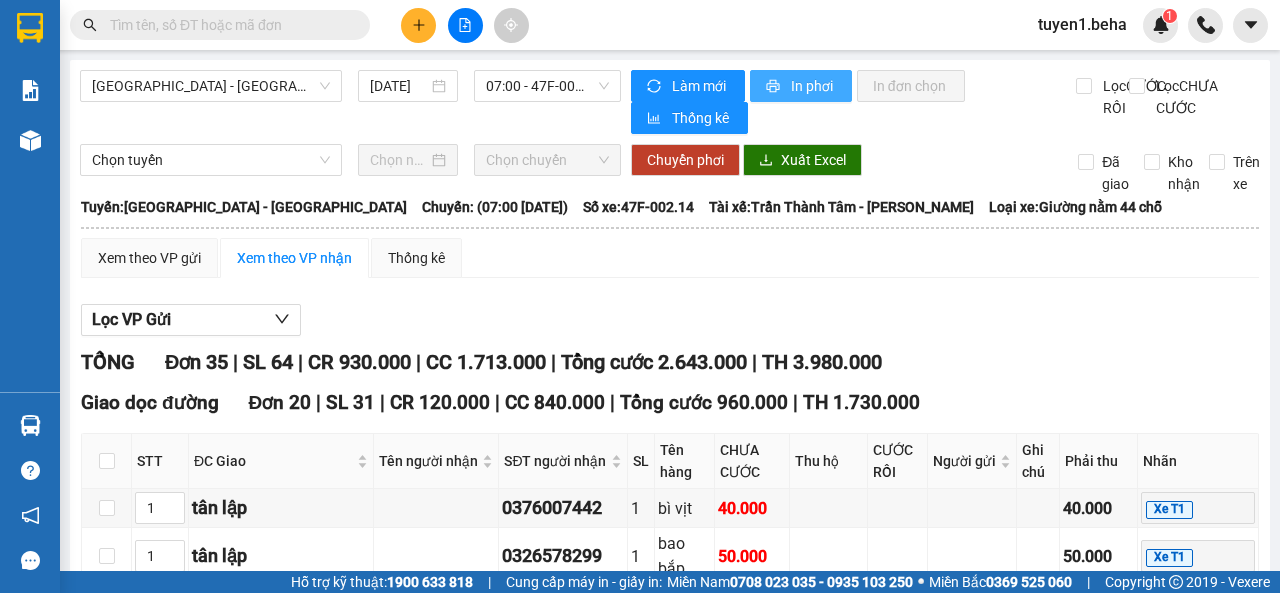 click on "In phơi" at bounding box center (813, 86) 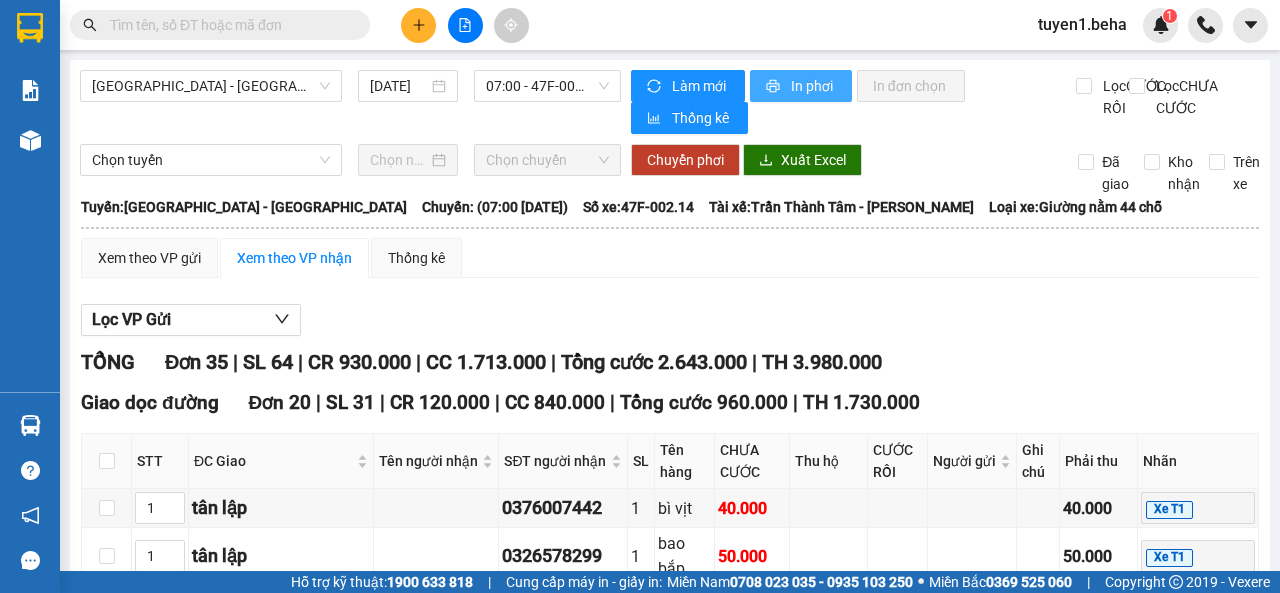 scroll, scrollTop: 0, scrollLeft: 0, axis: both 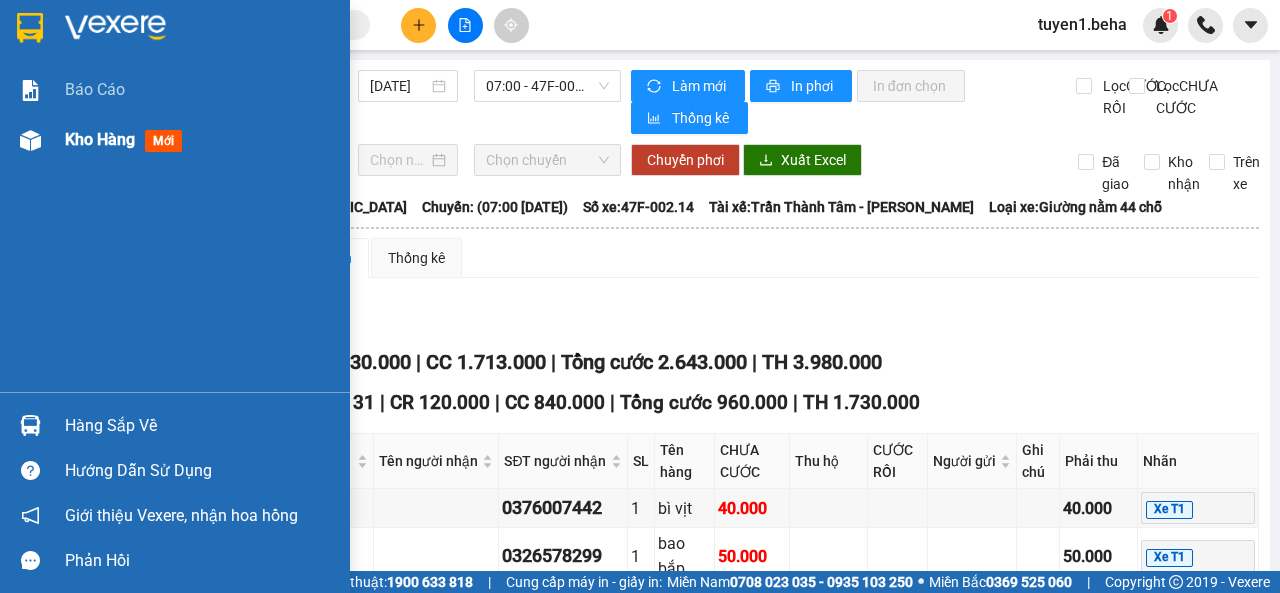 click on "Kho hàng" at bounding box center [100, 139] 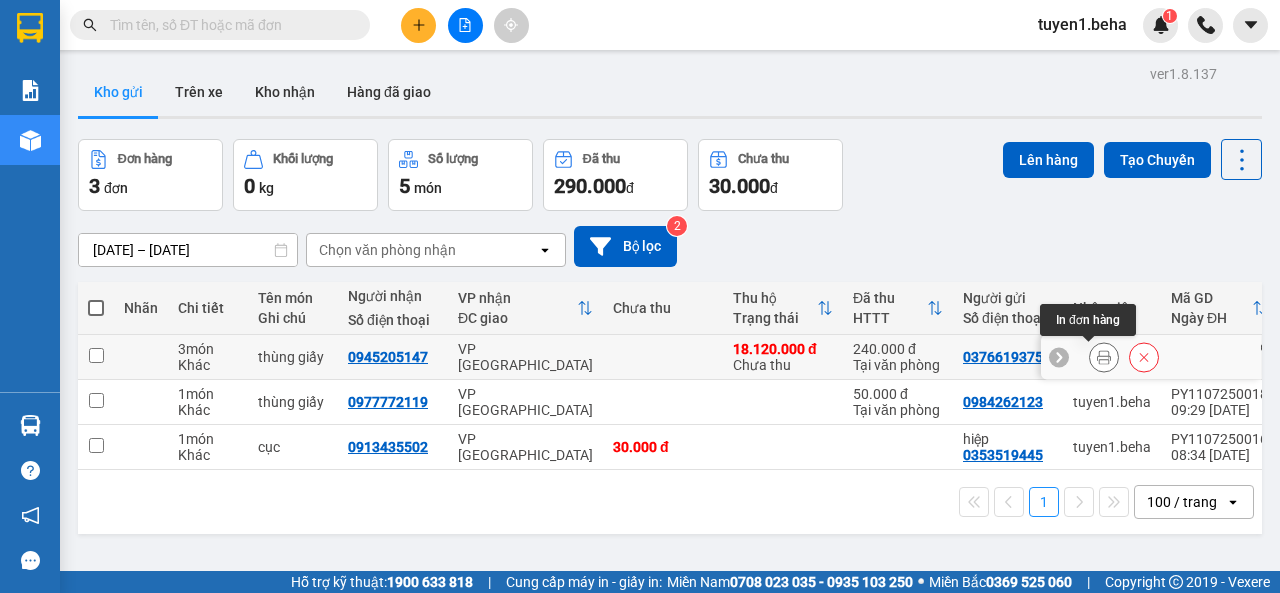 click 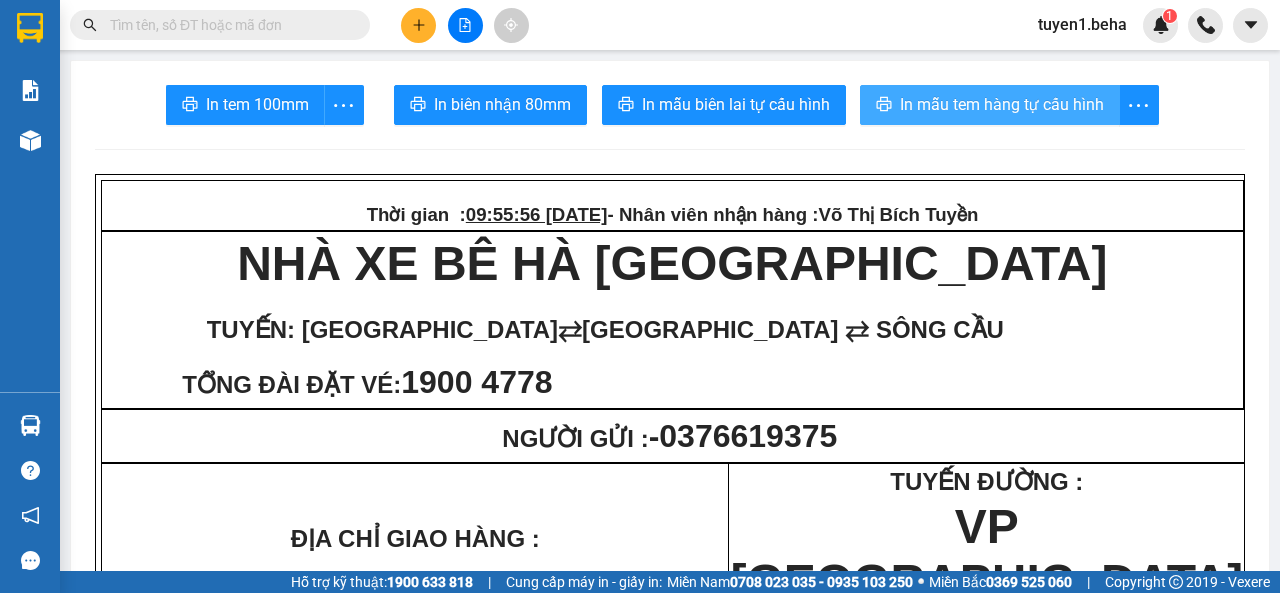 click on "In mẫu tem hàng tự cấu hình" at bounding box center [1002, 104] 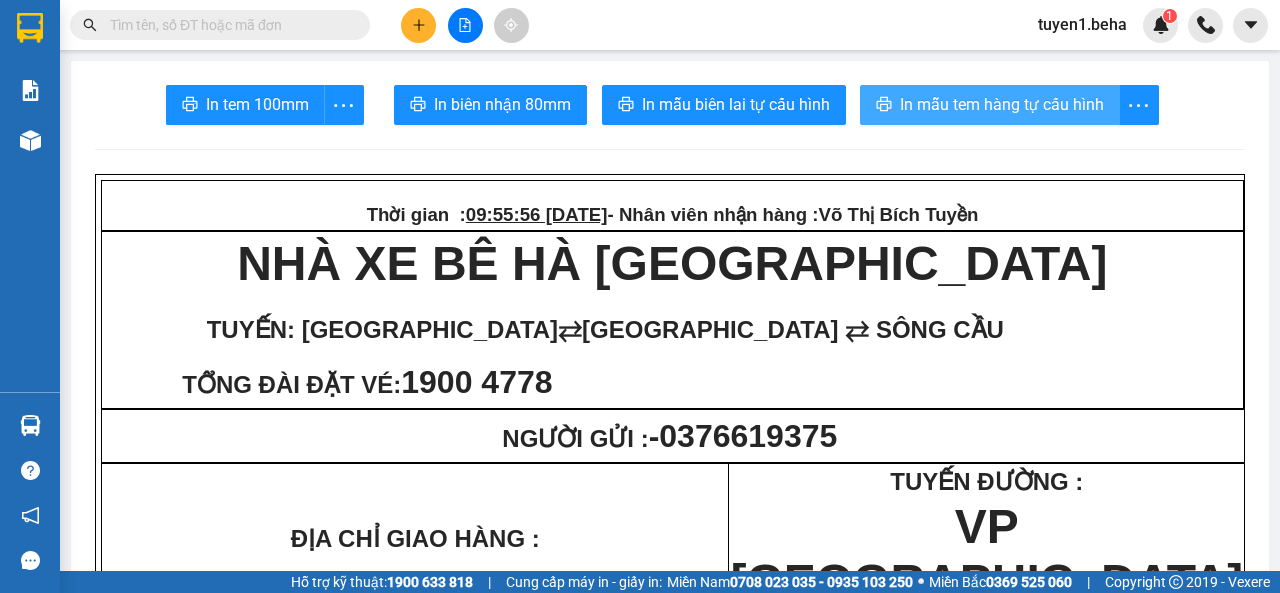 scroll, scrollTop: 0, scrollLeft: 0, axis: both 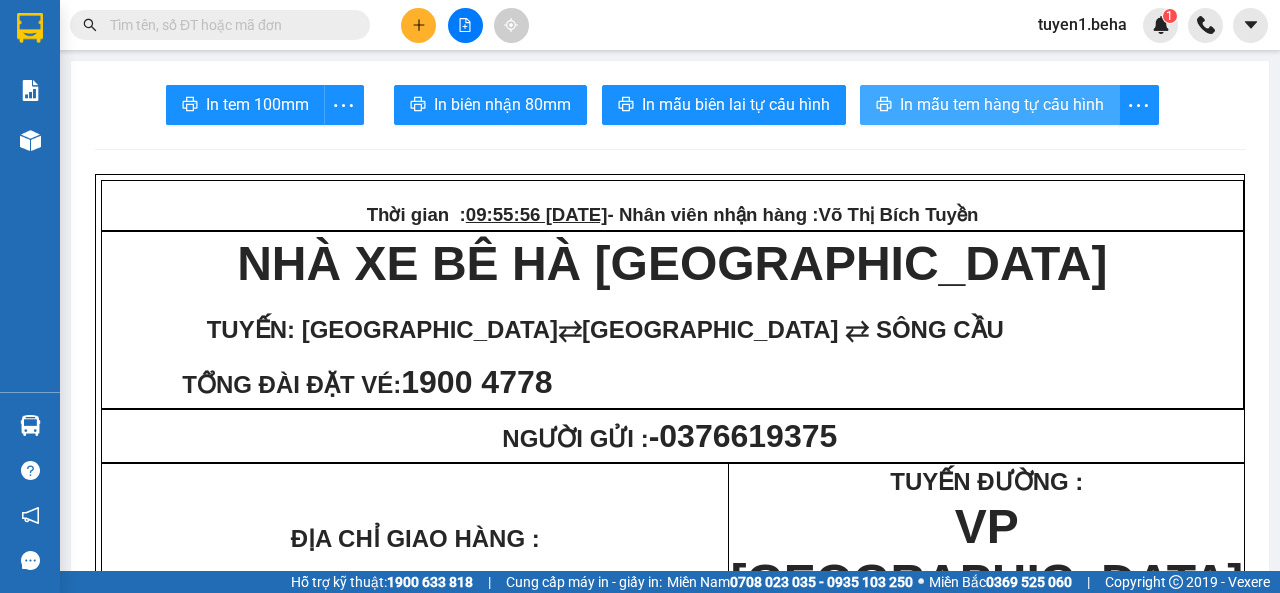 click on "In mẫu tem hàng tự cấu hình" at bounding box center (990, 105) 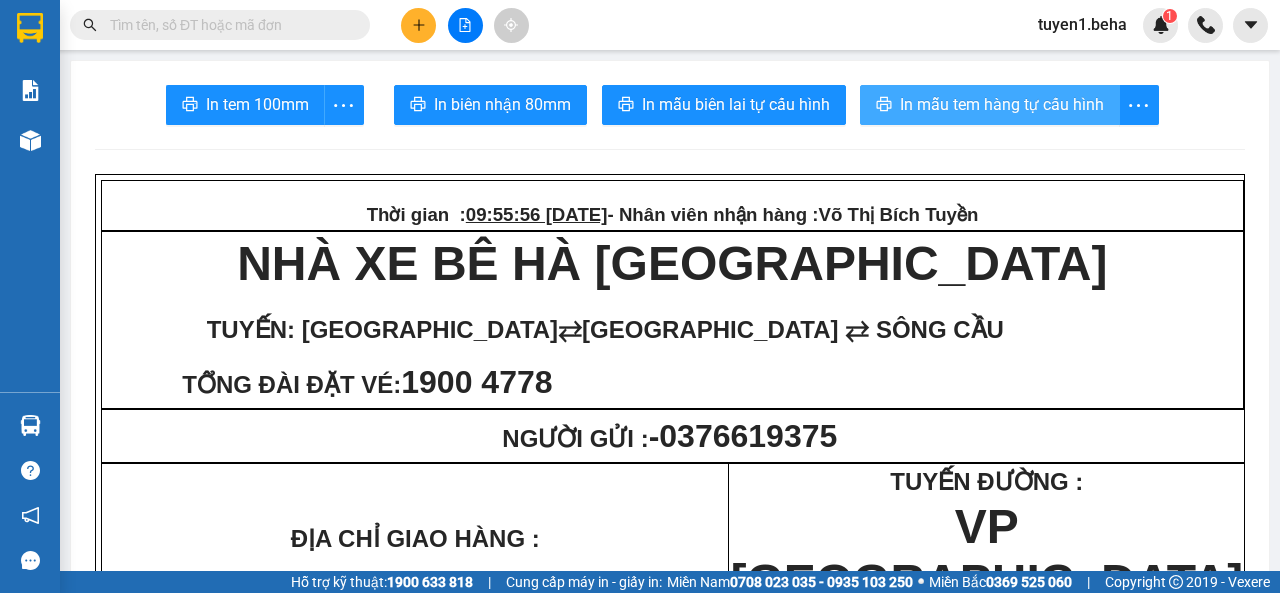 scroll, scrollTop: 0, scrollLeft: 0, axis: both 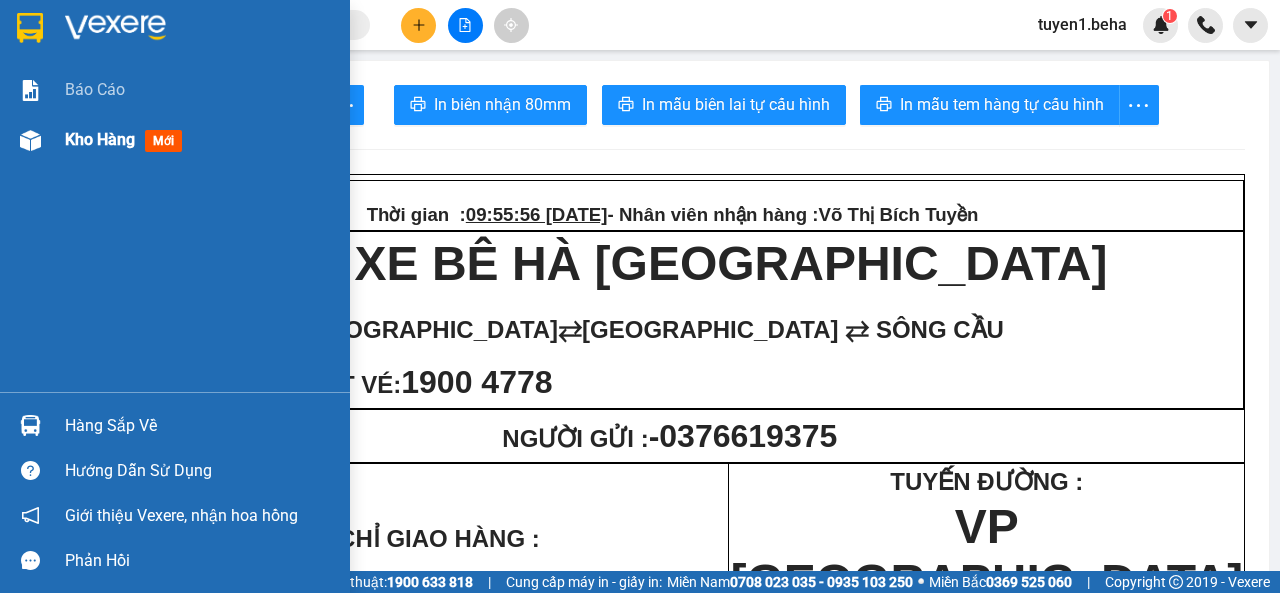 click on "Kho hàng" at bounding box center (100, 139) 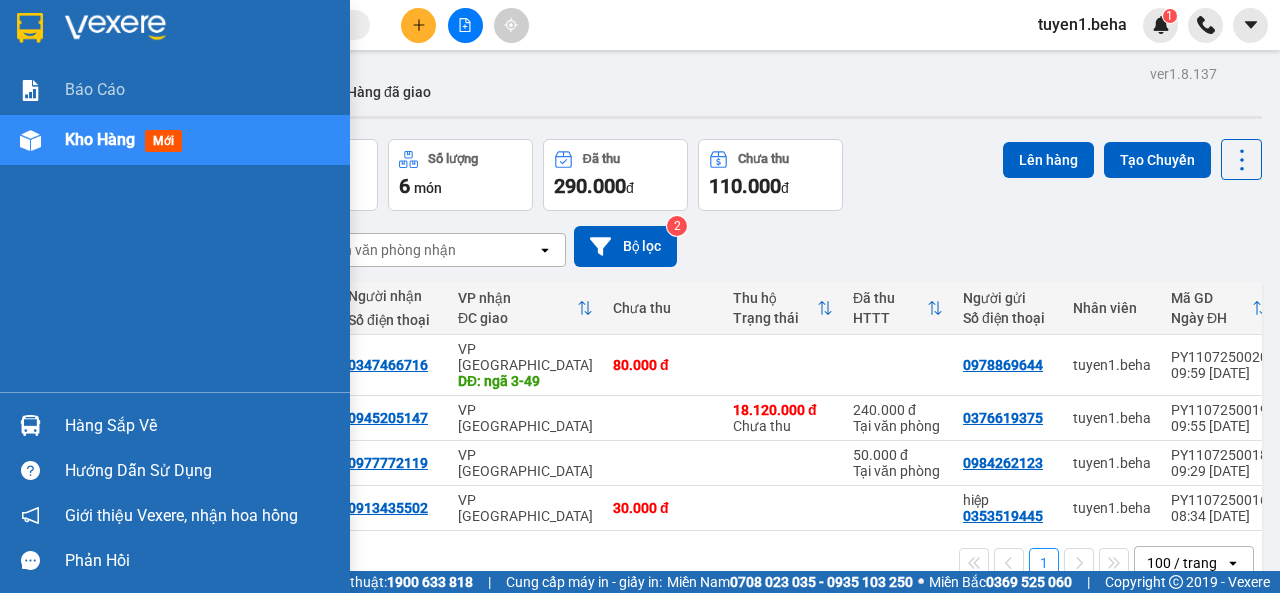 click on "Báo cáo     Kho hàng mới" at bounding box center [175, 228] 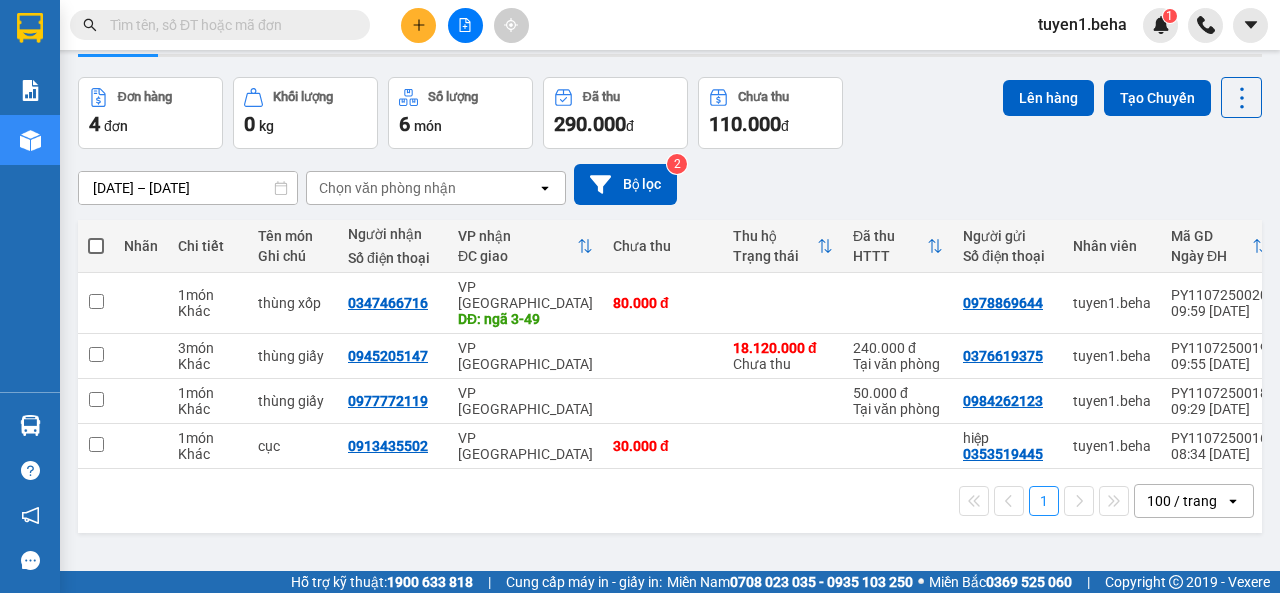 scroll, scrollTop: 92, scrollLeft: 0, axis: vertical 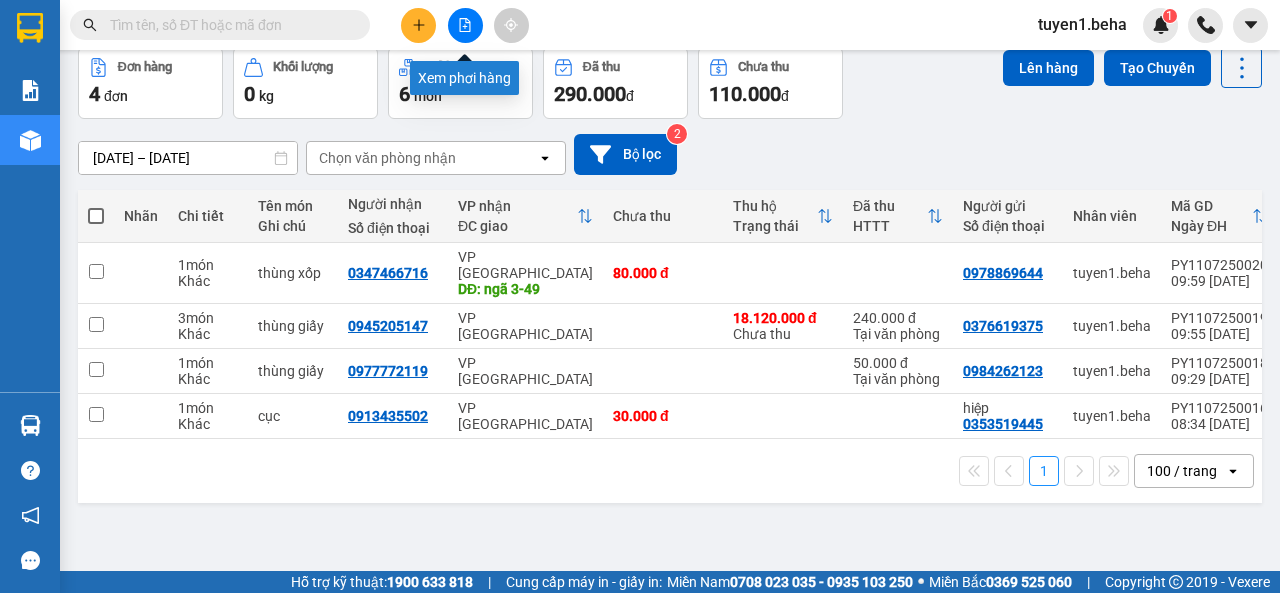 click at bounding box center [465, 25] 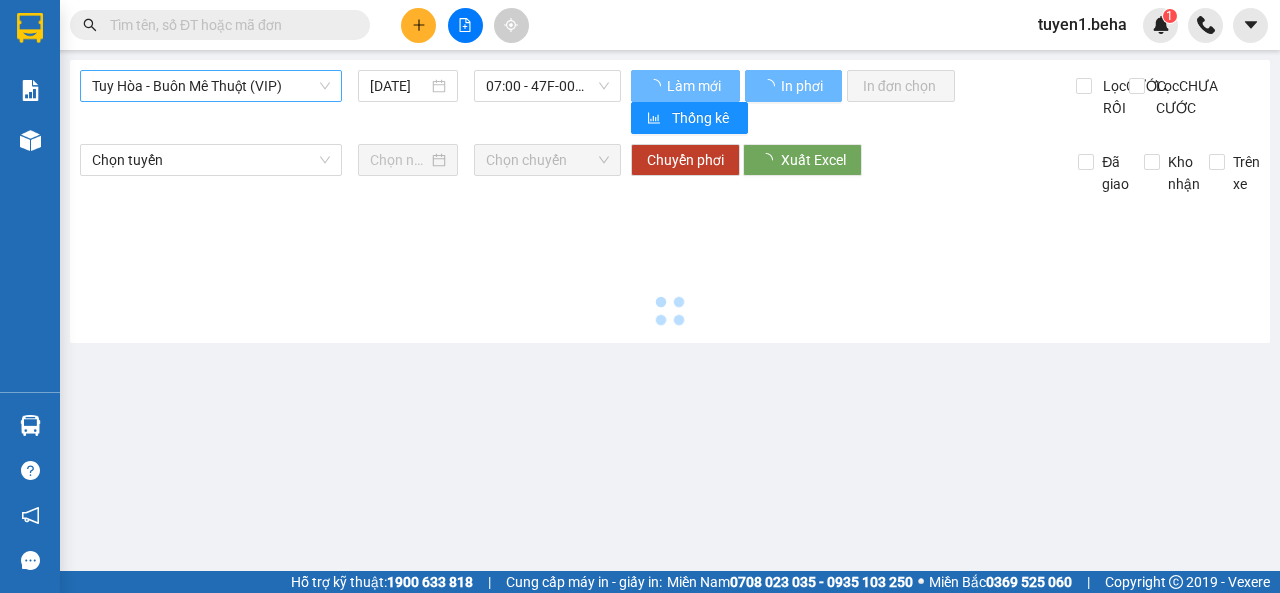 scroll, scrollTop: 0, scrollLeft: 0, axis: both 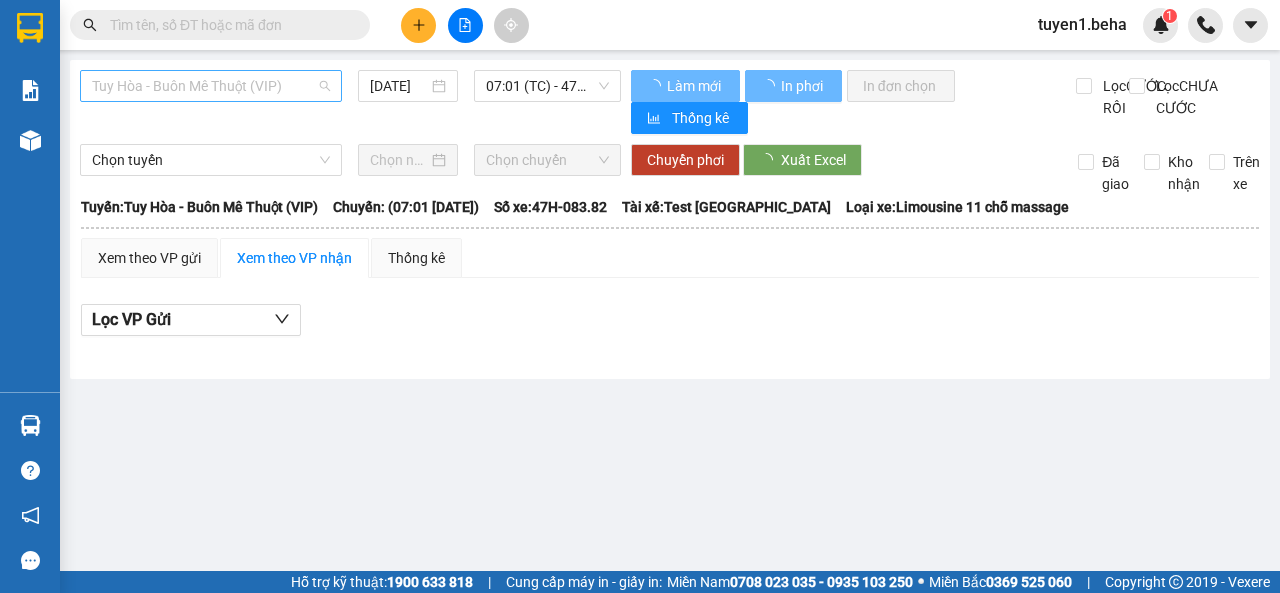click on "Tuy Hòa - Buôn Mê Thuột (VIP)" at bounding box center [211, 86] 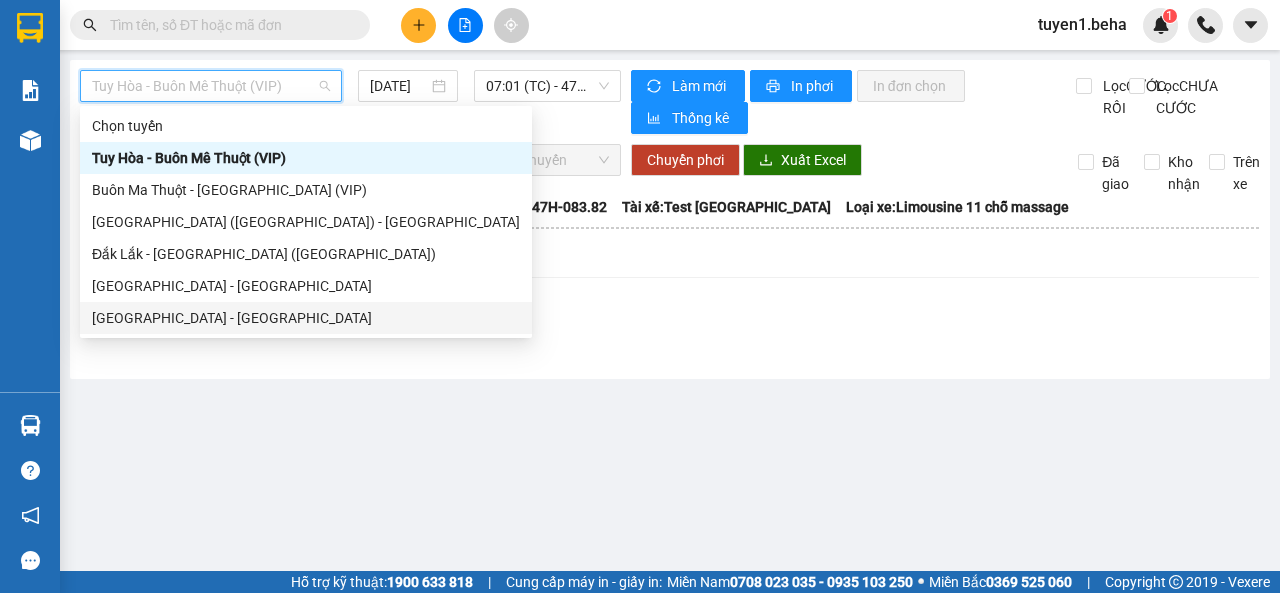 click on "[GEOGRAPHIC_DATA] - [GEOGRAPHIC_DATA]" at bounding box center [306, 318] 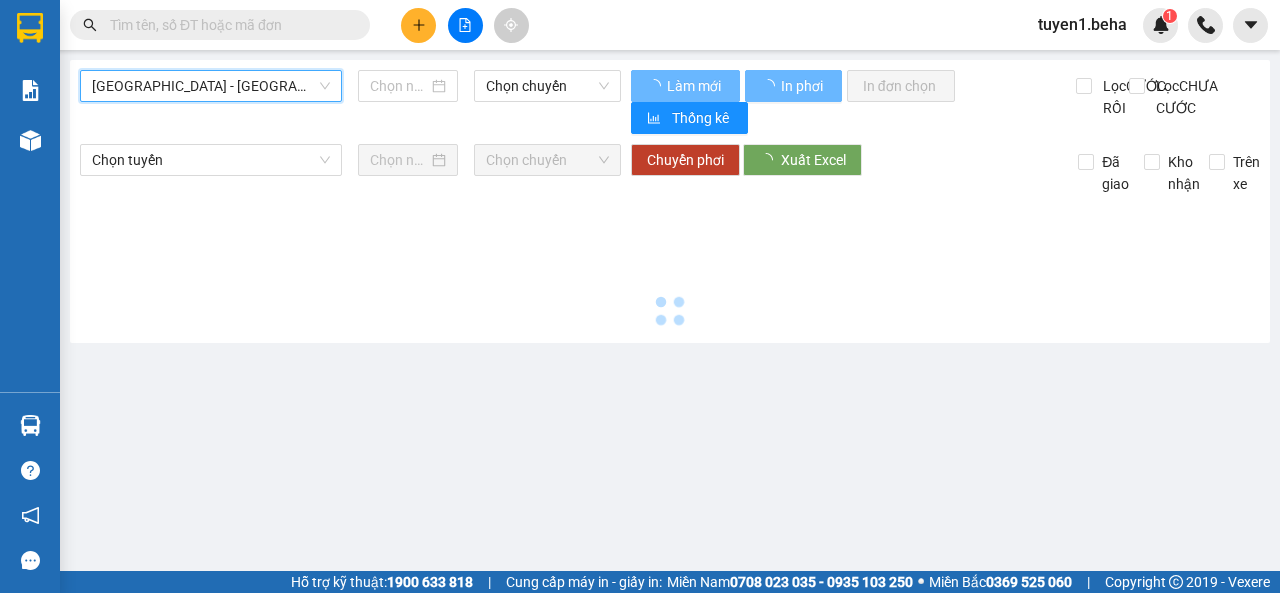type on "[DATE]" 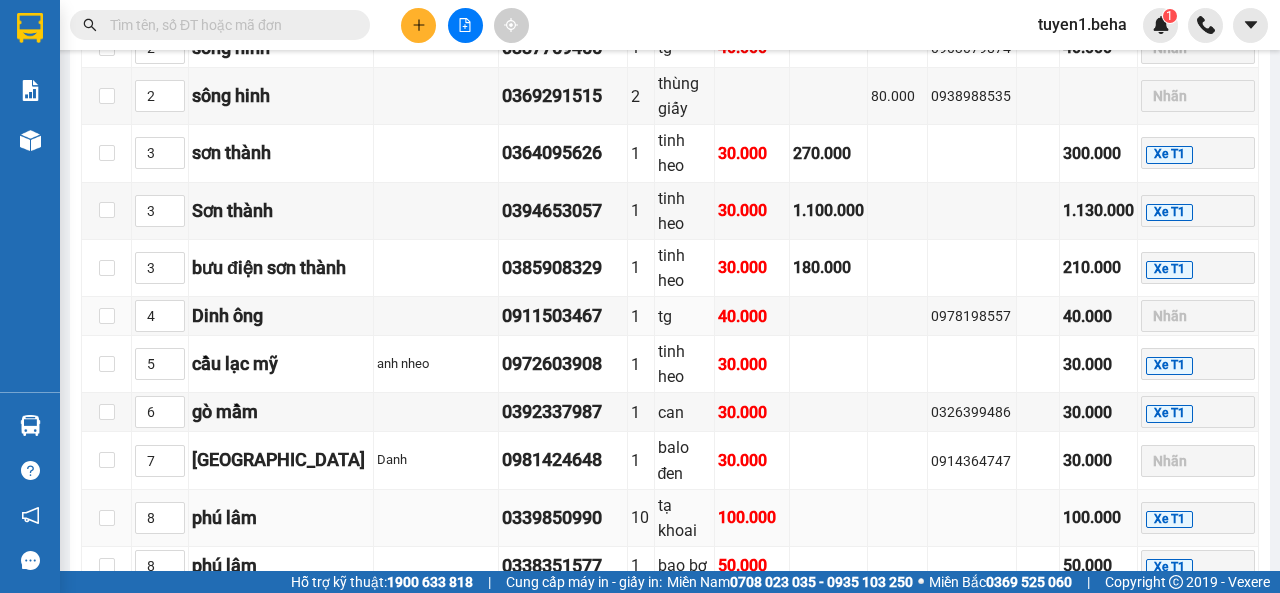 click on "1 tân lập 0376007442 1 bì vịt 40.000   40.000 Xe T1   1 tân lập 0326578299 1 bao bắp 50.000   50.000 Xe T1   1 Tân lập  0979001027 1 tinh heo 30.000   30.000   Nhãn 2 sông hinh 0943998065 1 thùng xốp 100.000   100.000 Xe T1   2 Trạm mía Tân lập - ealy  0346763448 0971741779 1 tinh heo 30.000   30.000 Xe T1   2 sông hinh 0984960208 1 tinh heo 30.000 180.000   210.000   Nhãn 2 sông hinh Ngân sh 0386789663 1 bó hoa 50.000  0913991337 50.000   Nhãn 2 sông hinh 0337759455 1 tg 40.000  0903079874 40.000   Nhãn 2 sông hinh 0369291515 2 thùng giấy 80.000  0938988535   Nhãn 3 sơn thành 0364095626 1 tinh heo 30.000 270.000   300.000 Xe T1   3 Sơn thành 0394653057 1 tinh heo 30.000 1.100.000   1.130.000 Xe T1   3 bưu điện sơn thành 0385908329 1 tinh heo 30.000 180.000   210.000 Xe T1   4 Dinh ông  0911503467 1 tg 40.000  0978198557 40.000   Nhãn 5 cầu lạc mỹ anh nheo 0972603908 1 tinh heo 30.000     6" at bounding box center (670, 170) 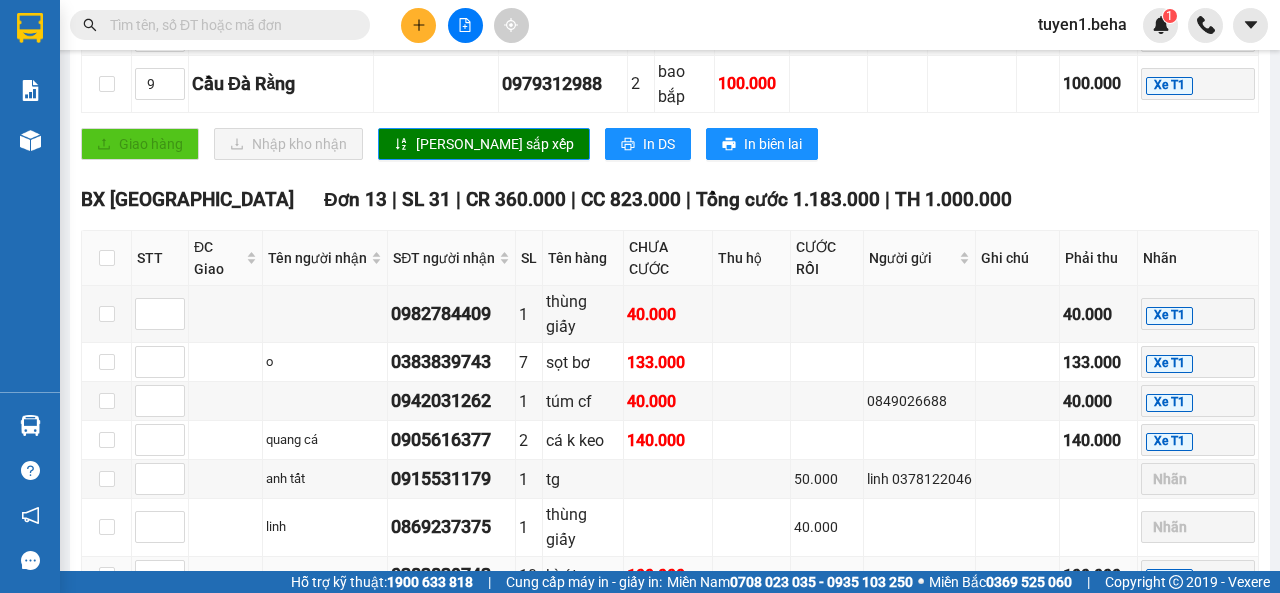 scroll, scrollTop: 1600, scrollLeft: 0, axis: vertical 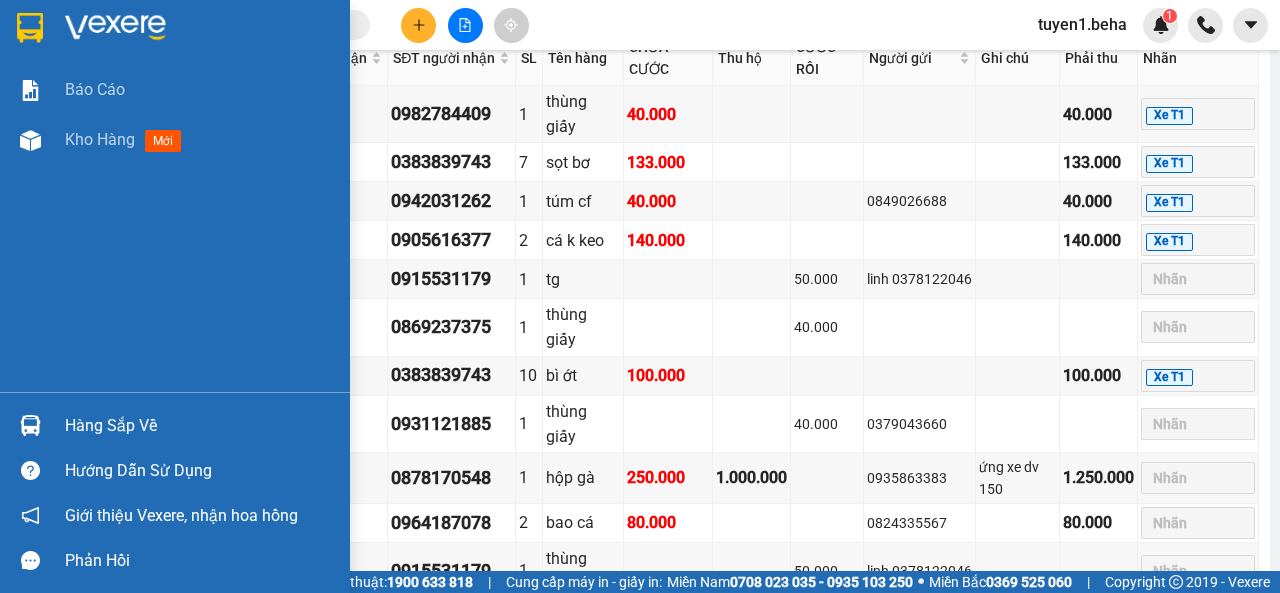 click on "Báo cáo     Kho hàng mới" at bounding box center [175, 228] 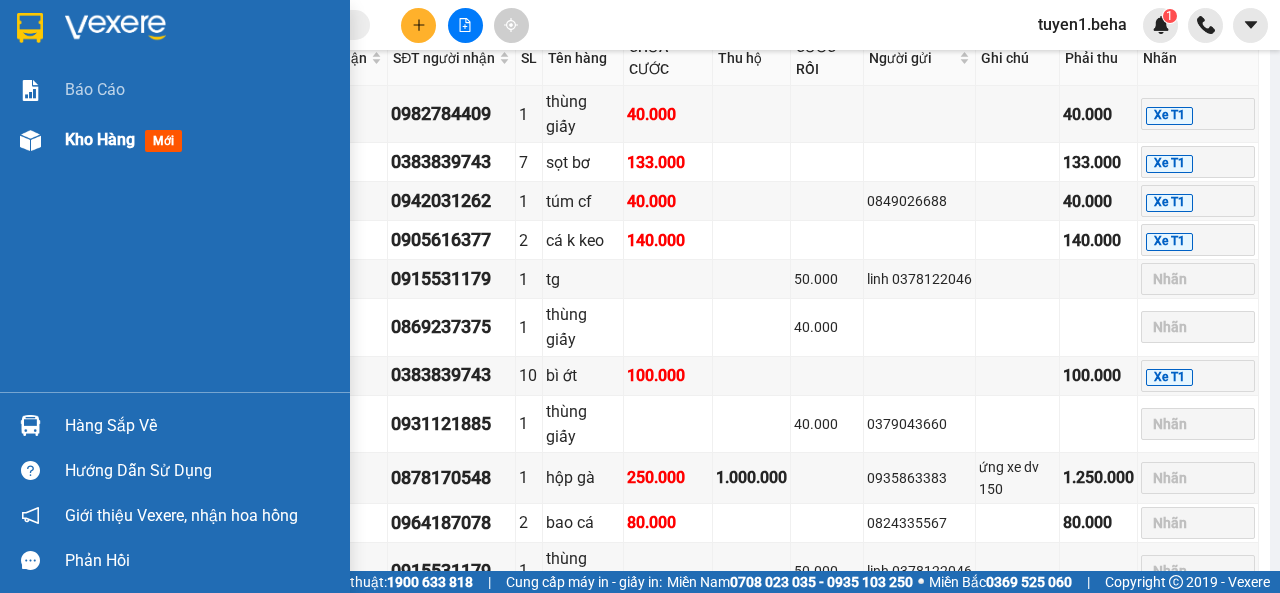 click on "Kho hàng" at bounding box center [100, 139] 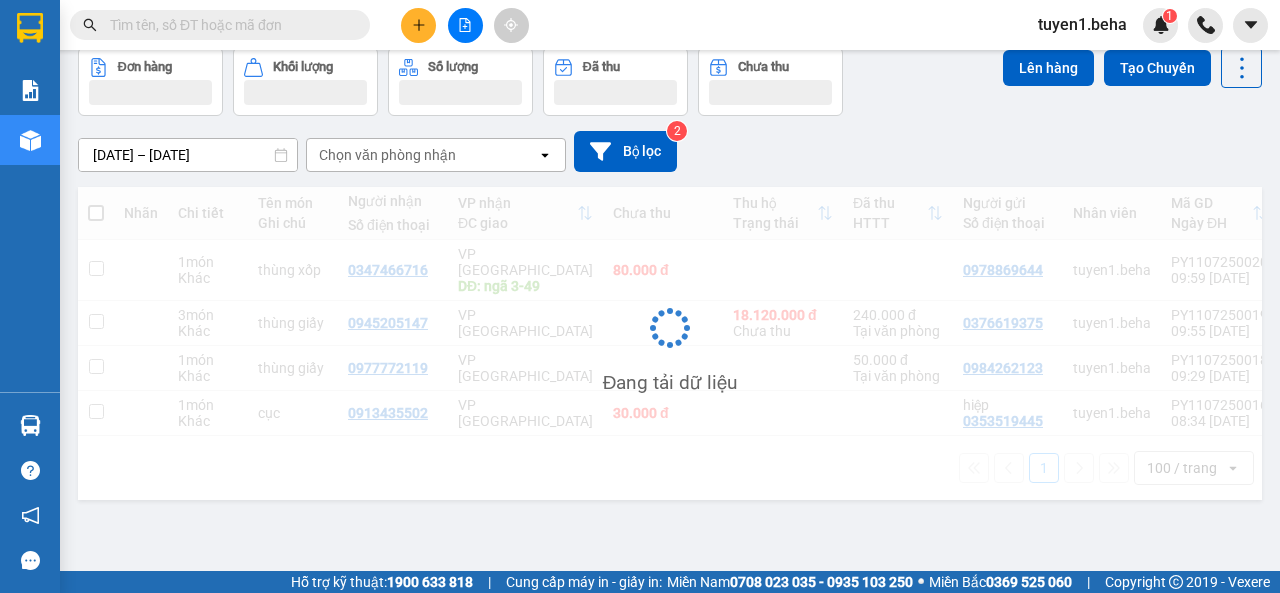scroll, scrollTop: 92, scrollLeft: 0, axis: vertical 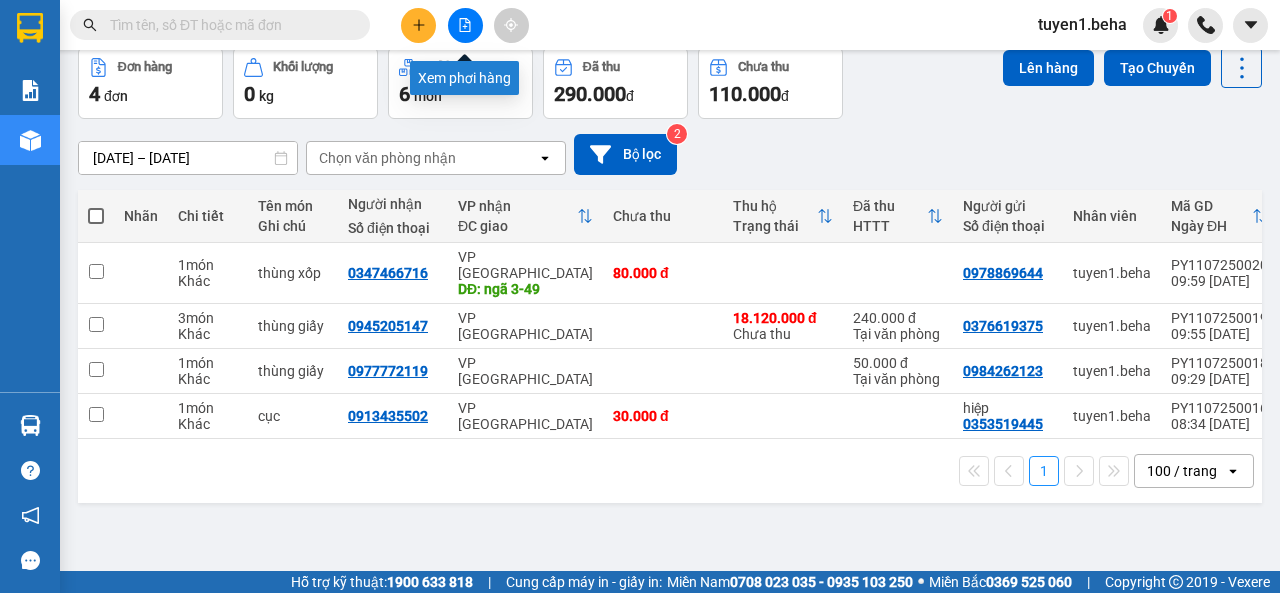 click at bounding box center [465, 25] 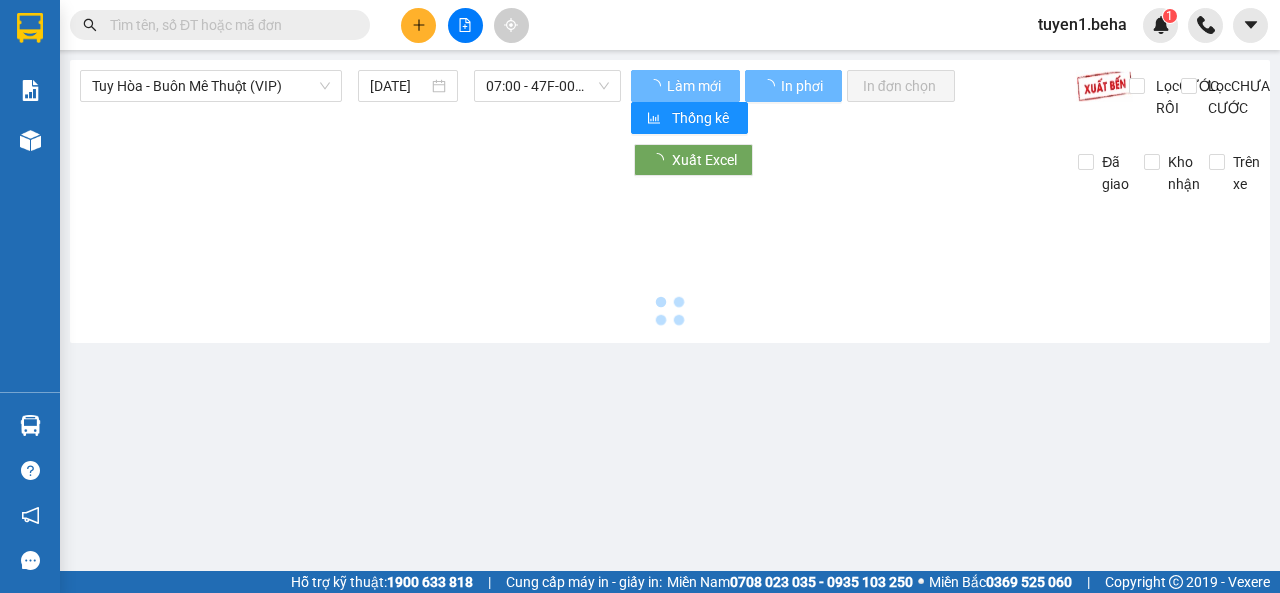 scroll, scrollTop: 0, scrollLeft: 0, axis: both 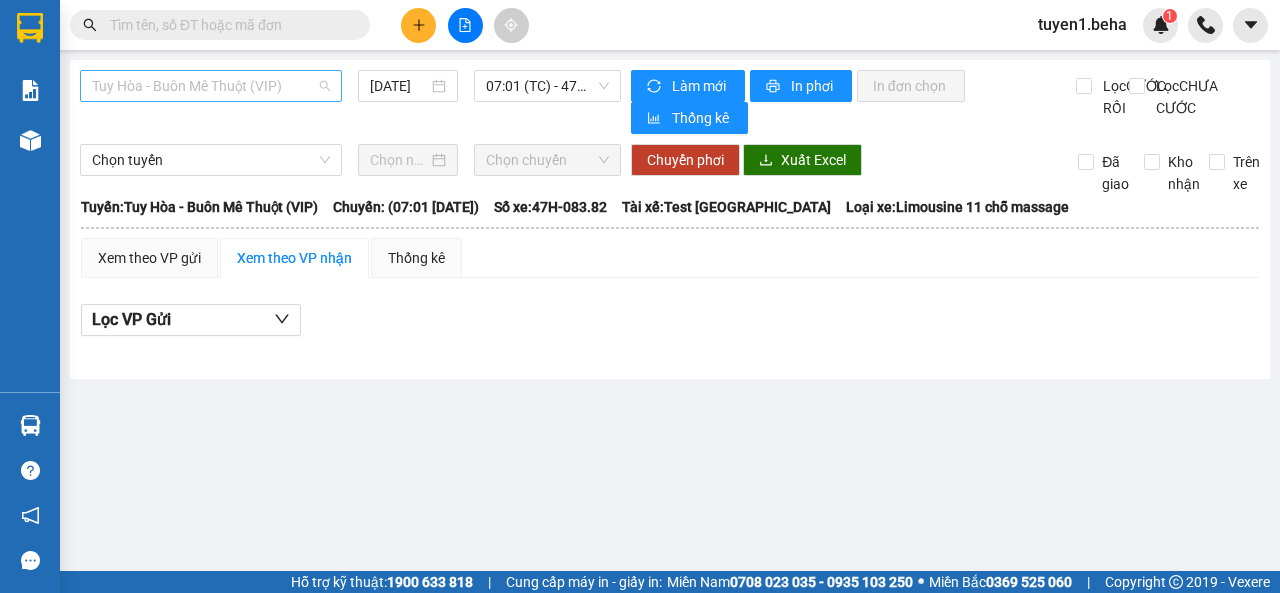 click on "Tuy Hòa - Buôn Mê Thuột (VIP)" at bounding box center [211, 86] 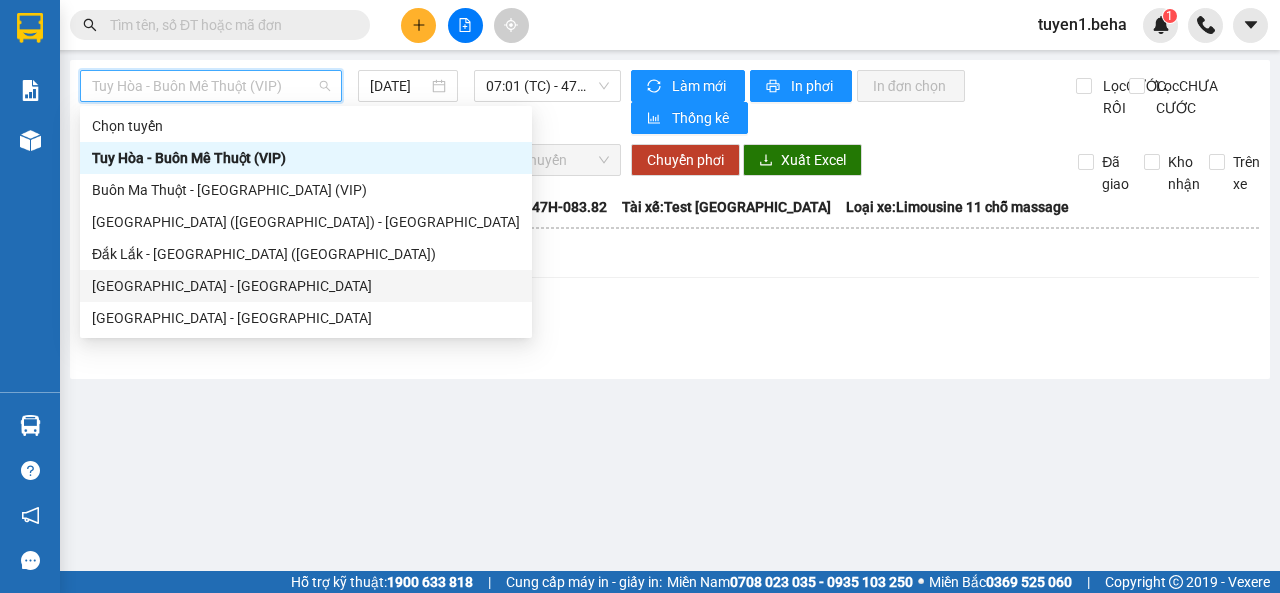 click on "[GEOGRAPHIC_DATA] - [GEOGRAPHIC_DATA]" at bounding box center [306, 286] 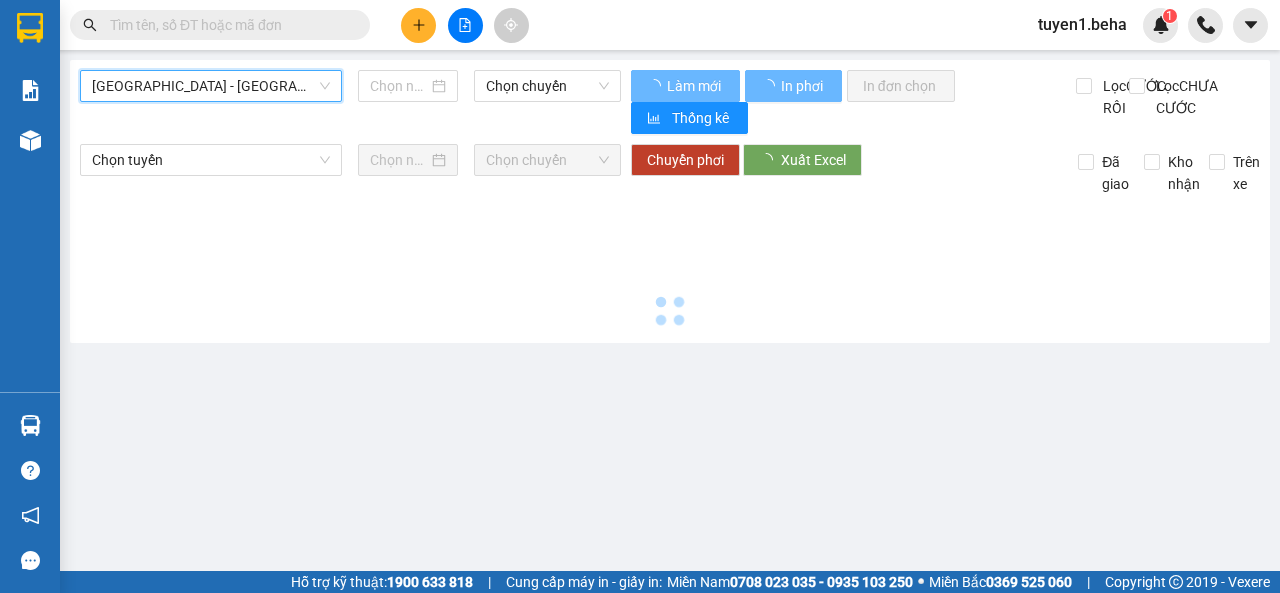 type on "[DATE]" 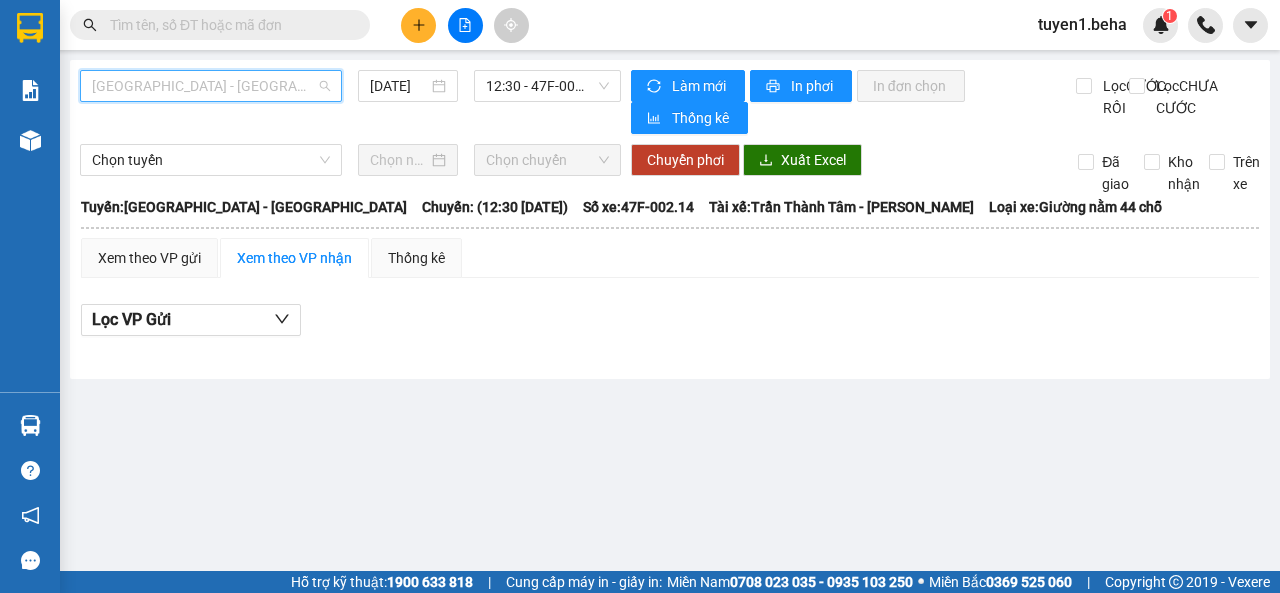 click on "[GEOGRAPHIC_DATA] - [GEOGRAPHIC_DATA]" at bounding box center (211, 86) 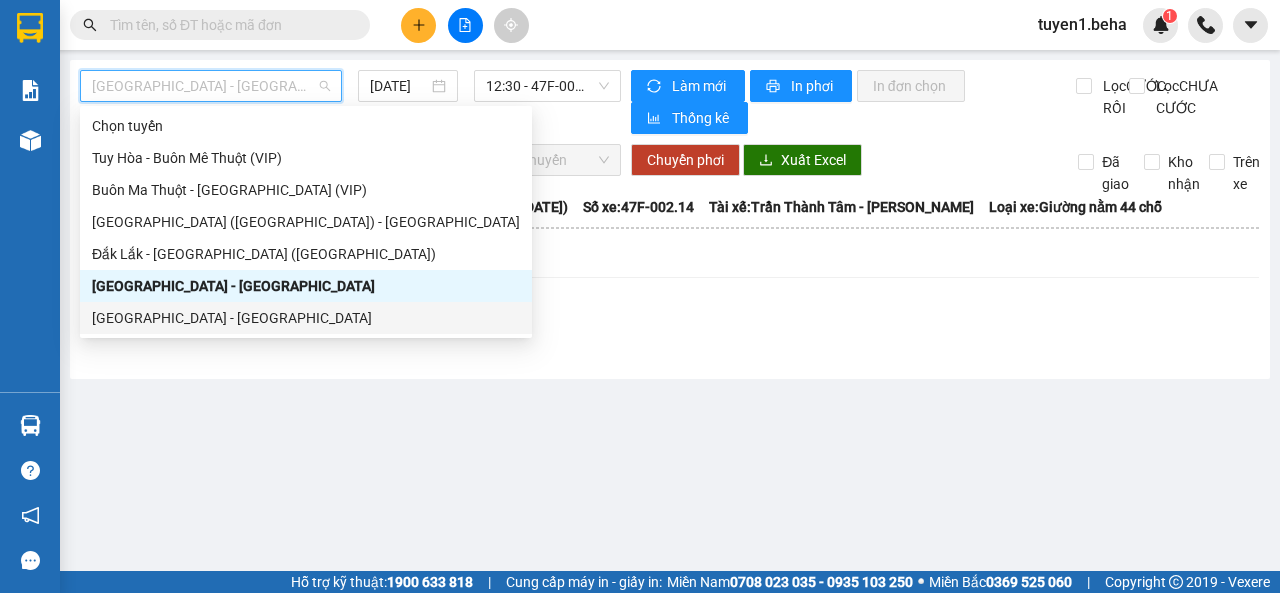 click on "[GEOGRAPHIC_DATA] - [GEOGRAPHIC_DATA]" at bounding box center (306, 318) 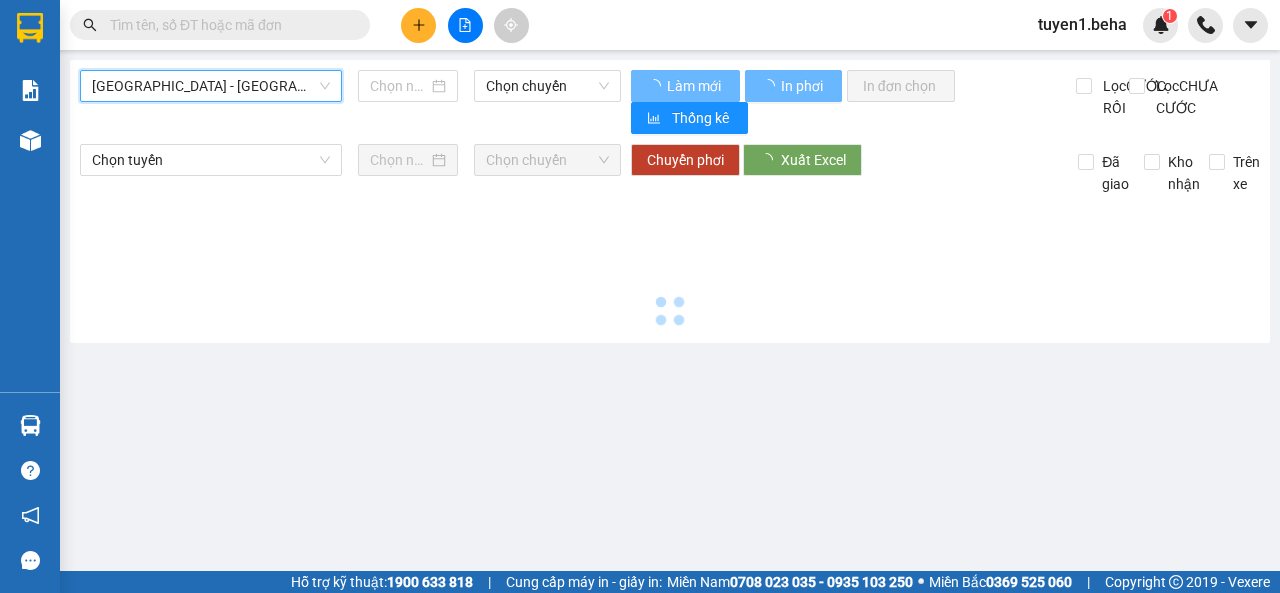 type on "[DATE]" 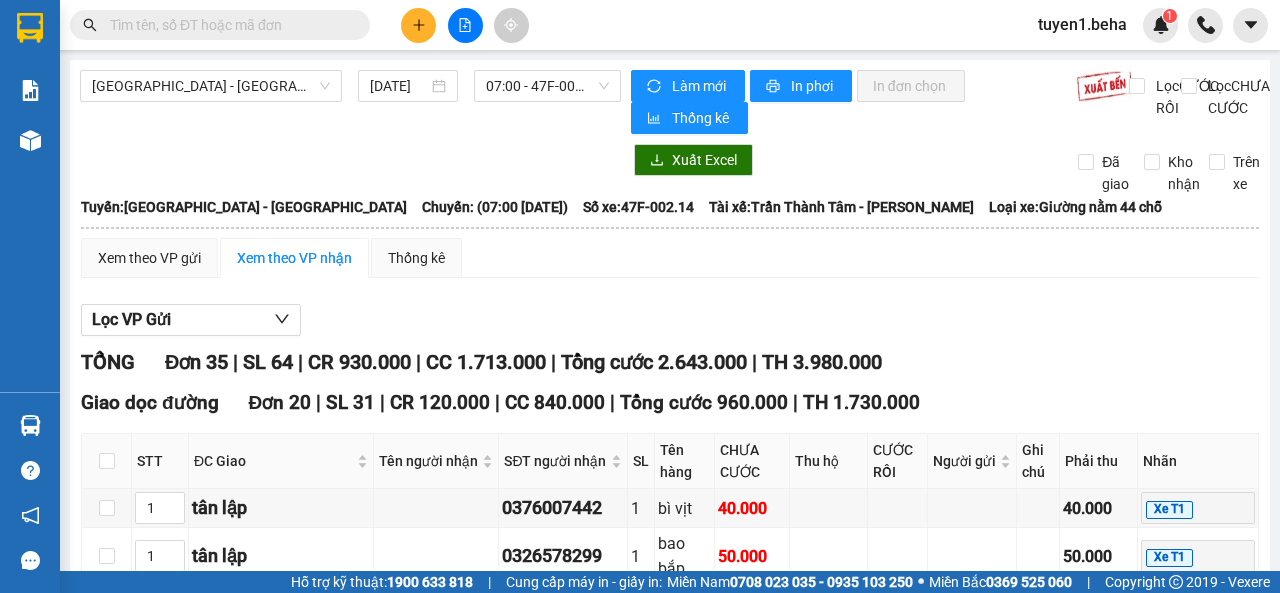 click at bounding box center (350, 160) 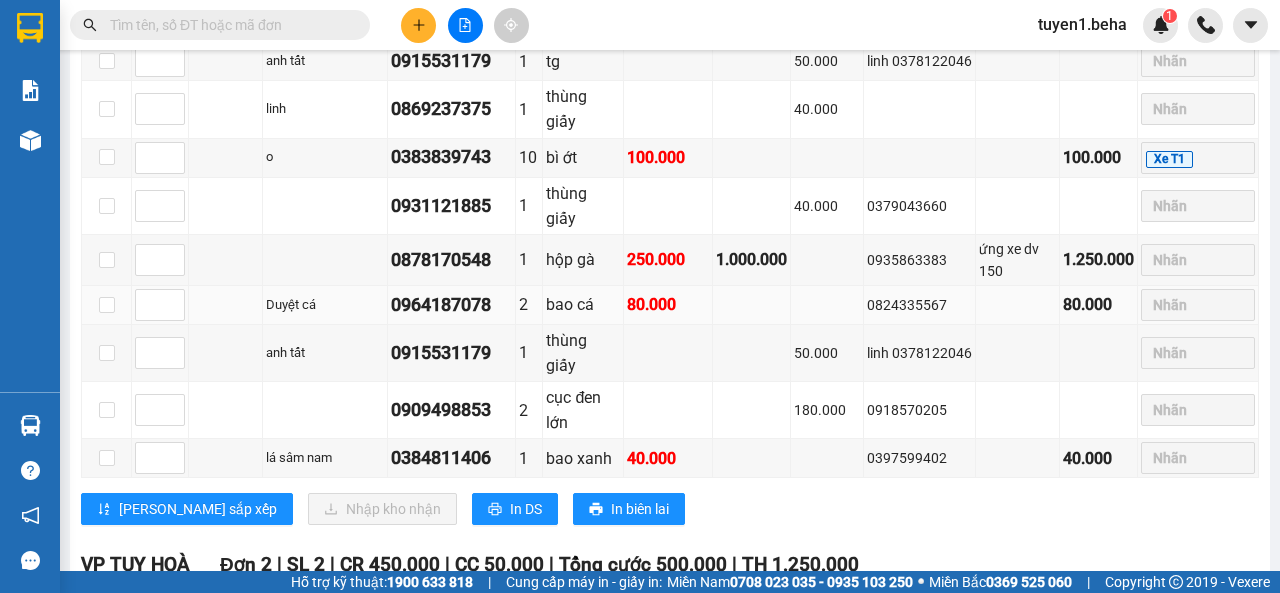 scroll, scrollTop: 1892, scrollLeft: 0, axis: vertical 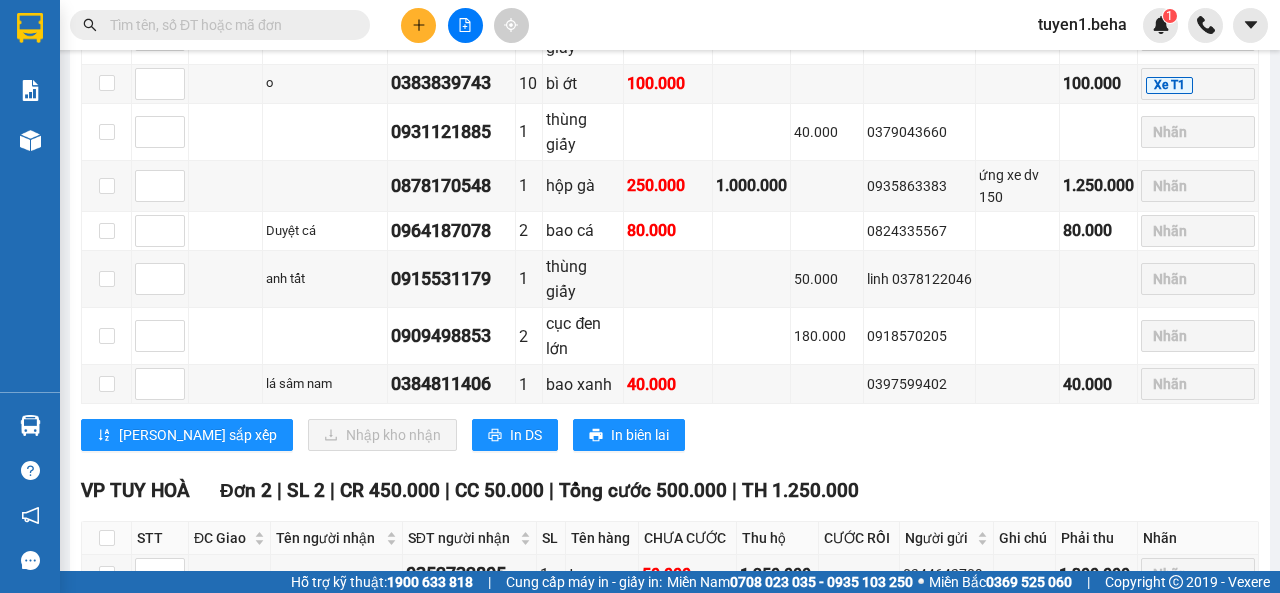 click on "TỔNG Đơn   35 | SL   64 | CR   930.000 | CC   1.713.000 | Tổng cước   2.643.000 | TH   3.980.000 Giao dọc đường Đơn   20 | SL   31 | CR   120.000 | CC   840.000 | Tổng cước   960.000 | TH   1.730.000 STT ĐC Giao Tên người nhận SĐT người nhận SL Tên hàng CHƯA CƯỚC Thu hộ CƯỚC RỒI Người gửi Ghi chú Phải thu Nhãn Ký nhận                               1 tân lập 0376007442 1 bì vịt 40.000   40.000 Xe T1   1 tân lập 0326578299 1 bao bắp 50.000   50.000 Xe T1   1 Tân lập  0979001027 1 tinh heo 30.000   30.000   Nhãn 2 sông hinh 0943998065 1 thùng xốp 100.000   100.000 Xe T1   2 Trạm mía Tân lập - ealy  0346763448 0971741779 1 tinh heo 30.000   30.000 Xe T1   2 sông hinh 0984960208 1 tinh heo 30.000 180.000   210.000   Nhãn 2 sông hinh Ngân sh 0386789663 1 bó hoa 50.000  0913991337 50.000   Nhãn 2 sông hinh 0337759455 1 tg 40.000  0903079874 40.000   Nhãn 2 sông hinh 0369291515 2 thùng giấy   3" at bounding box center (670, -420) 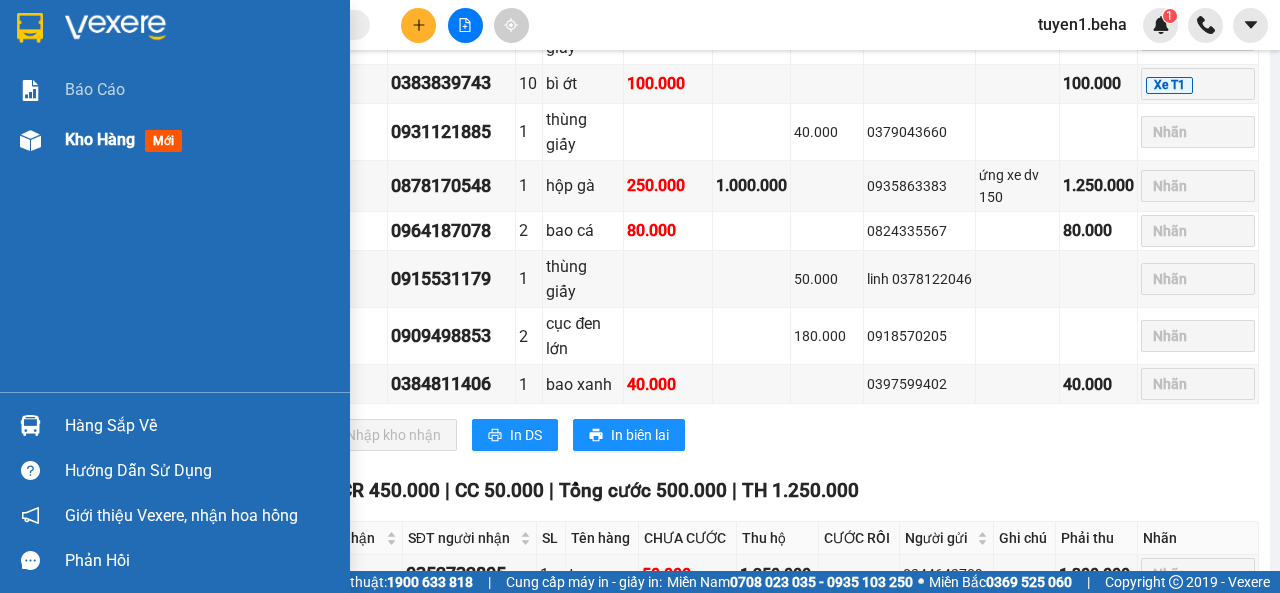 click on "Kho hàng" at bounding box center (100, 139) 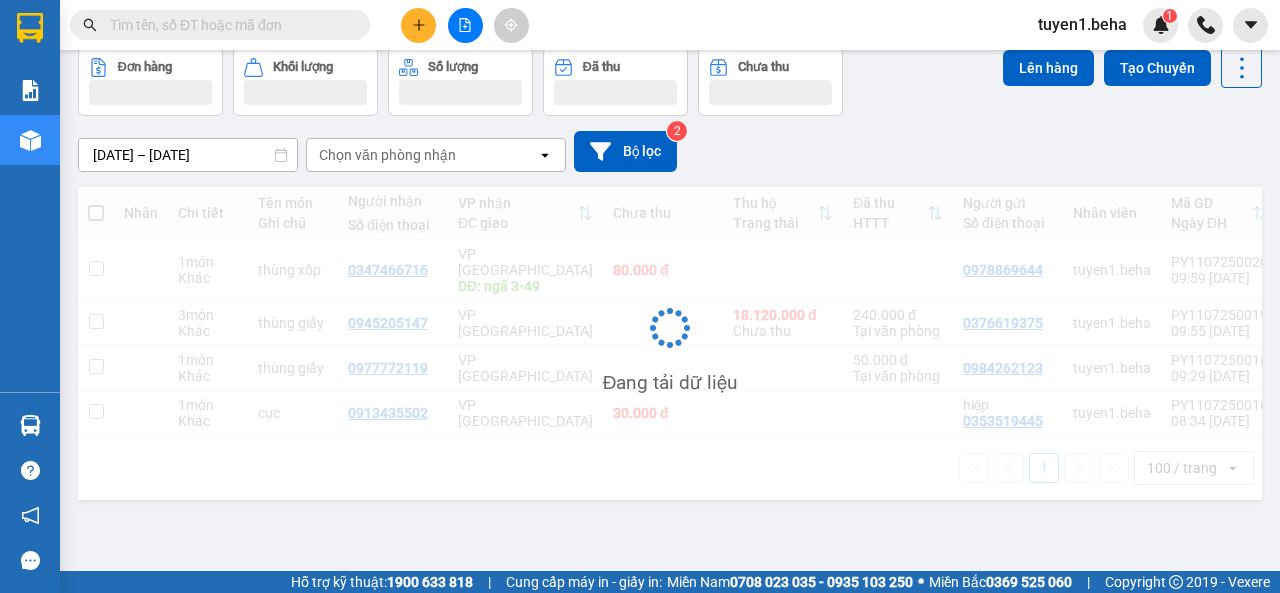 scroll, scrollTop: 92, scrollLeft: 0, axis: vertical 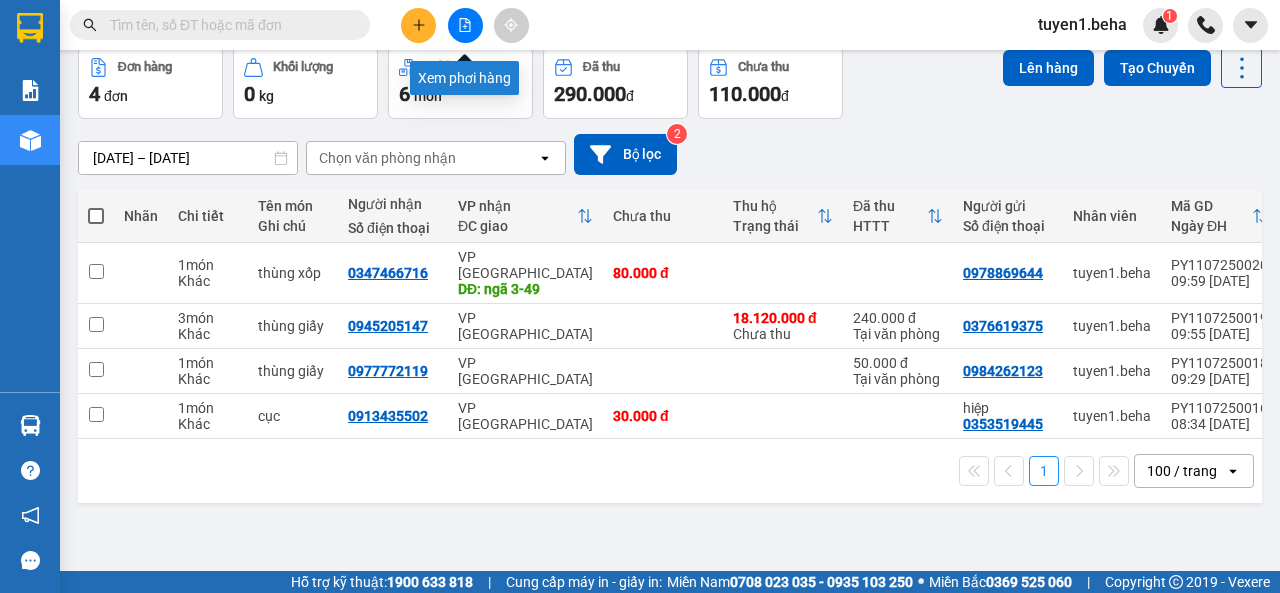 click at bounding box center [465, 25] 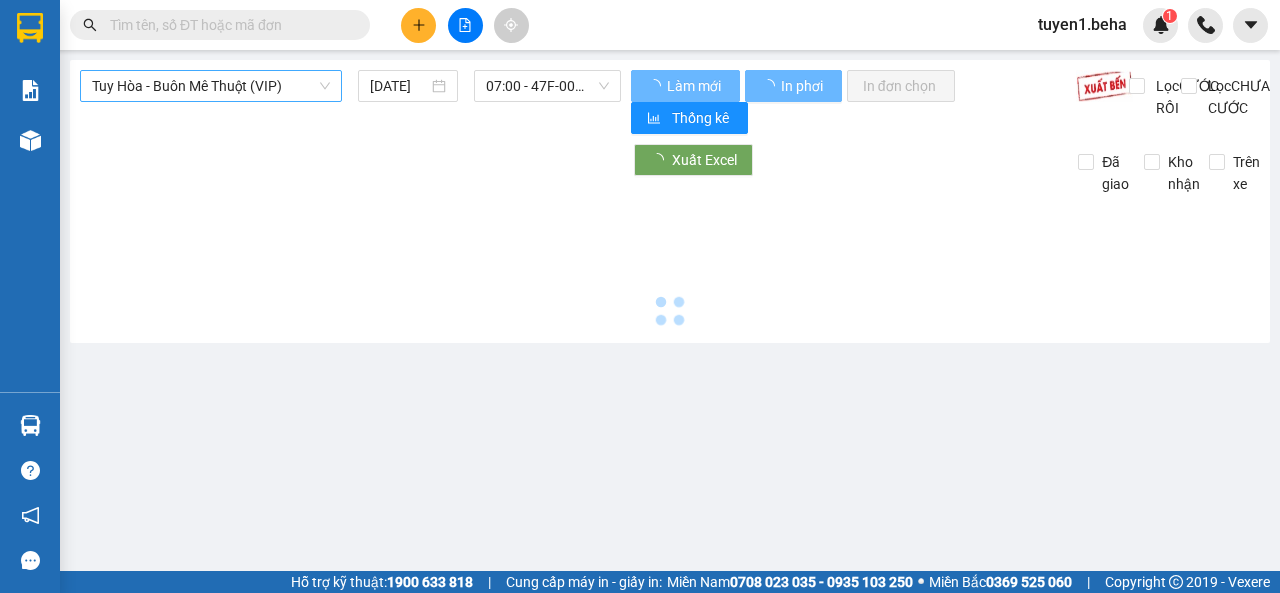 scroll, scrollTop: 0, scrollLeft: 0, axis: both 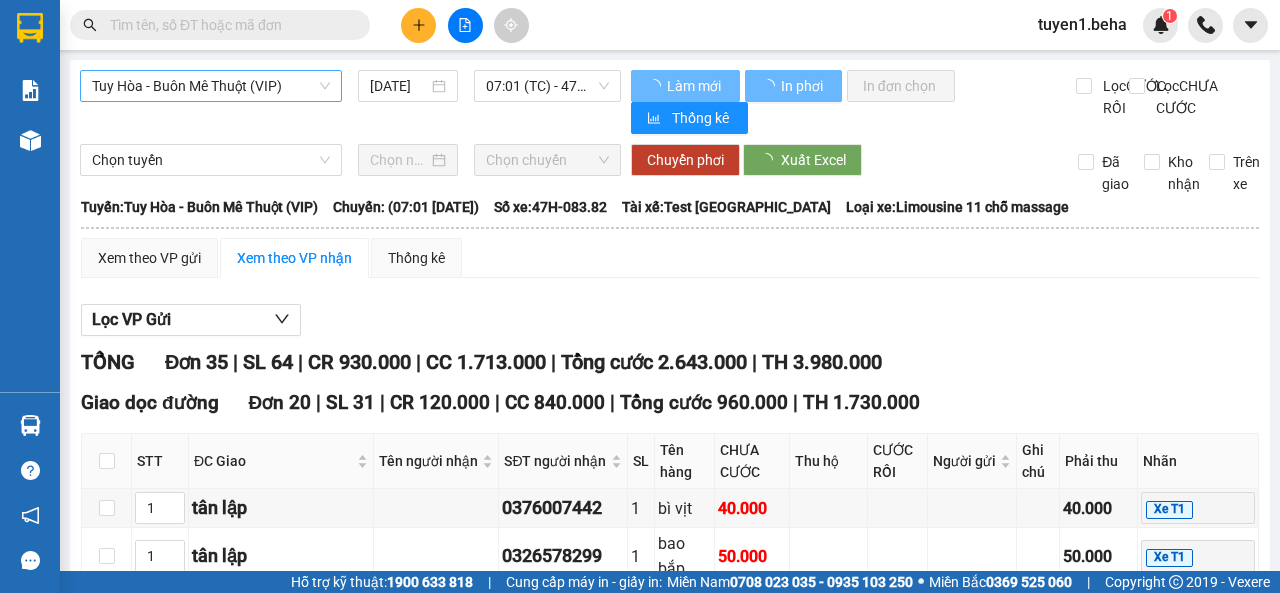 click on "Tuy Hòa - Buôn Mê Thuột (VIP)" at bounding box center (211, 86) 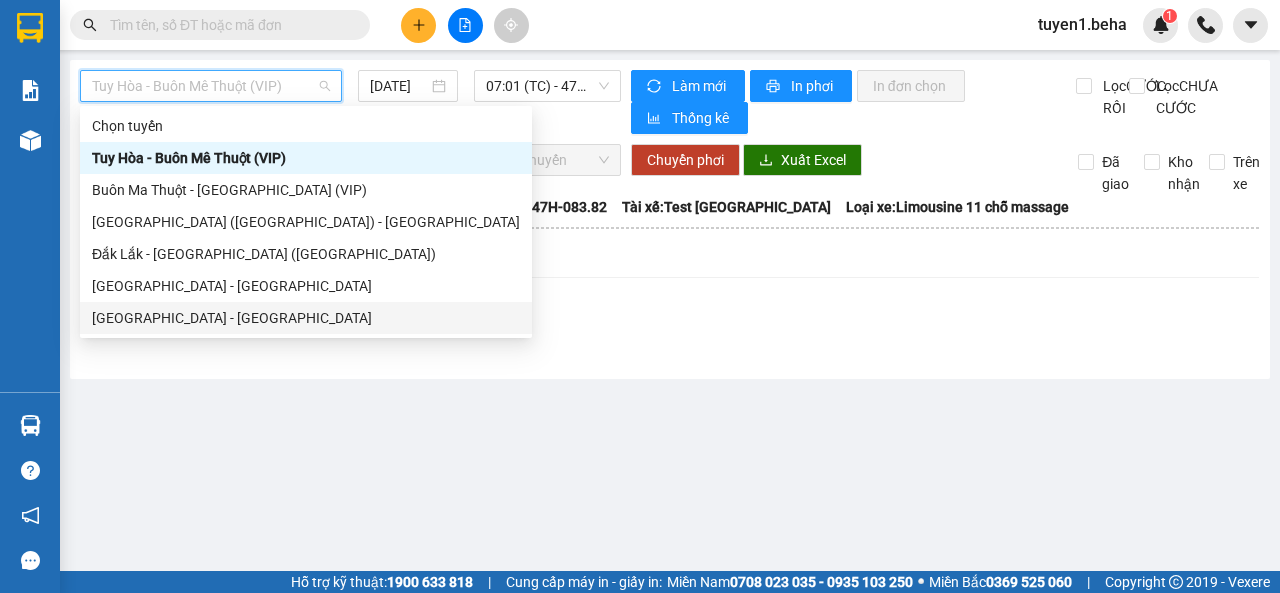 click on "[GEOGRAPHIC_DATA] - [GEOGRAPHIC_DATA]" at bounding box center [306, 318] 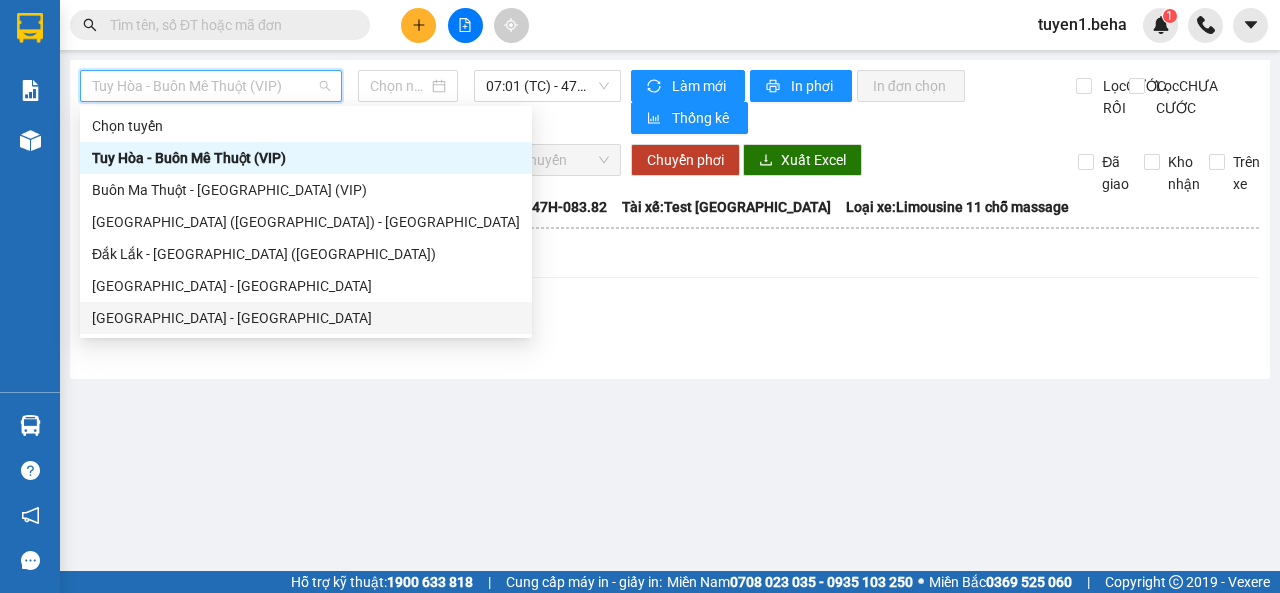 type on "[DATE]" 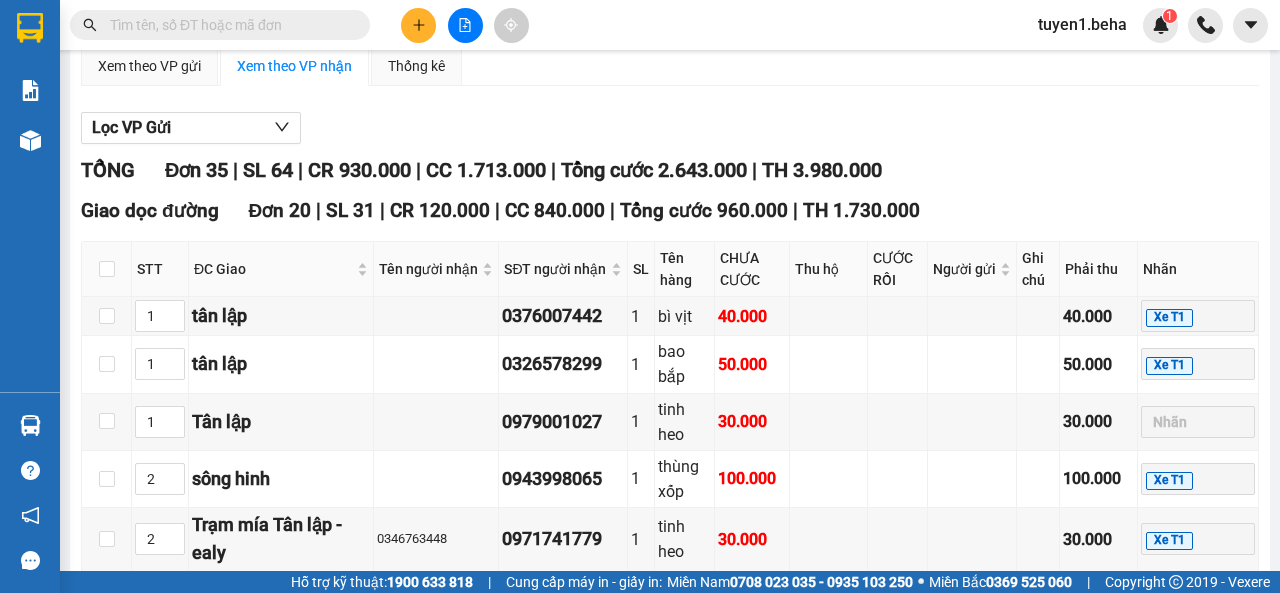 scroll, scrollTop: 0, scrollLeft: 0, axis: both 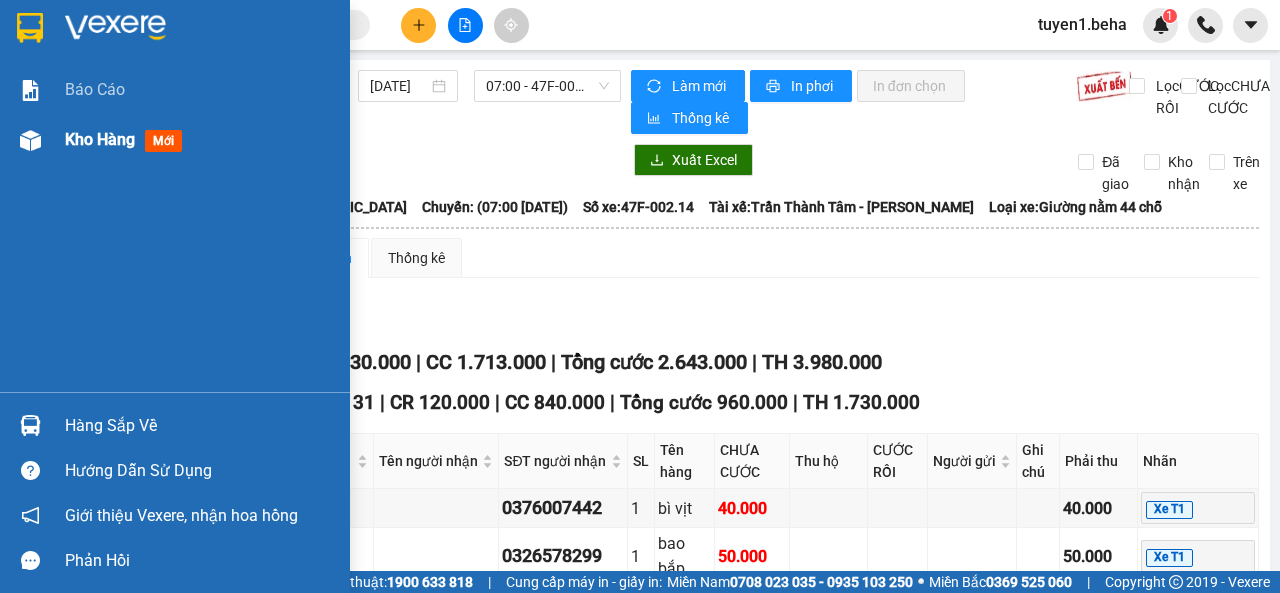 click on "Kho hàng" at bounding box center (100, 139) 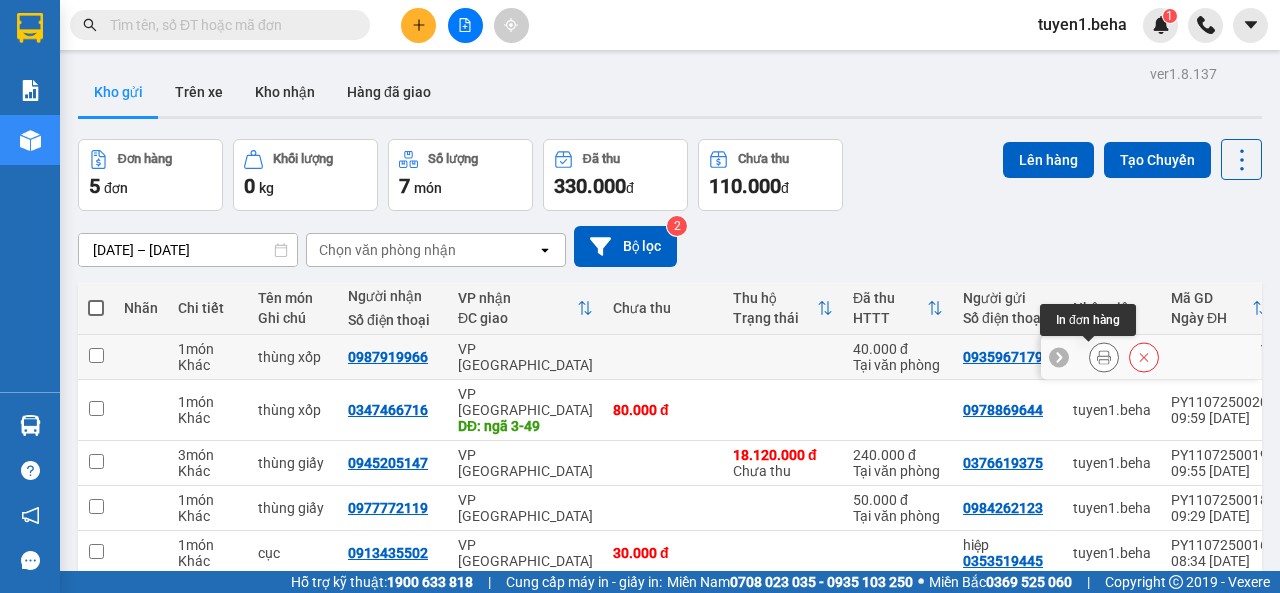 click 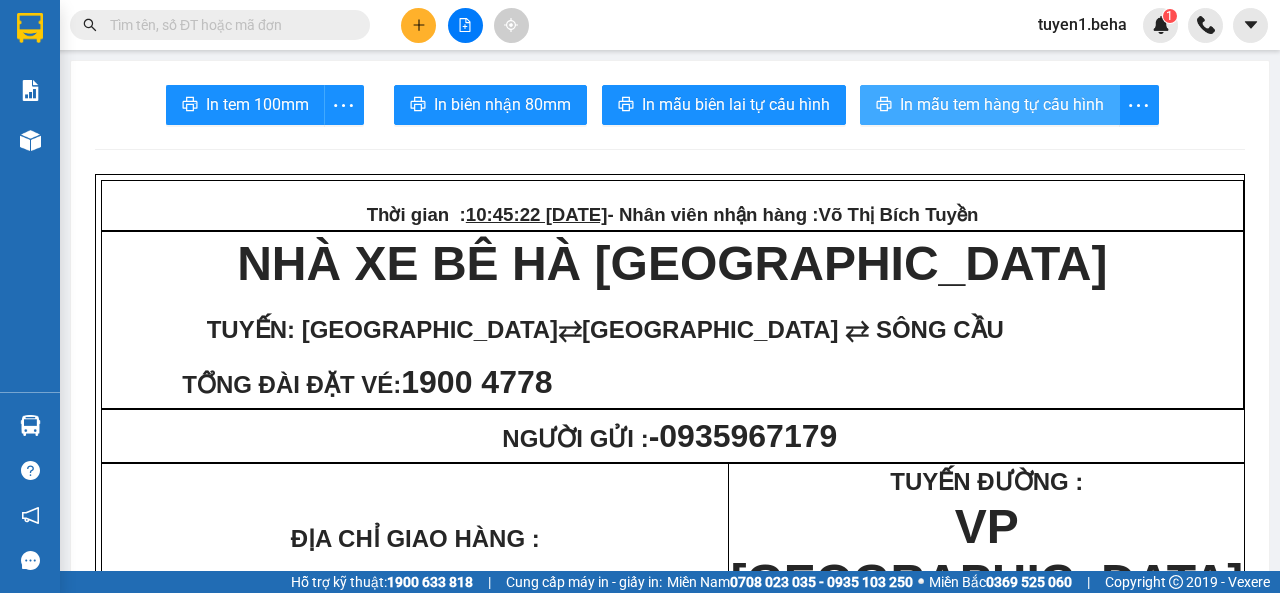 click on "In mẫu tem hàng tự cấu hình" at bounding box center (1002, 104) 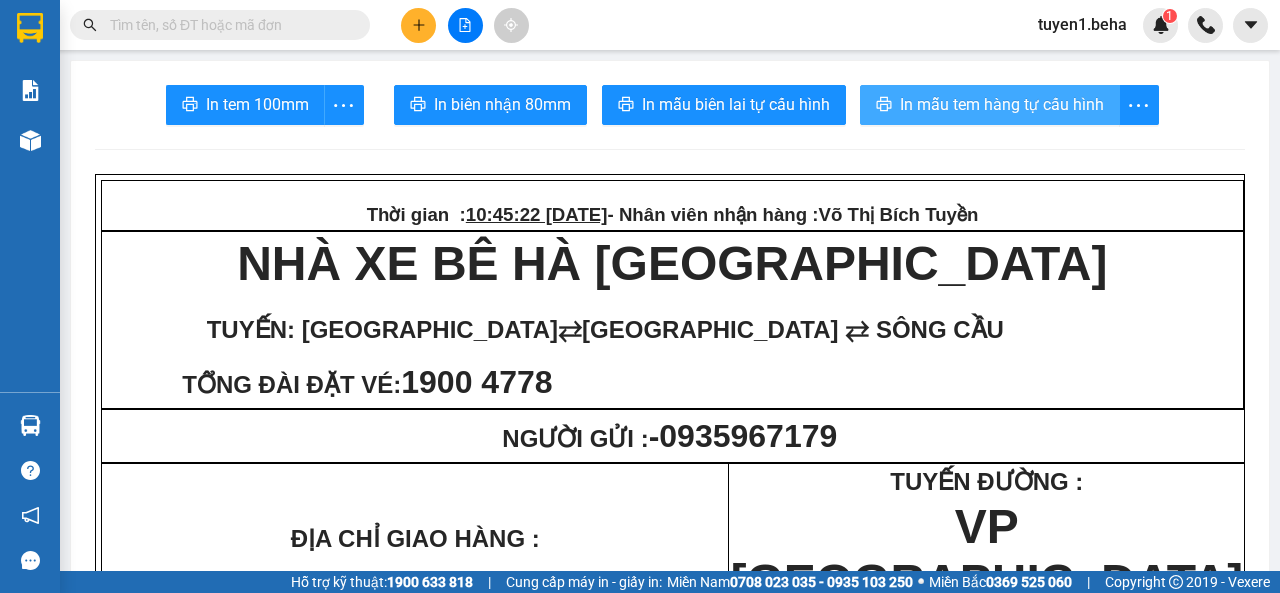 scroll, scrollTop: 0, scrollLeft: 0, axis: both 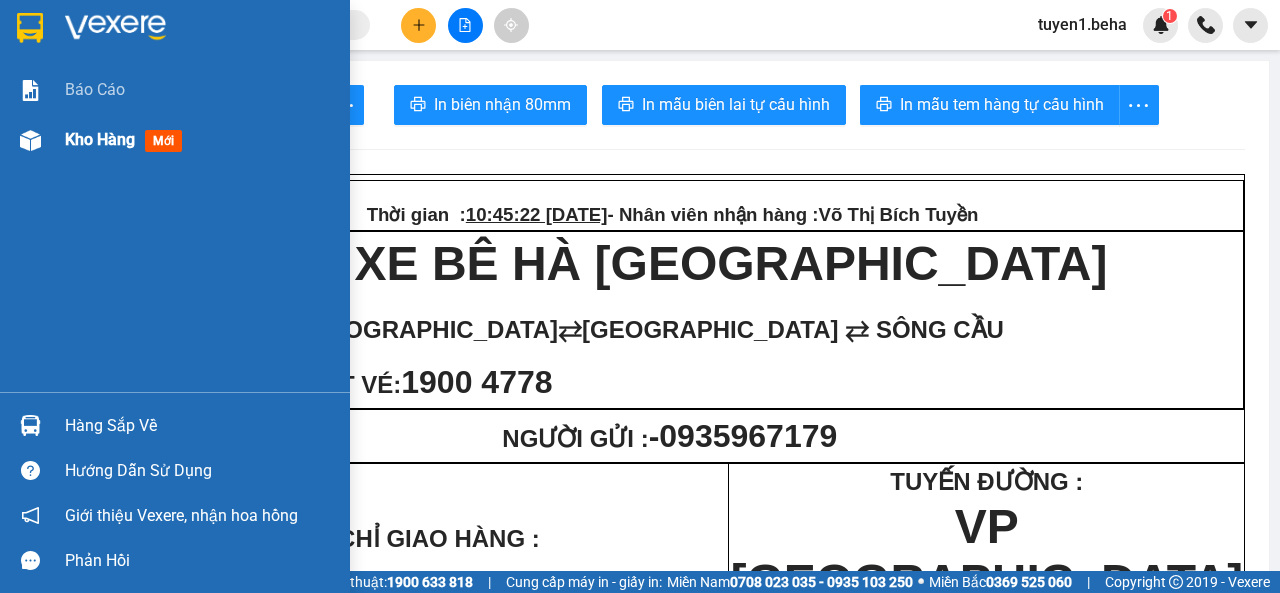 click on "Kho hàng" at bounding box center [100, 139] 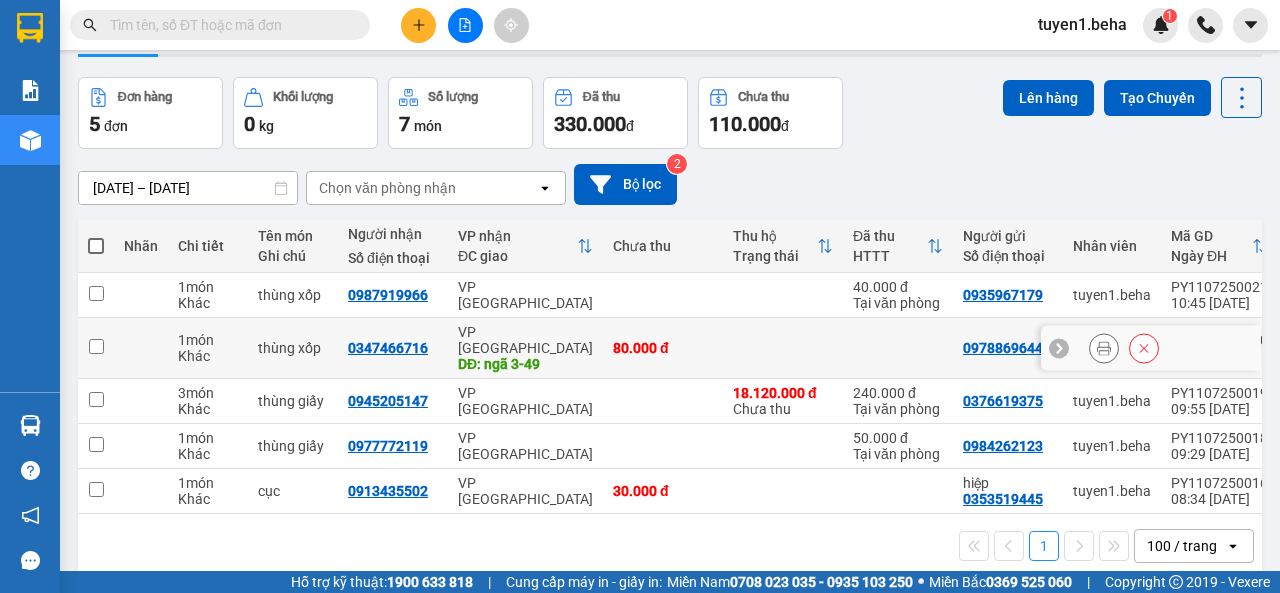 scroll, scrollTop: 92, scrollLeft: 0, axis: vertical 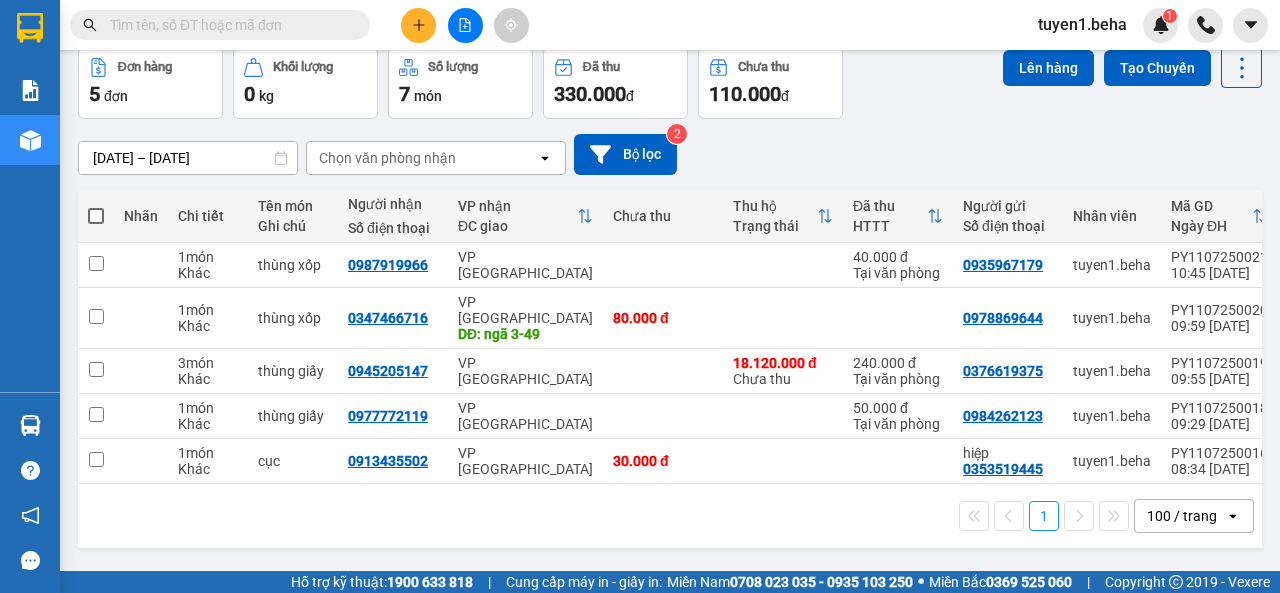 click on "1 100 / trang open" at bounding box center [670, 516] 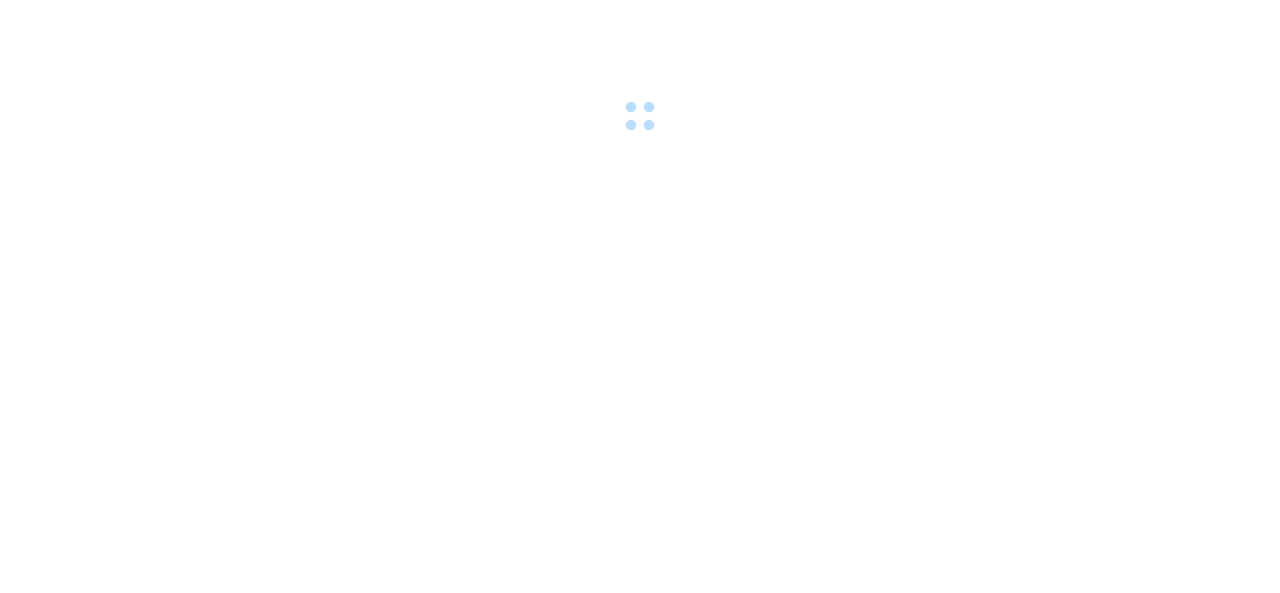 scroll, scrollTop: 0, scrollLeft: 0, axis: both 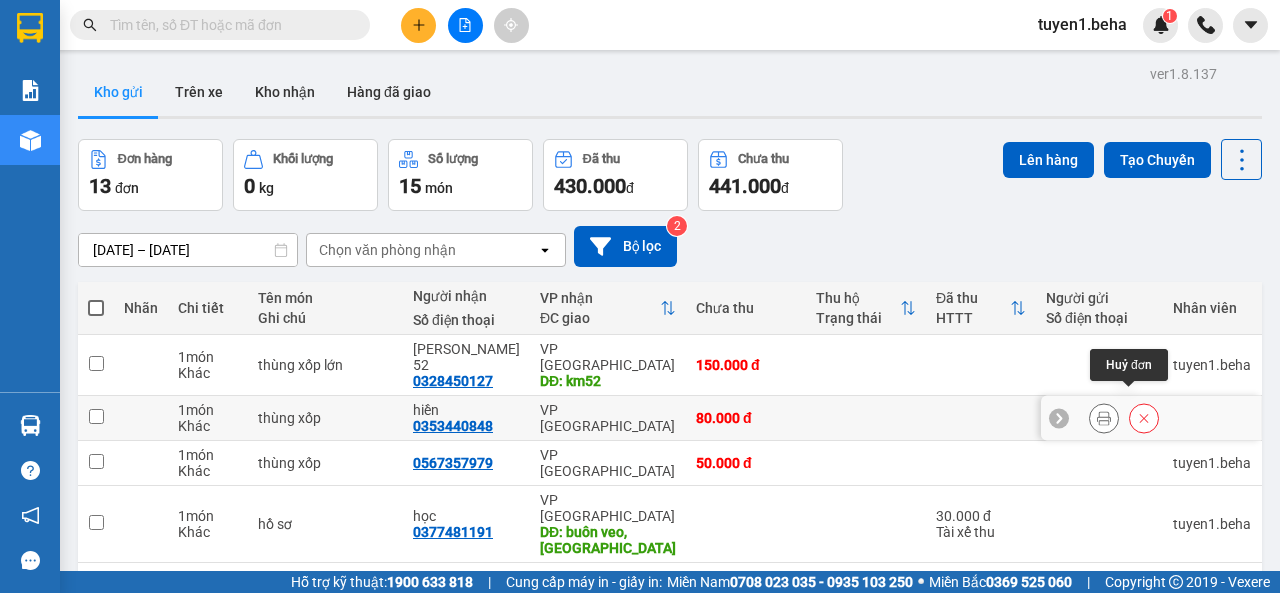 click 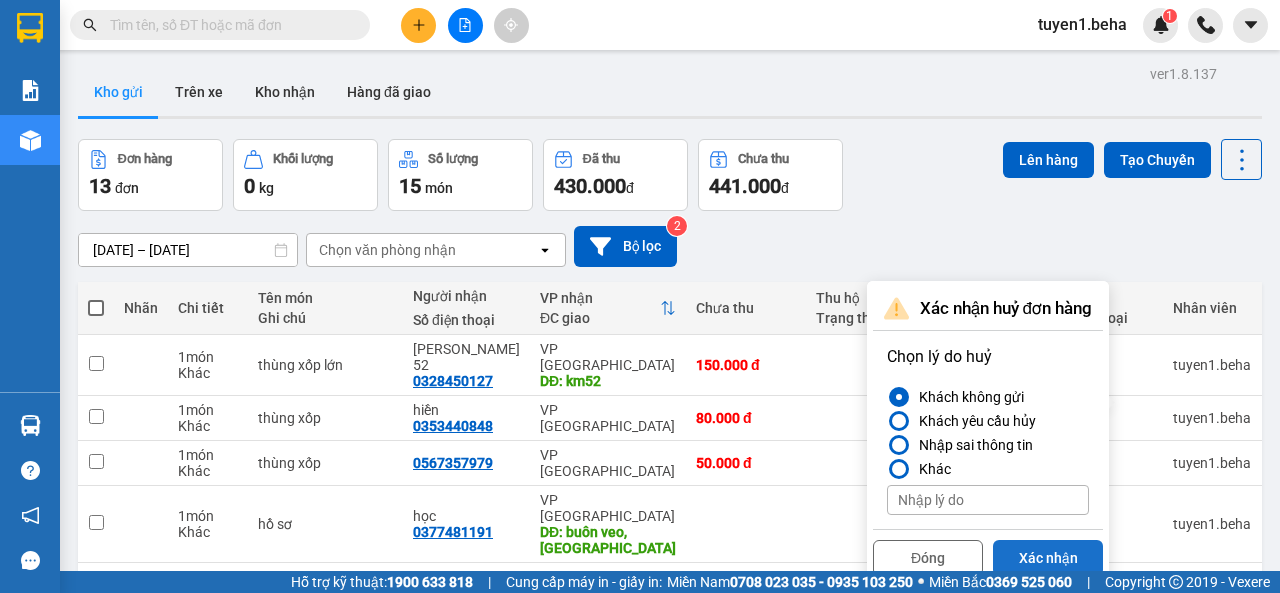 click on "Xác nhận" at bounding box center (1048, 558) 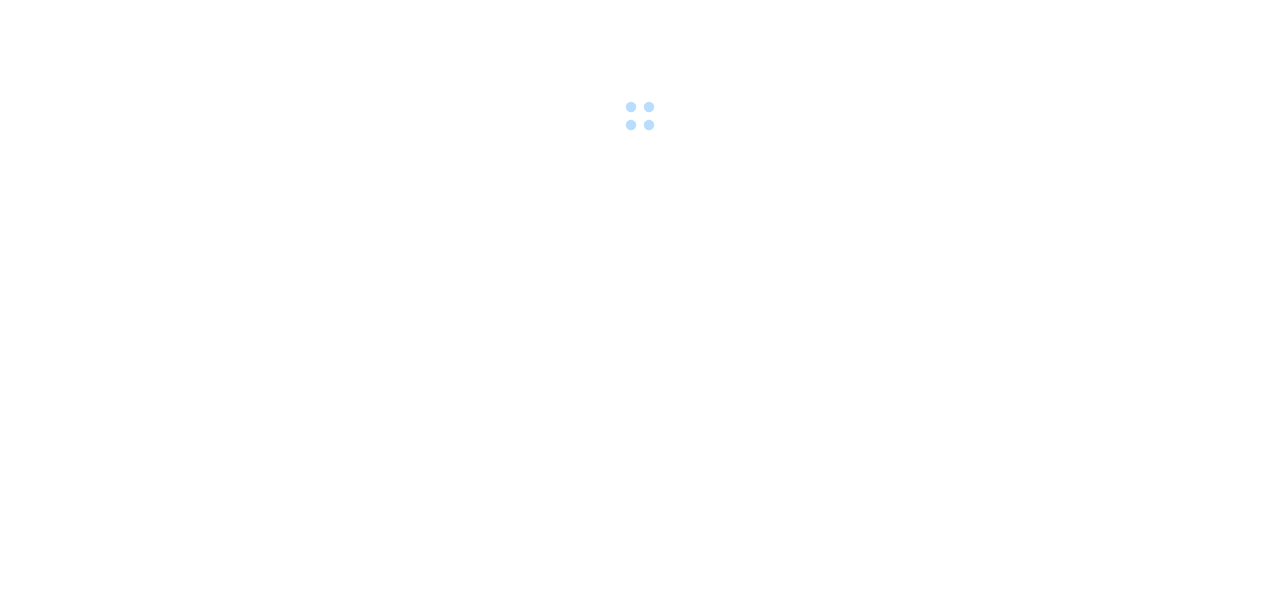 scroll, scrollTop: 0, scrollLeft: 0, axis: both 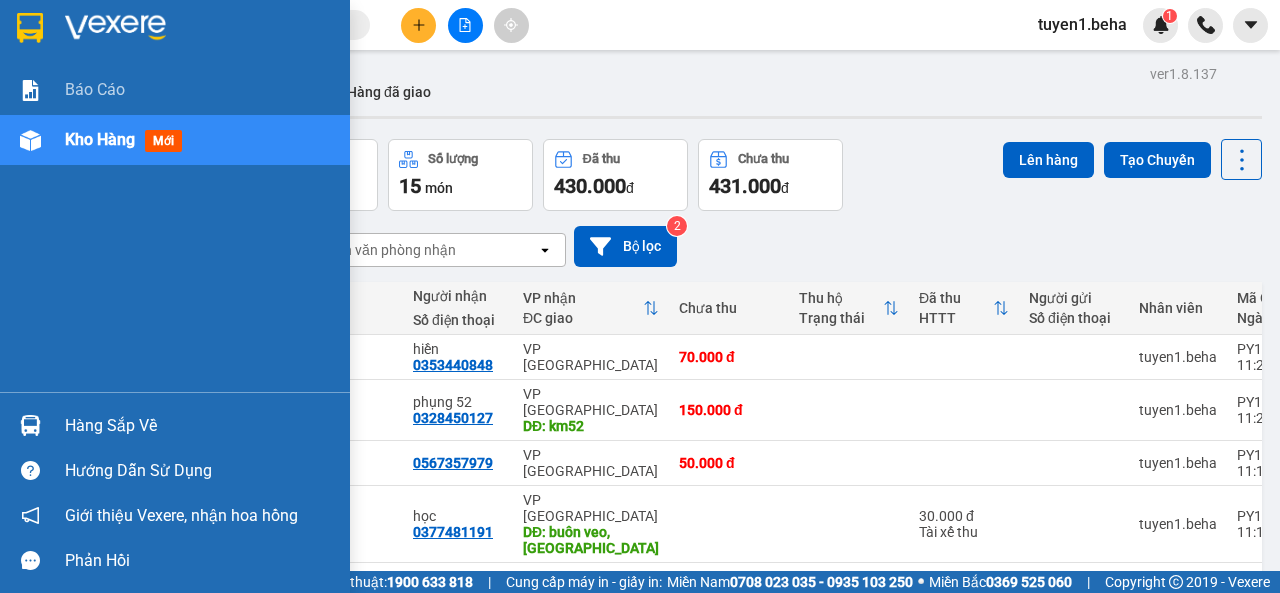click on "Kho hàng" at bounding box center [100, 139] 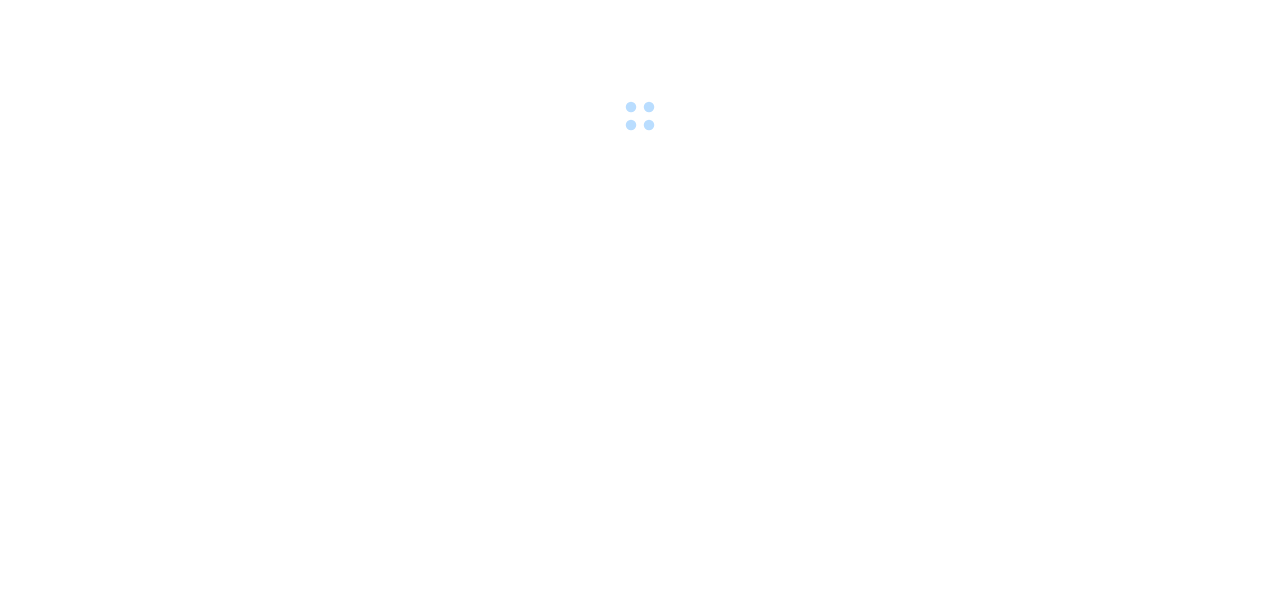 scroll, scrollTop: 0, scrollLeft: 0, axis: both 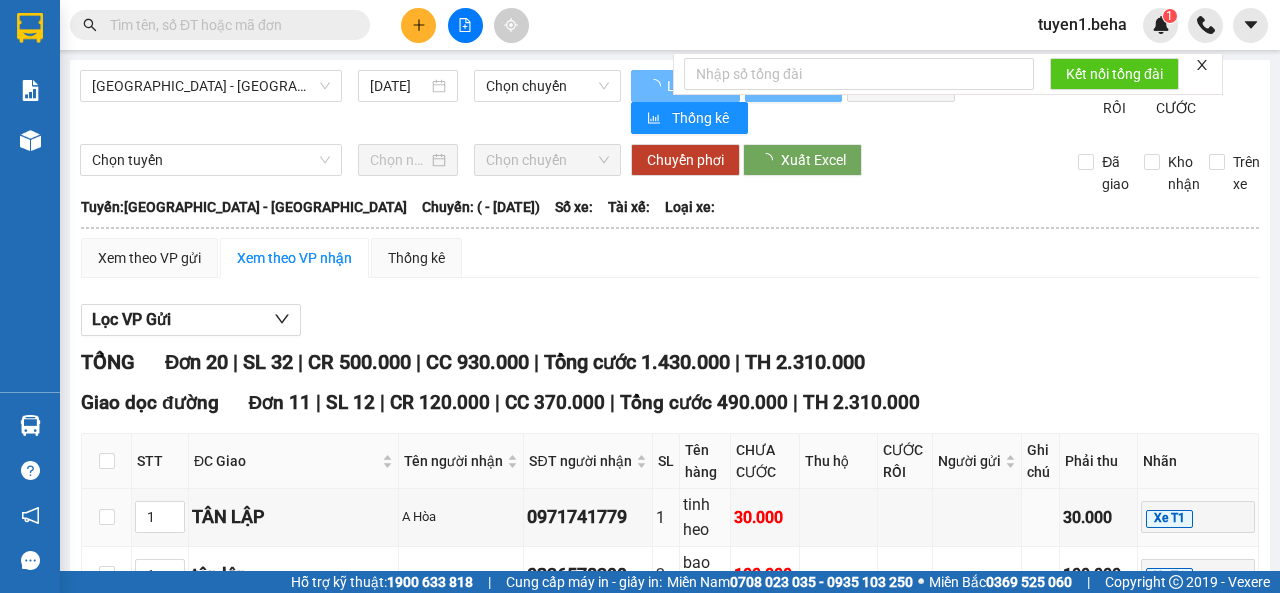 type on "[DATE]" 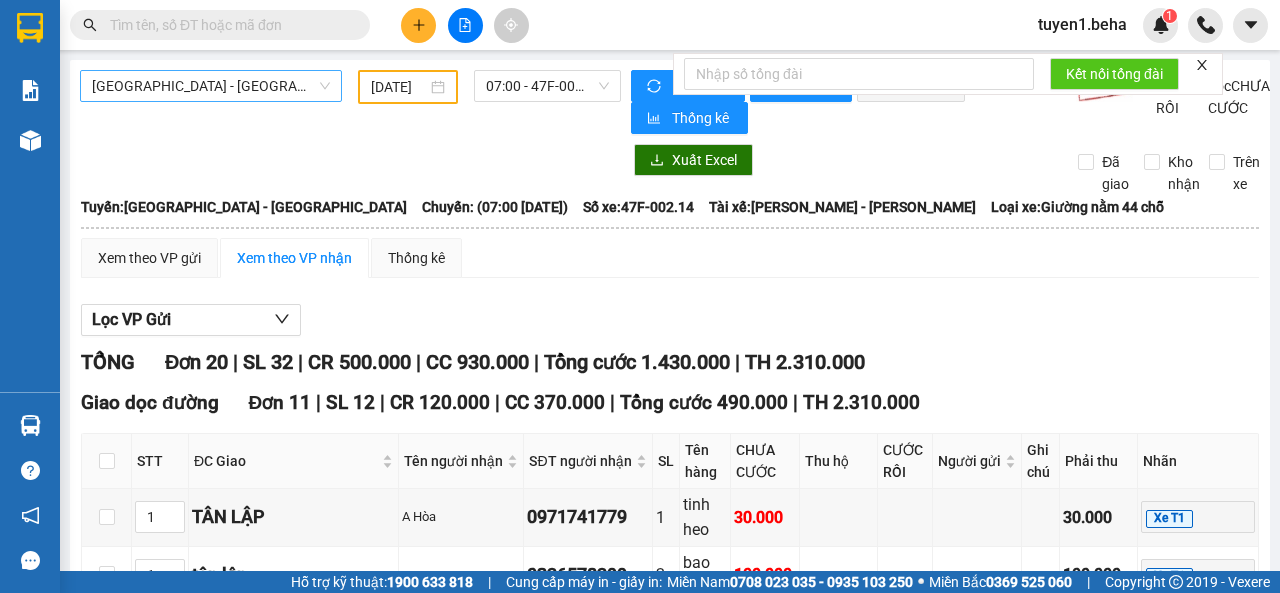 click on "[GEOGRAPHIC_DATA] - [GEOGRAPHIC_DATA]" at bounding box center (211, 86) 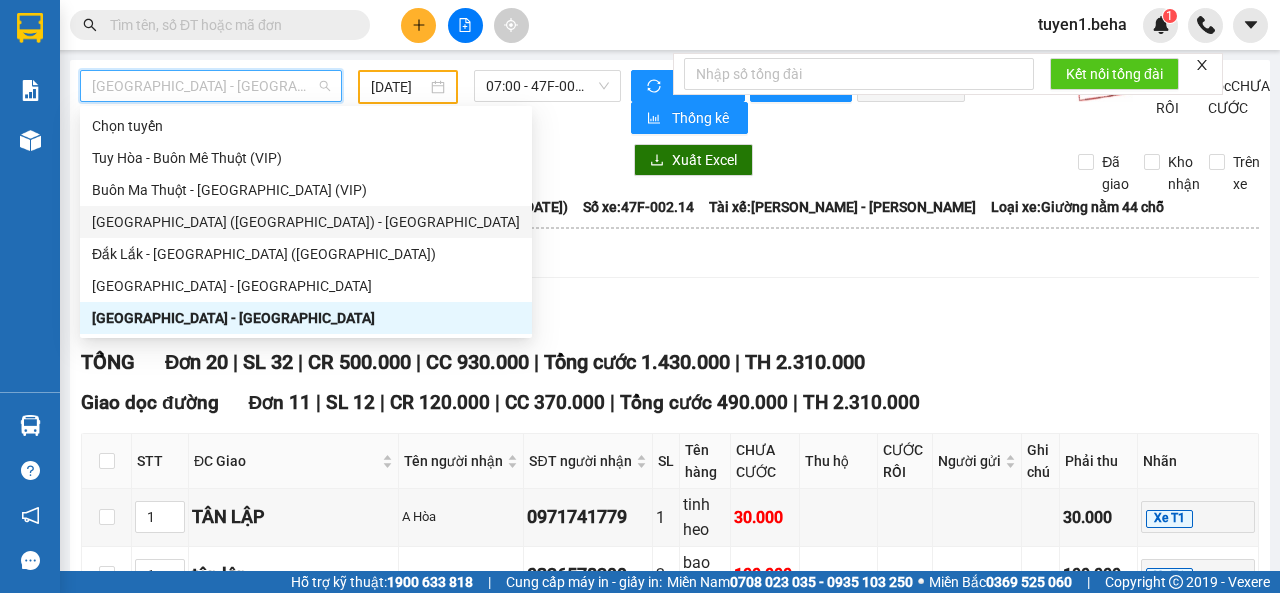 click on "[GEOGRAPHIC_DATA] ([GEOGRAPHIC_DATA]) - [GEOGRAPHIC_DATA]" at bounding box center (306, 222) 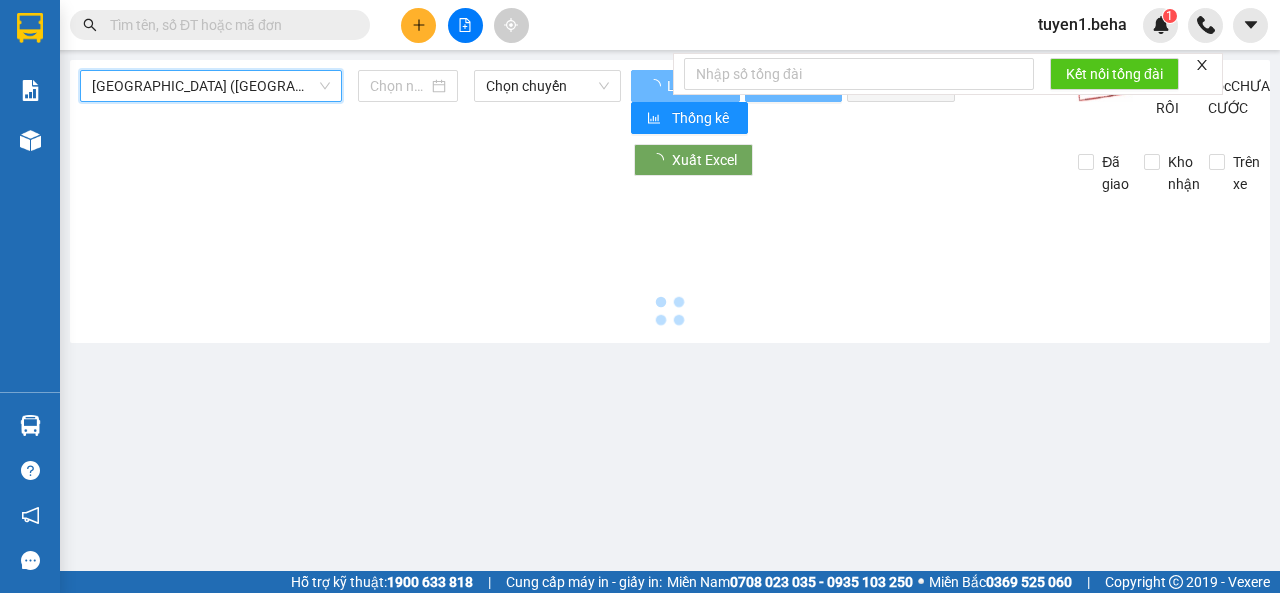 type on "[DATE]" 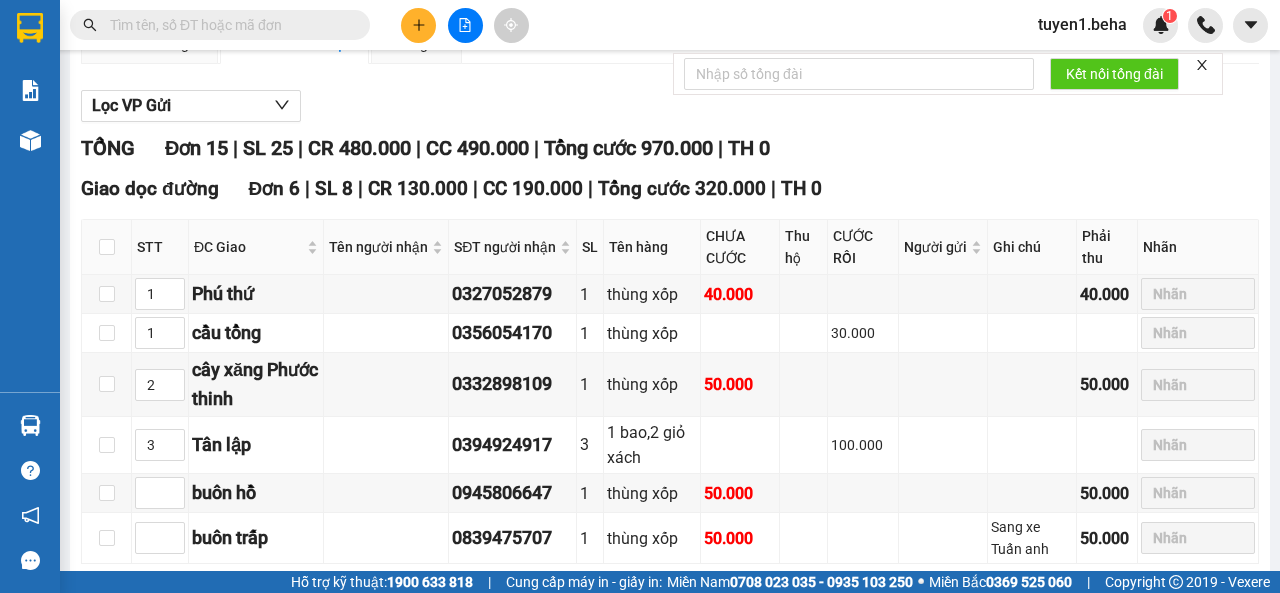 scroll, scrollTop: 0, scrollLeft: 0, axis: both 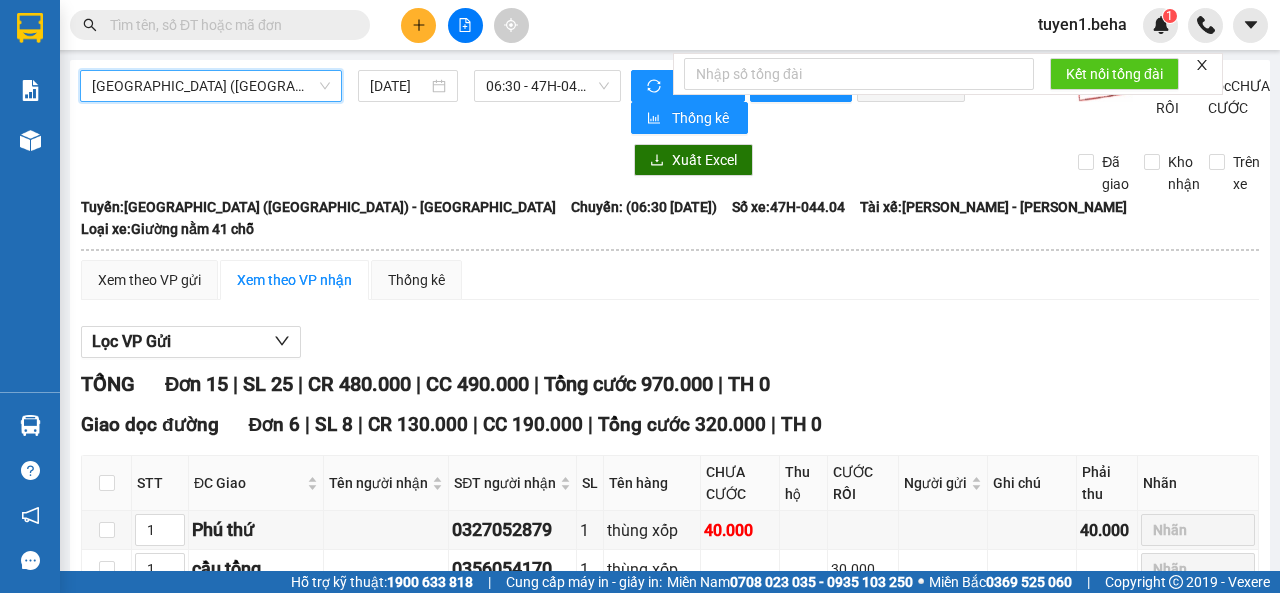 click 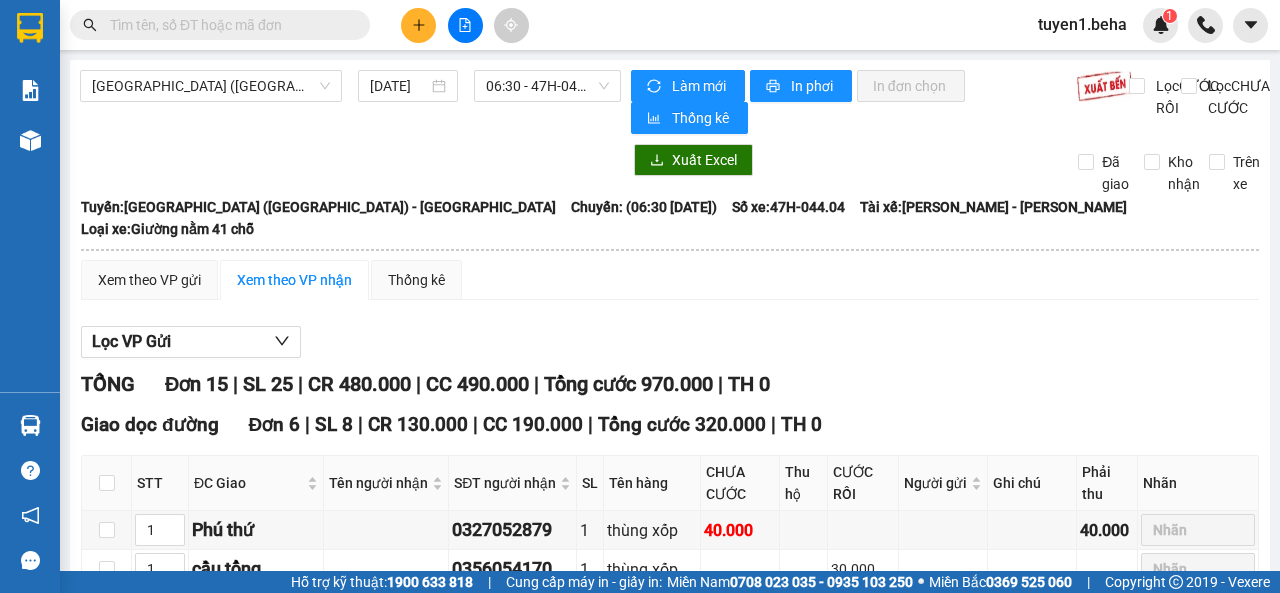 click on "[GEOGRAPHIC_DATA] ([GEOGRAPHIC_DATA]) - [GEOGRAPHIC_DATA] [DATE] 06:30     - 47H-044.04" at bounding box center [350, 102] 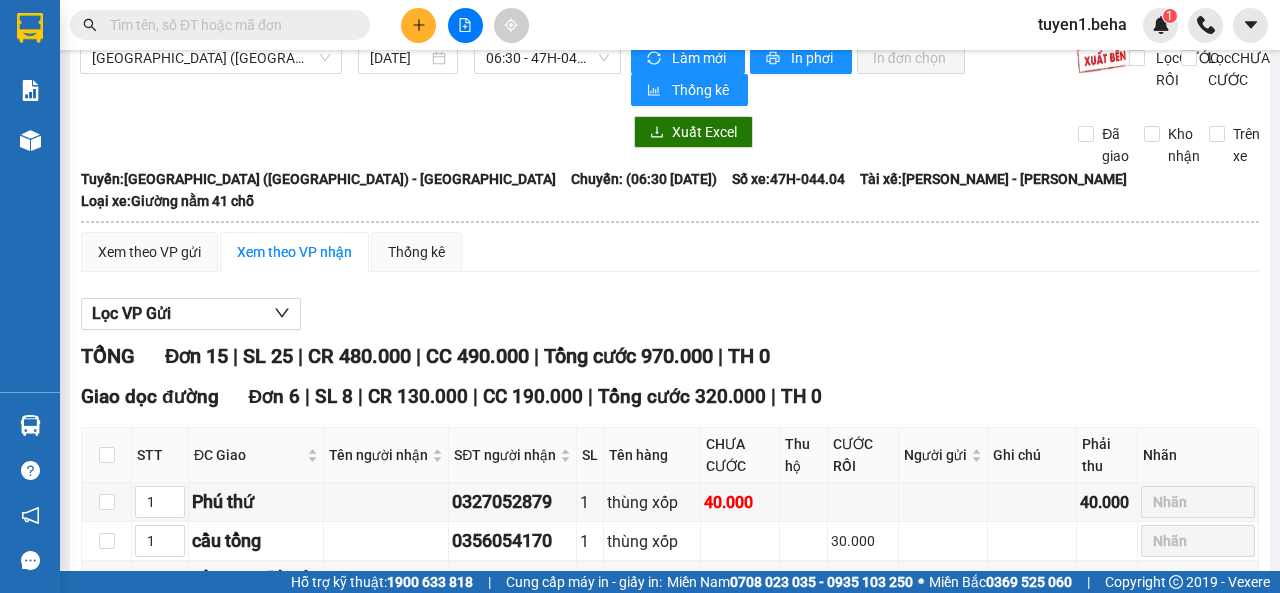 scroll, scrollTop: 0, scrollLeft: 0, axis: both 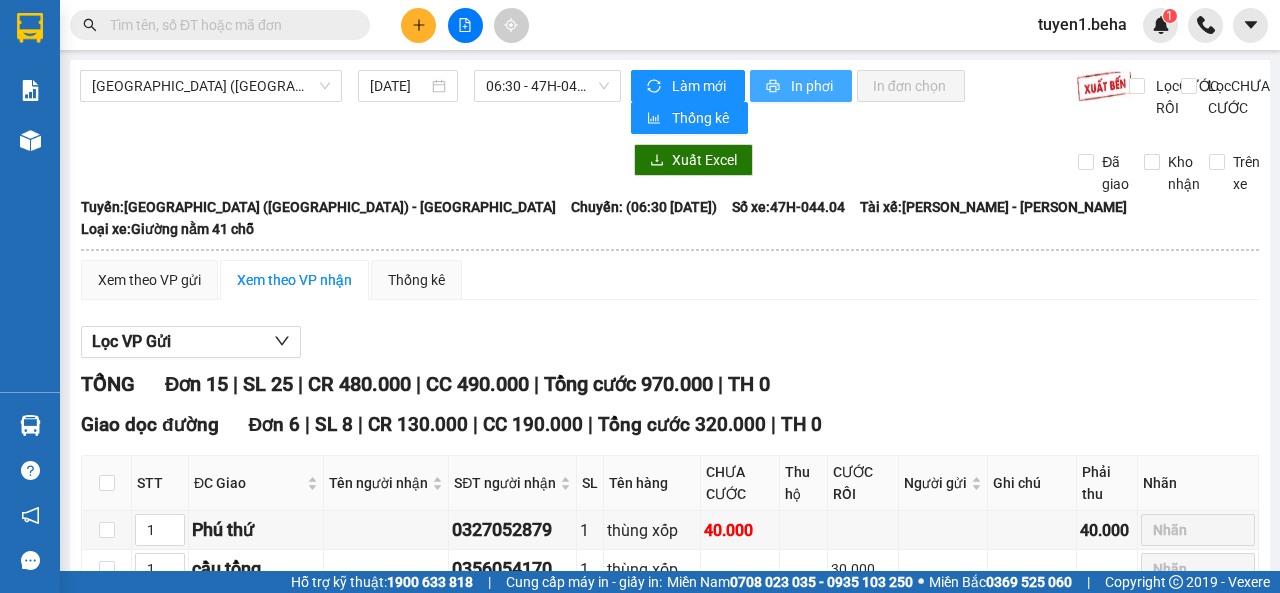 click on "In phơi" at bounding box center (813, 86) 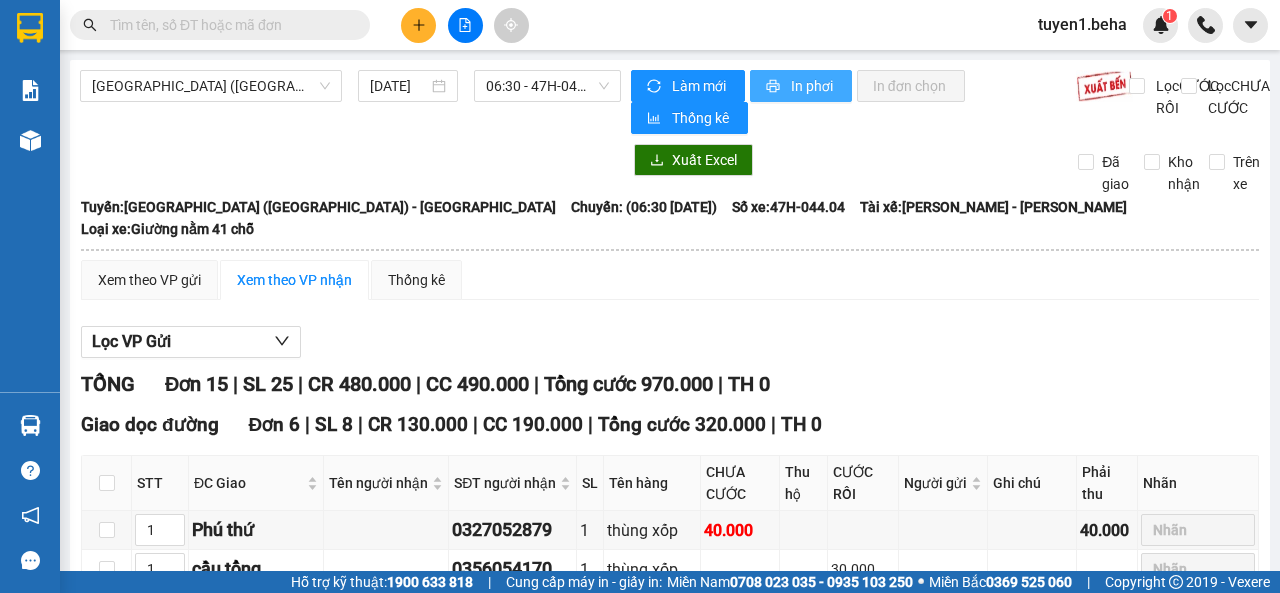 scroll, scrollTop: 0, scrollLeft: 0, axis: both 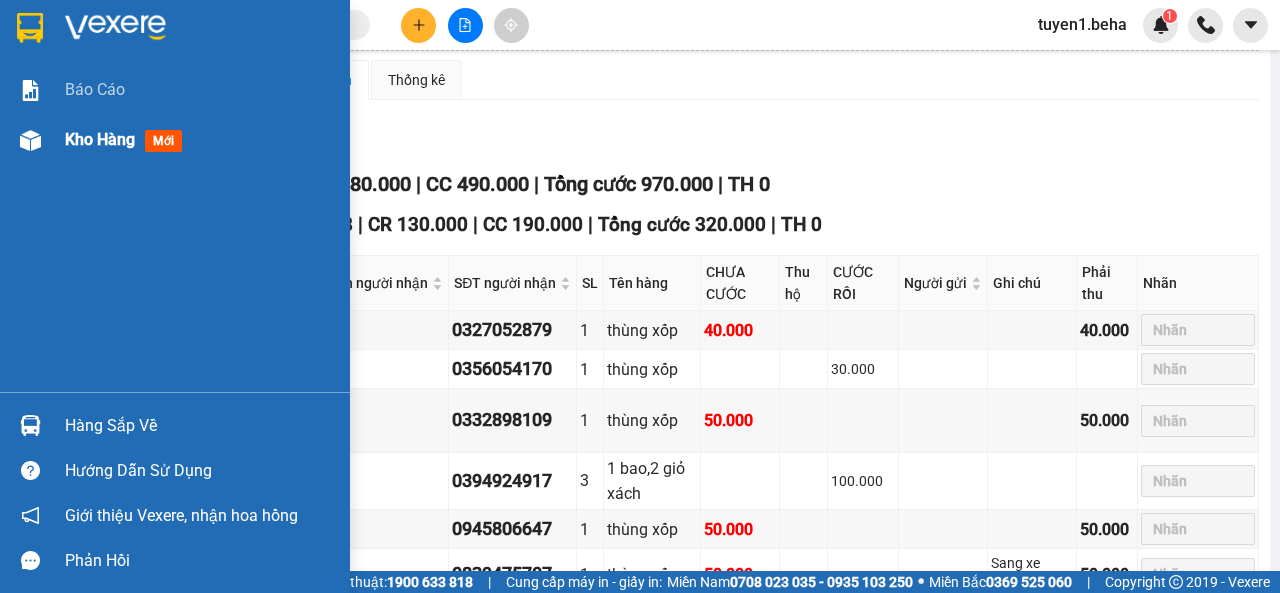 click on "Kho hàng" at bounding box center (100, 139) 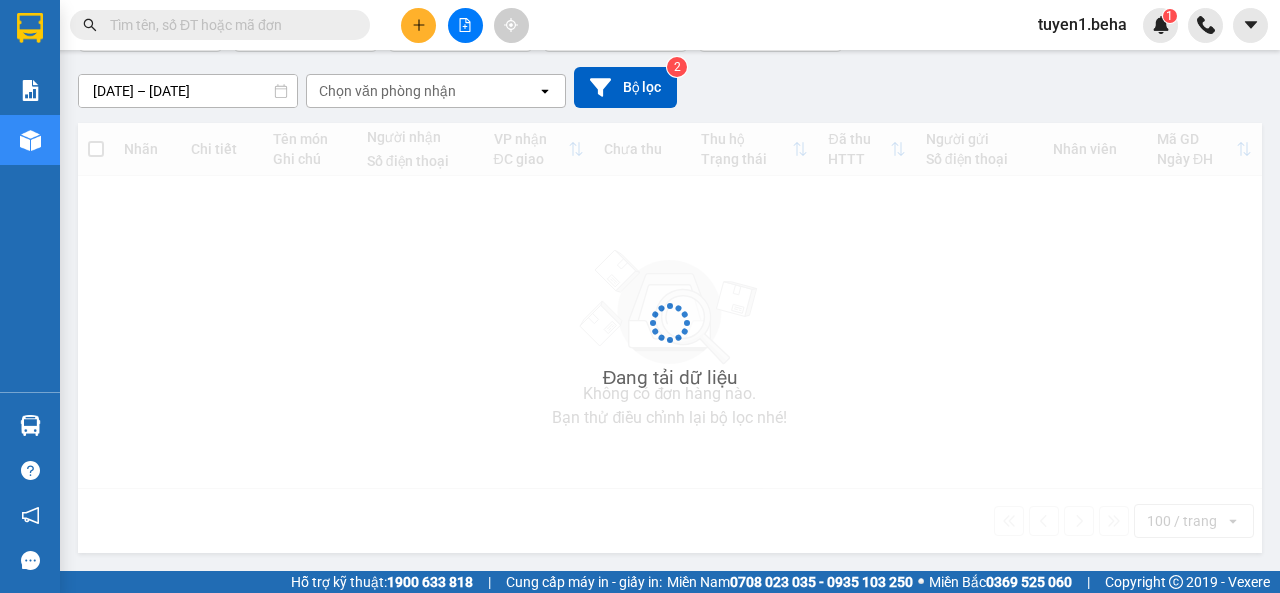 scroll, scrollTop: 0, scrollLeft: 0, axis: both 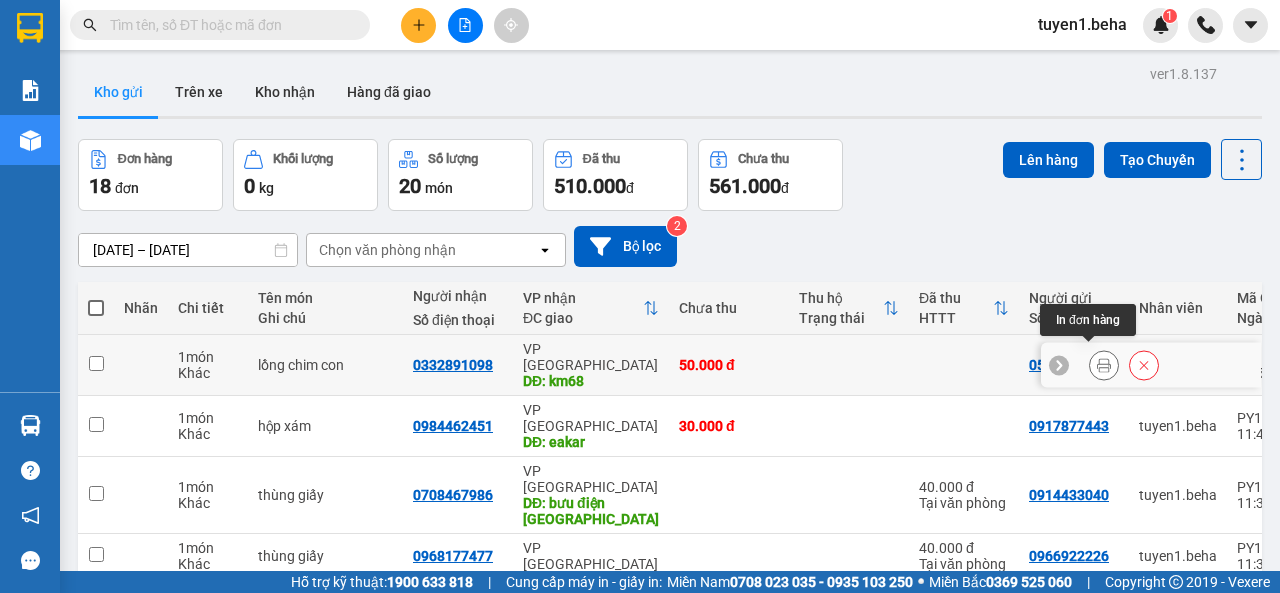 click 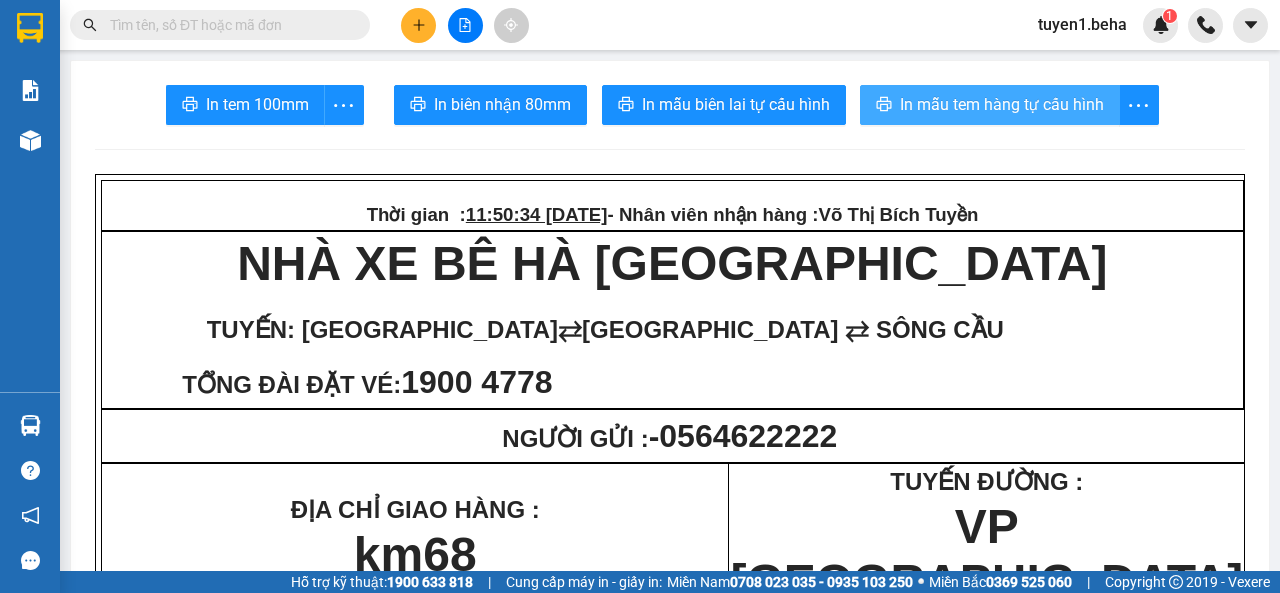 click on "In mẫu tem hàng tự cấu hình" at bounding box center [1002, 104] 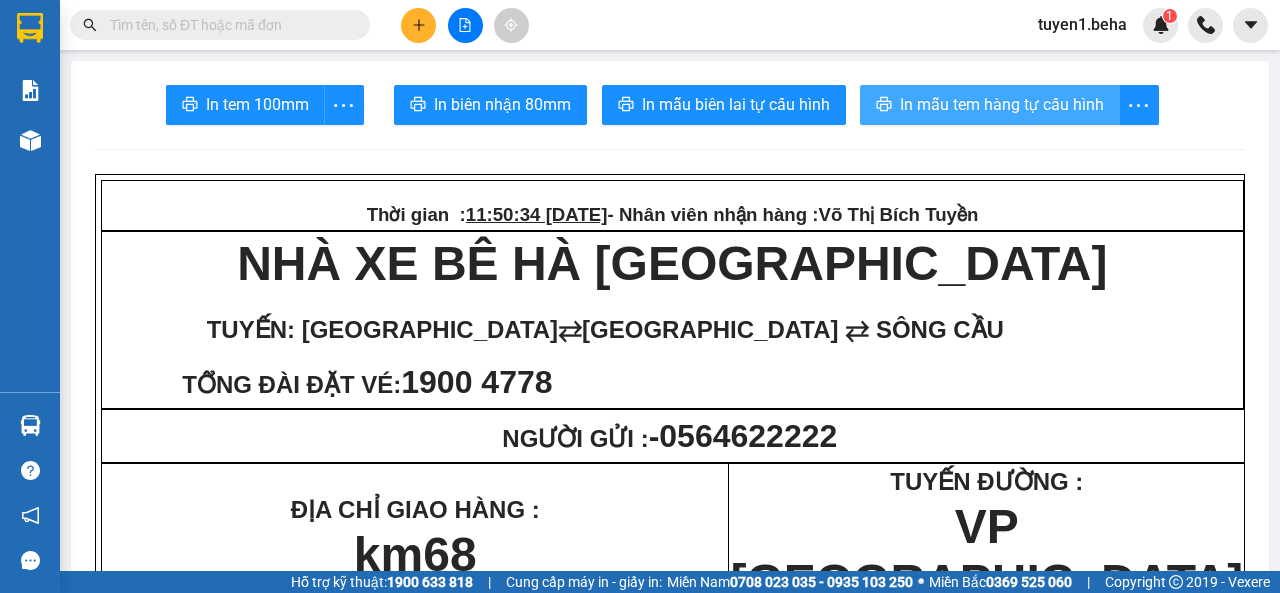 scroll, scrollTop: 0, scrollLeft: 0, axis: both 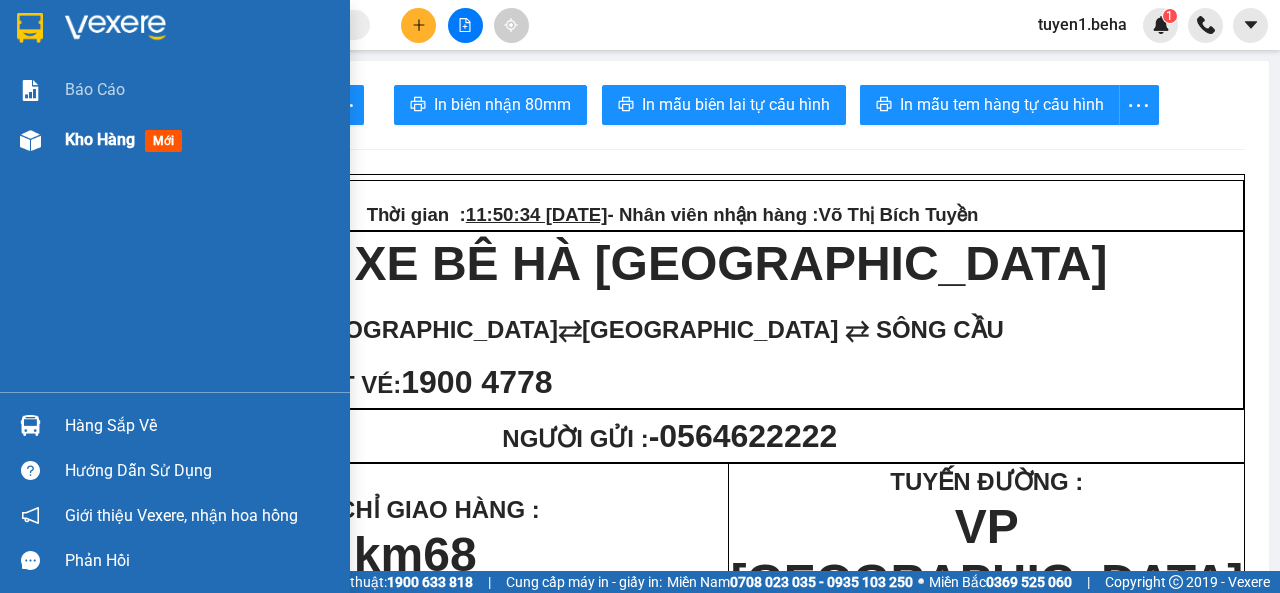 click on "Kho hàng" at bounding box center [100, 139] 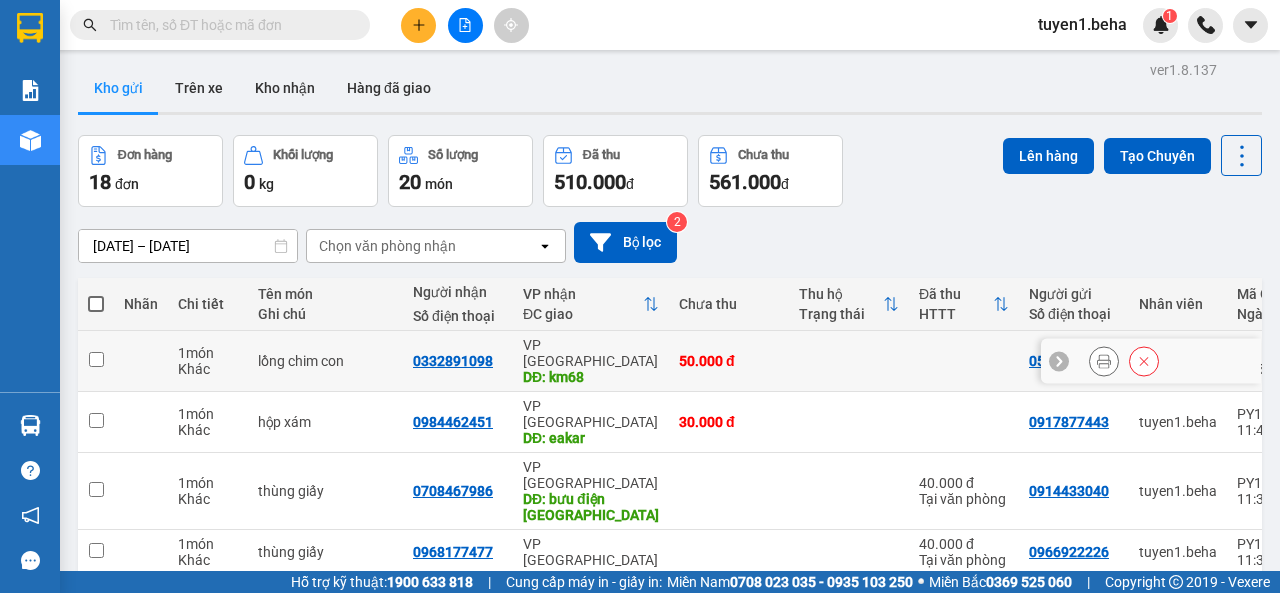 scroll, scrollTop: 0, scrollLeft: 0, axis: both 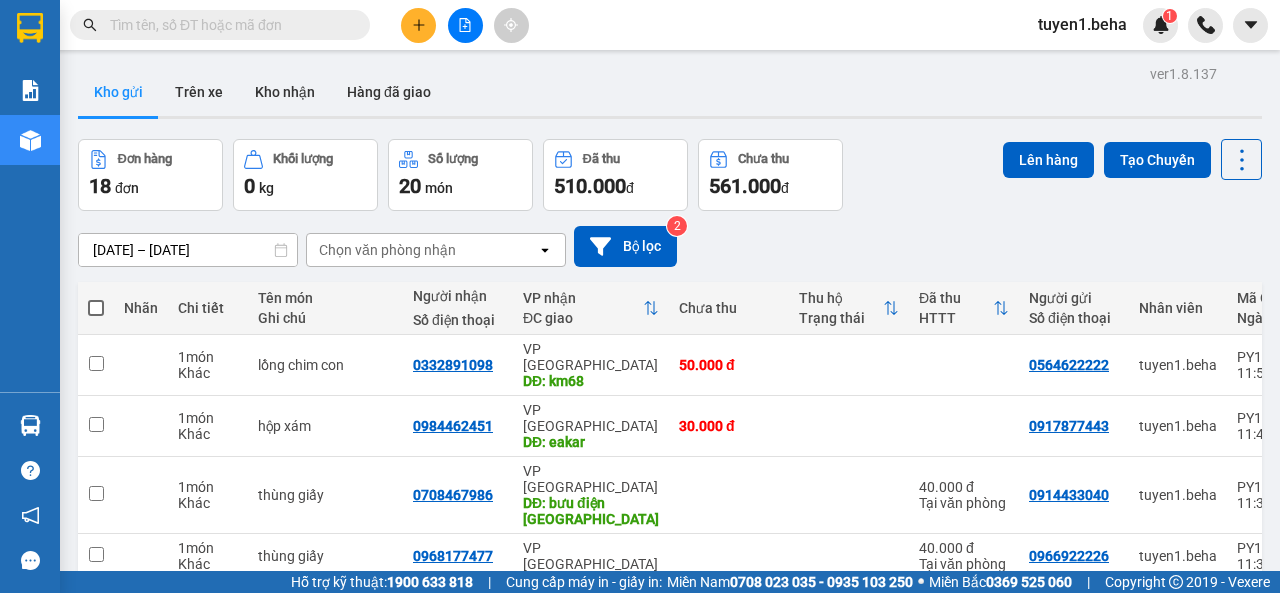 click at bounding box center (96, 308) 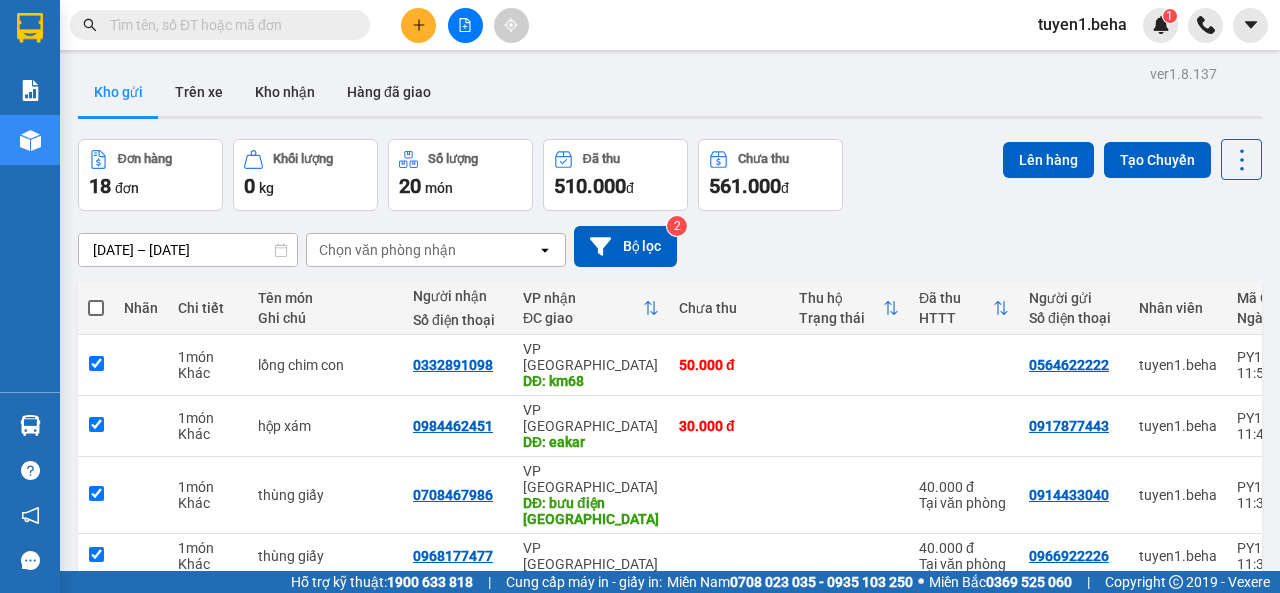 checkbox on "true" 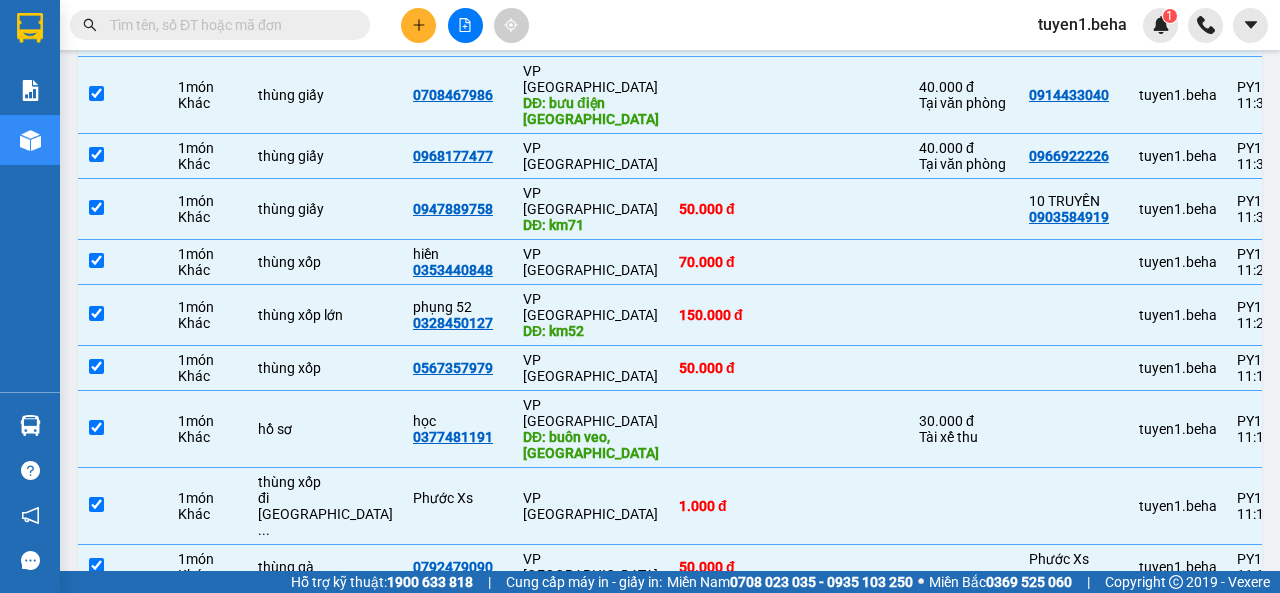 scroll, scrollTop: 700, scrollLeft: 0, axis: vertical 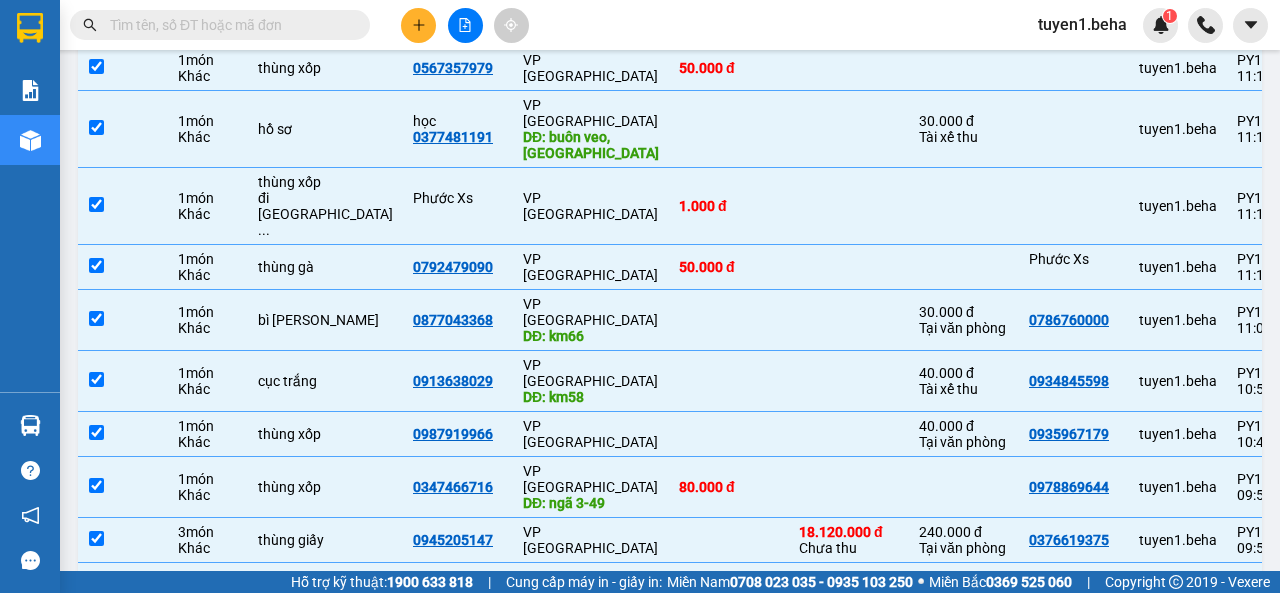 click on "100 / trang" at bounding box center (1182, 685) 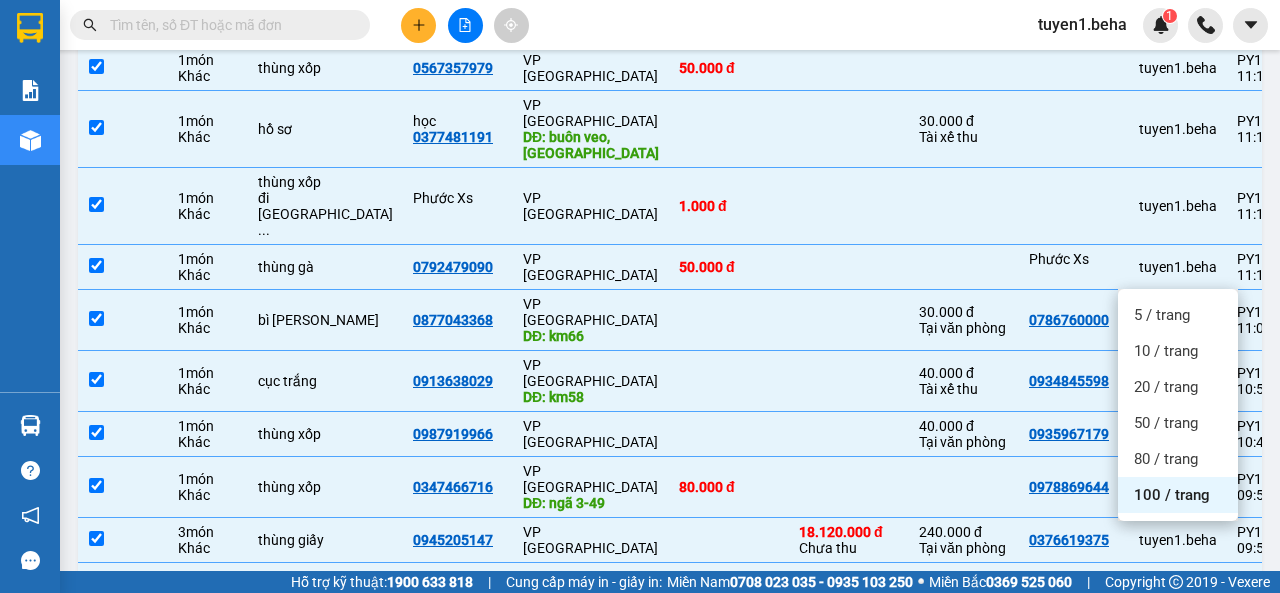 click on "100 / trang" at bounding box center [1172, 495] 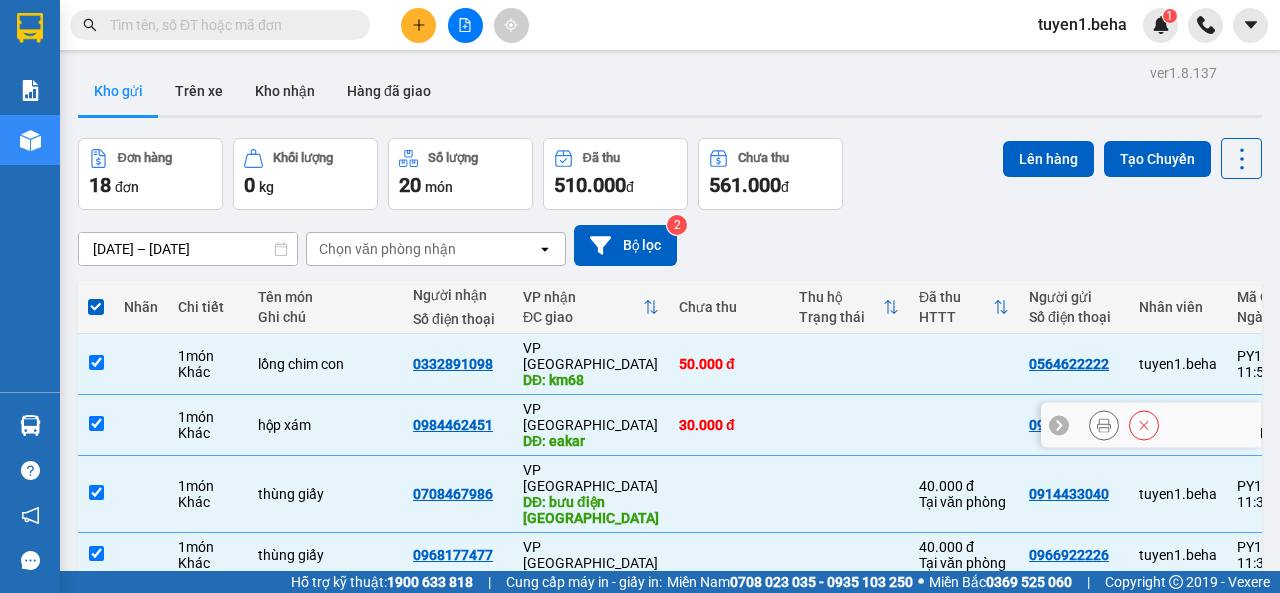scroll, scrollTop: 0, scrollLeft: 0, axis: both 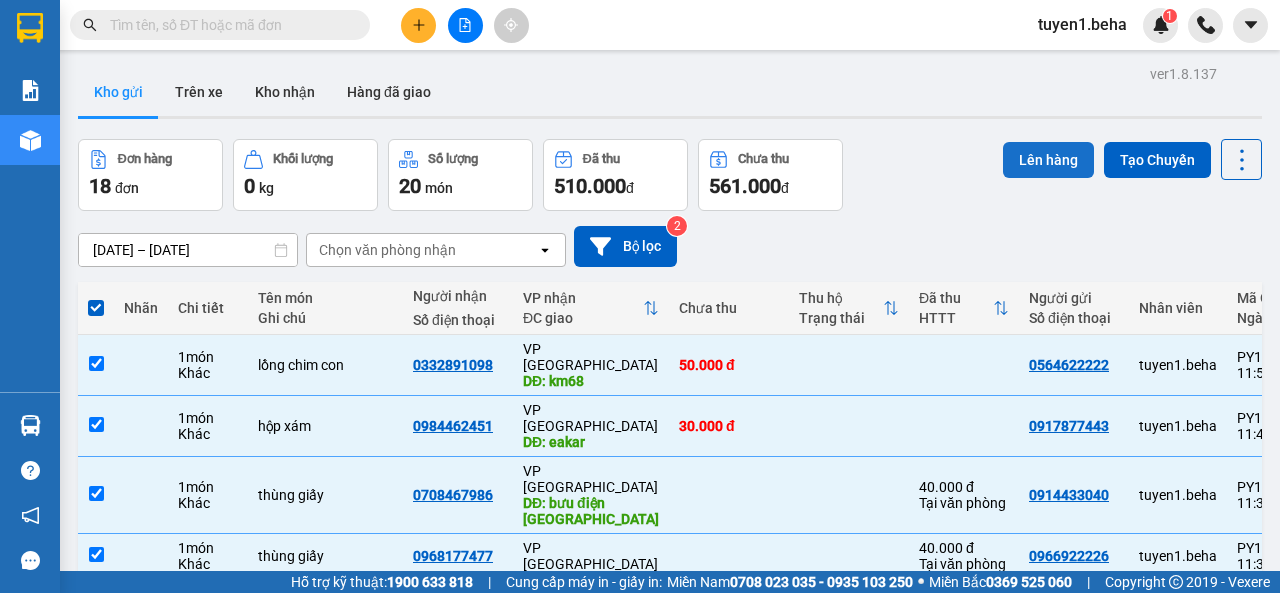 click on "Lên hàng" at bounding box center [1048, 160] 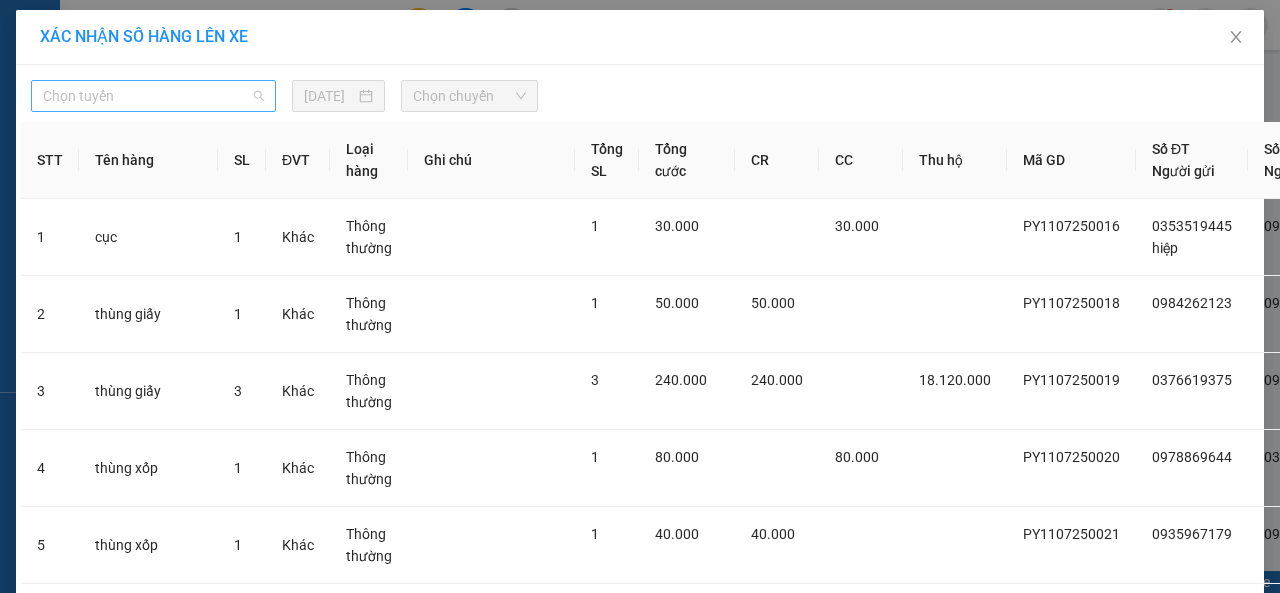 click on "Chọn tuyến" at bounding box center (153, 96) 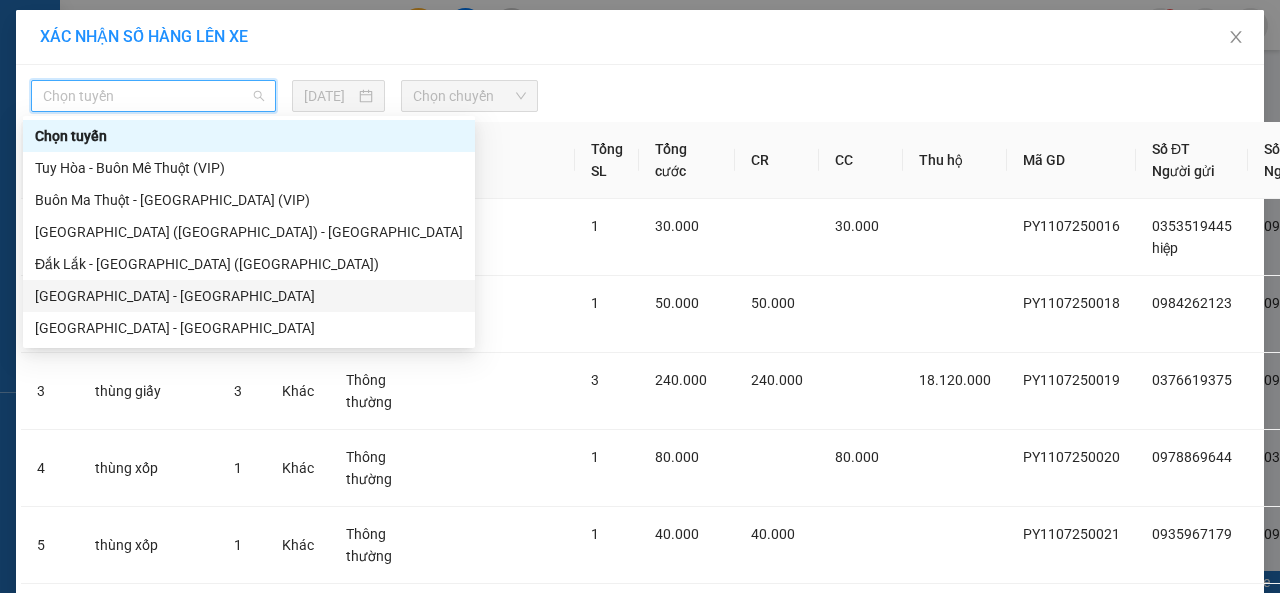 click on "[GEOGRAPHIC_DATA] - [GEOGRAPHIC_DATA]" at bounding box center [249, 296] 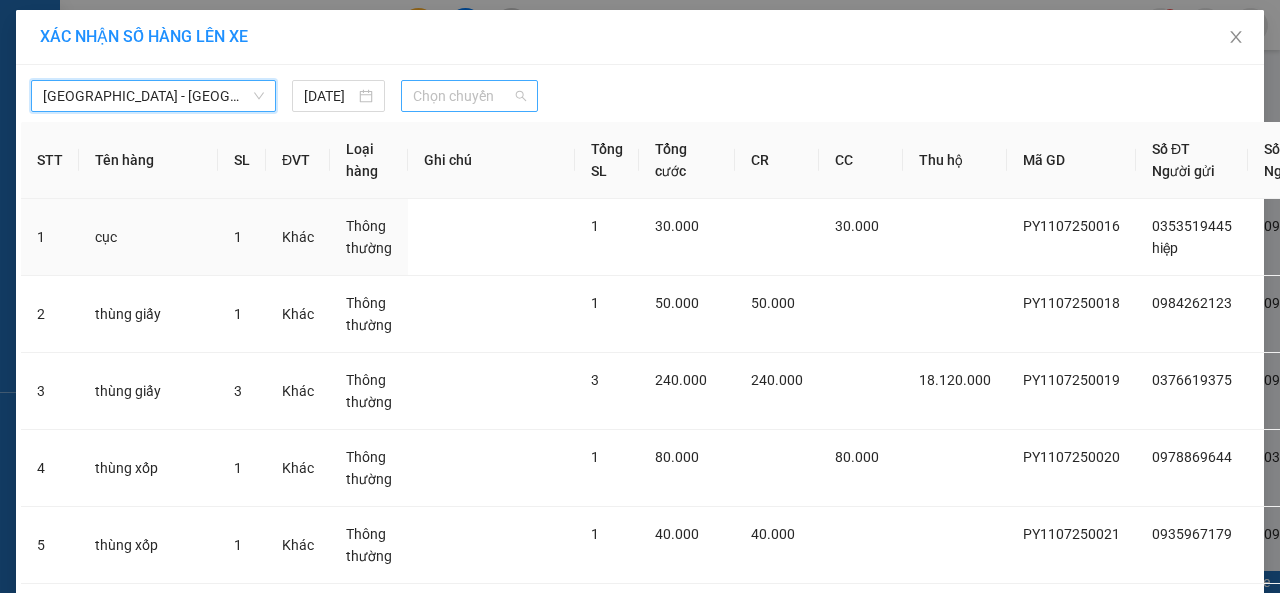 click on "Chọn chuyến" at bounding box center [469, 96] 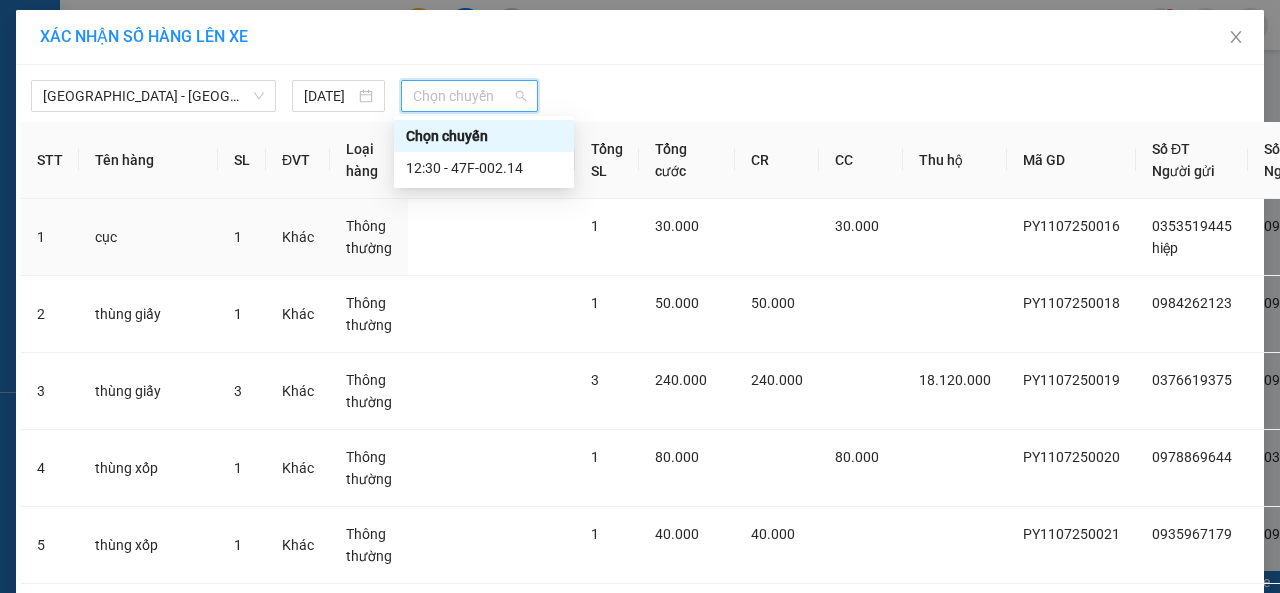 click at bounding box center (799, 96) 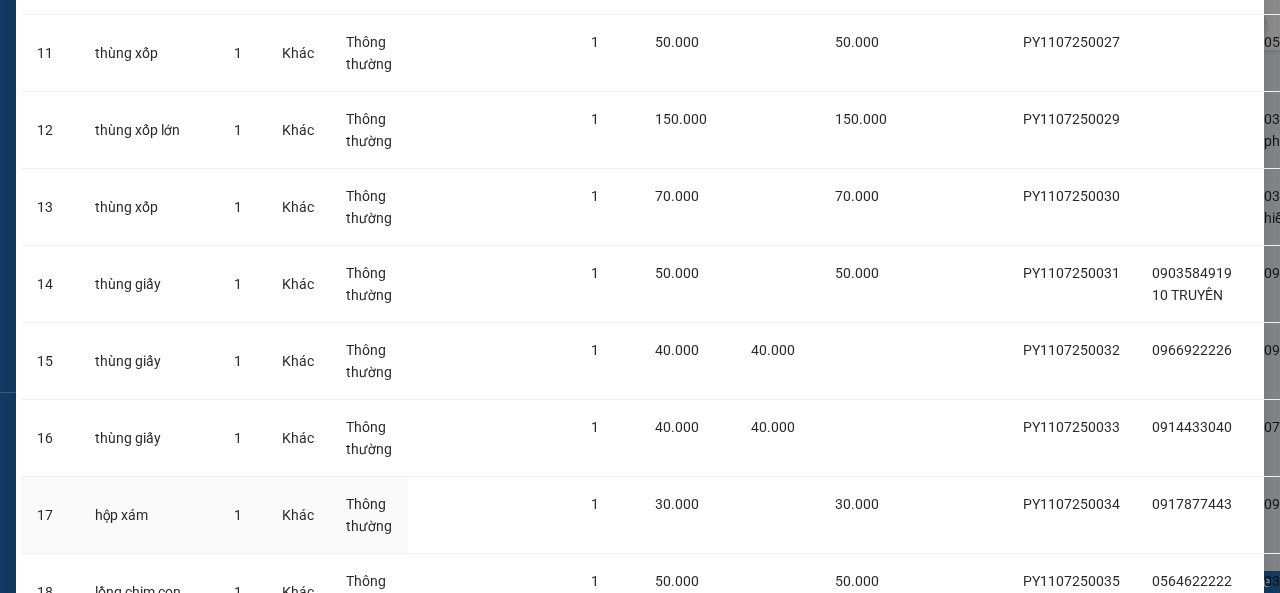 scroll, scrollTop: 1196, scrollLeft: 0, axis: vertical 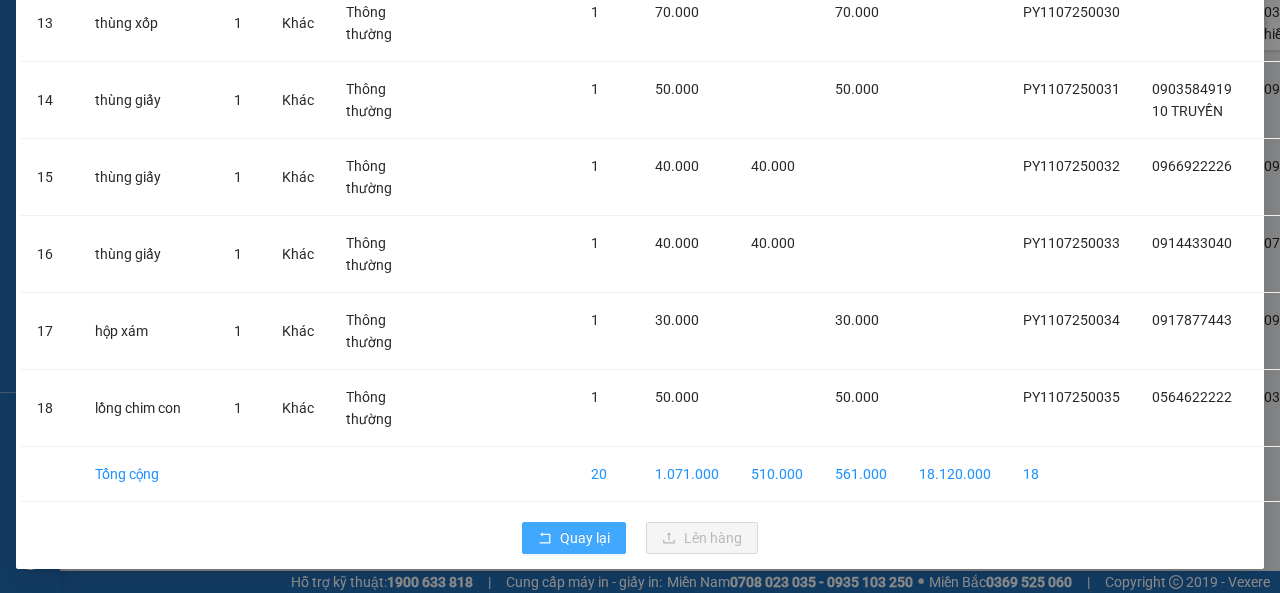 click on "Quay lại" at bounding box center (585, 538) 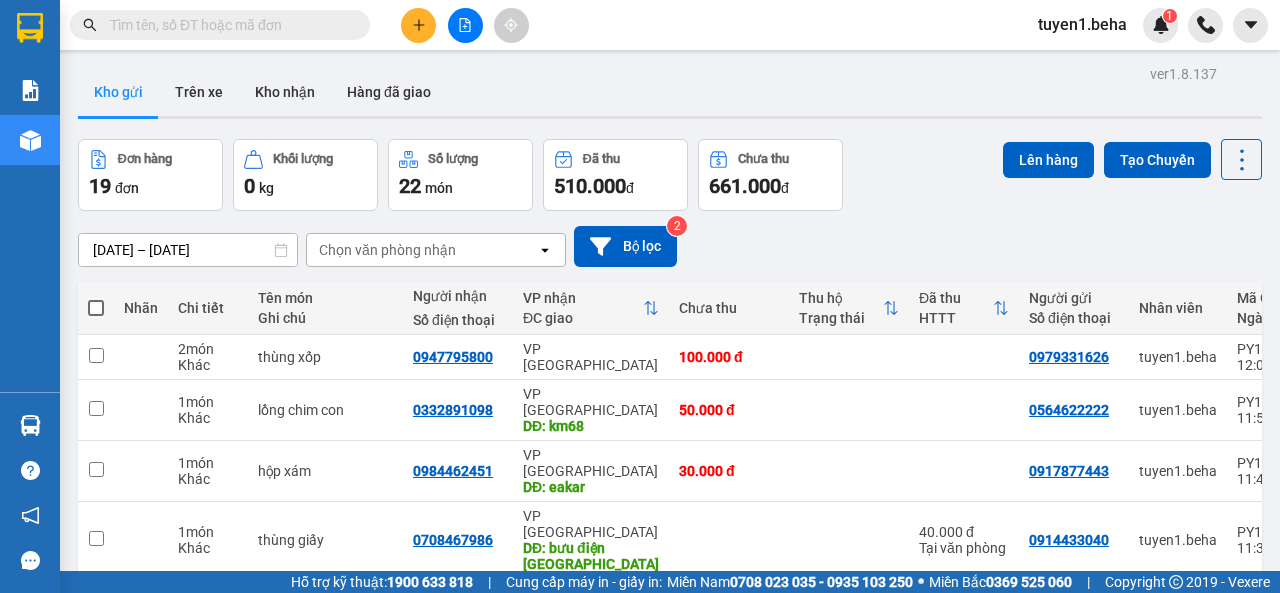 click at bounding box center [96, 308] 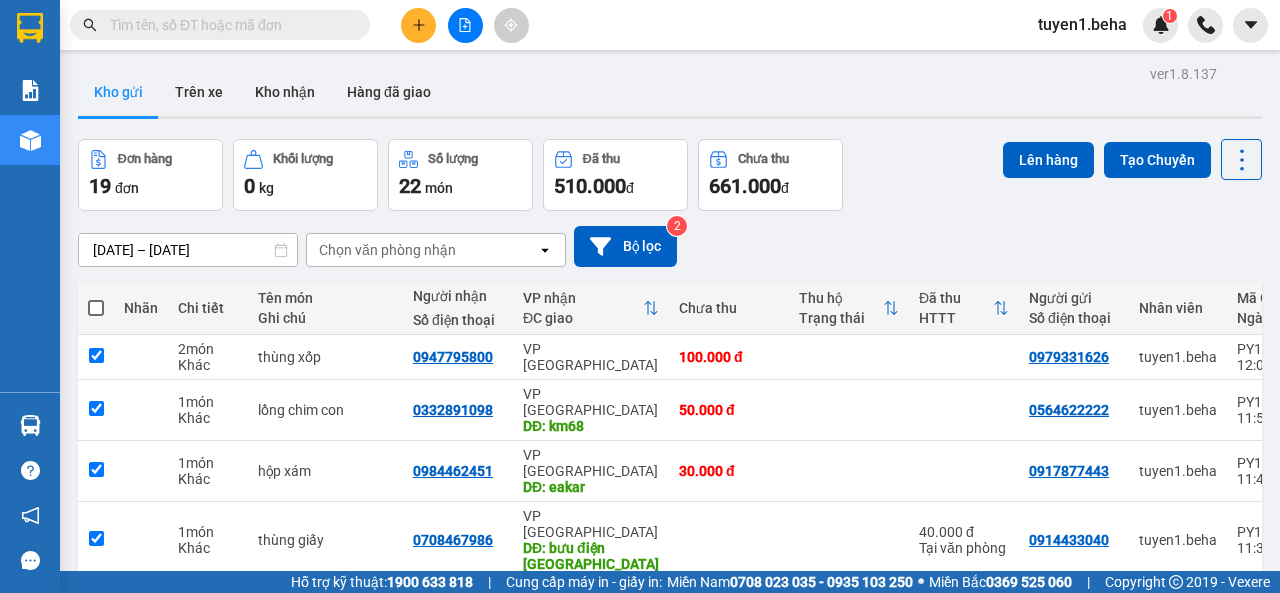 checkbox on "true" 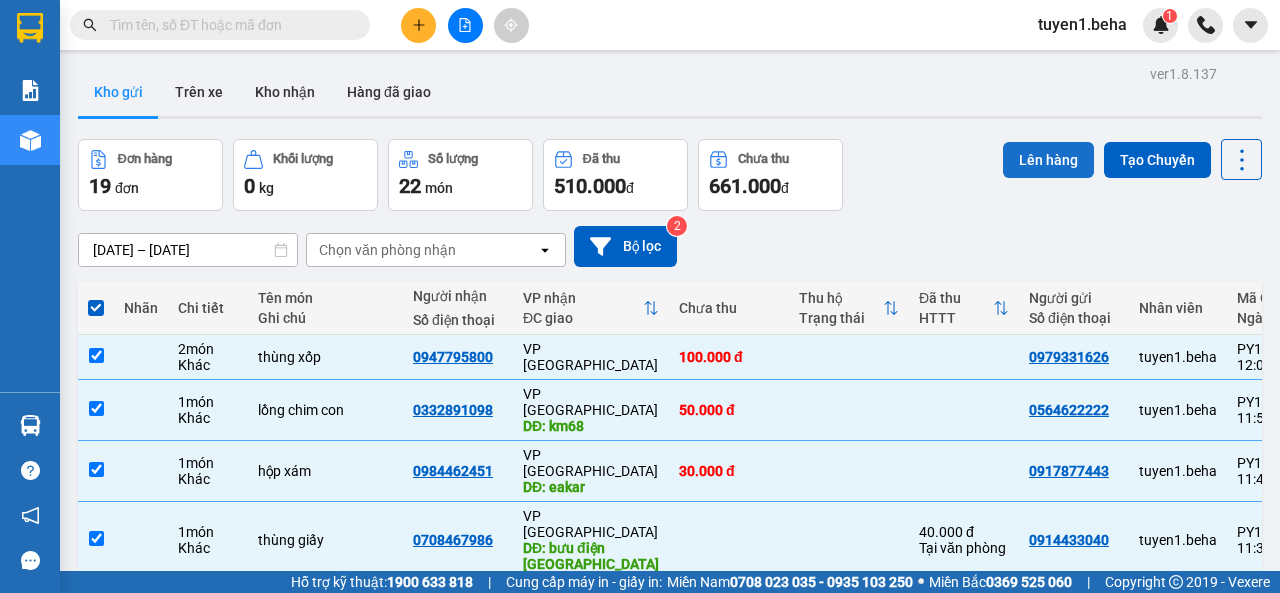 click on "Lên hàng" at bounding box center [1048, 160] 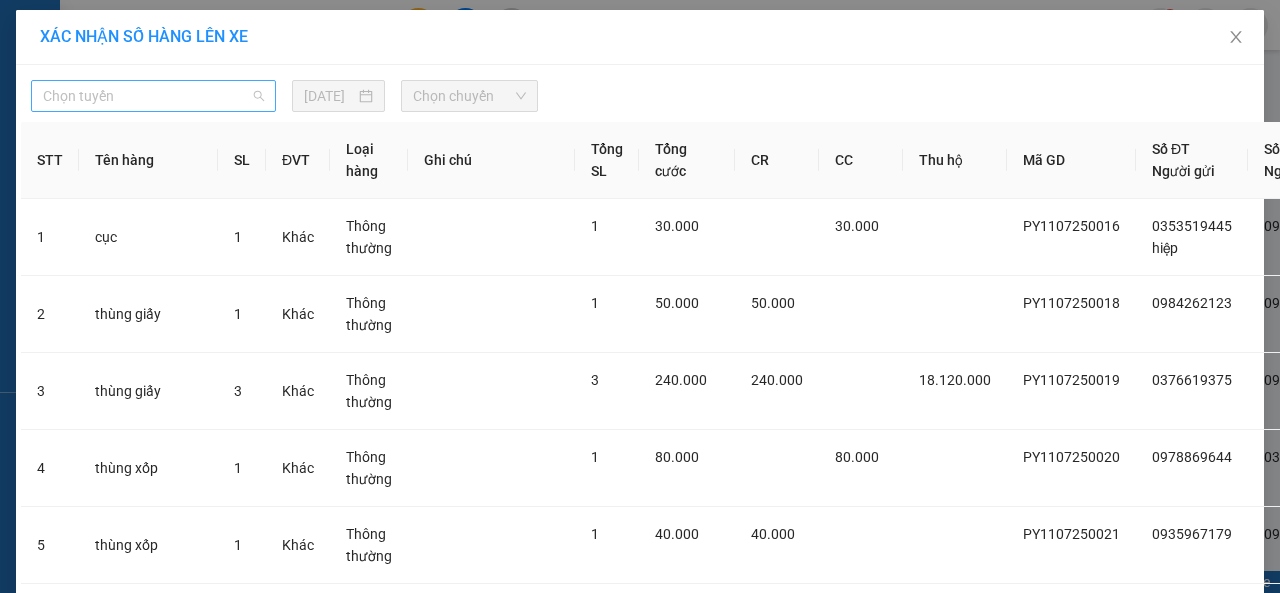 click on "Chọn tuyến" at bounding box center (153, 96) 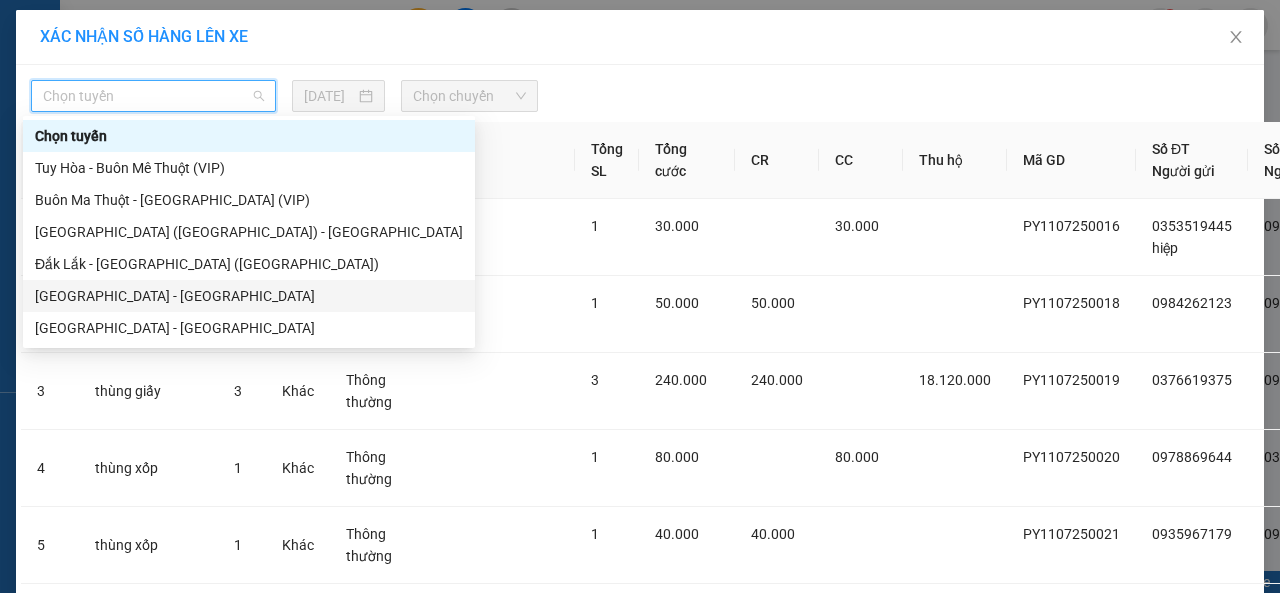 click on "[GEOGRAPHIC_DATA] - [GEOGRAPHIC_DATA]" at bounding box center [249, 296] 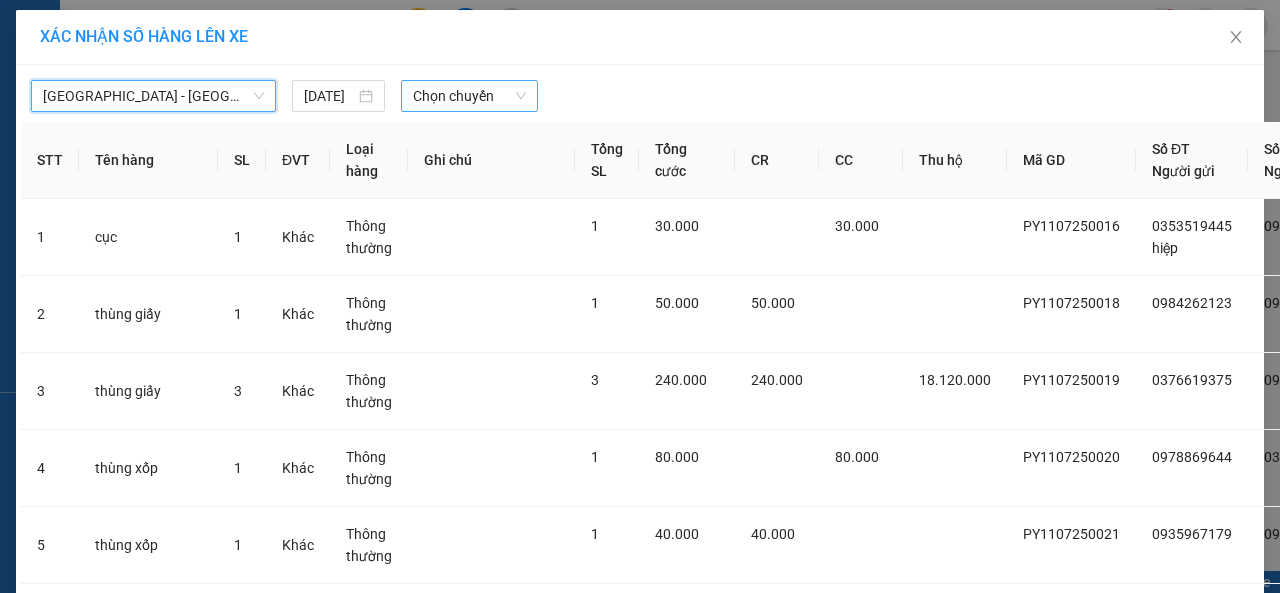 drag, startPoint x: 433, startPoint y: 100, endPoint x: 433, endPoint y: 113, distance: 13 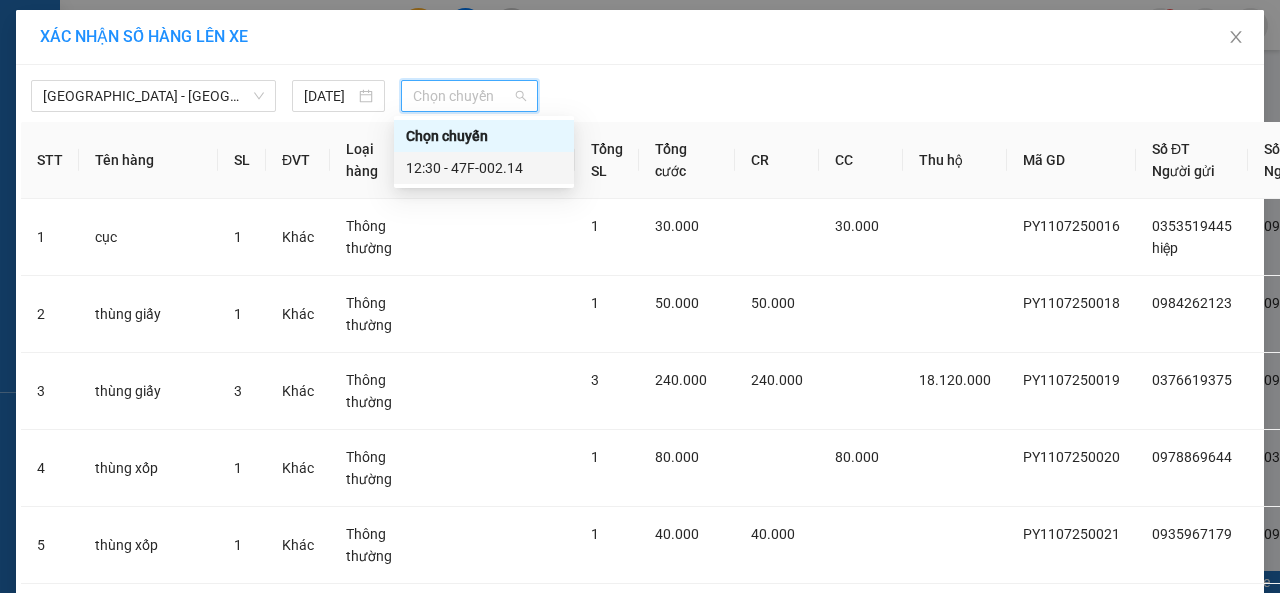 click on "12:30     - 47F-002.14" at bounding box center (484, 168) 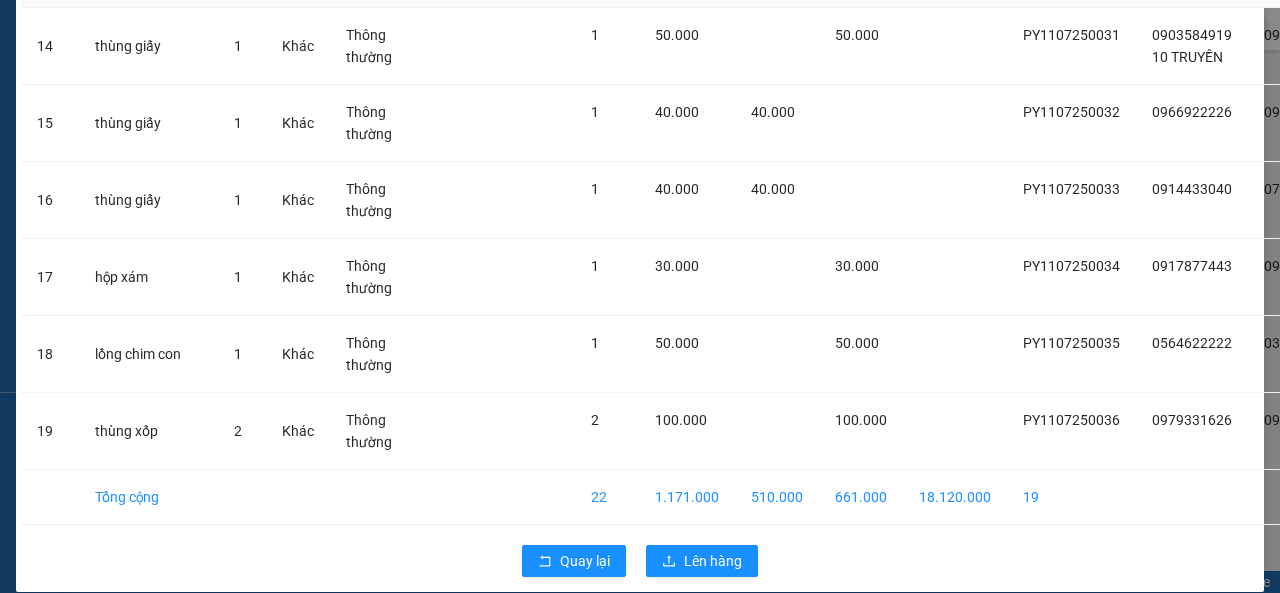 scroll, scrollTop: 1301, scrollLeft: 0, axis: vertical 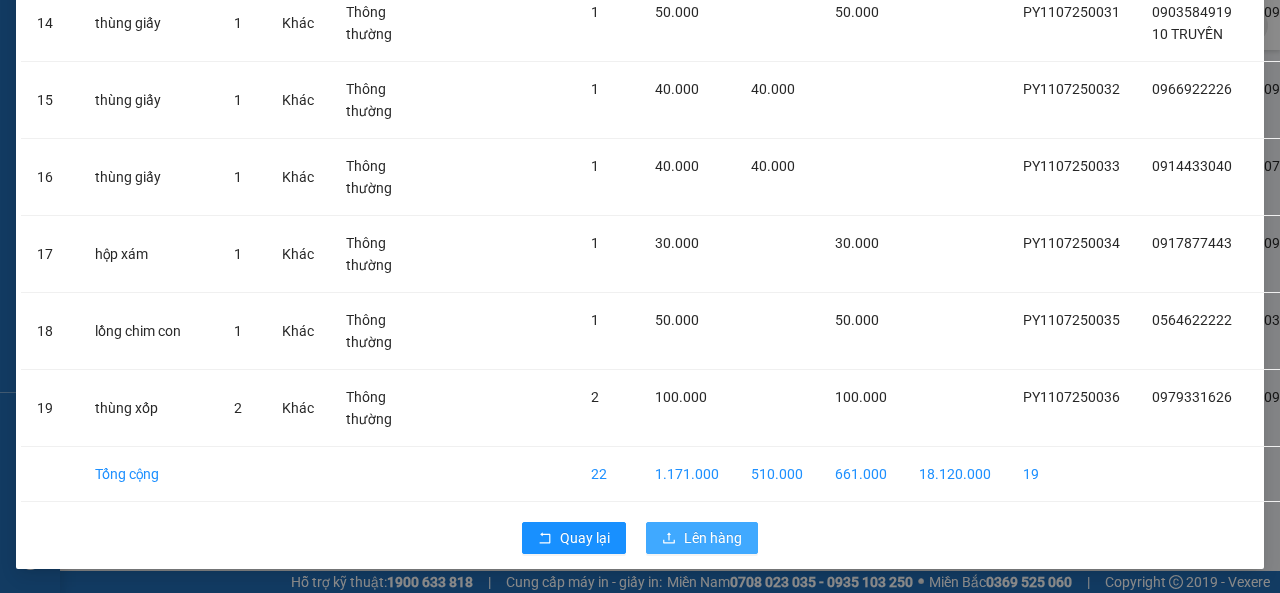 click on "Lên hàng" at bounding box center [713, 538] 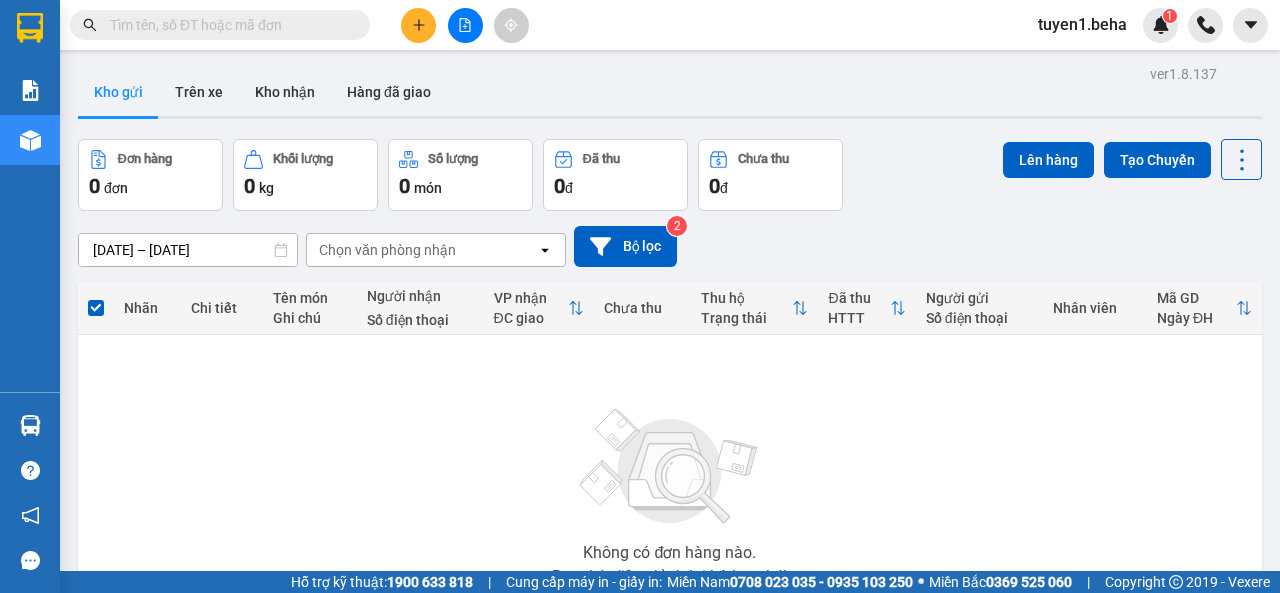 click on "Không có đơn hàng nào. Bạn thử điều chỉnh lại bộ lọc nhé!" at bounding box center (670, 491) 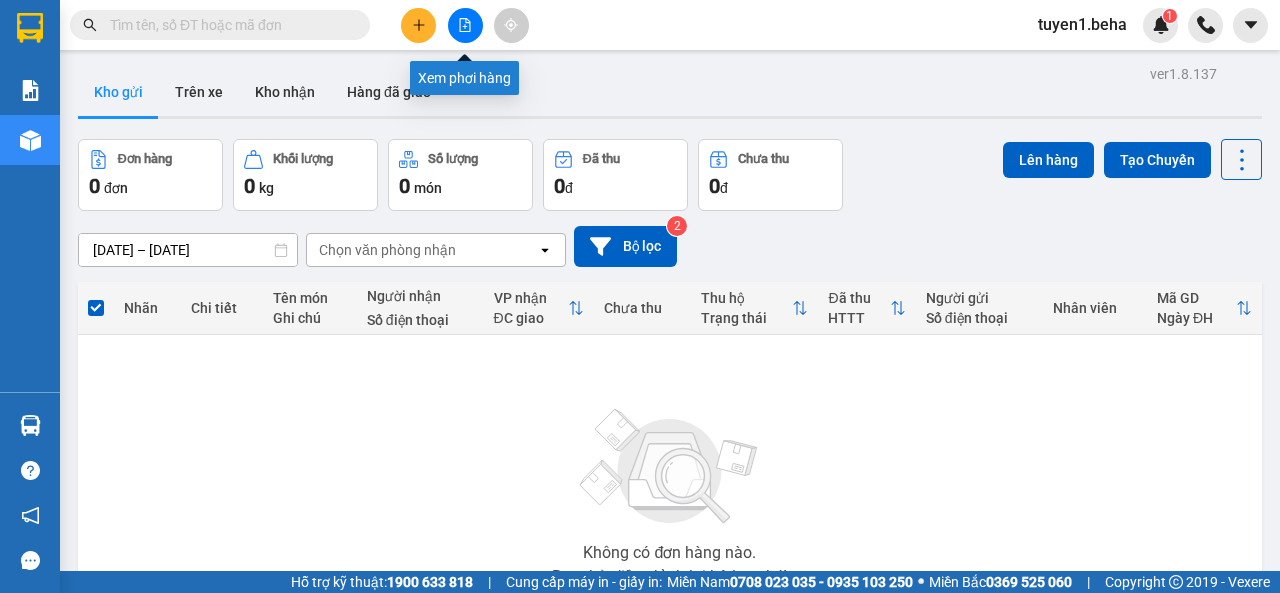 click 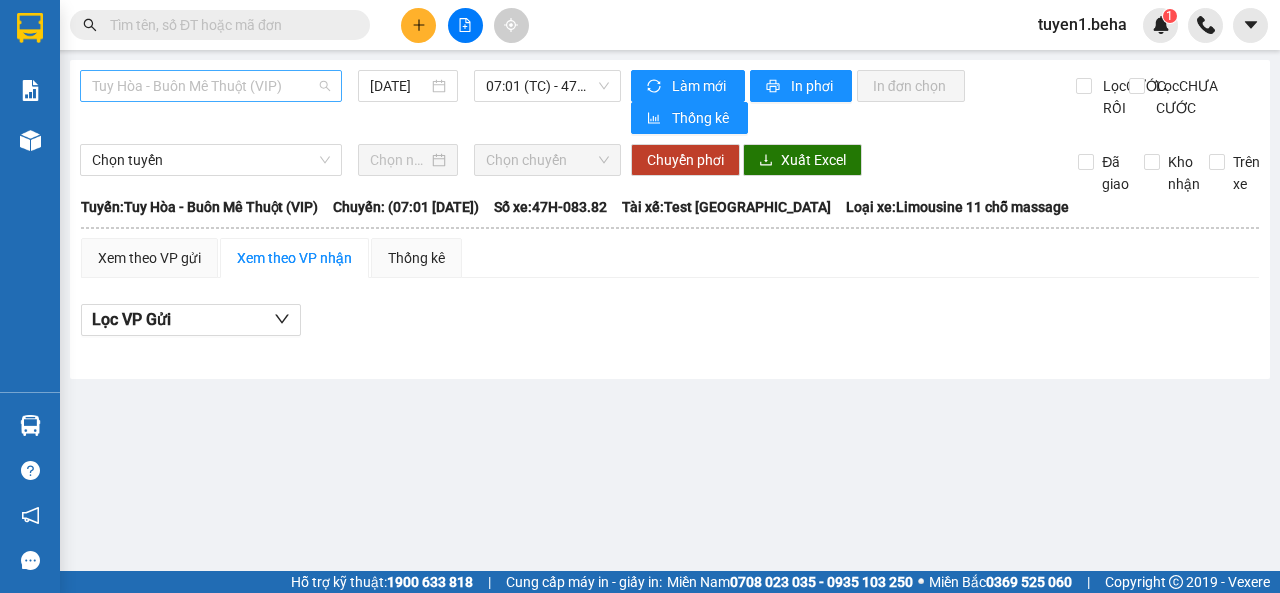 click on "Tuy Hòa - Buôn Mê Thuột (VIP)" at bounding box center [211, 86] 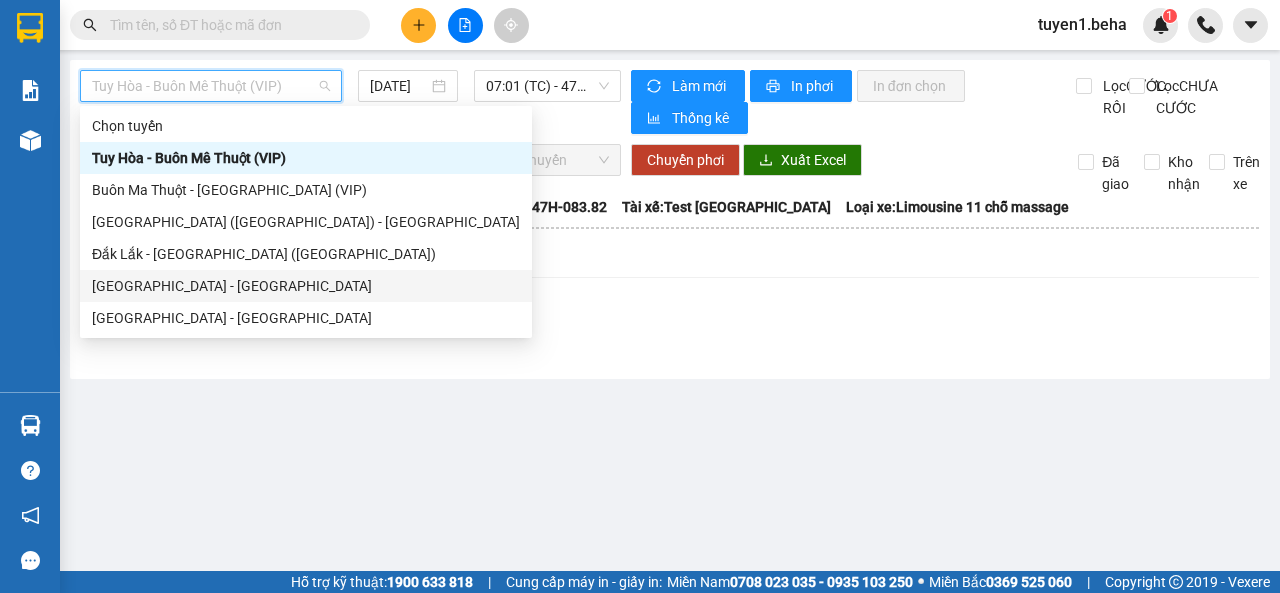 click on "[GEOGRAPHIC_DATA] - [GEOGRAPHIC_DATA]" at bounding box center (306, 286) 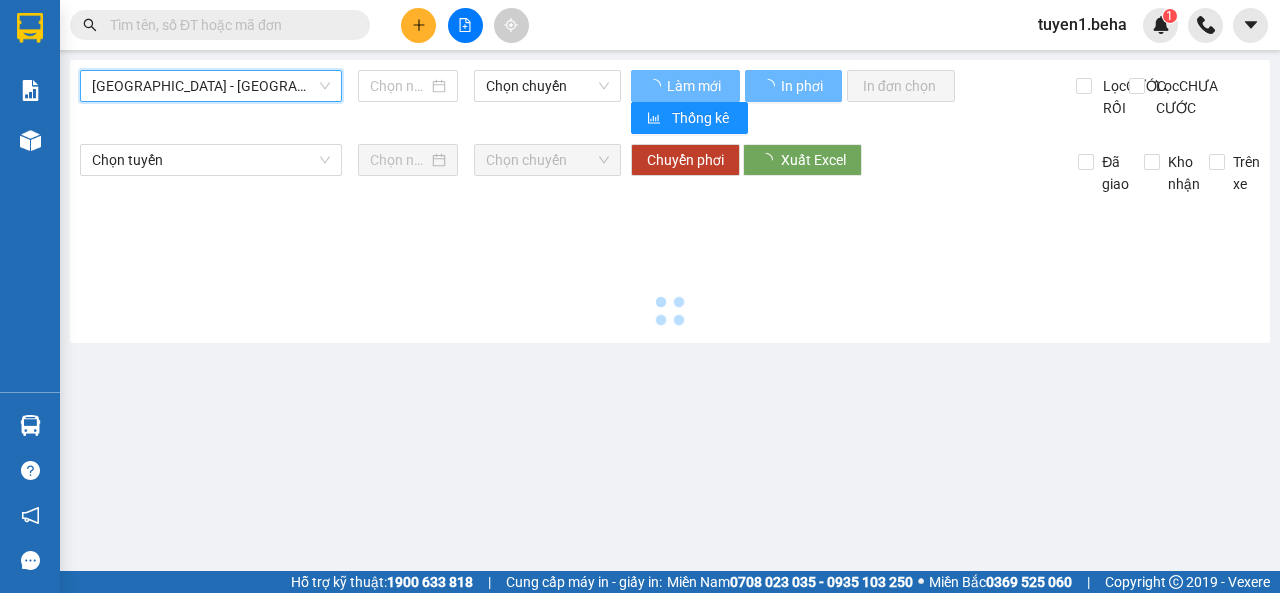 type on "[DATE]" 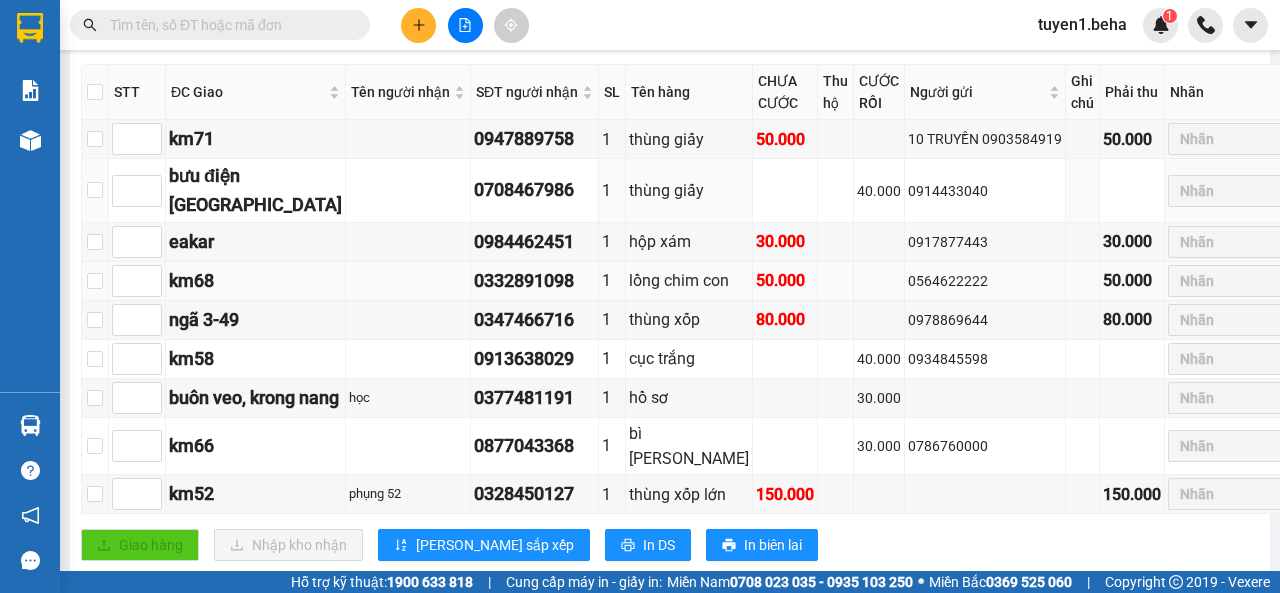scroll, scrollTop: 400, scrollLeft: 0, axis: vertical 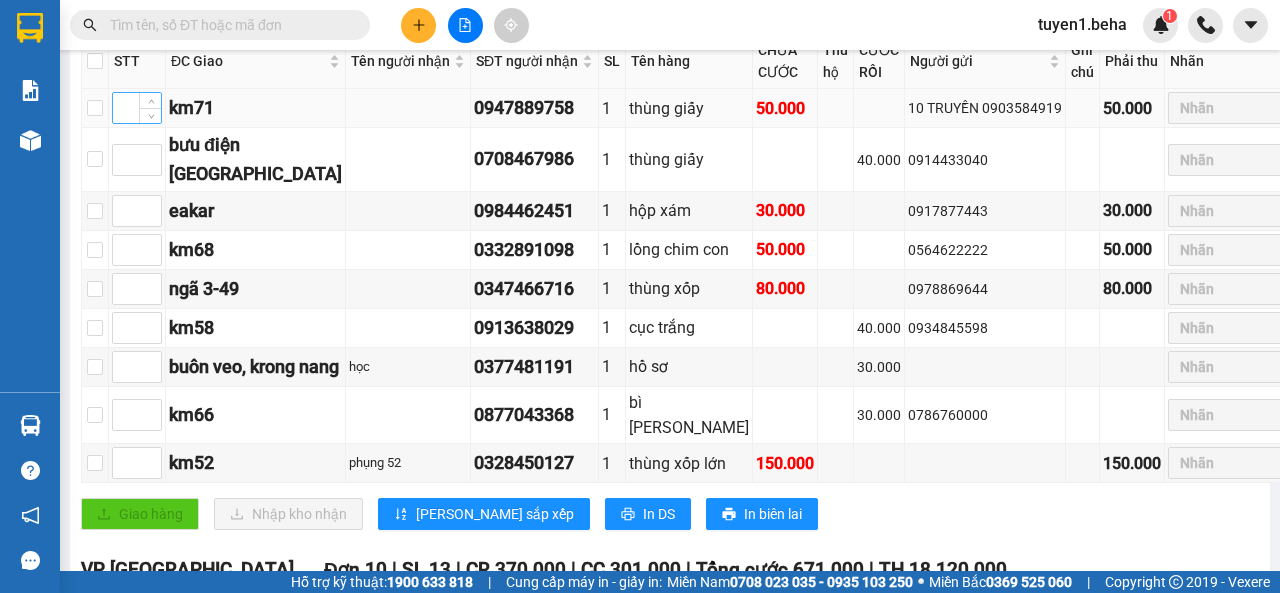 click at bounding box center [137, 108] 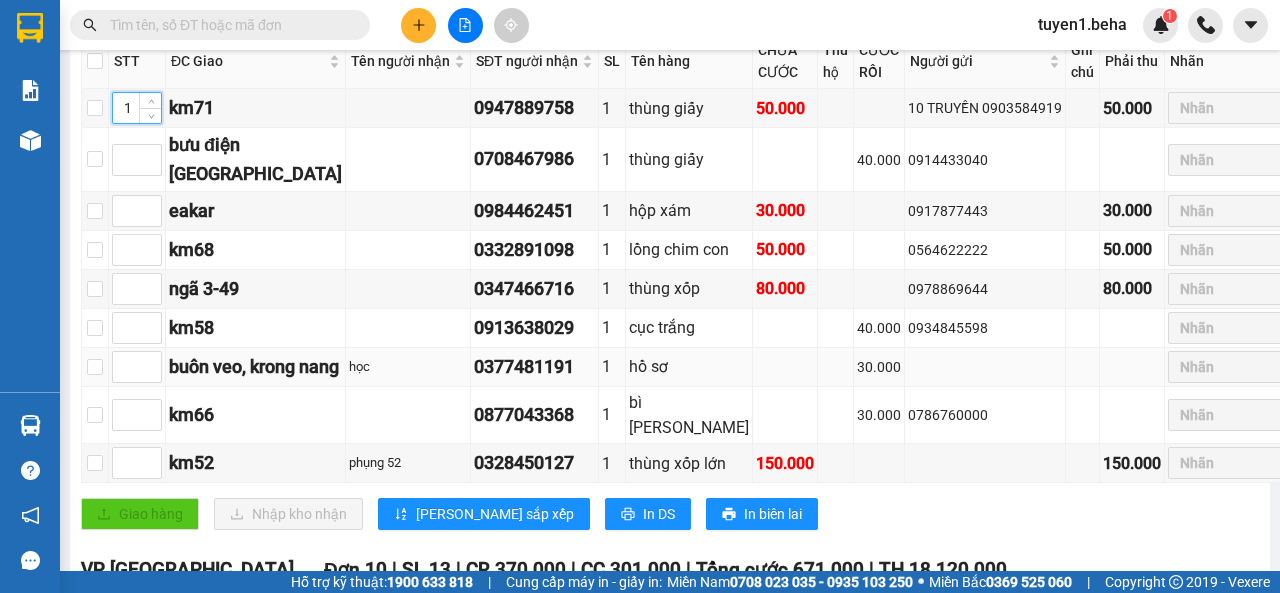 scroll, scrollTop: 500, scrollLeft: 0, axis: vertical 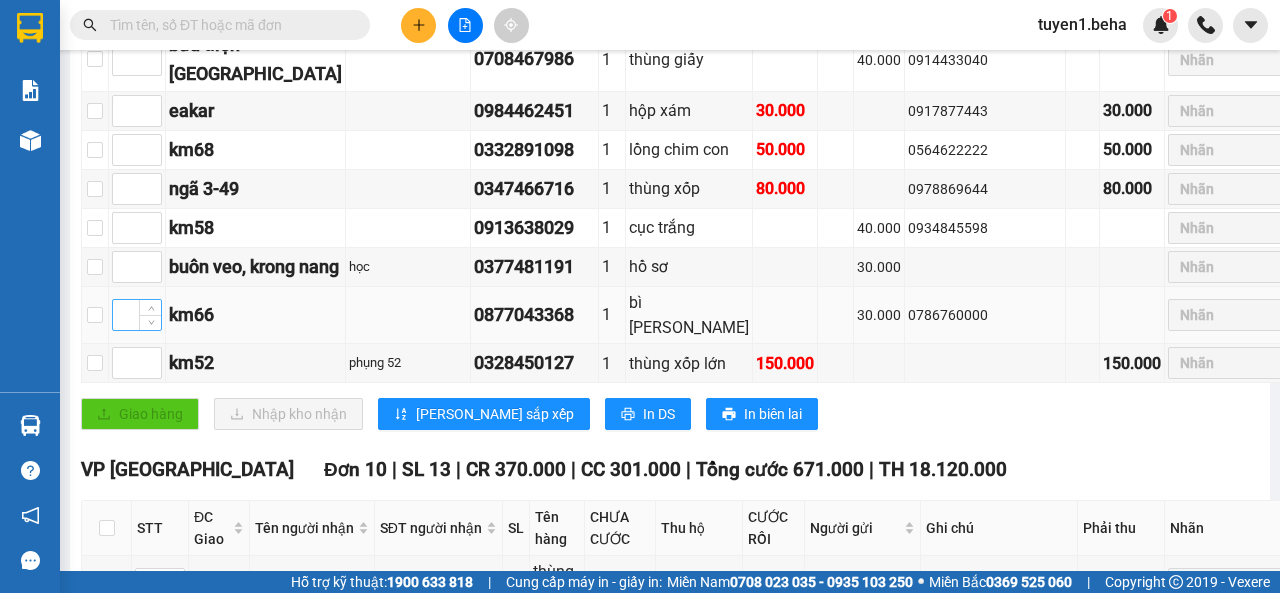 type on "1" 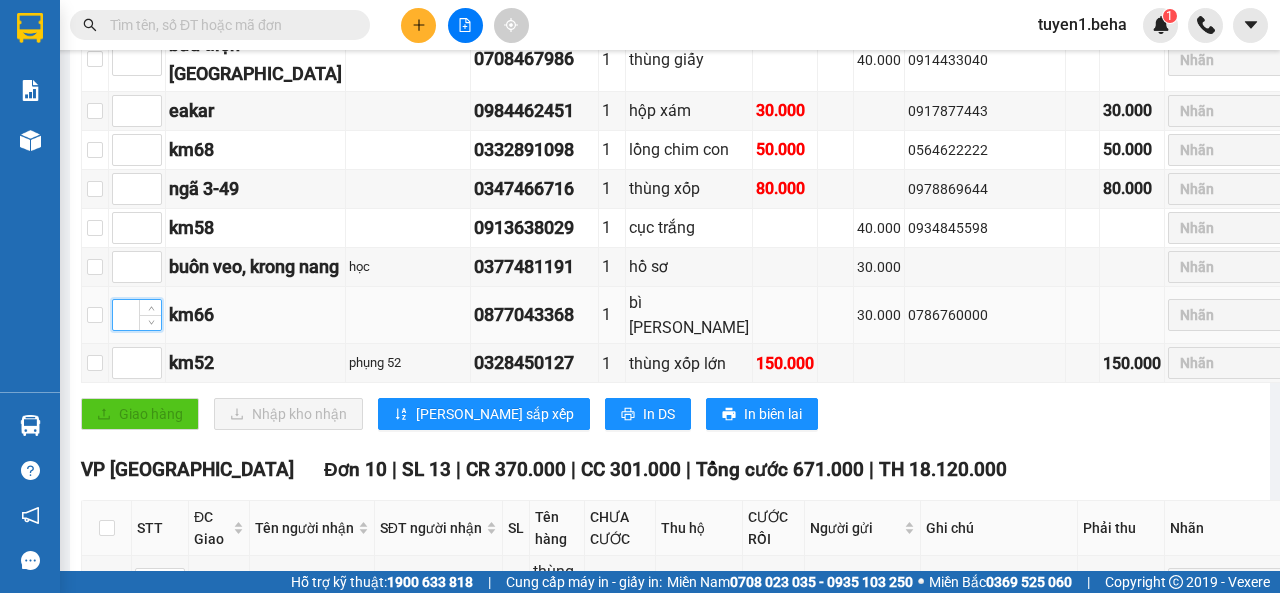 click at bounding box center (137, 315) 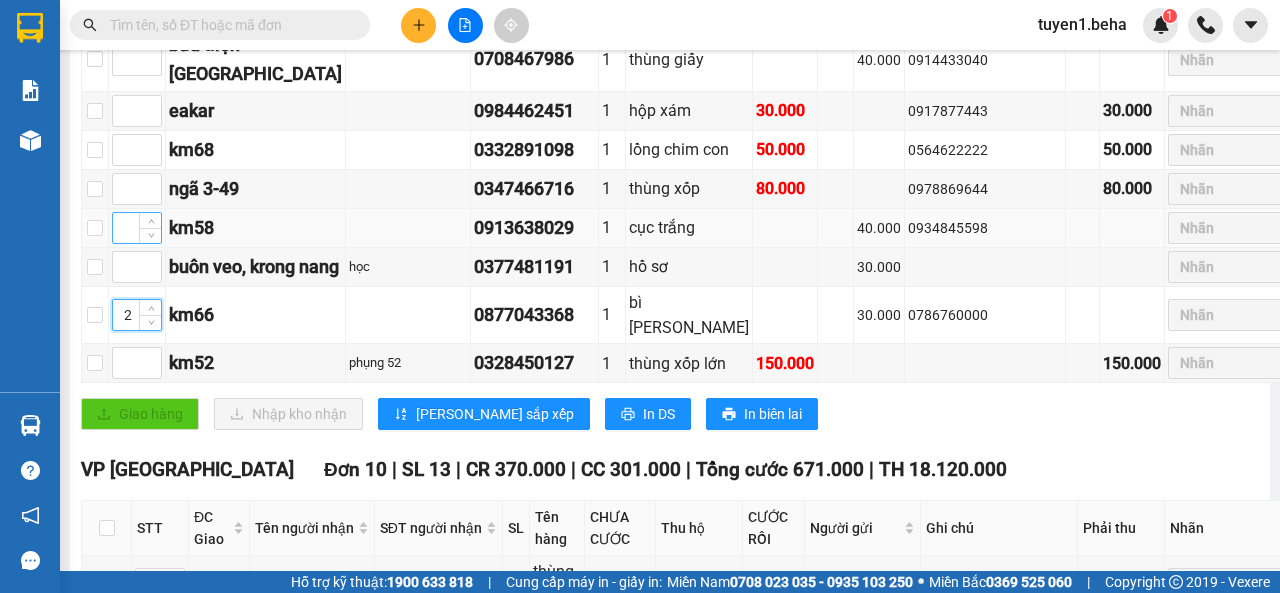 type on "2" 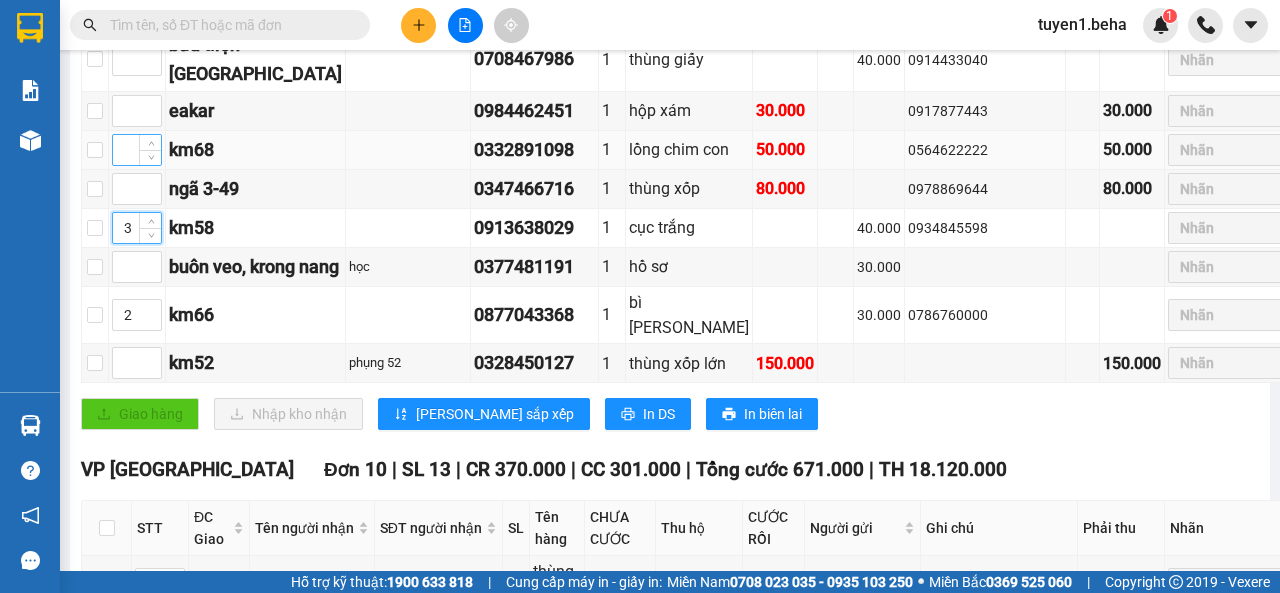 type on "3" 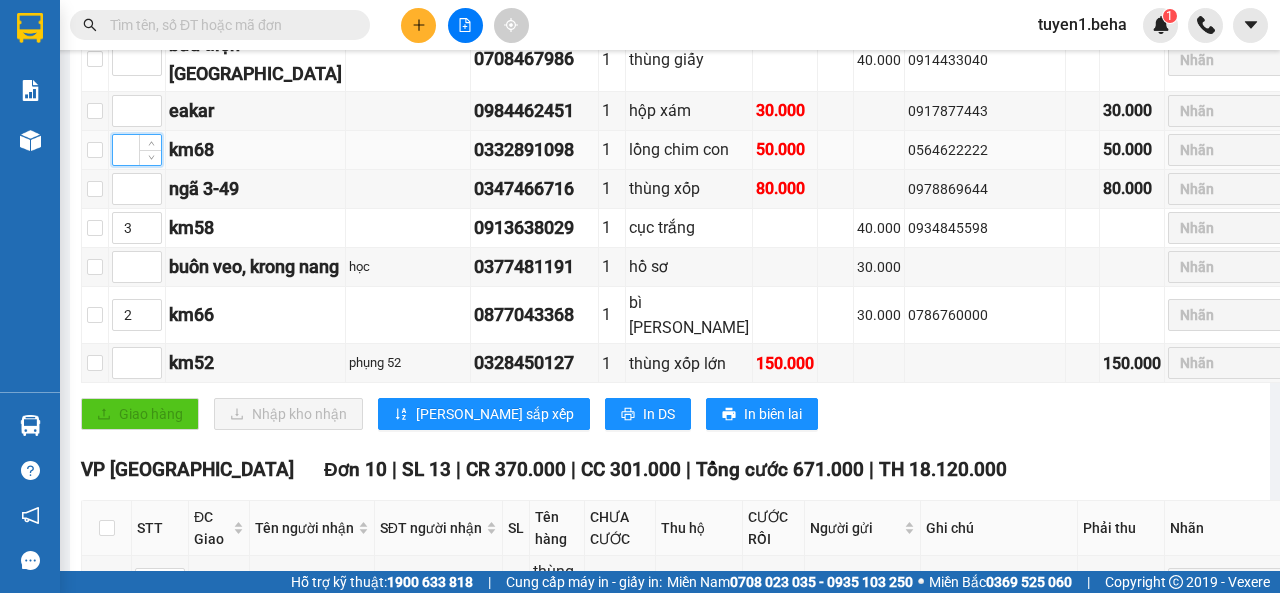 click at bounding box center [137, 150] 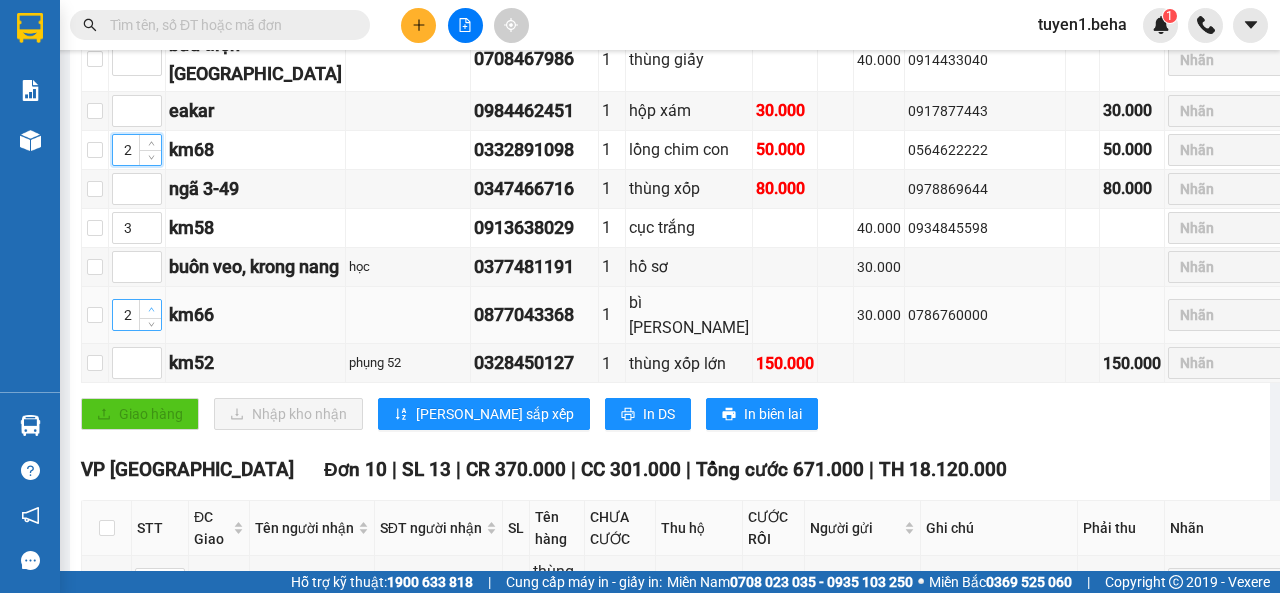 type on "2" 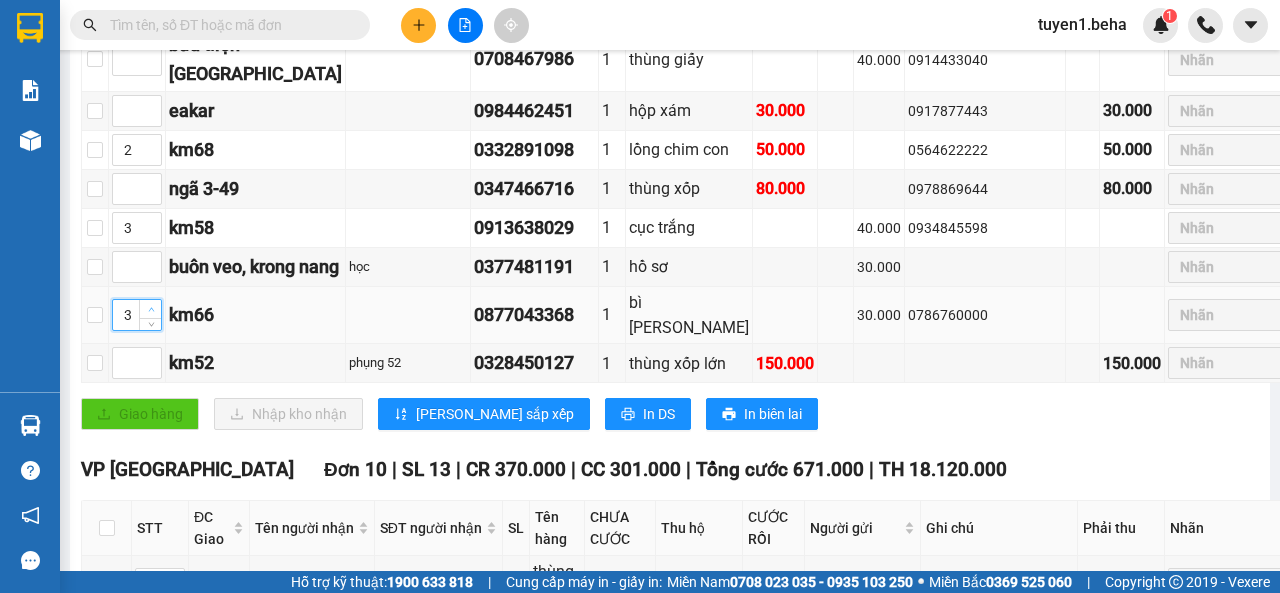click 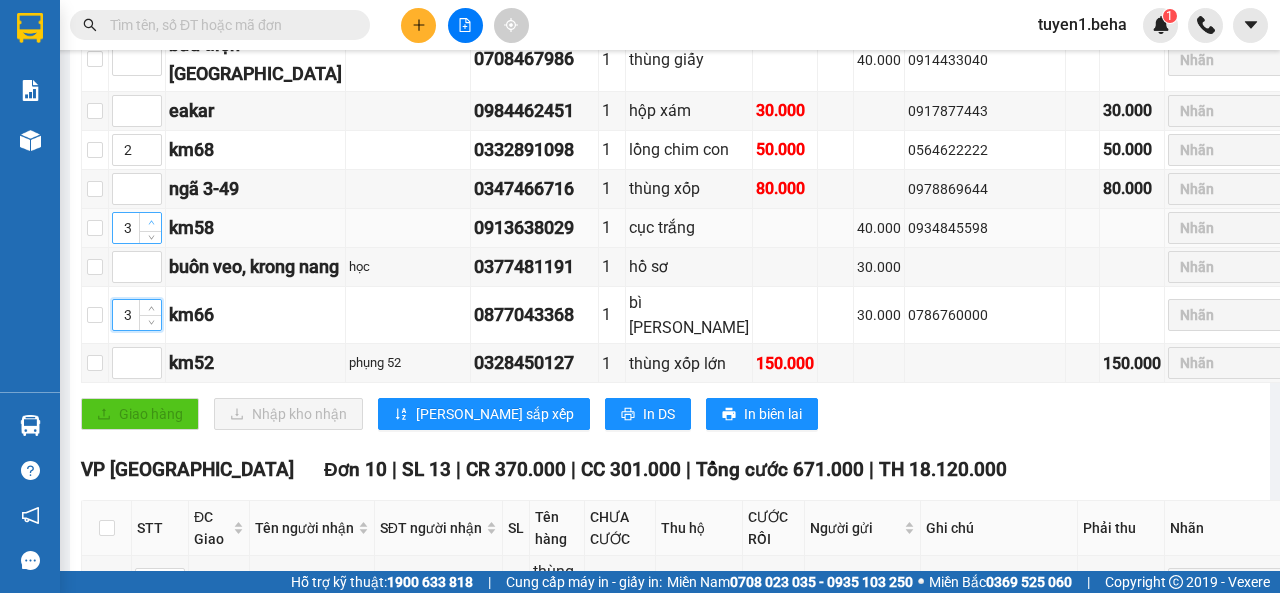 type on "4" 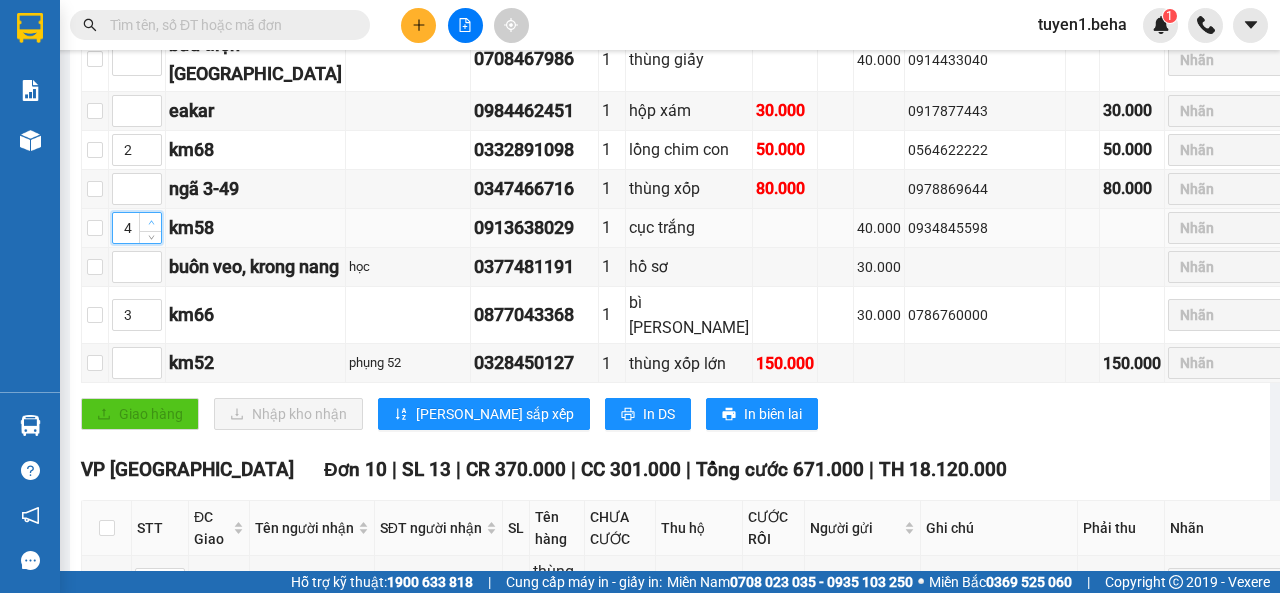 click 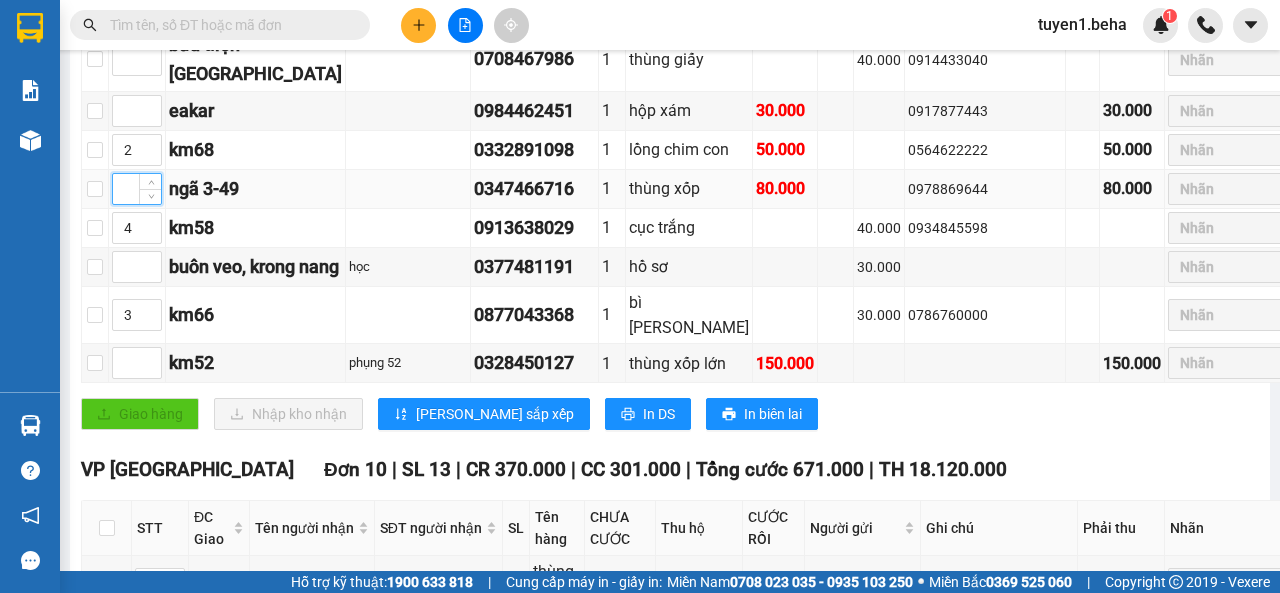 click at bounding box center [137, 189] 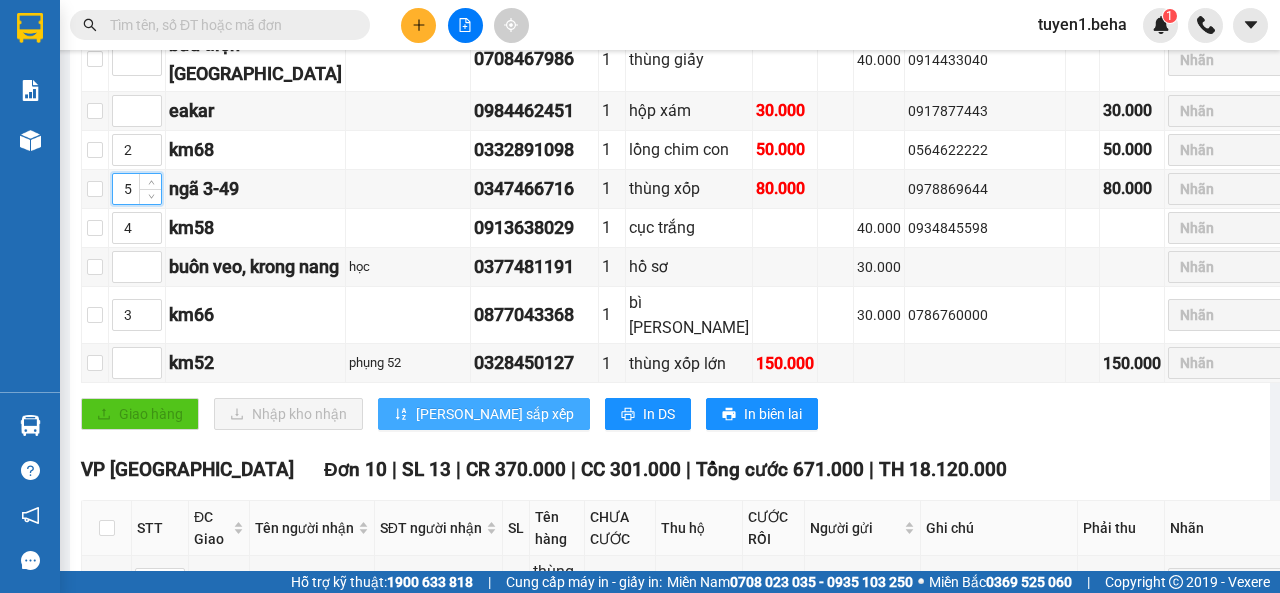 type on "5" 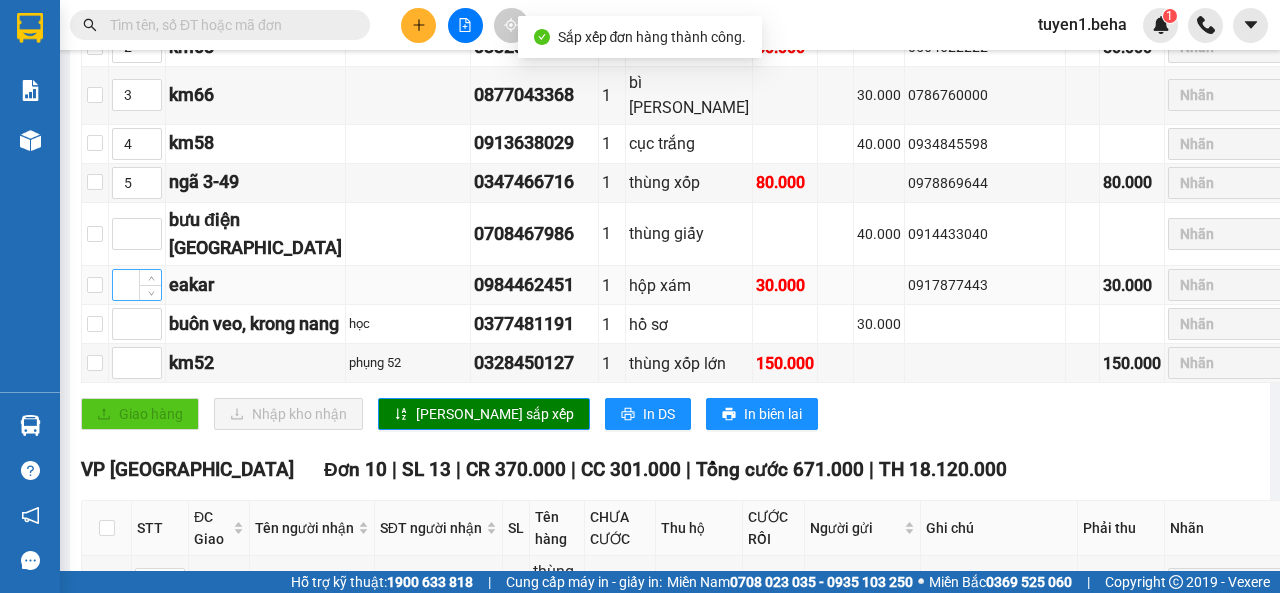 click at bounding box center (137, 285) 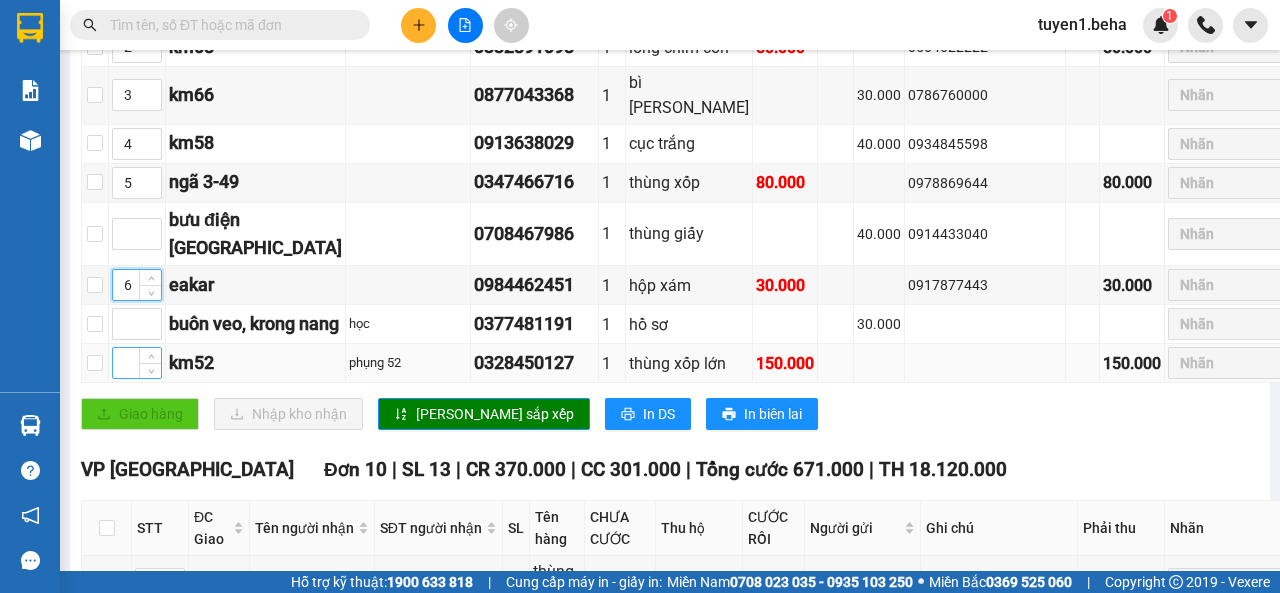 type on "6" 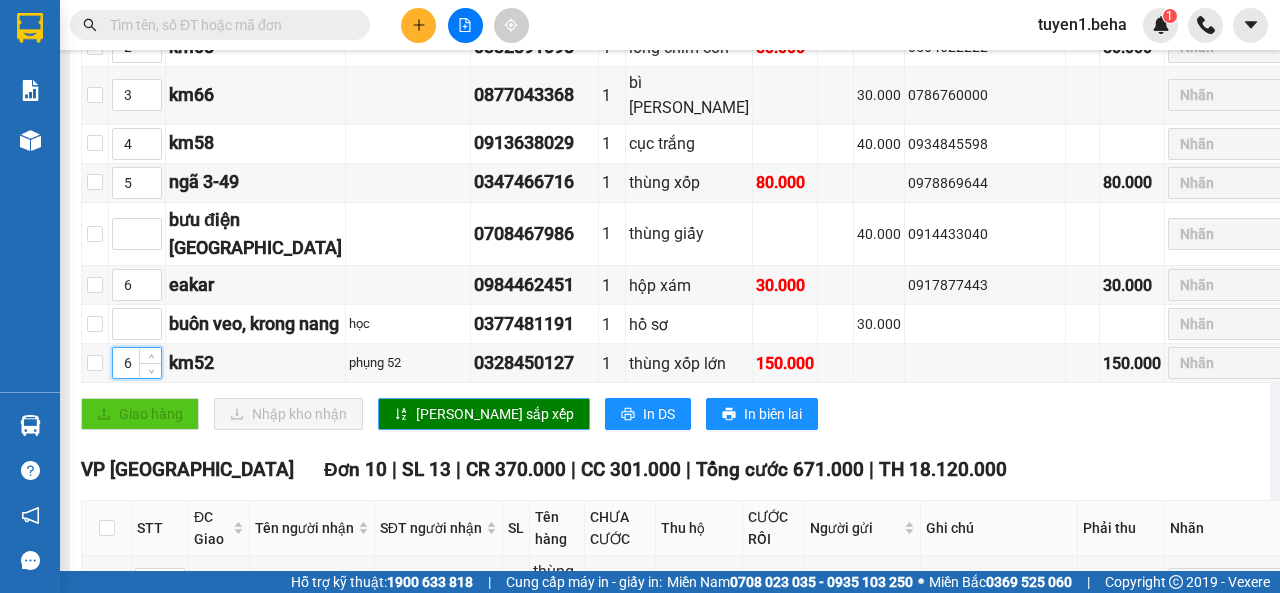 type on "6" 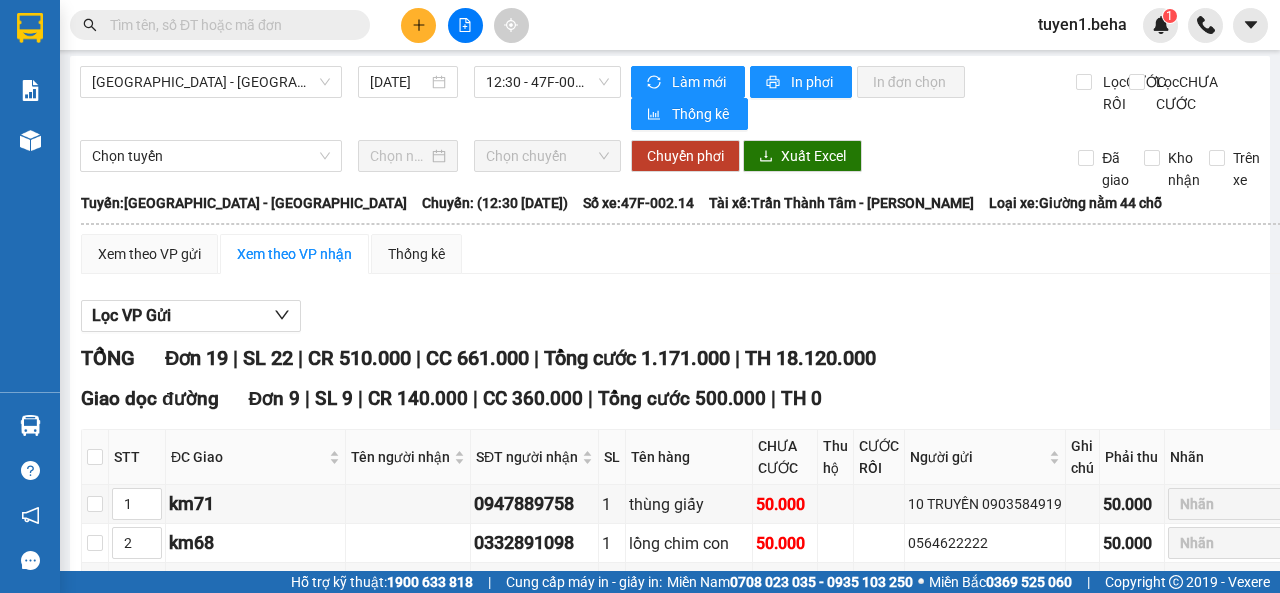 scroll, scrollTop: 0, scrollLeft: 0, axis: both 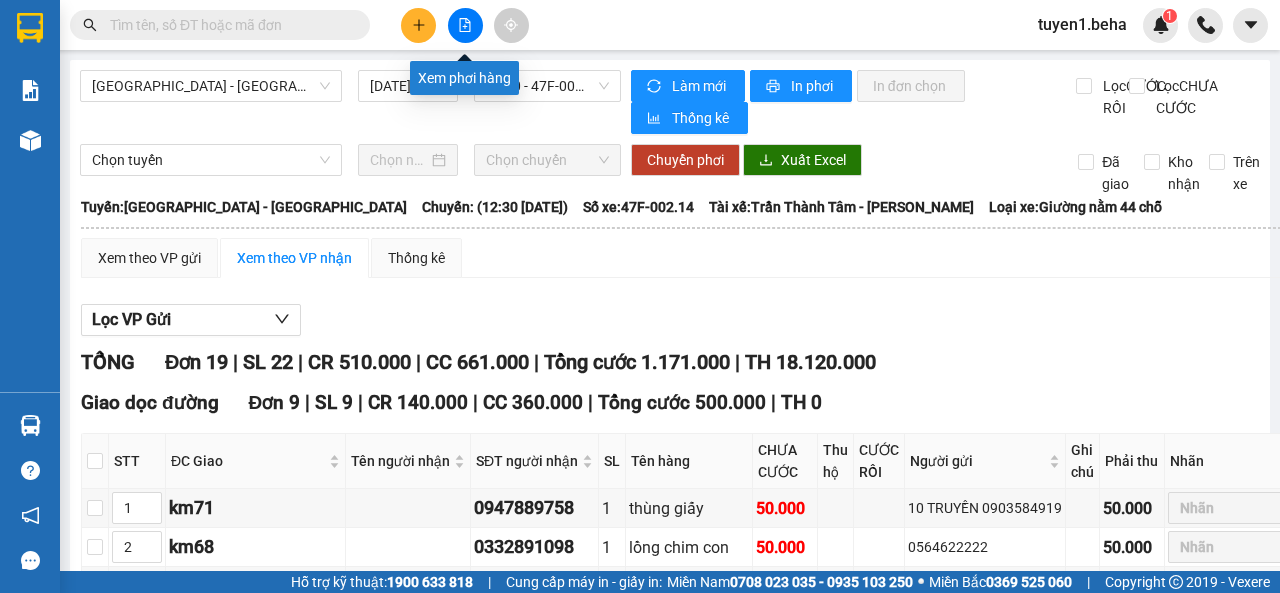 click 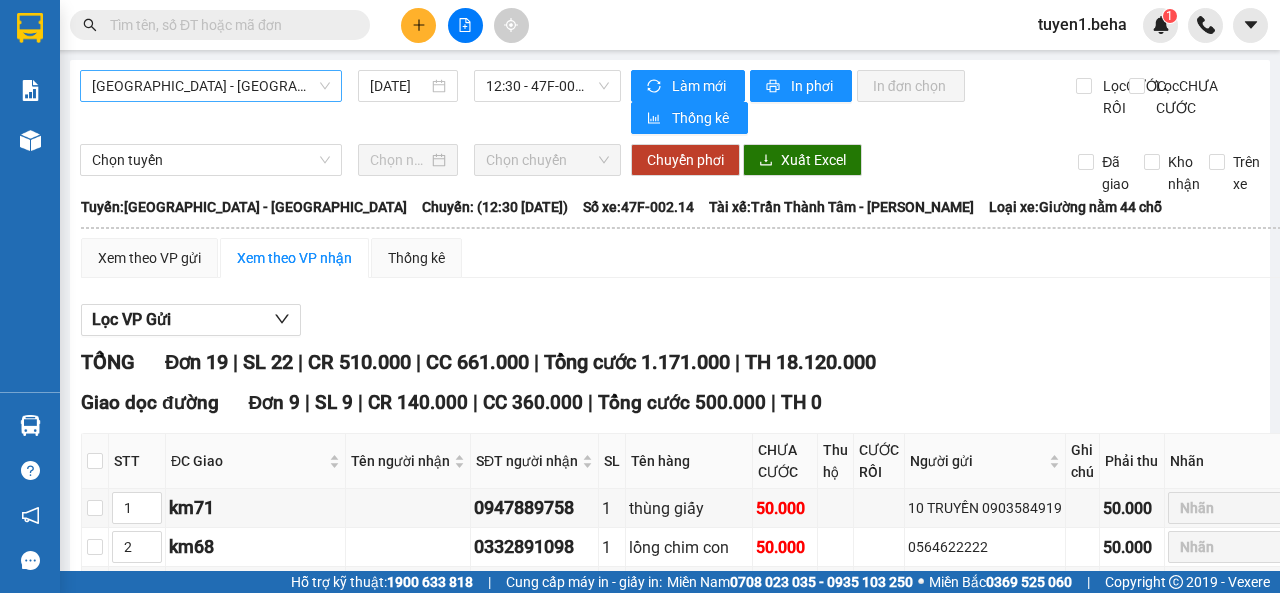 click on "[GEOGRAPHIC_DATA] - [GEOGRAPHIC_DATA]" at bounding box center (211, 86) 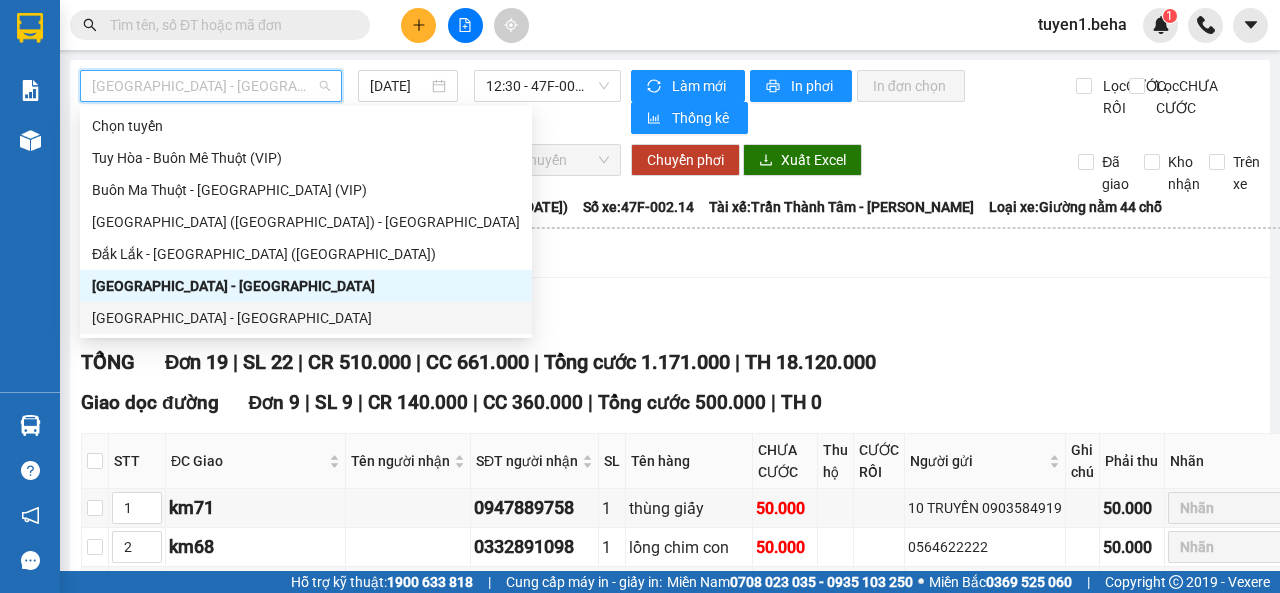 click on "[GEOGRAPHIC_DATA] - [GEOGRAPHIC_DATA]" at bounding box center [306, 318] 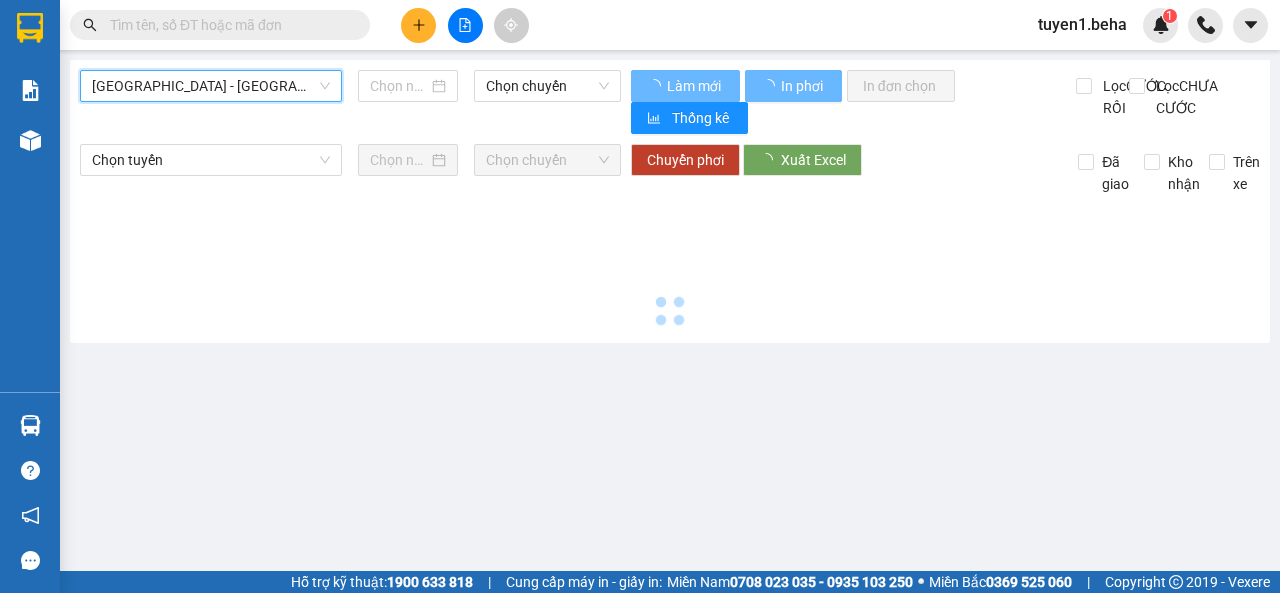 type on "[DATE]" 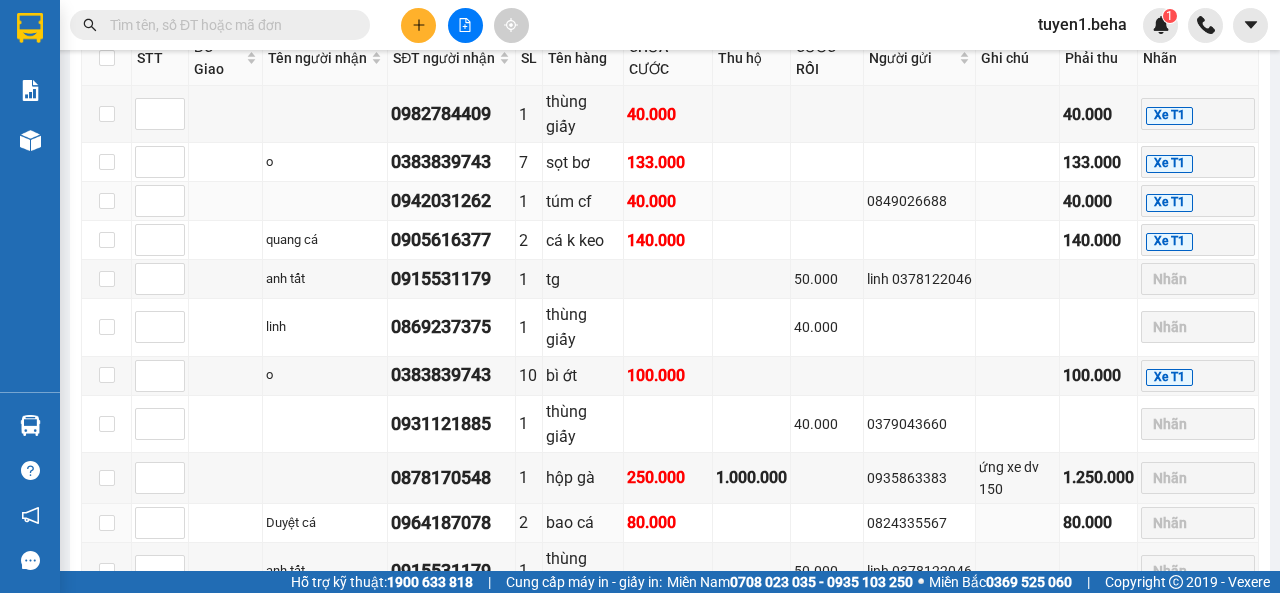 scroll, scrollTop: 1300, scrollLeft: 0, axis: vertical 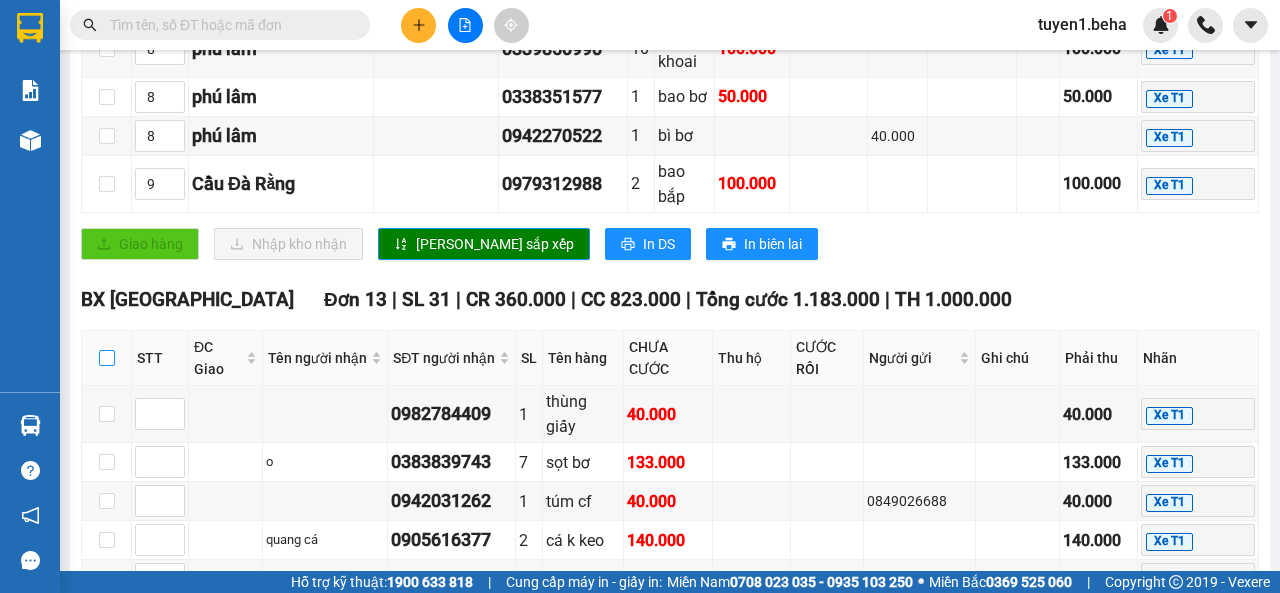 click at bounding box center (107, 358) 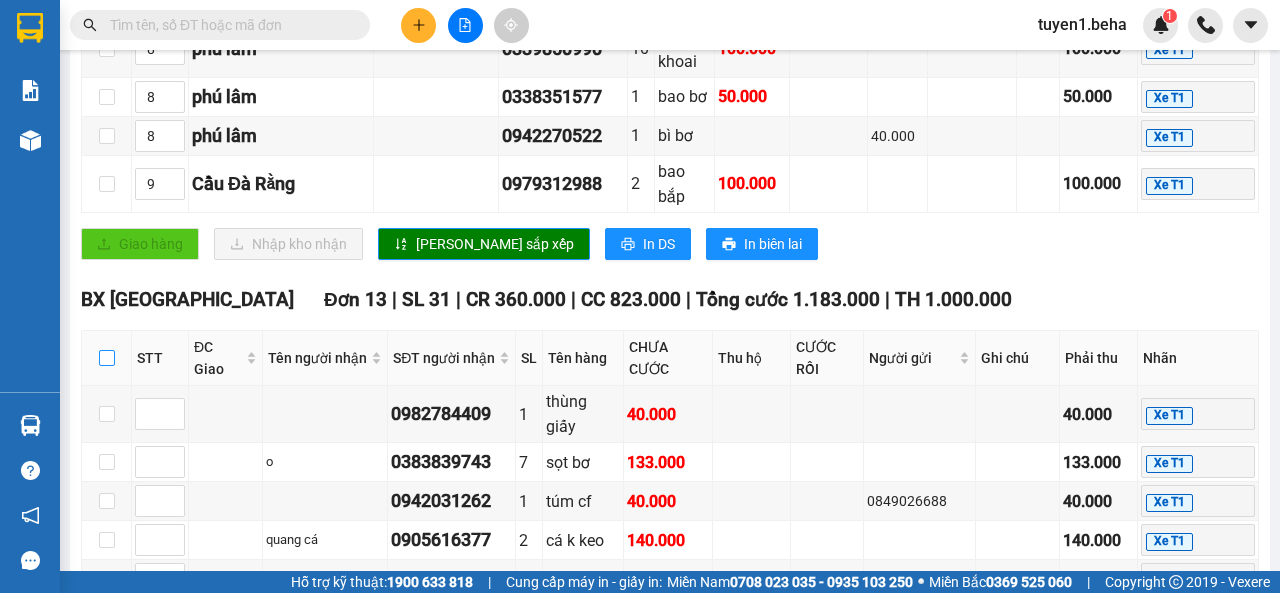 checkbox on "true" 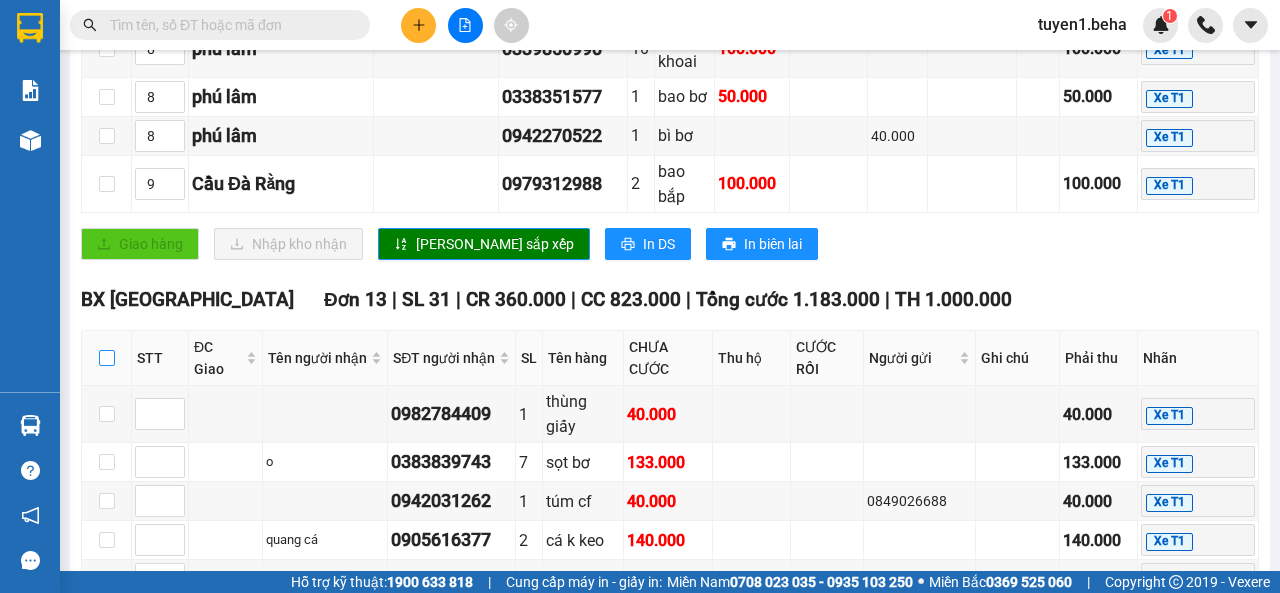 checkbox on "true" 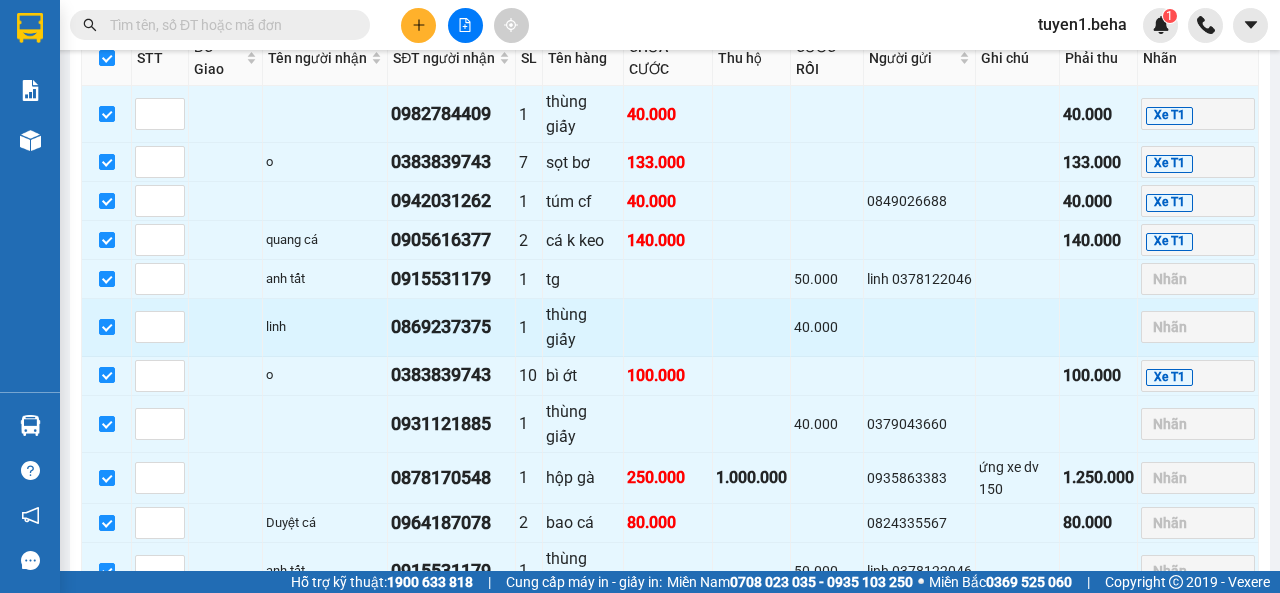scroll, scrollTop: 1892, scrollLeft: 0, axis: vertical 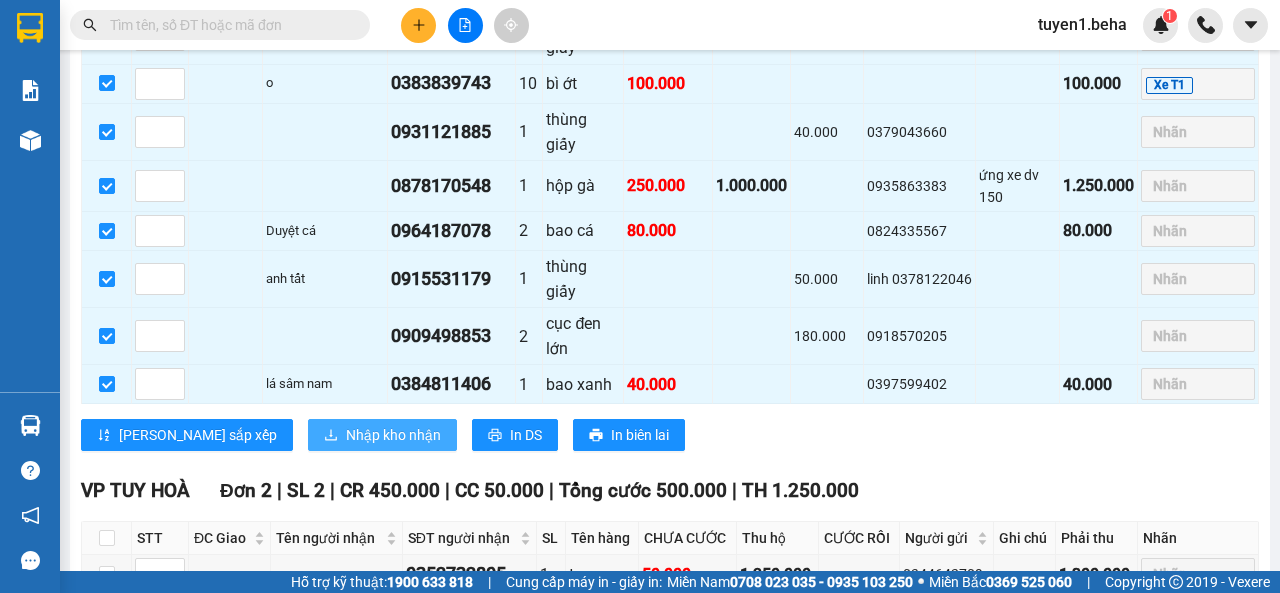 click on "Nhập kho nhận" at bounding box center (393, 435) 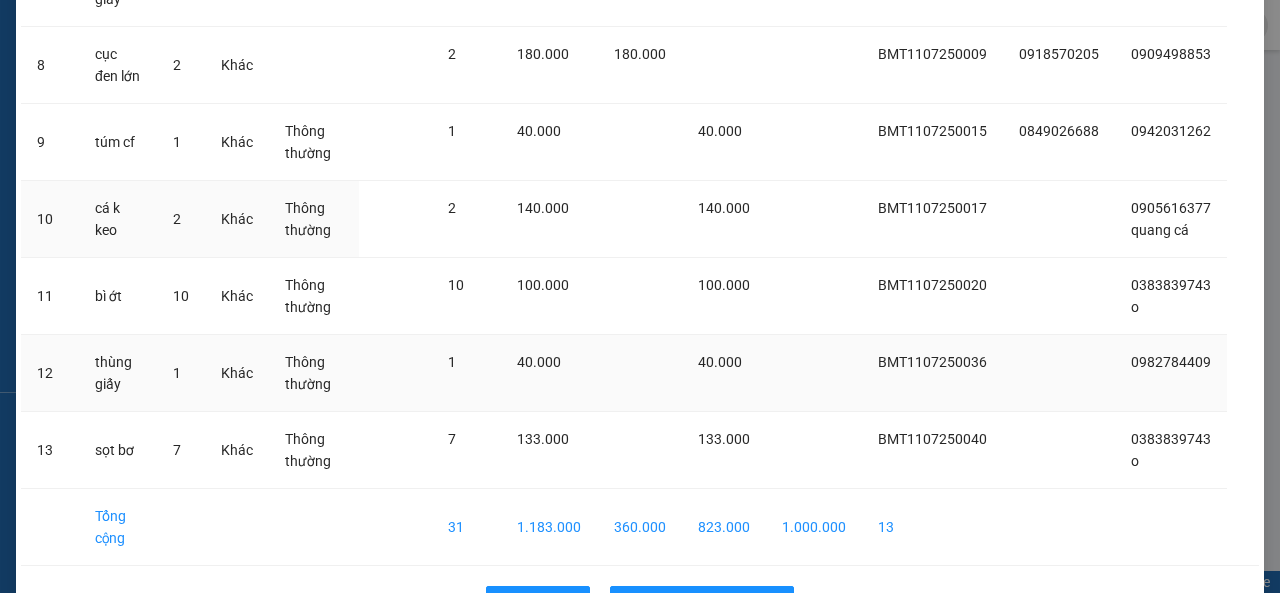 scroll, scrollTop: 760, scrollLeft: 0, axis: vertical 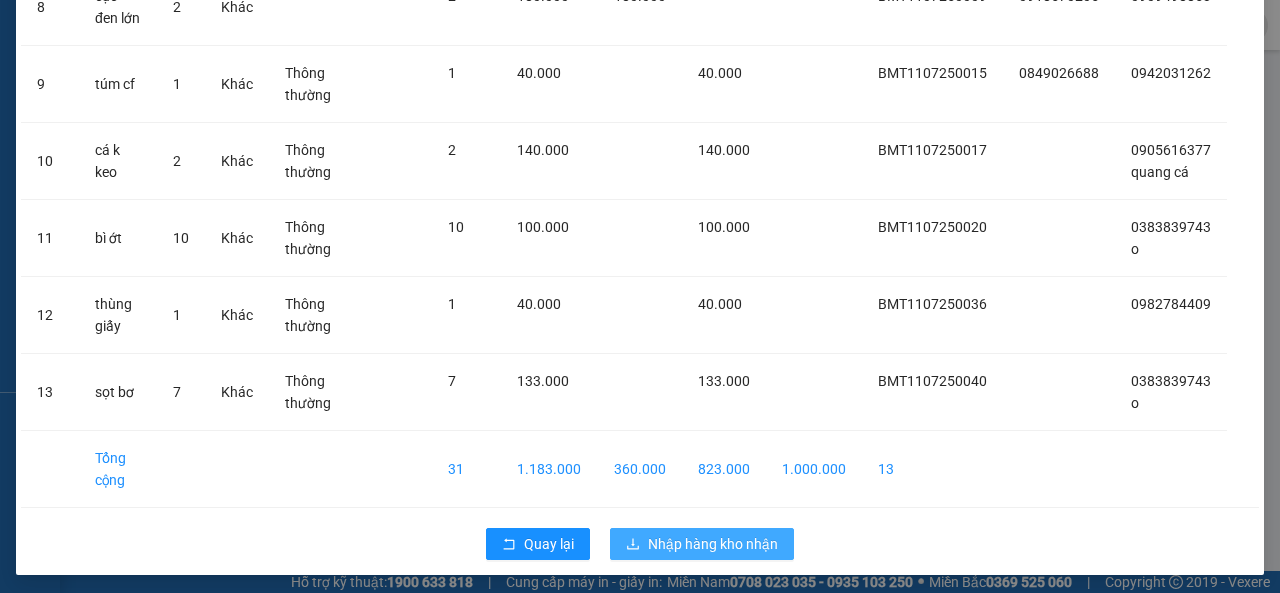 click on "Nhập hàng kho nhận" at bounding box center (713, 544) 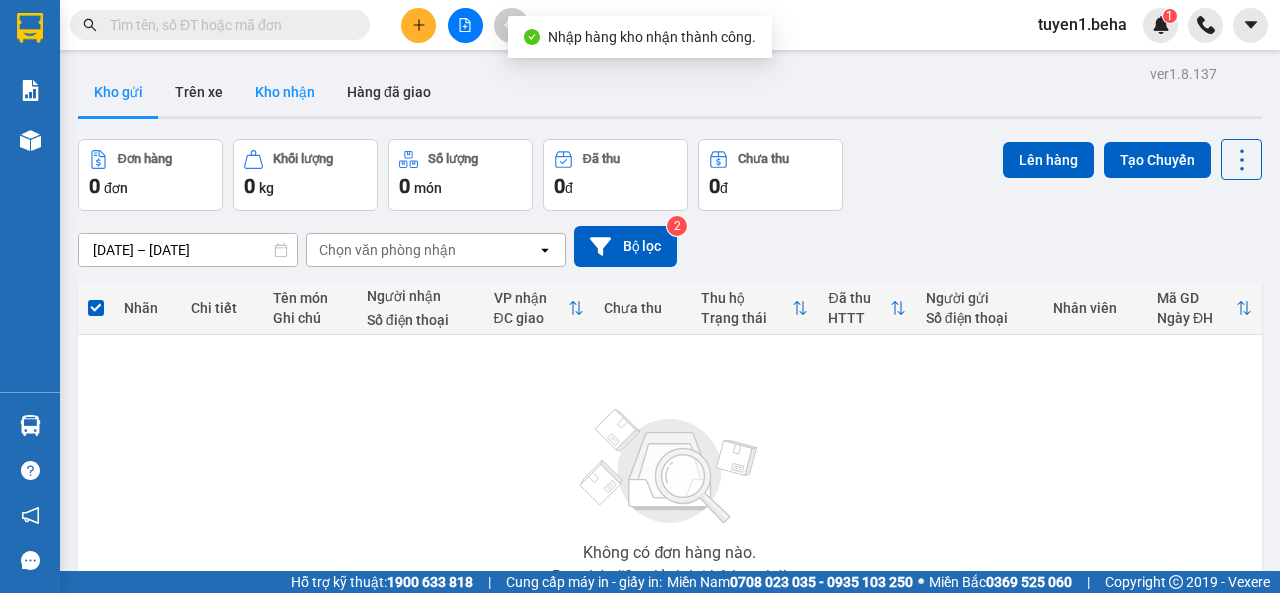 click on "Kho nhận" at bounding box center [285, 92] 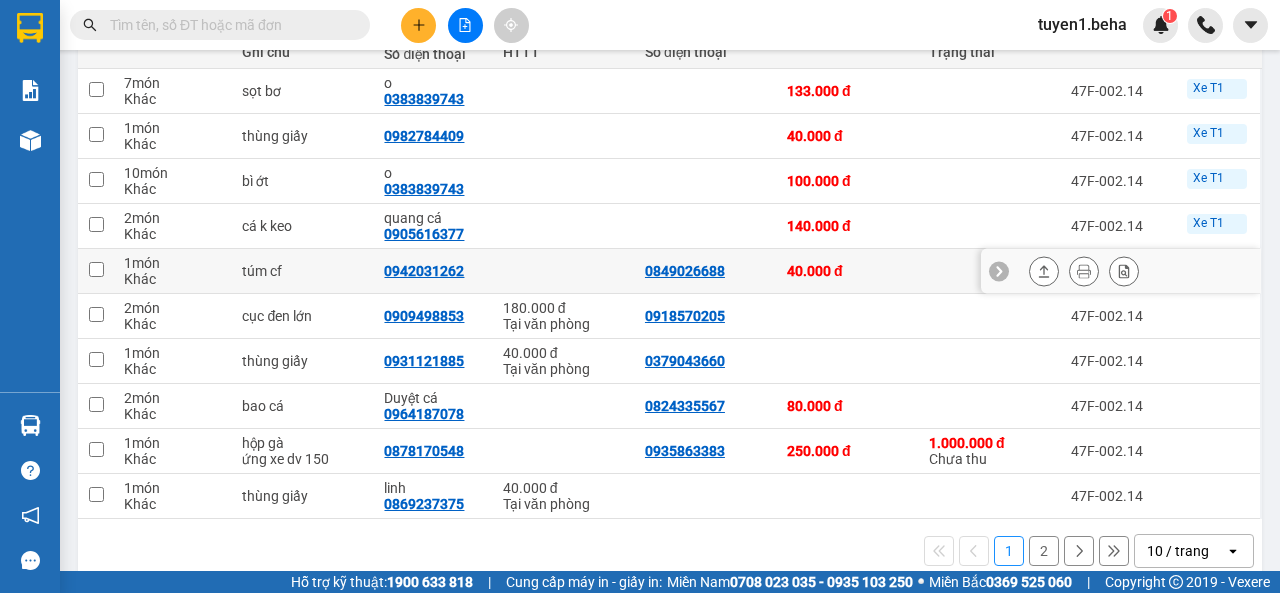 scroll, scrollTop: 298, scrollLeft: 0, axis: vertical 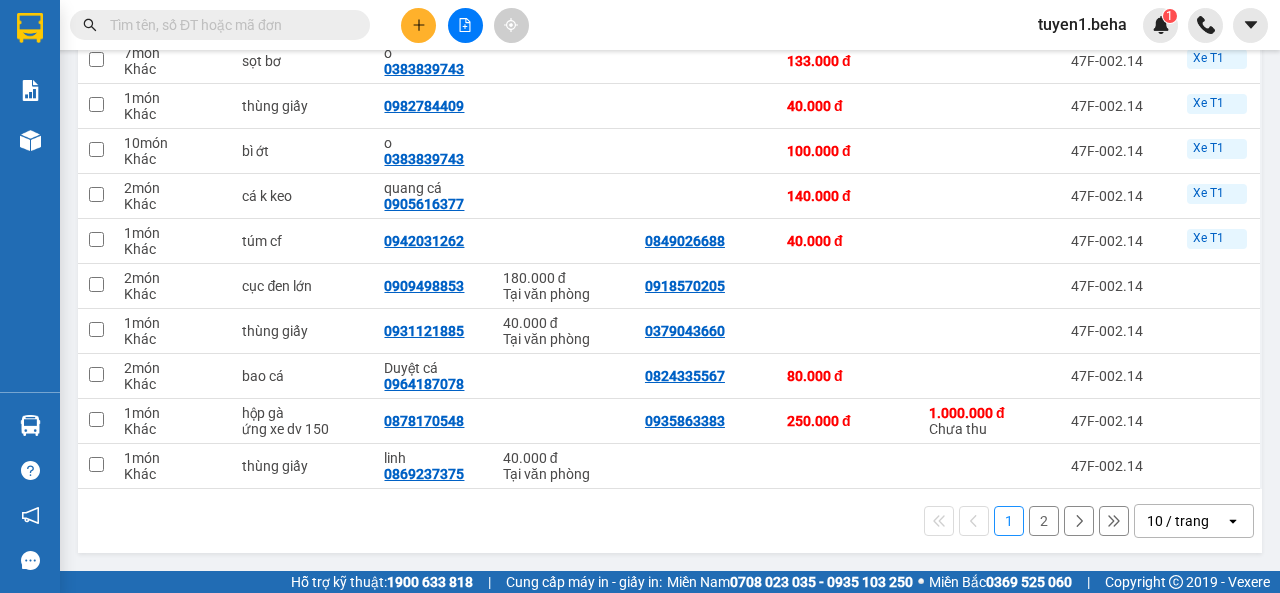 click on "10 / trang" at bounding box center [1178, 521] 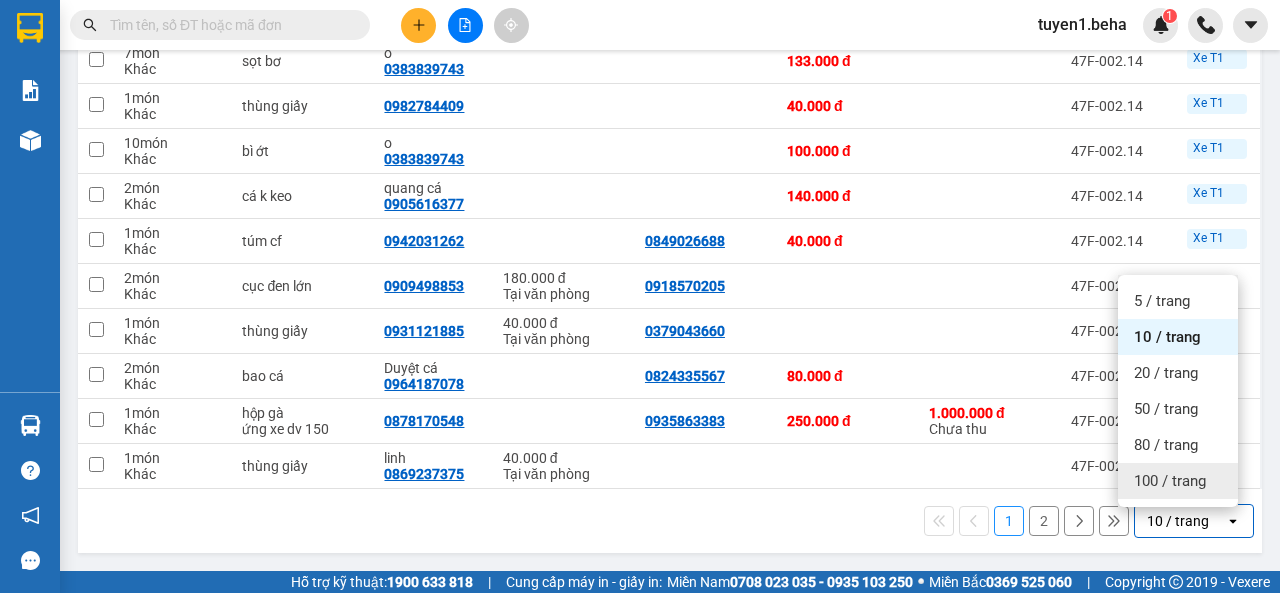 click on "100 / trang" at bounding box center (1170, 481) 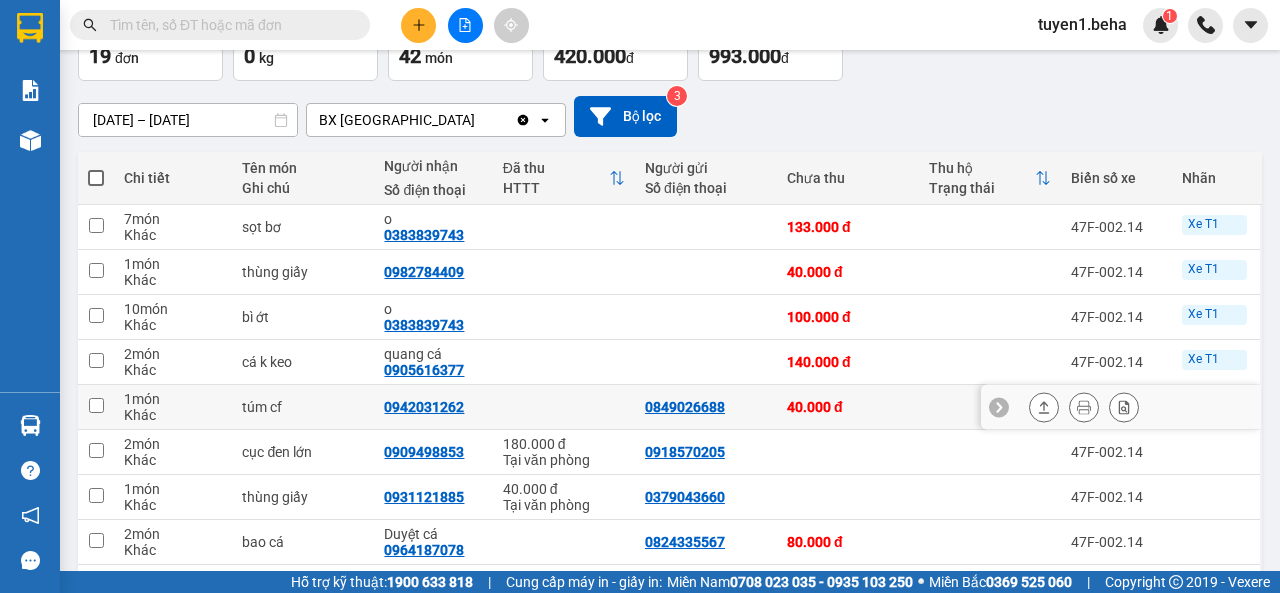 scroll, scrollTop: 98, scrollLeft: 0, axis: vertical 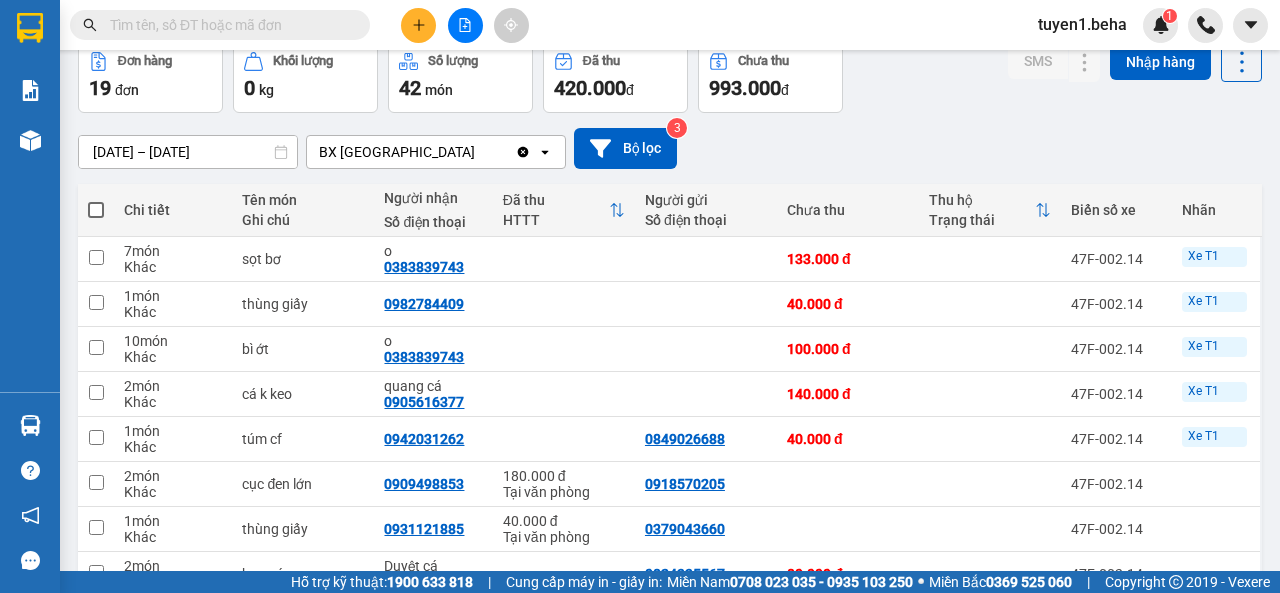 click at bounding box center (228, 25) 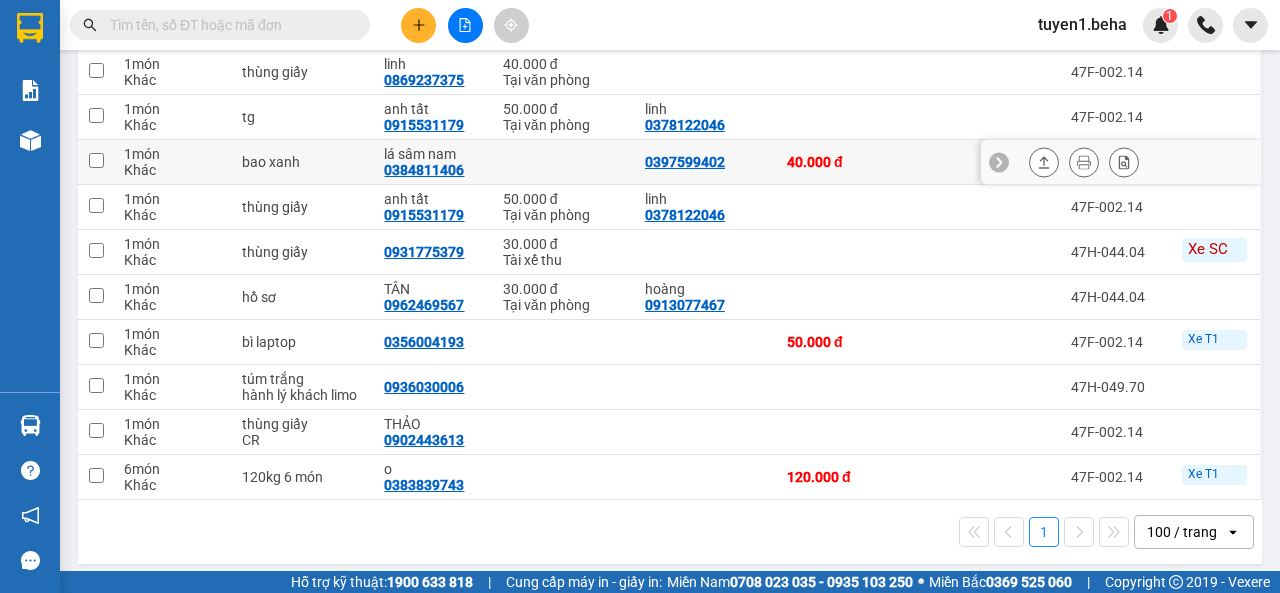 scroll, scrollTop: 706, scrollLeft: 0, axis: vertical 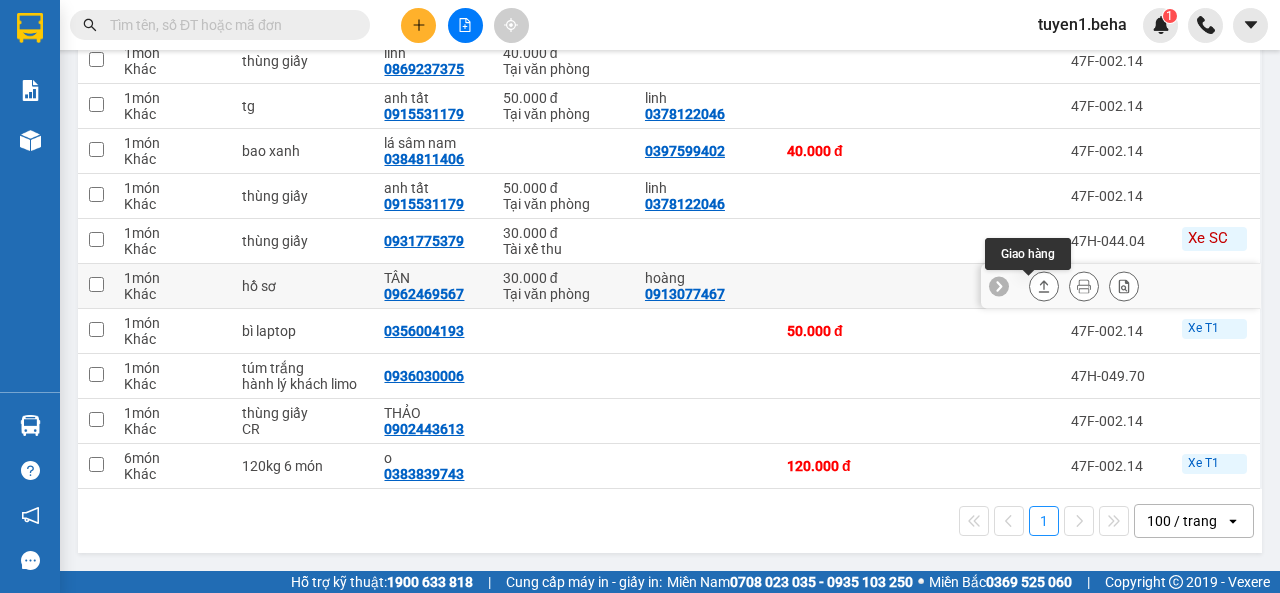 click at bounding box center [1044, 286] 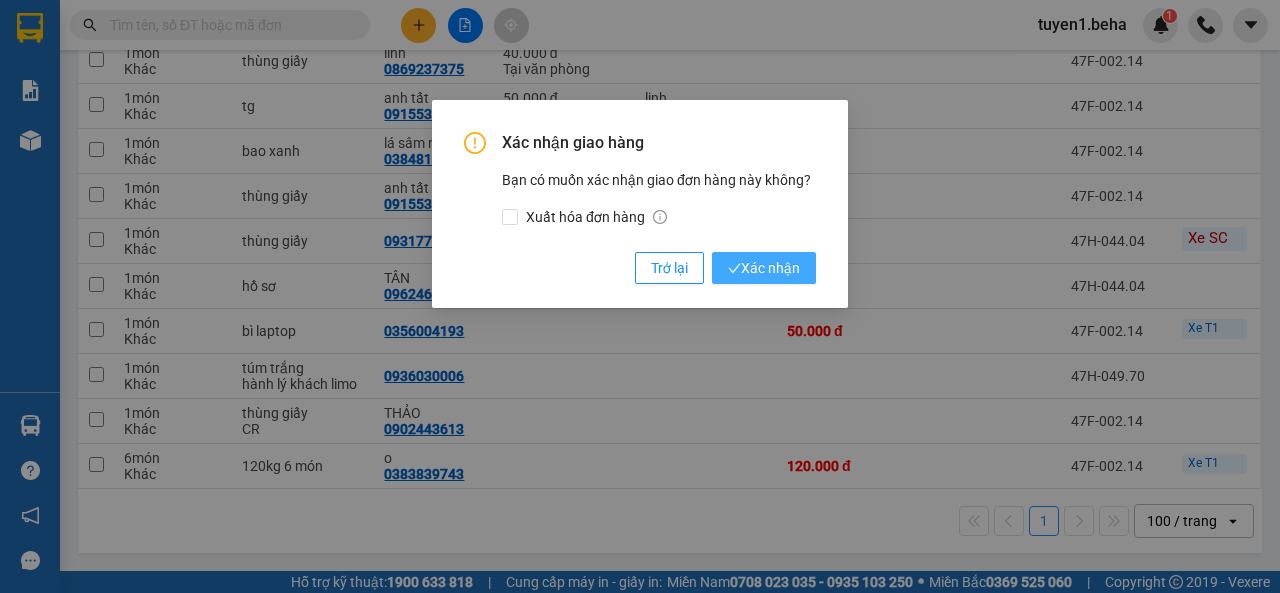 click on "Xác nhận" at bounding box center (764, 268) 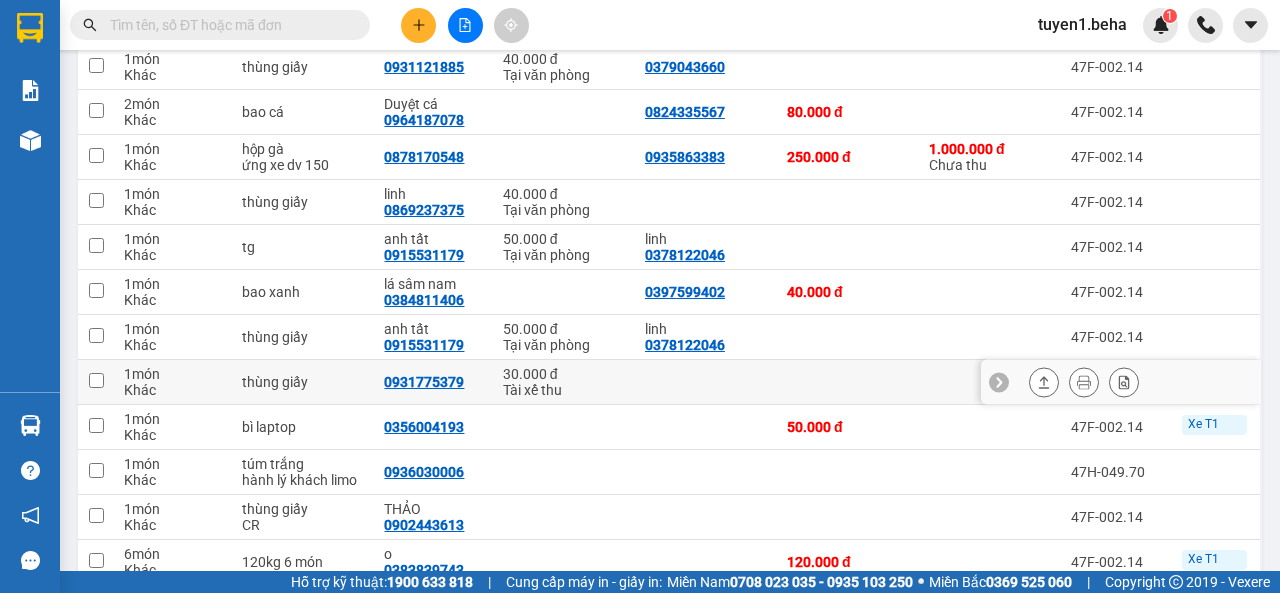 scroll, scrollTop: 460, scrollLeft: 0, axis: vertical 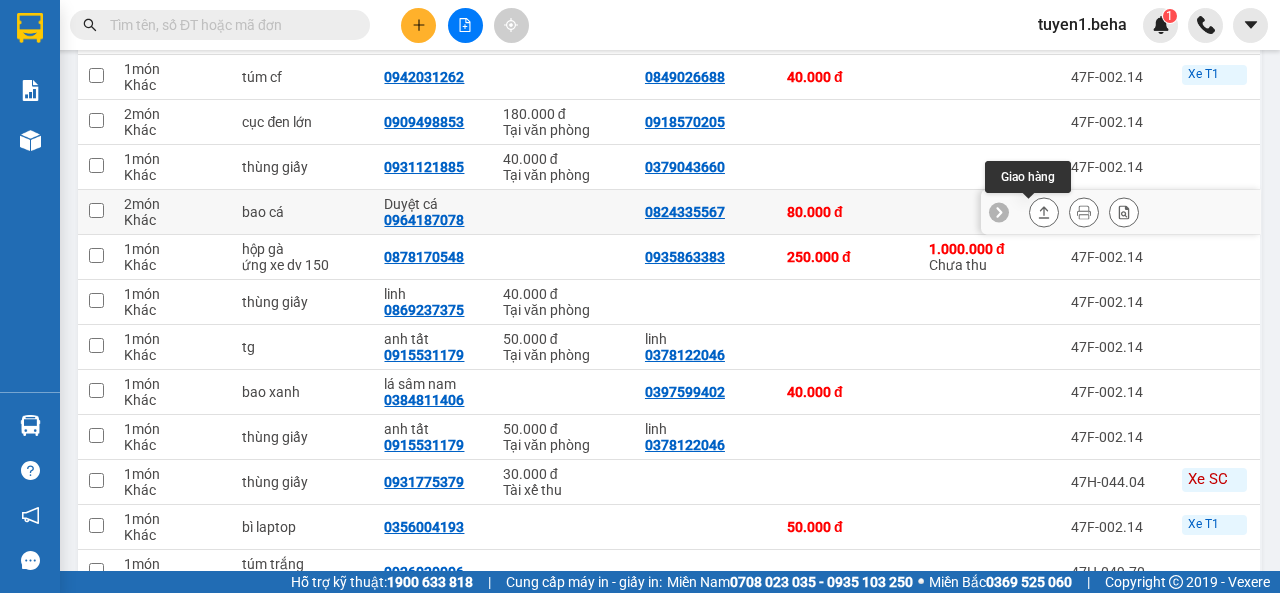 click 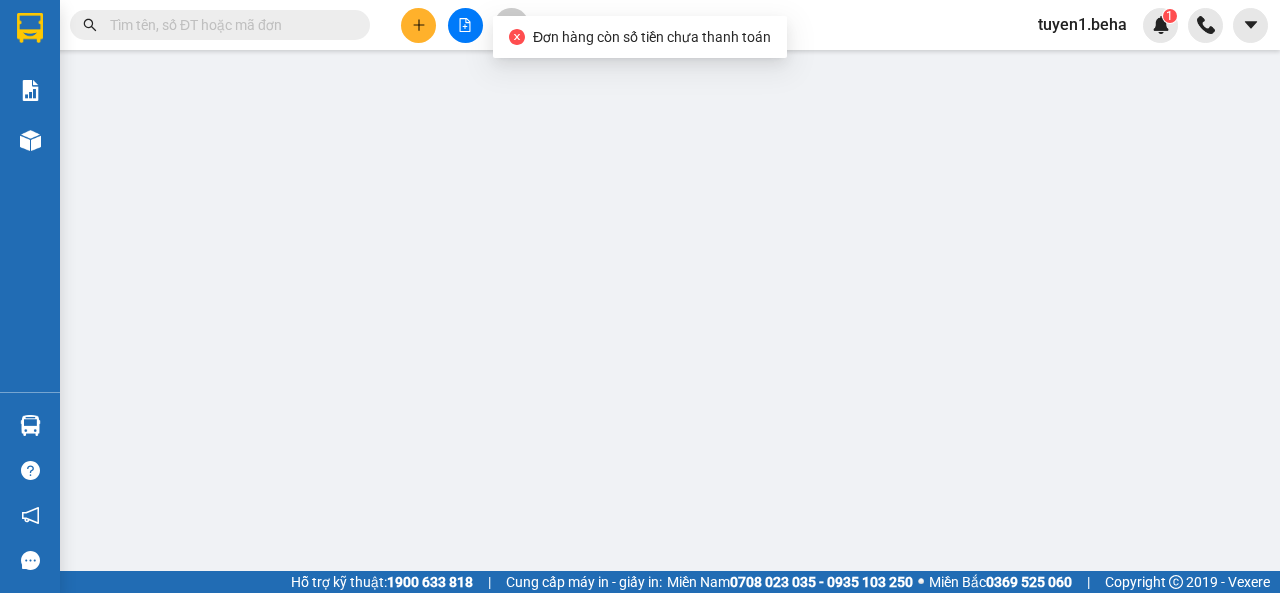 scroll, scrollTop: 0, scrollLeft: 0, axis: both 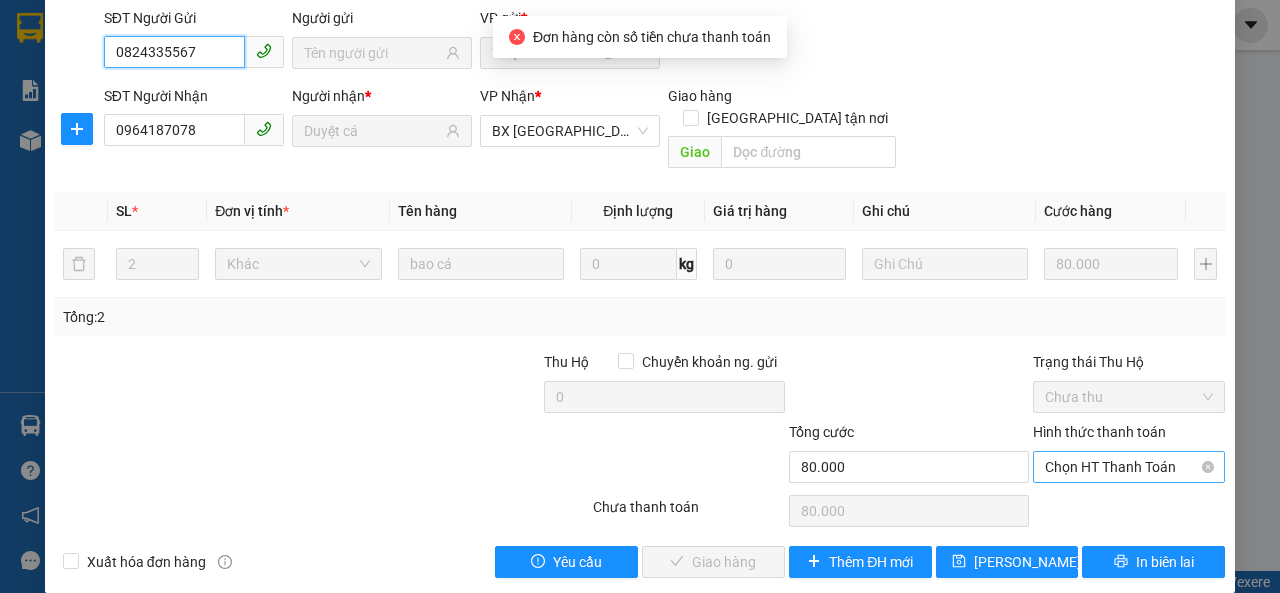 click on "Chọn HT Thanh Toán" at bounding box center [1129, 467] 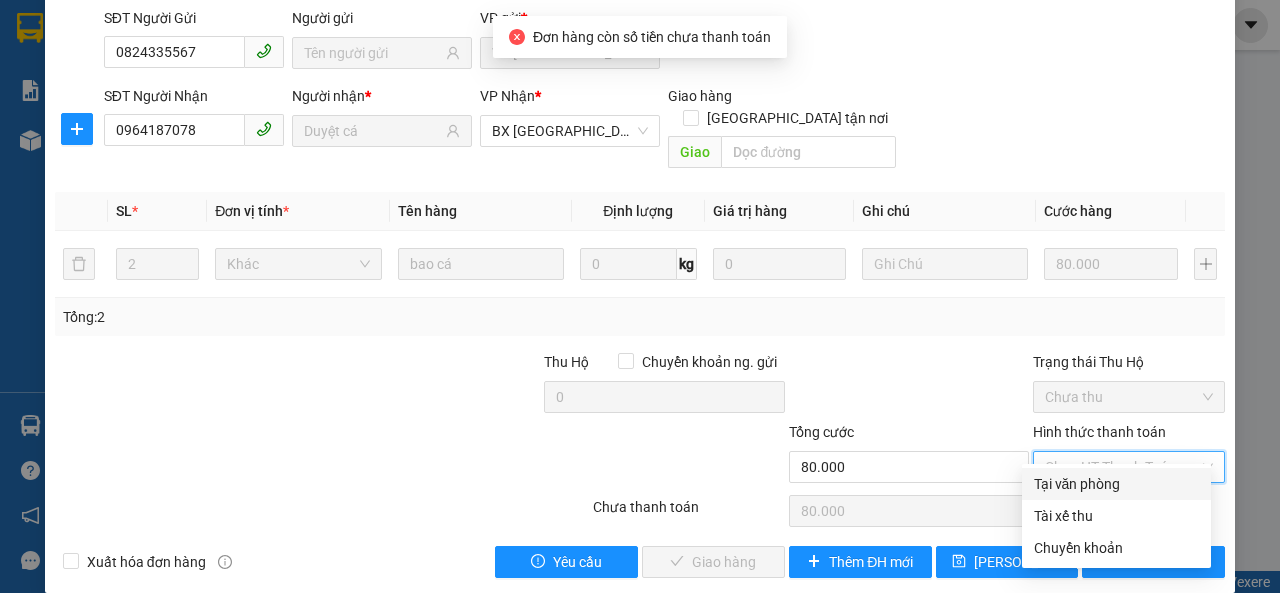 click on "Tại văn phòng" at bounding box center [1116, 484] 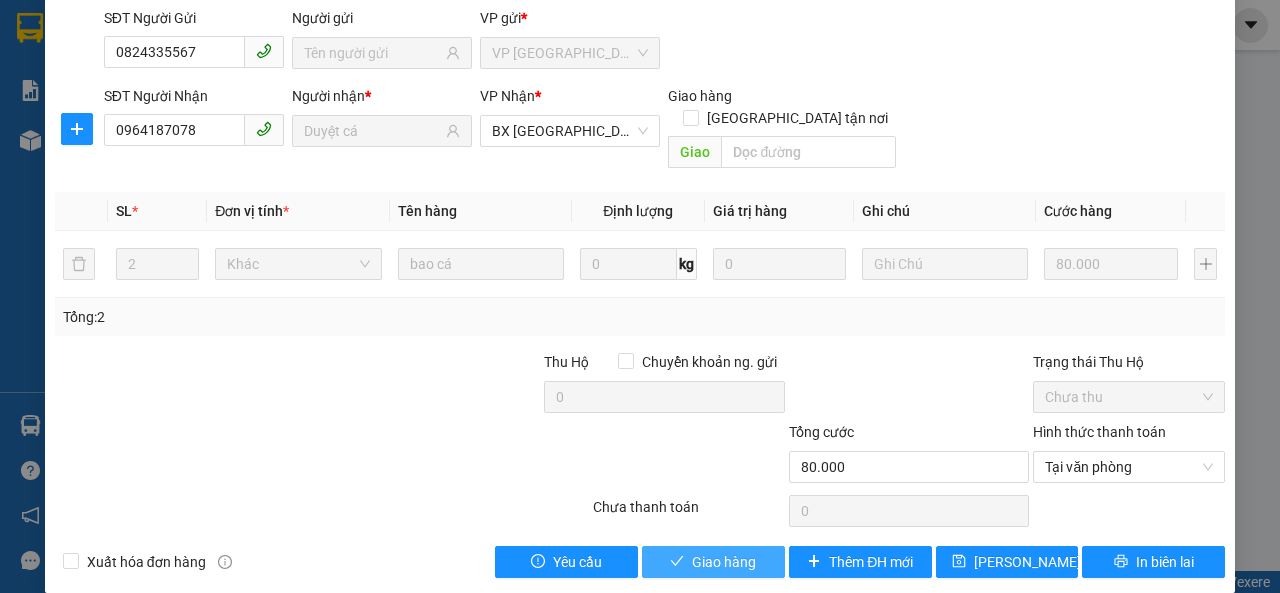 click on "Giao hàng" at bounding box center [724, 562] 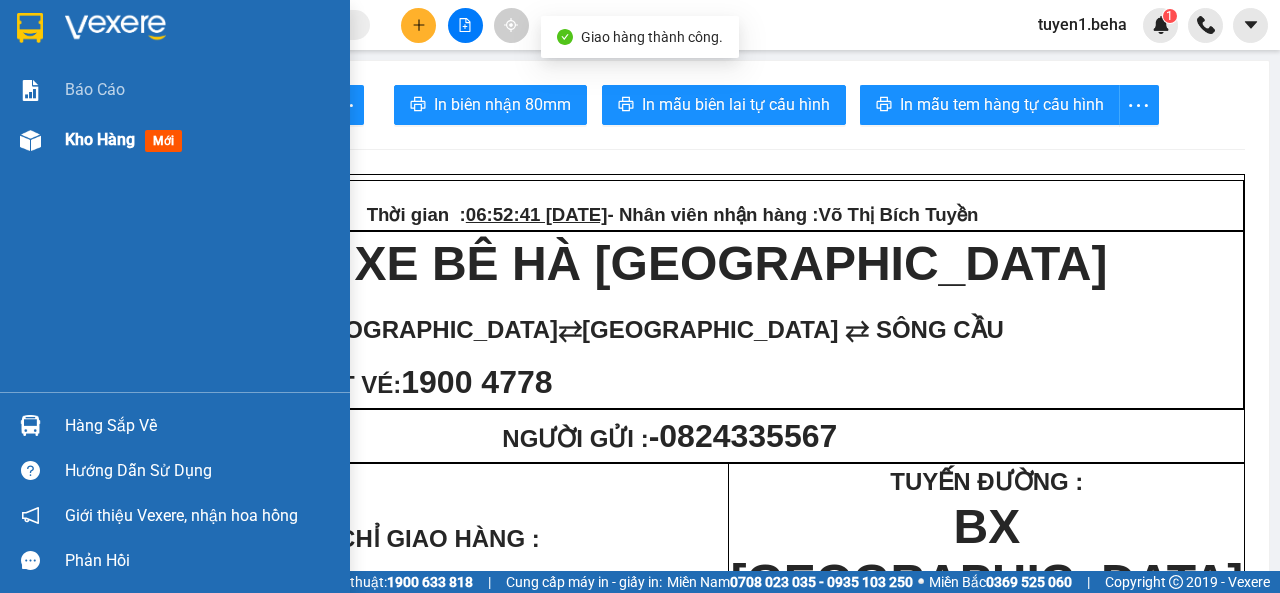 click on "Kho hàng" at bounding box center (100, 139) 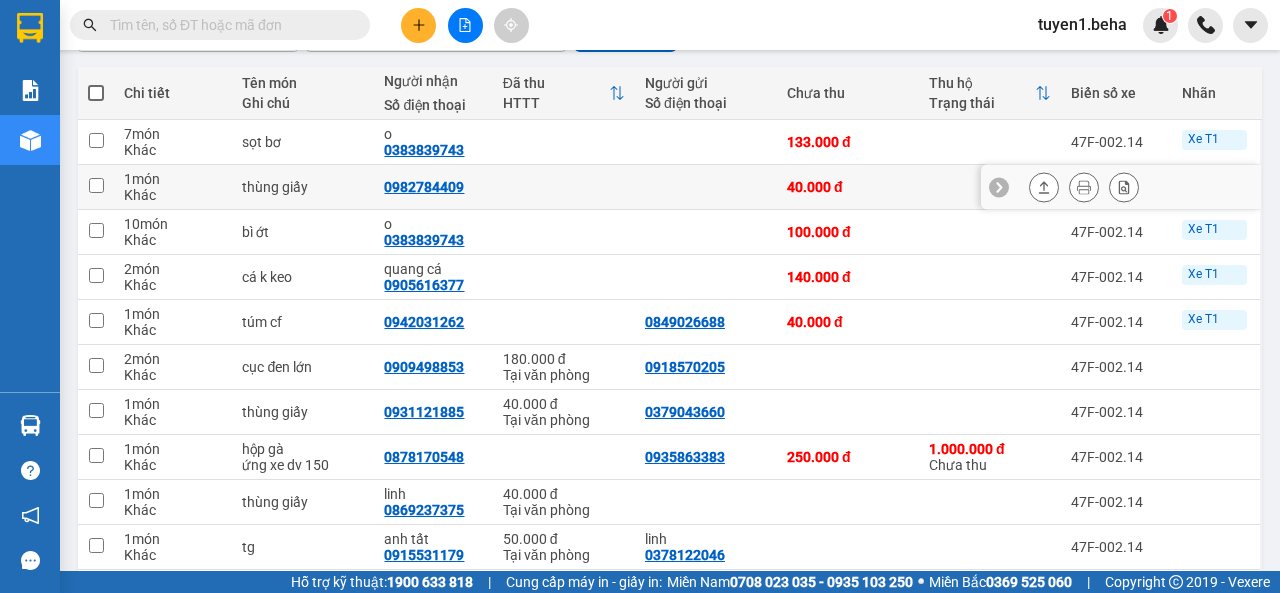 scroll, scrollTop: 0, scrollLeft: 0, axis: both 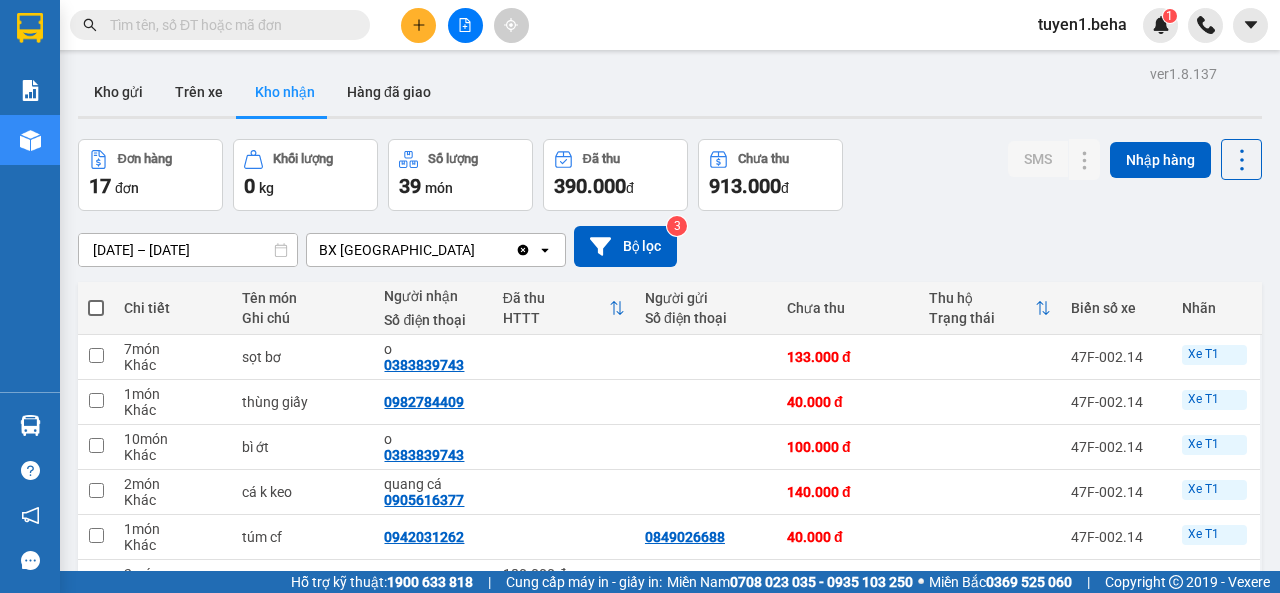 click on "[DATE] – [DATE] Press the down arrow key to interact with the calendar and select a date. Press the escape button to close the calendar. Selected date range is from [DATE] to [DATE]. BX [GEOGRAPHIC_DATA] Clear value open Bộ lọc 3" at bounding box center [670, 246] 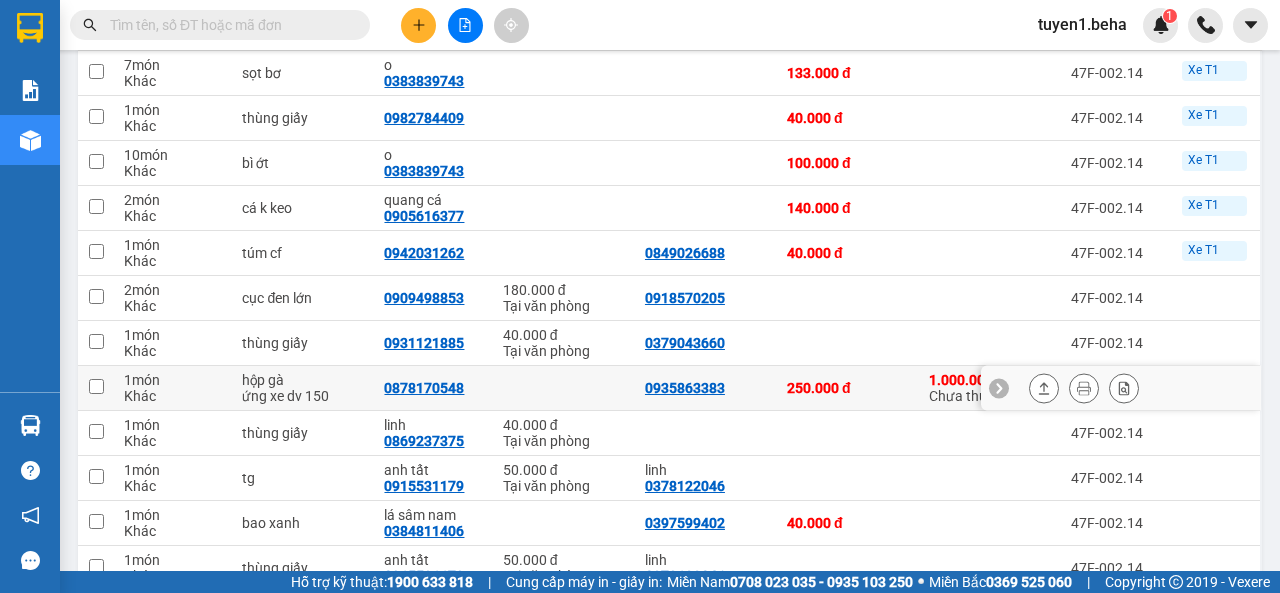scroll, scrollTop: 315, scrollLeft: 0, axis: vertical 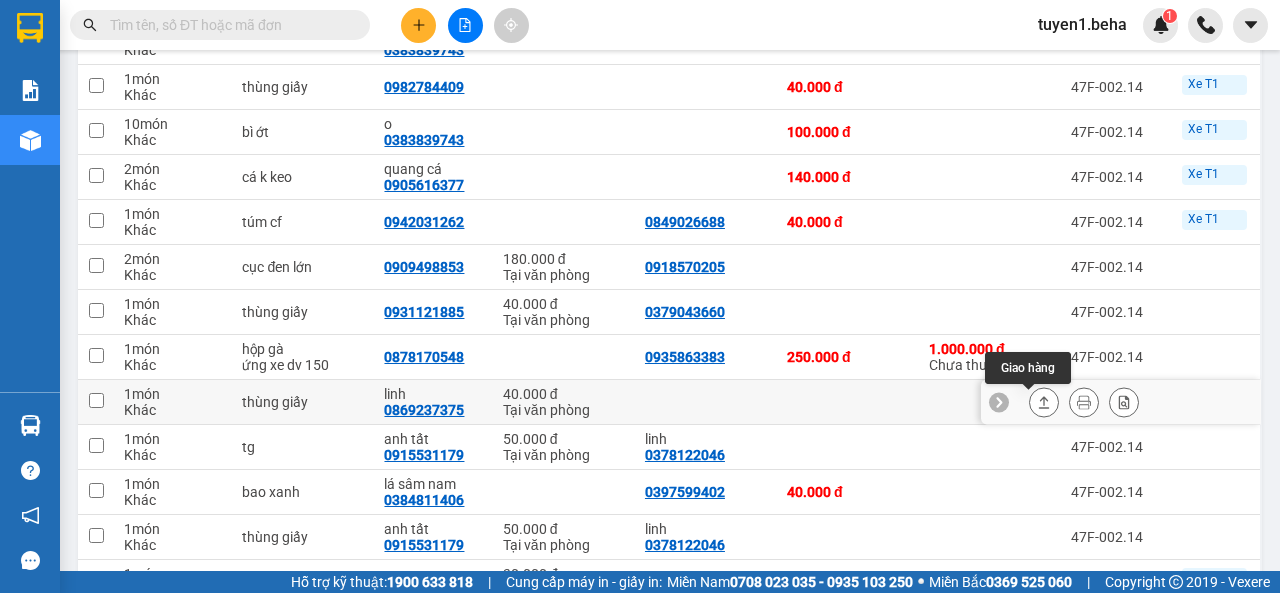 click 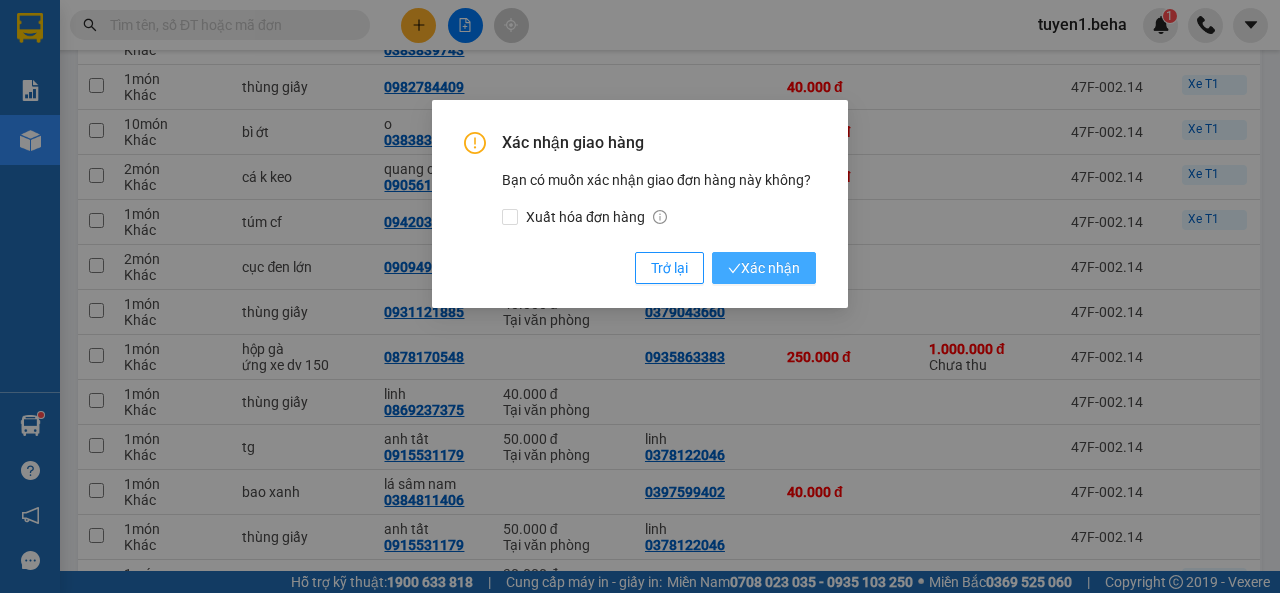 click on "Xác nhận" at bounding box center [764, 268] 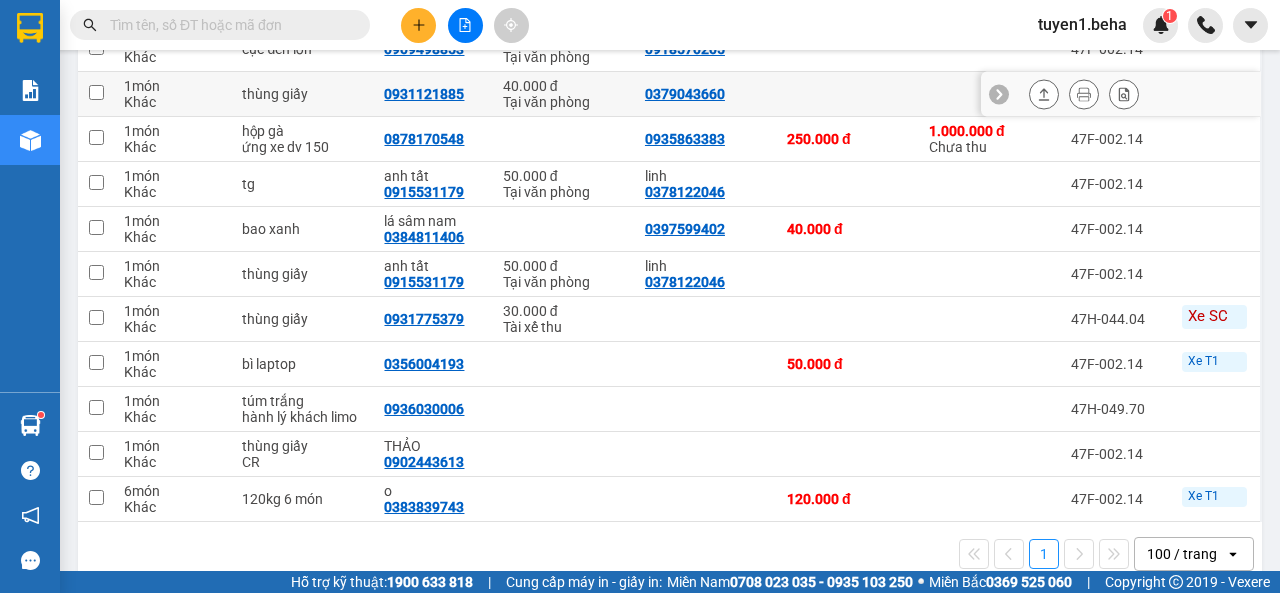 scroll, scrollTop: 570, scrollLeft: 0, axis: vertical 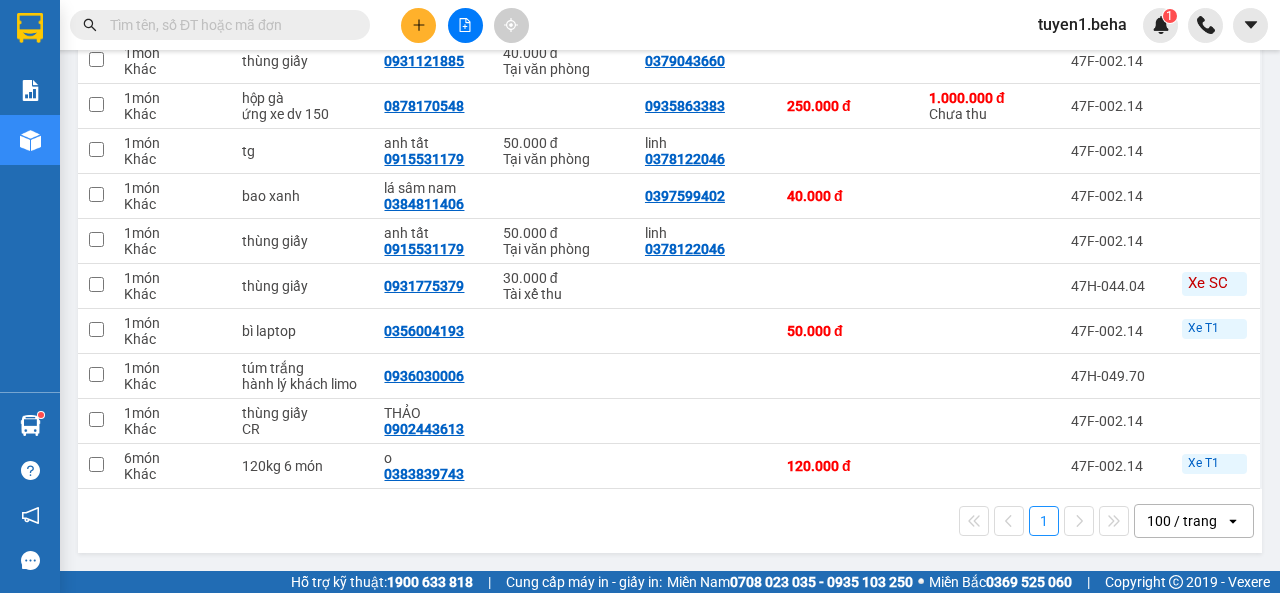 click on "1 100 / trang open" at bounding box center [670, 521] 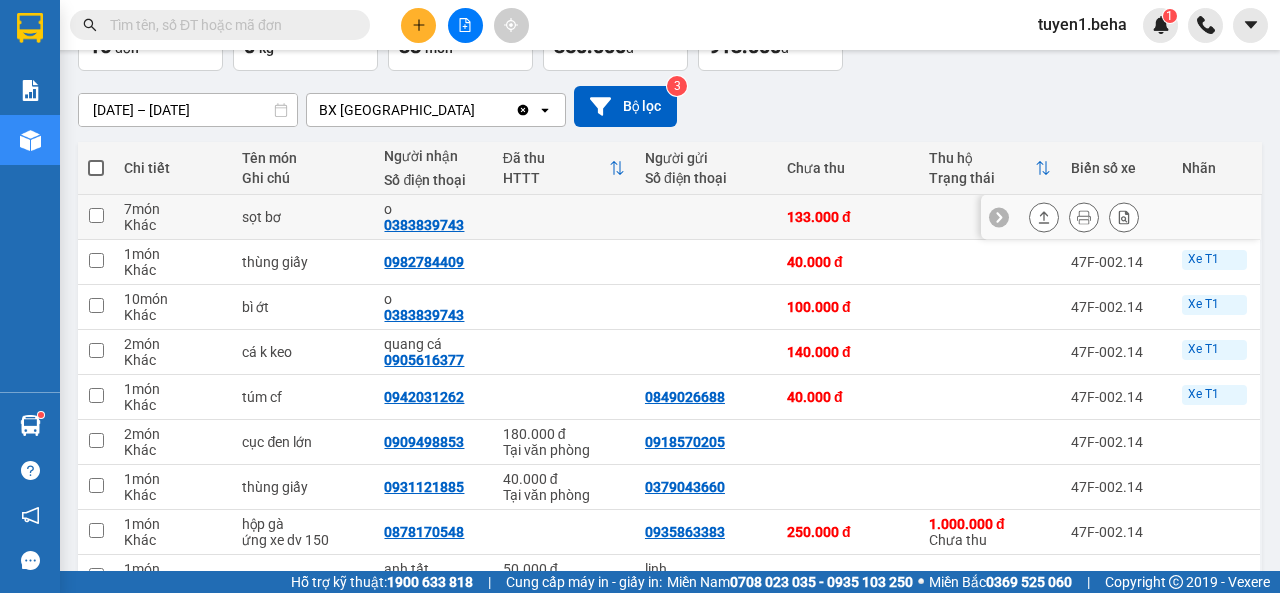 scroll, scrollTop: 0, scrollLeft: 0, axis: both 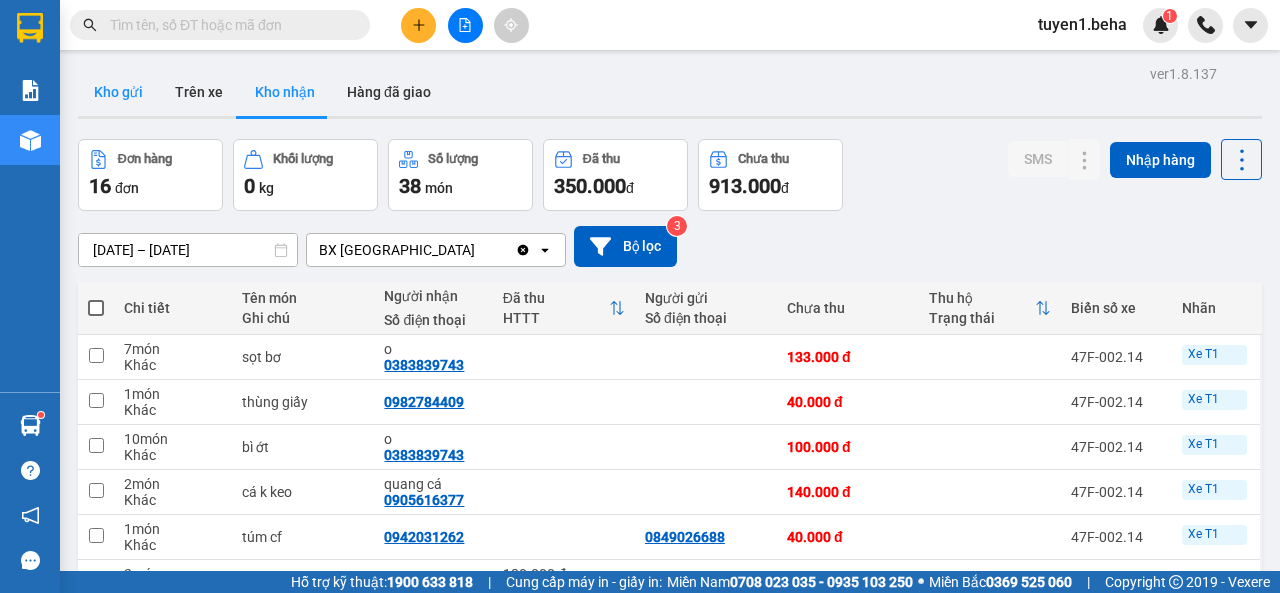 click on "Kho gửi" at bounding box center (118, 92) 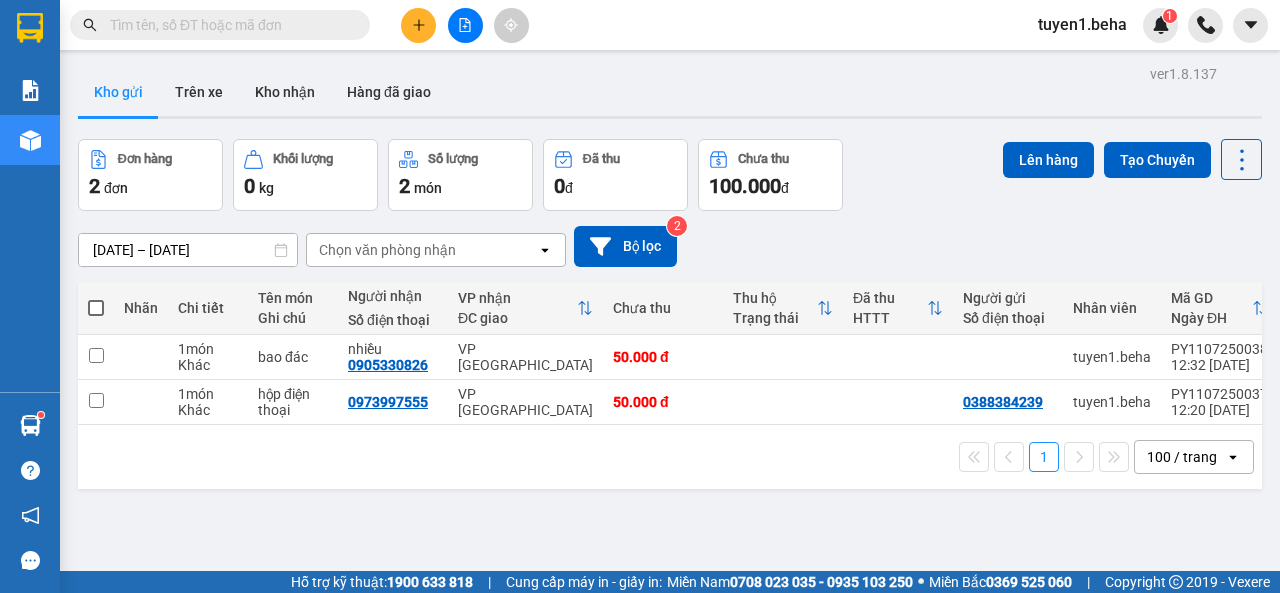 click at bounding box center (96, 308) 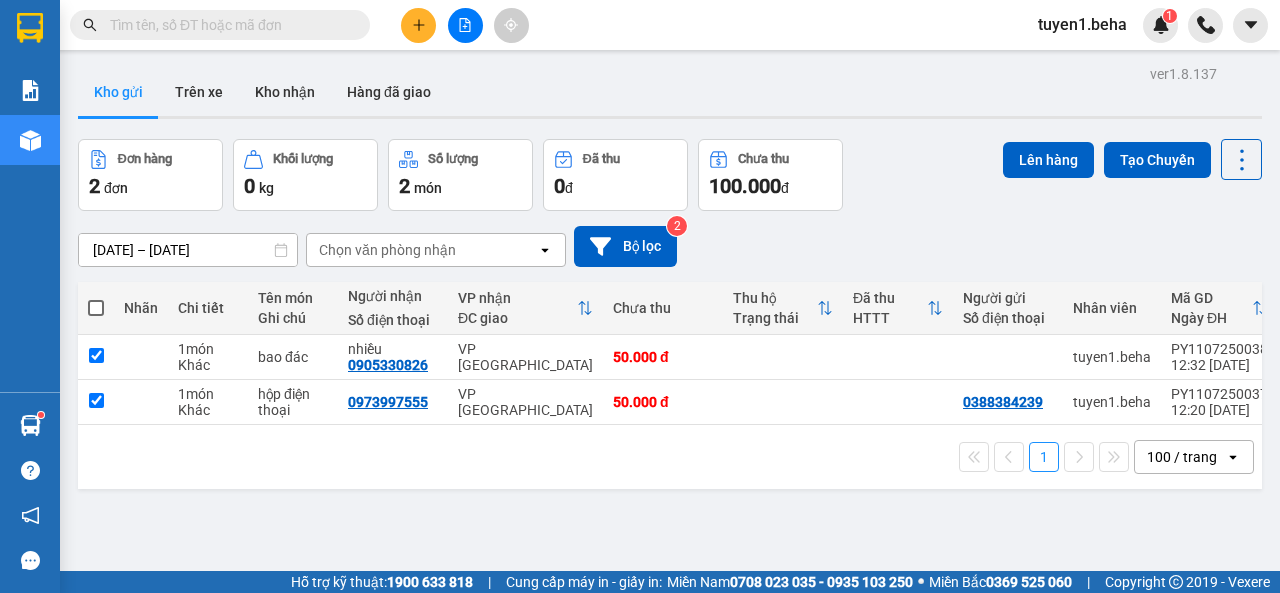 checkbox on "true" 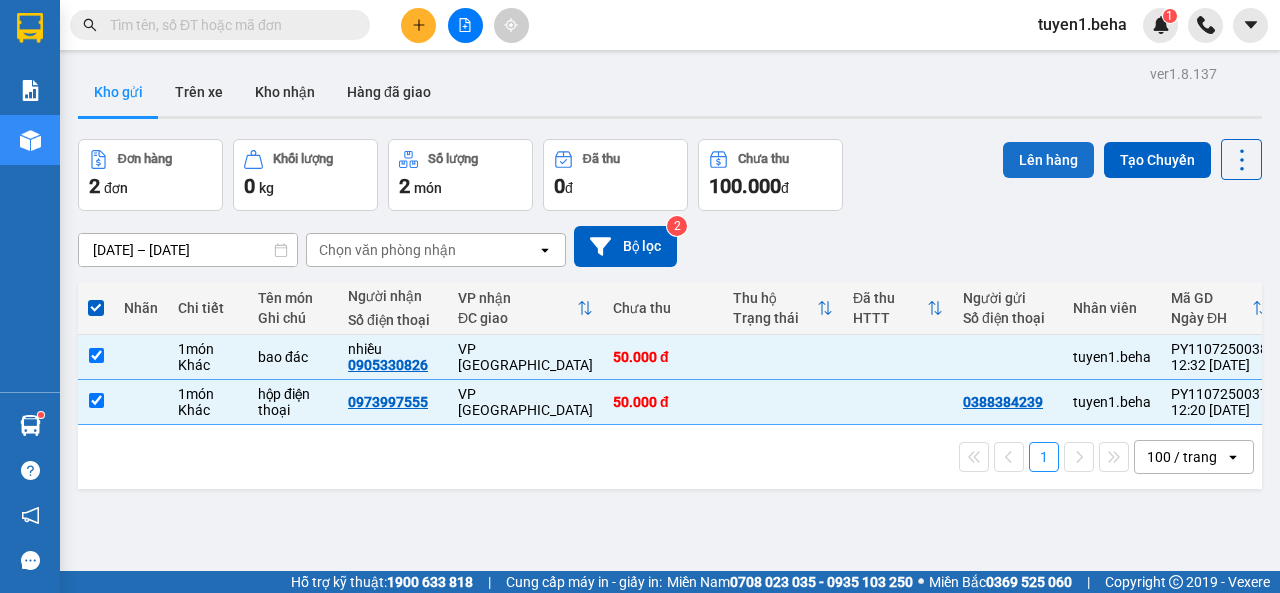 click on "Lên hàng" at bounding box center [1048, 160] 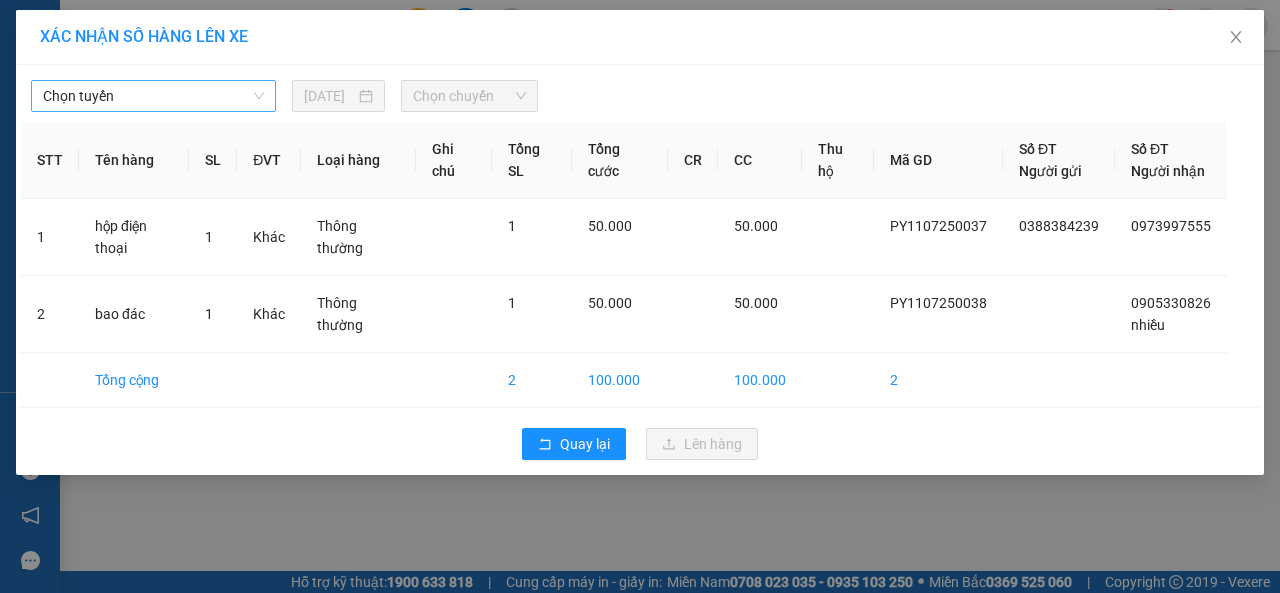 click on "Chọn tuyến" at bounding box center [153, 96] 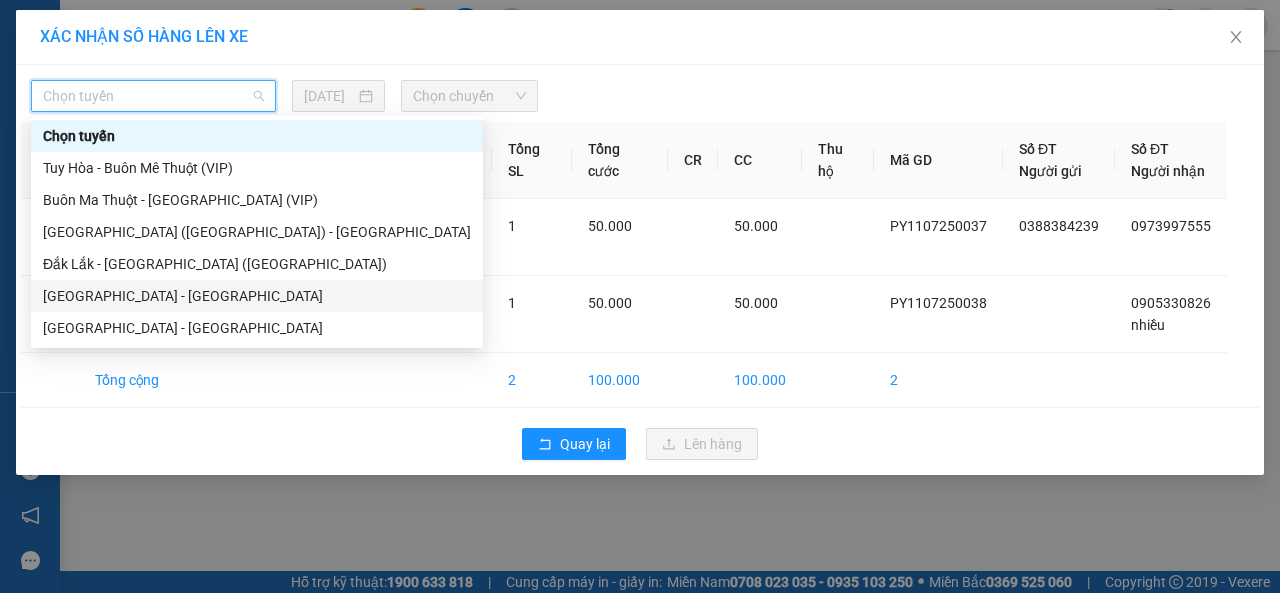 click on "[GEOGRAPHIC_DATA] - [GEOGRAPHIC_DATA]" at bounding box center [257, 296] 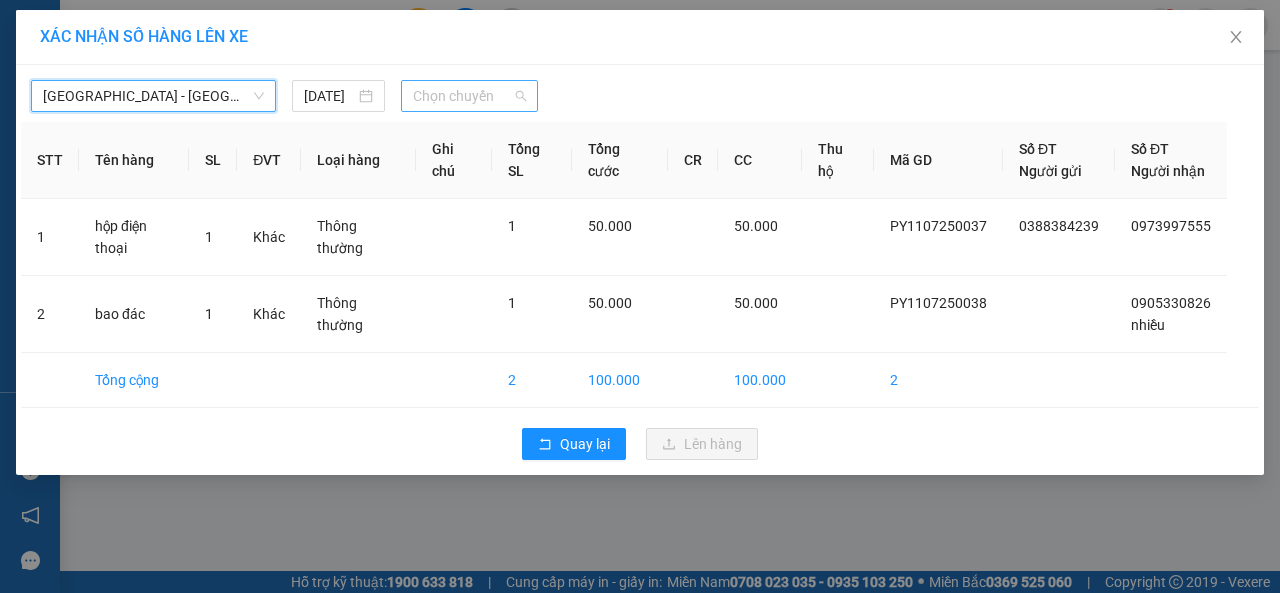 click on "Chọn chuyến" at bounding box center [469, 96] 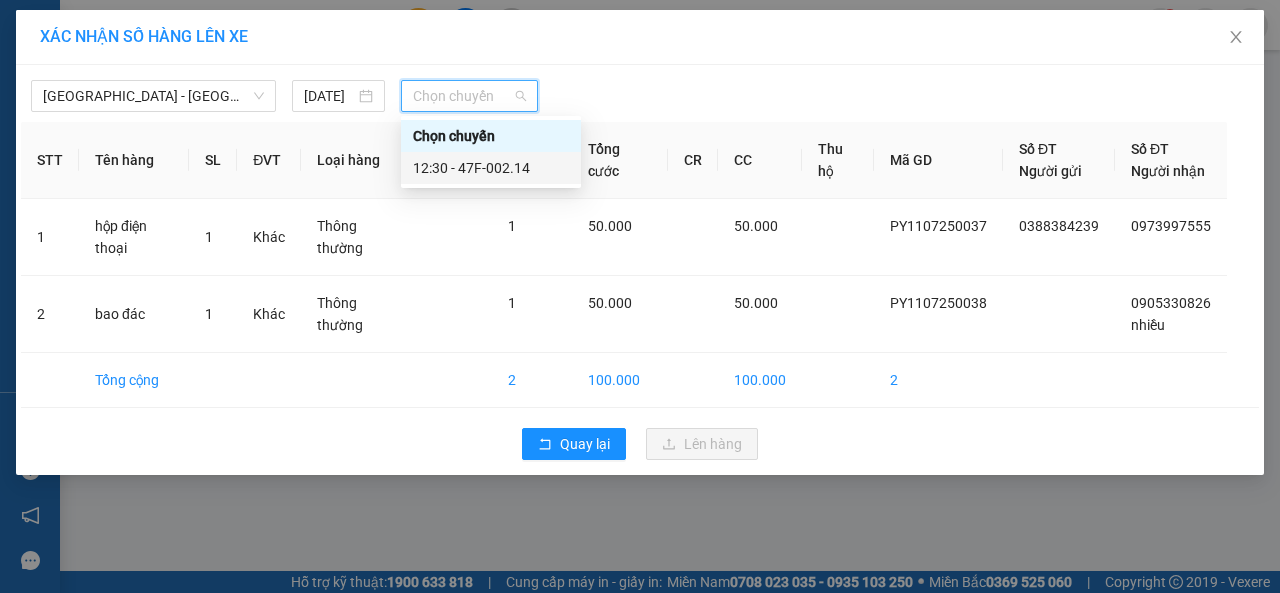drag, startPoint x: 462, startPoint y: 161, endPoint x: 474, endPoint y: 174, distance: 17.691807 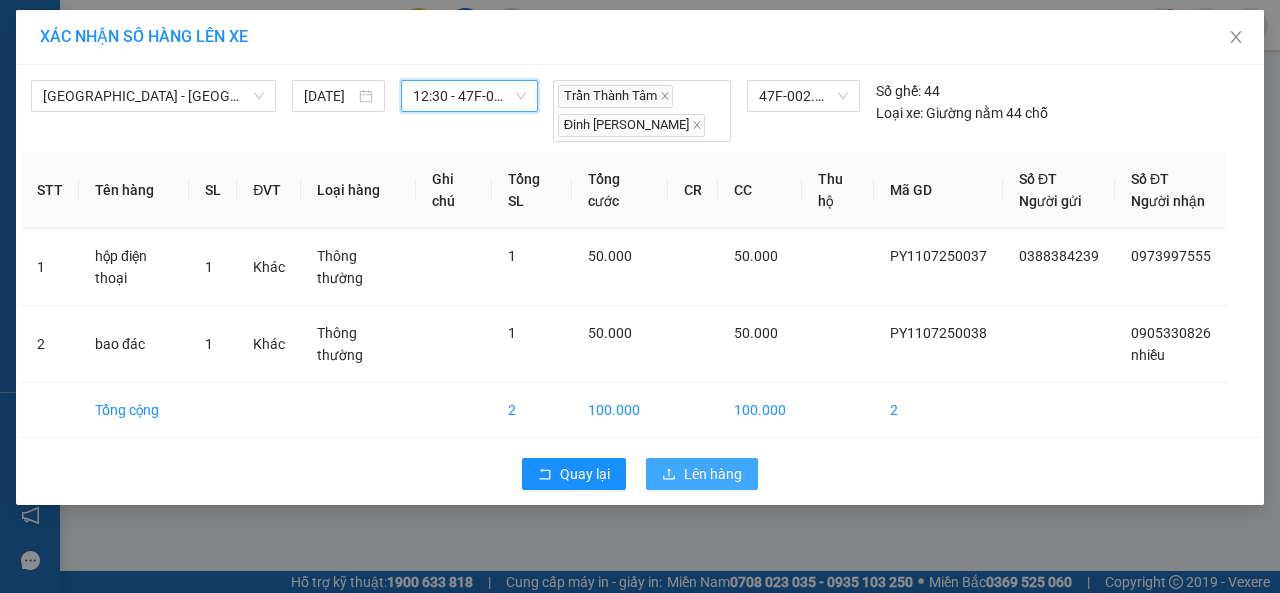 click 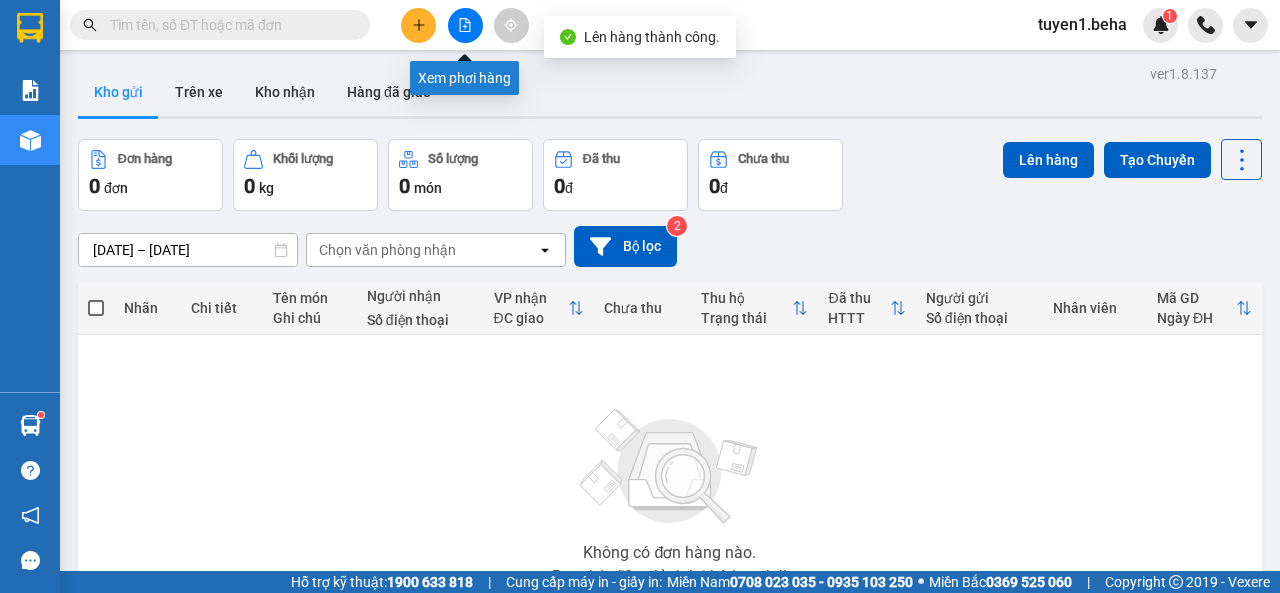 click 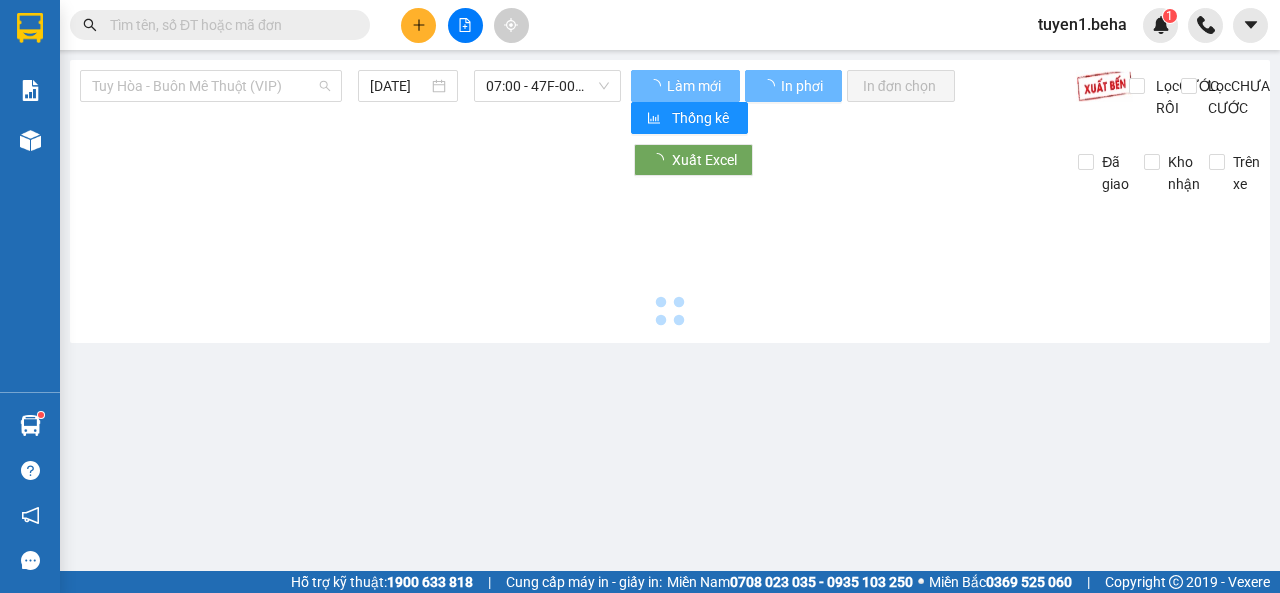 drag, startPoint x: 296, startPoint y: 96, endPoint x: 208, endPoint y: 237, distance: 166.2077 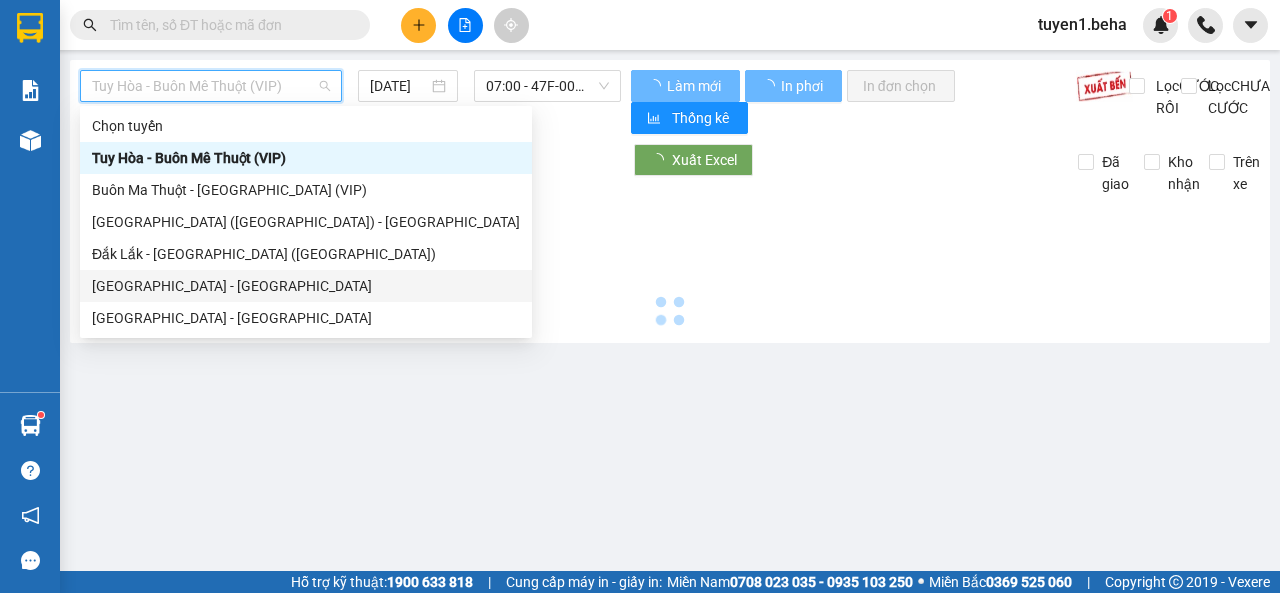 click on "[GEOGRAPHIC_DATA] - [GEOGRAPHIC_DATA]" at bounding box center [306, 286] 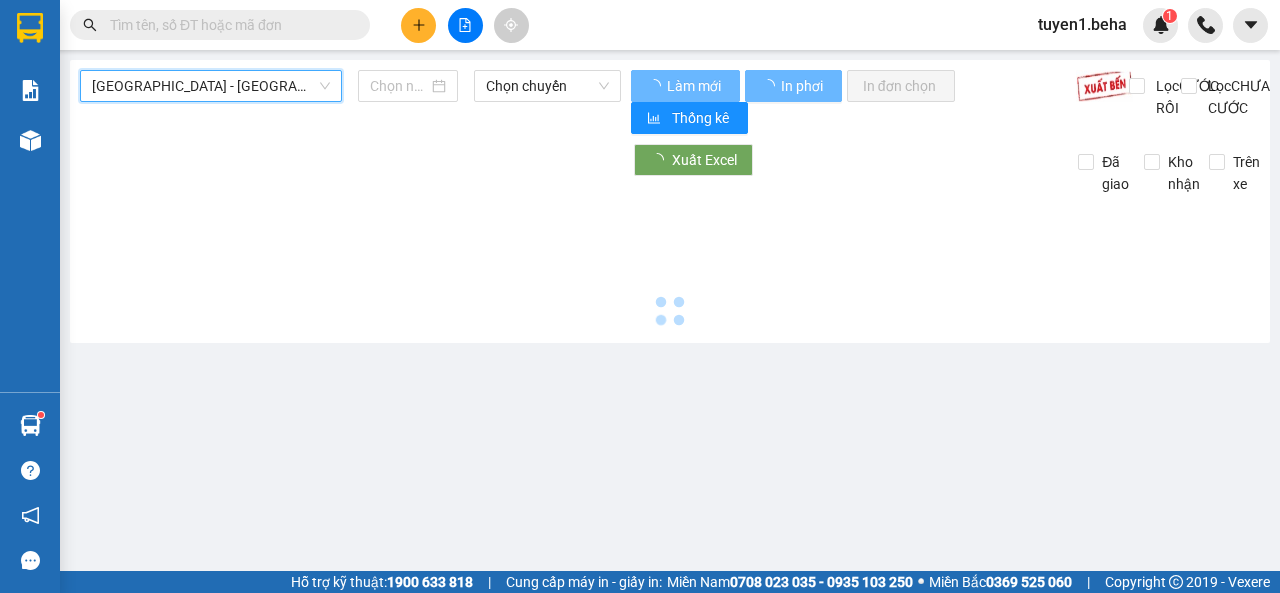 type on "[DATE]" 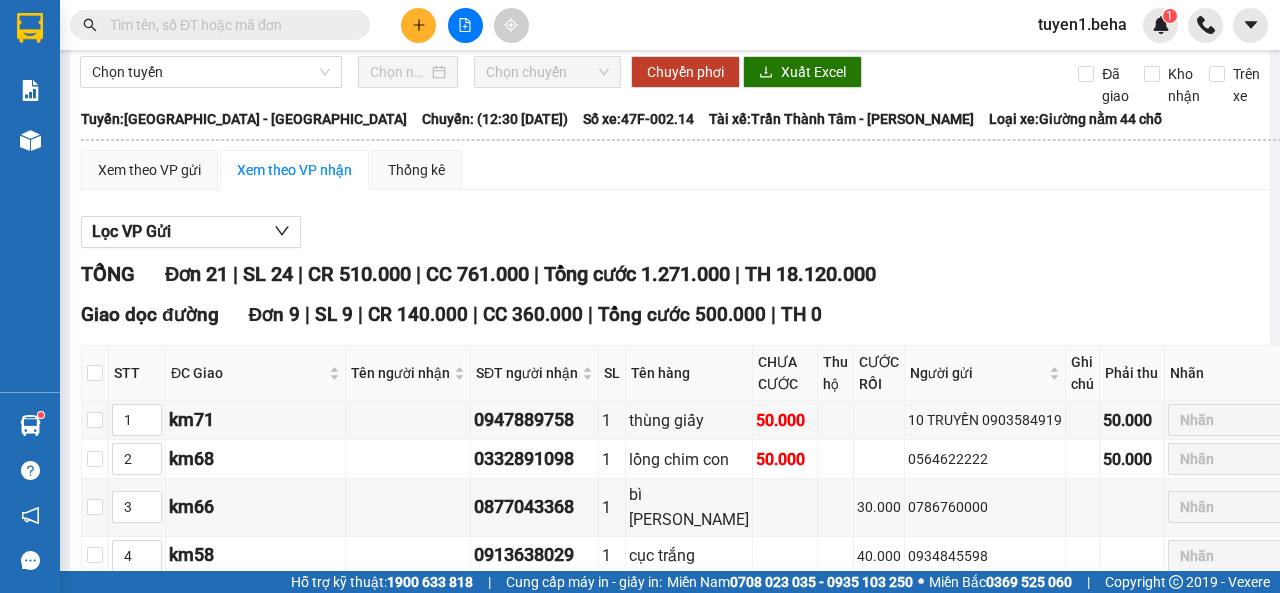scroll, scrollTop: 0, scrollLeft: 0, axis: both 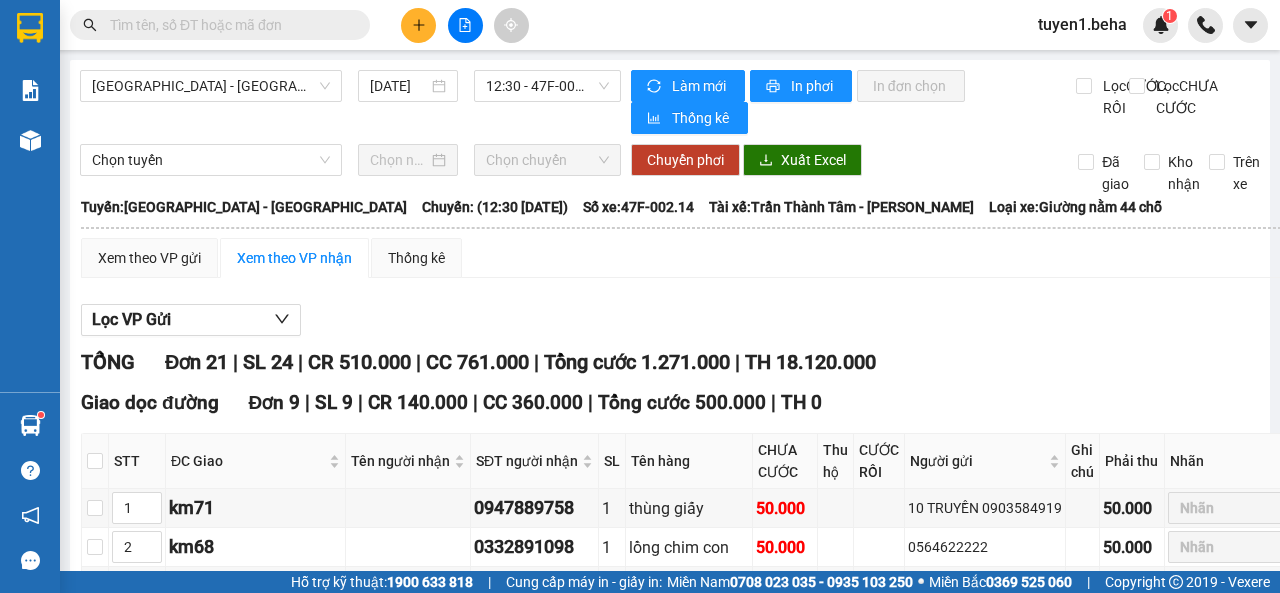 click on "[GEOGRAPHIC_DATA] - [GEOGRAPHIC_DATA] [DATE] 12:30     - 47F-002.14" at bounding box center [350, 102] 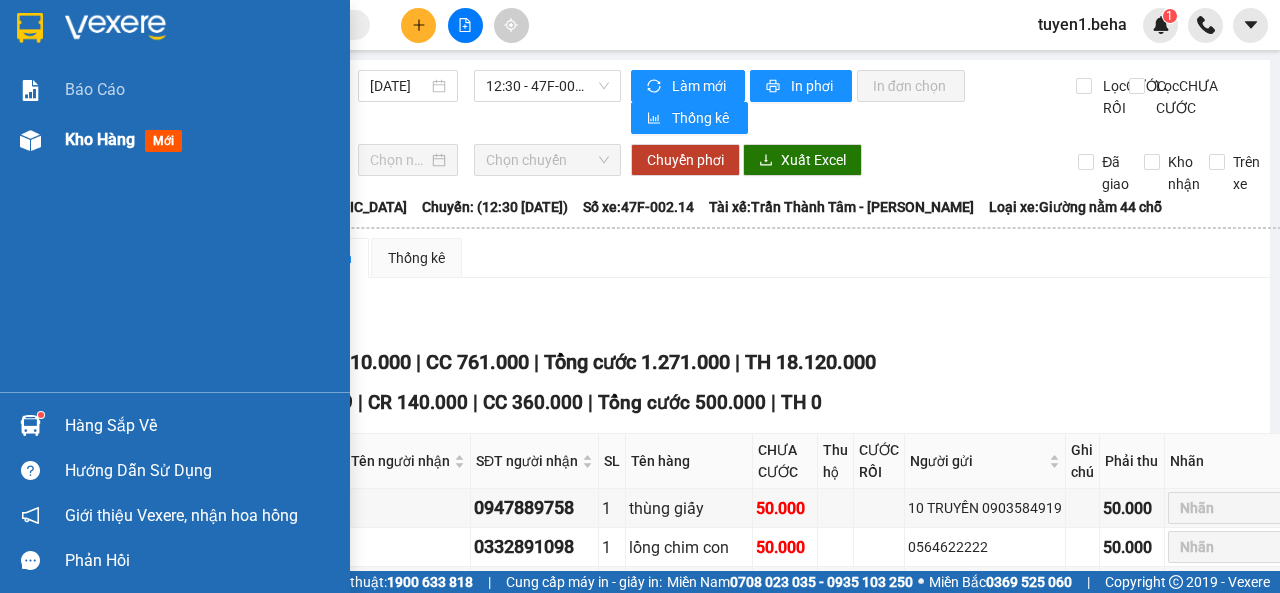 click on "Kho hàng" at bounding box center (100, 139) 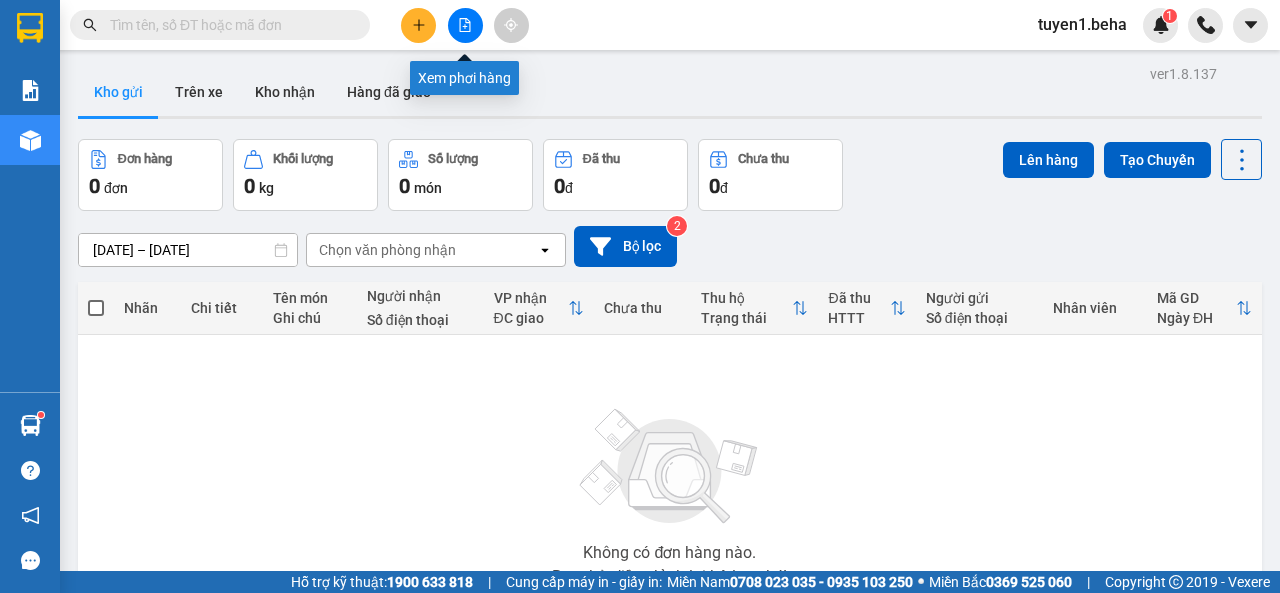 click at bounding box center [465, 25] 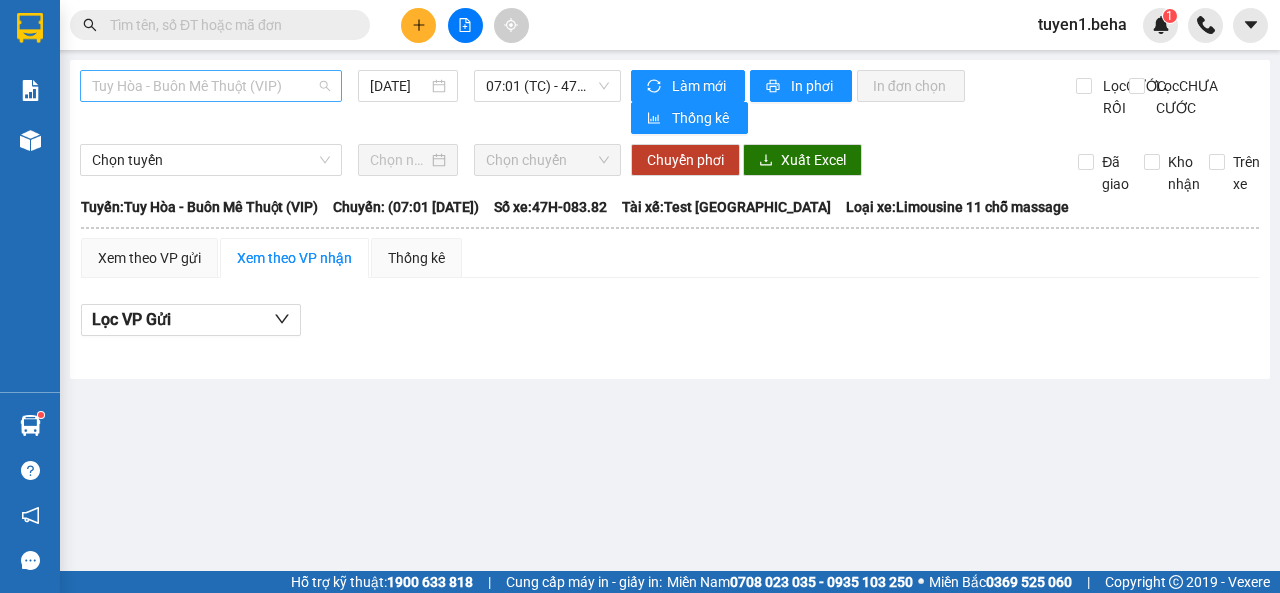 click on "Tuy Hòa - Buôn Mê Thuột (VIP)" at bounding box center (211, 86) 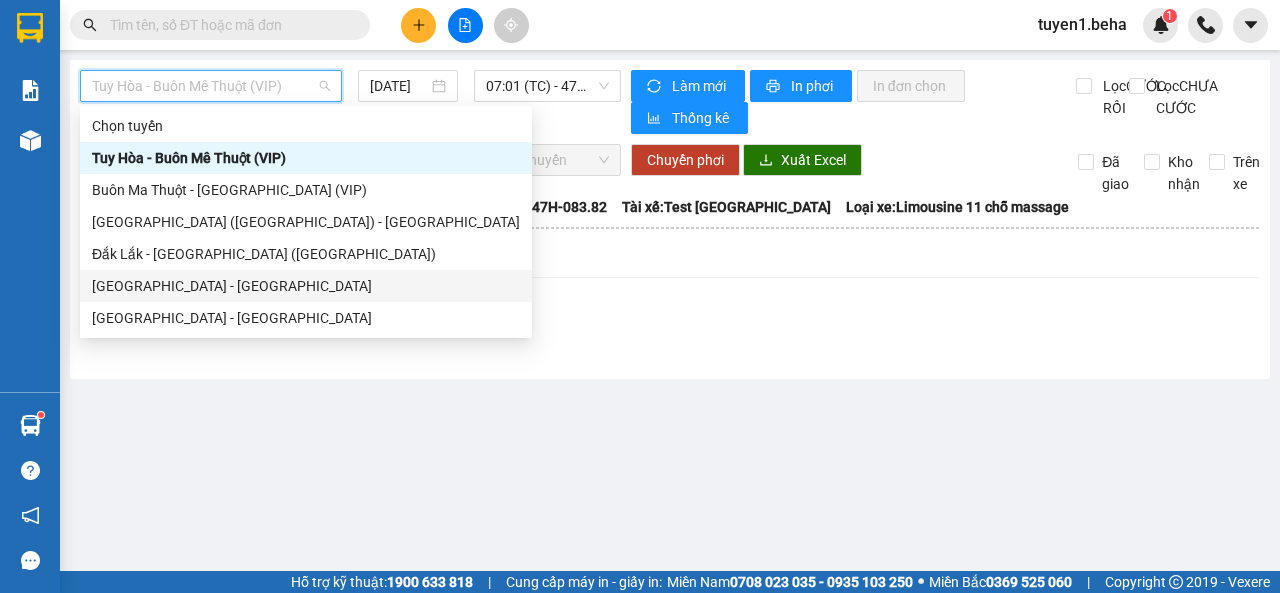 click on "[GEOGRAPHIC_DATA] - [GEOGRAPHIC_DATA]" at bounding box center [306, 286] 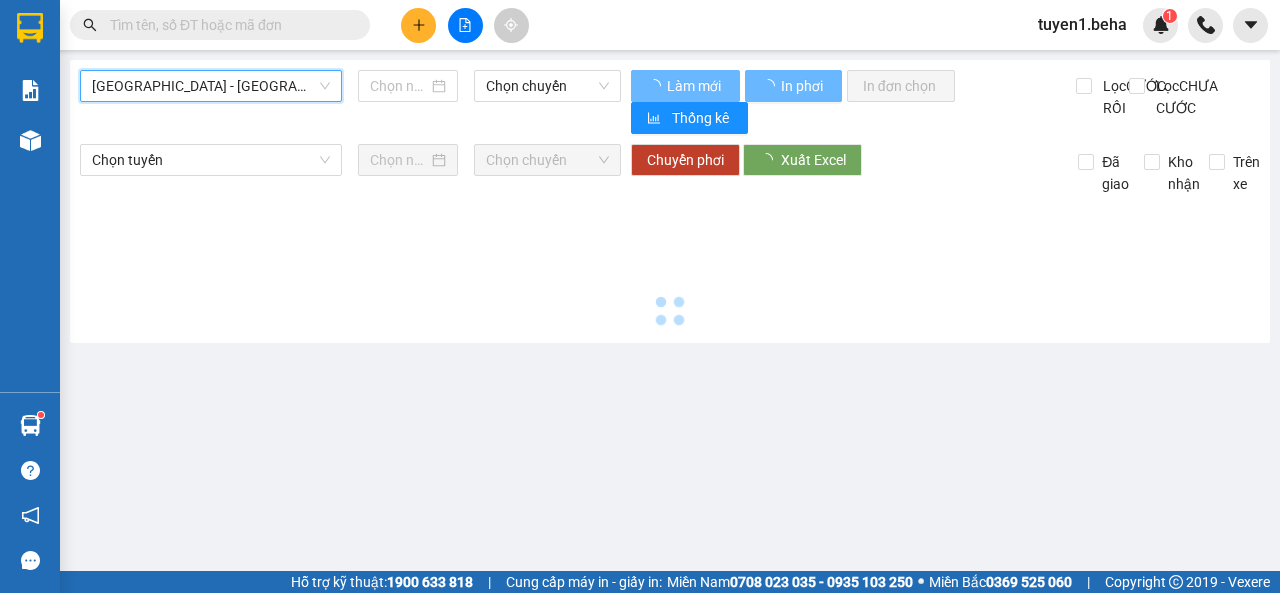 type on "[DATE]" 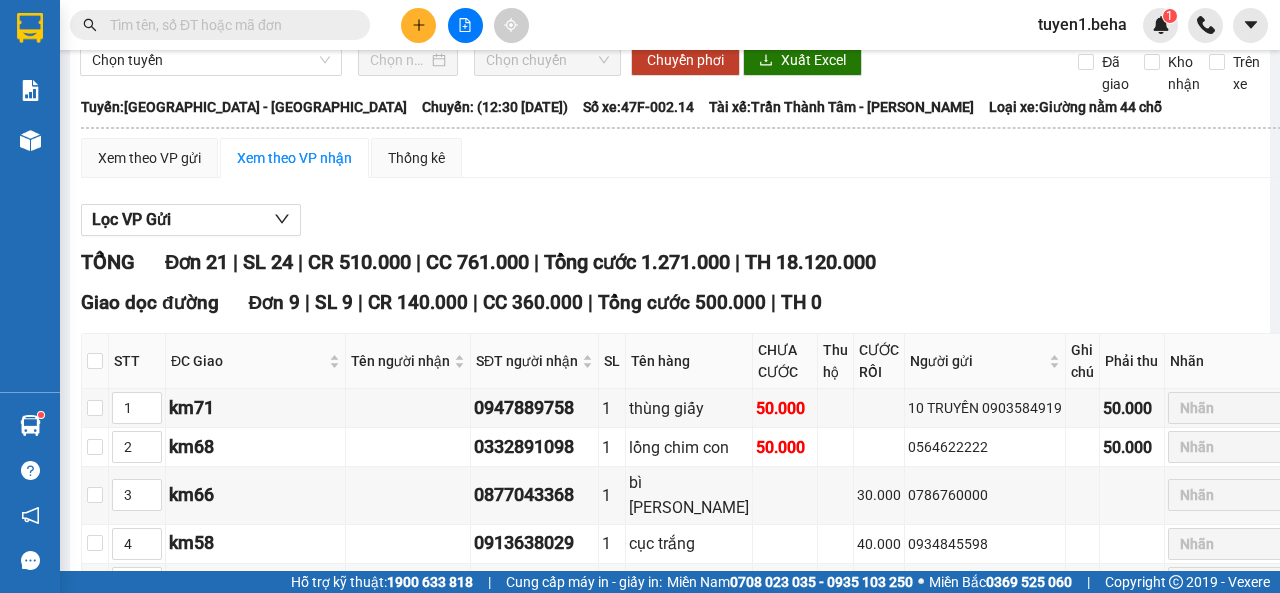 scroll, scrollTop: 0, scrollLeft: 0, axis: both 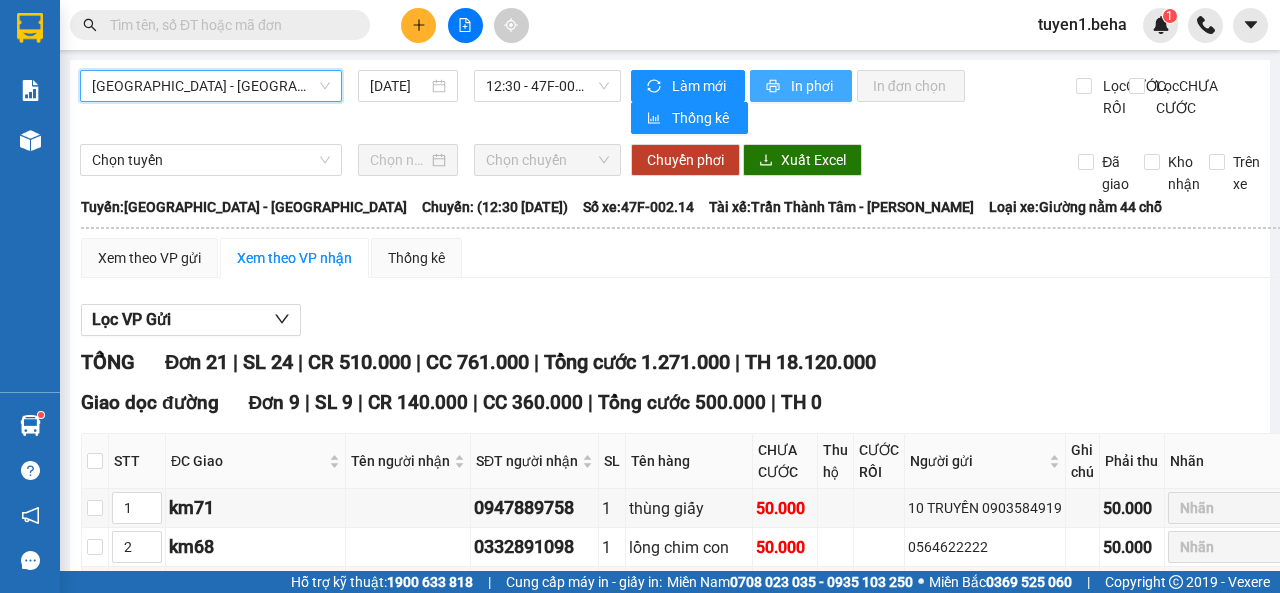 click on "In phơi" at bounding box center [801, 86] 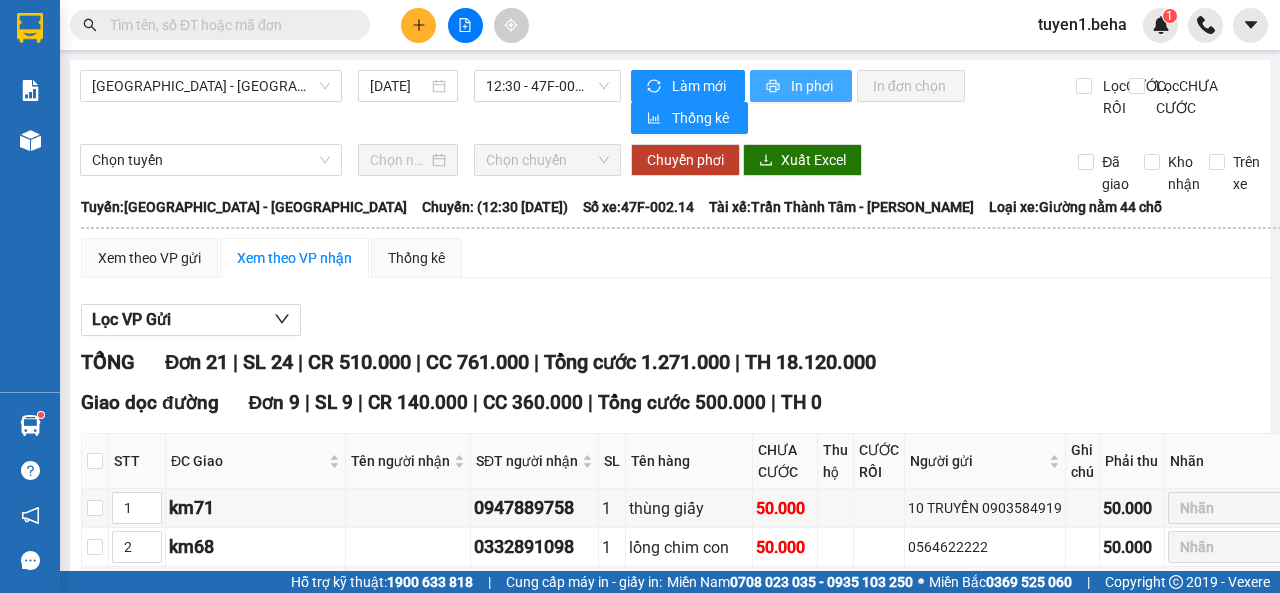 scroll, scrollTop: 0, scrollLeft: 0, axis: both 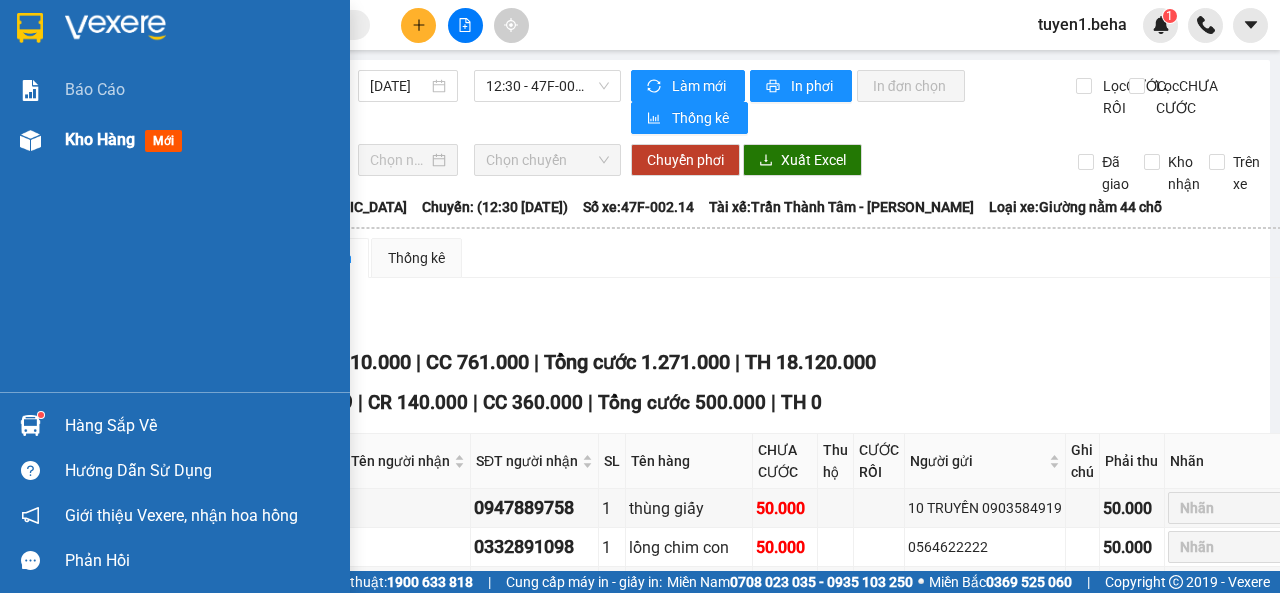 click on "Kho hàng mới" at bounding box center [127, 139] 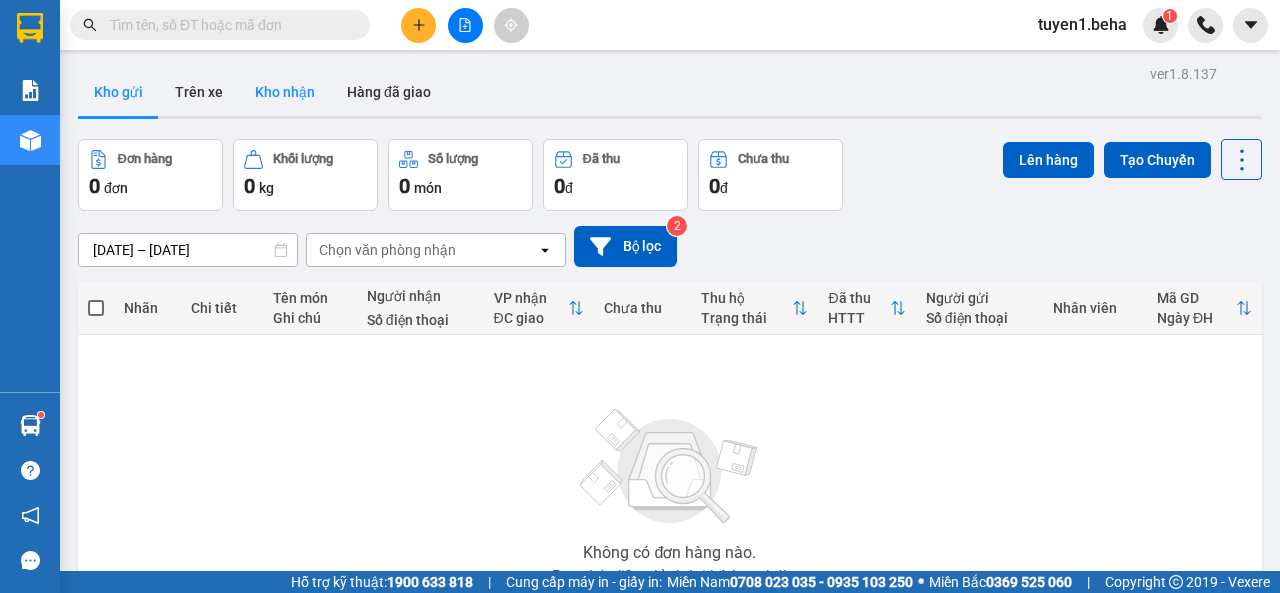 click on "Kho nhận" at bounding box center (285, 92) 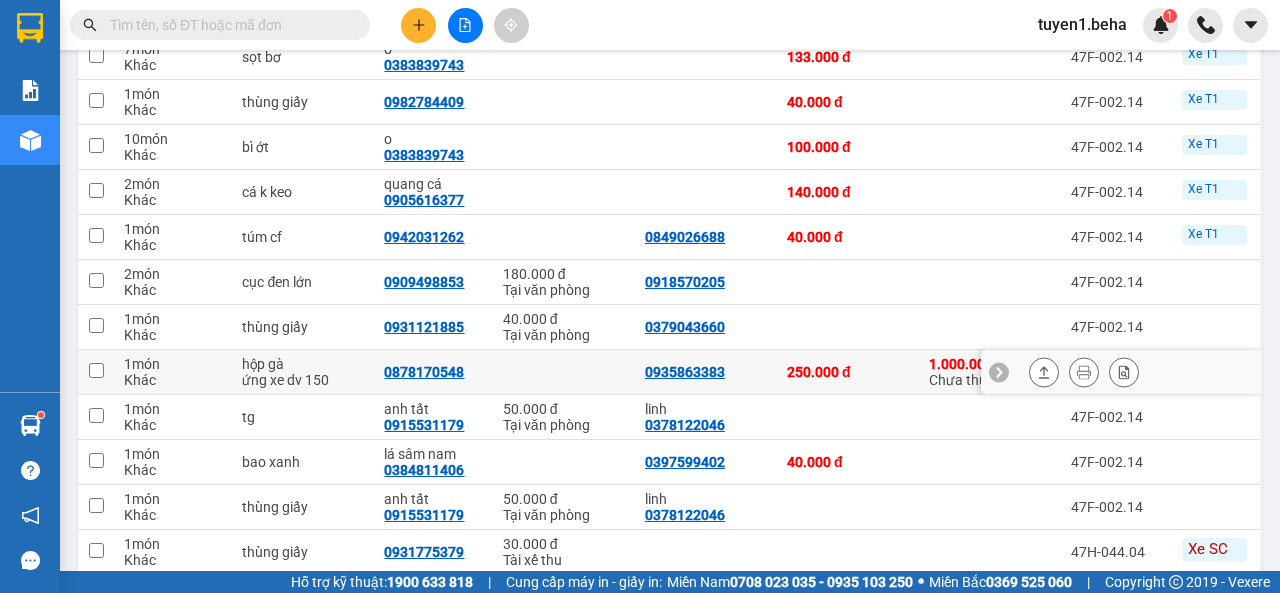 scroll, scrollTop: 400, scrollLeft: 0, axis: vertical 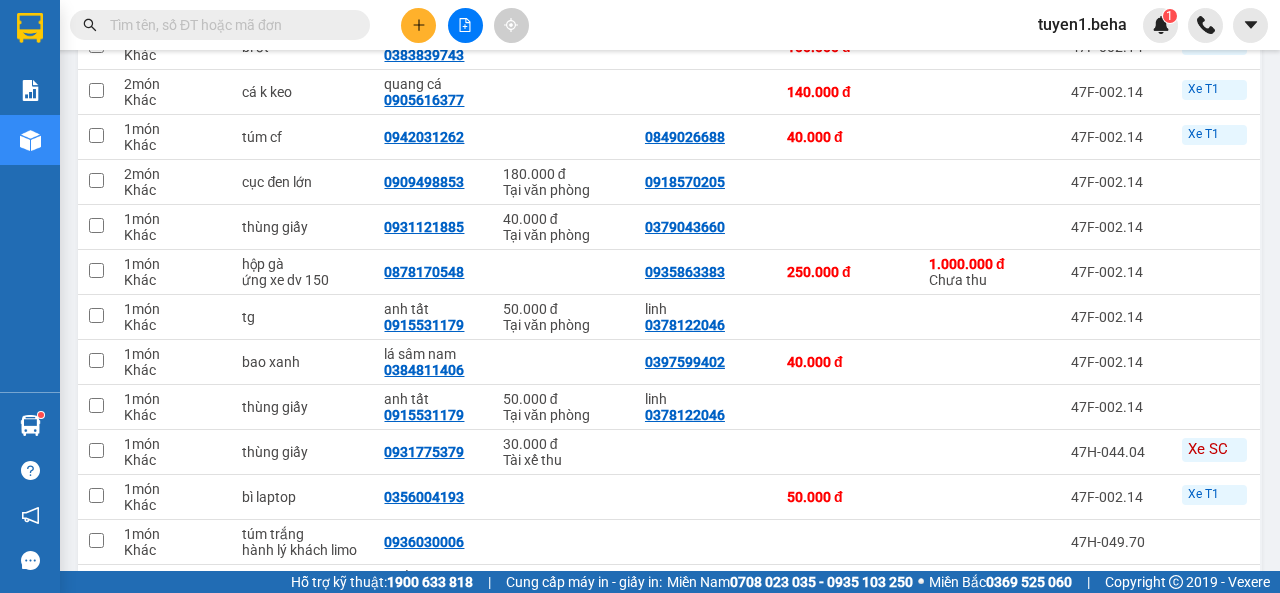 type 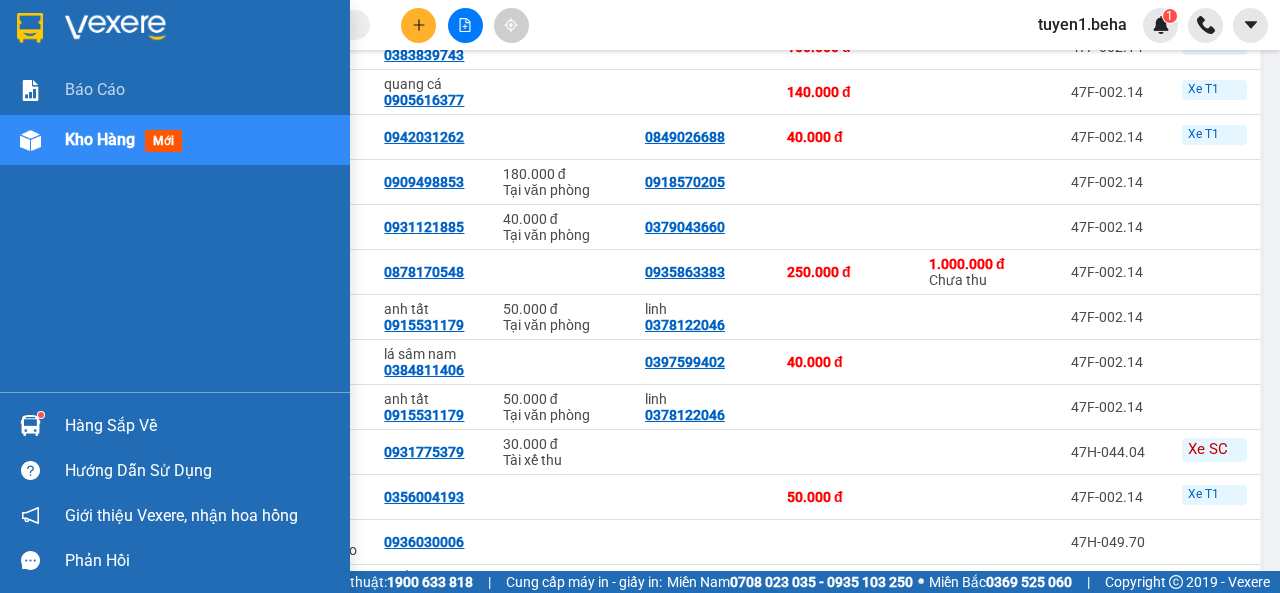 click on "Báo cáo     Kho hàng mới" at bounding box center (175, 228) 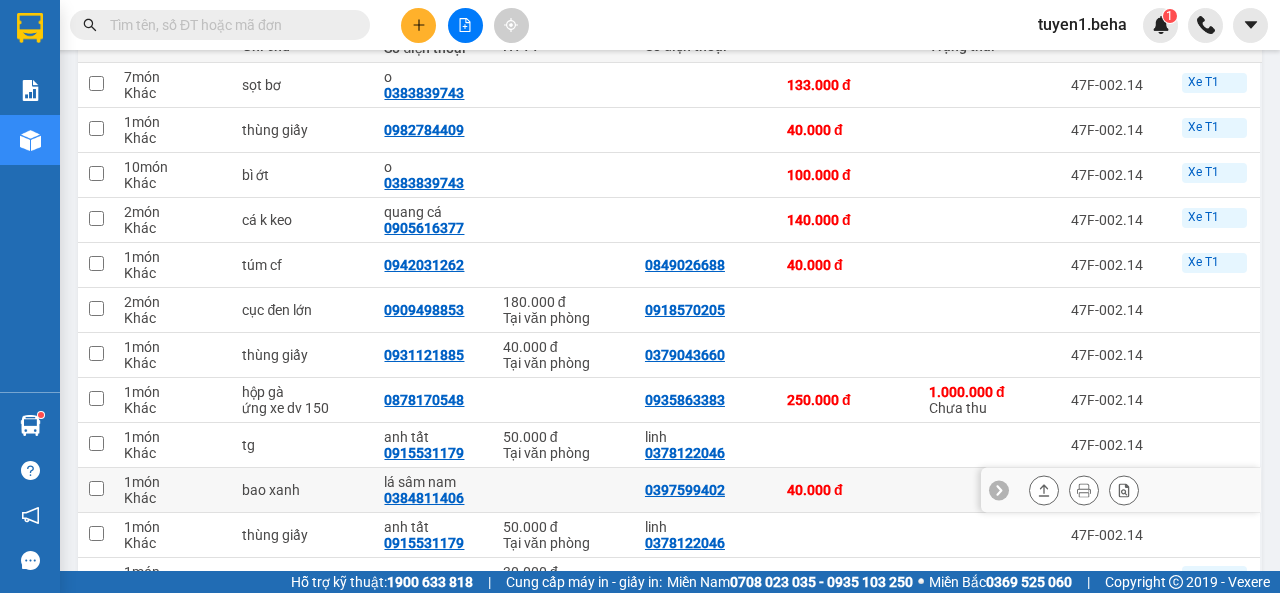 scroll, scrollTop: 200, scrollLeft: 0, axis: vertical 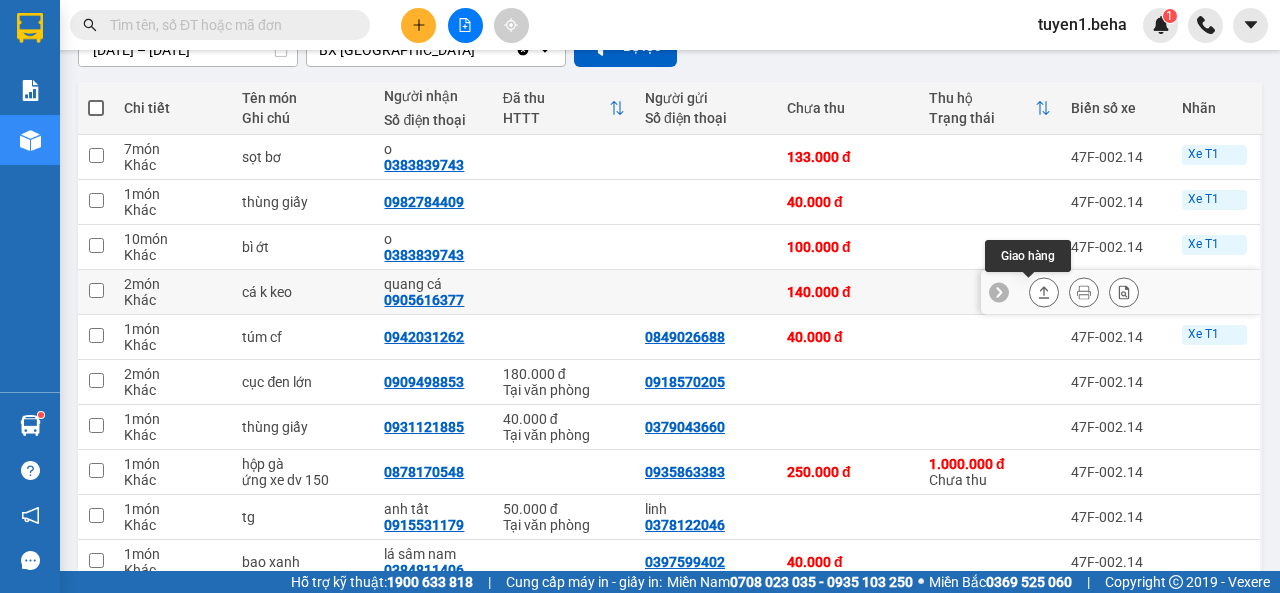 click 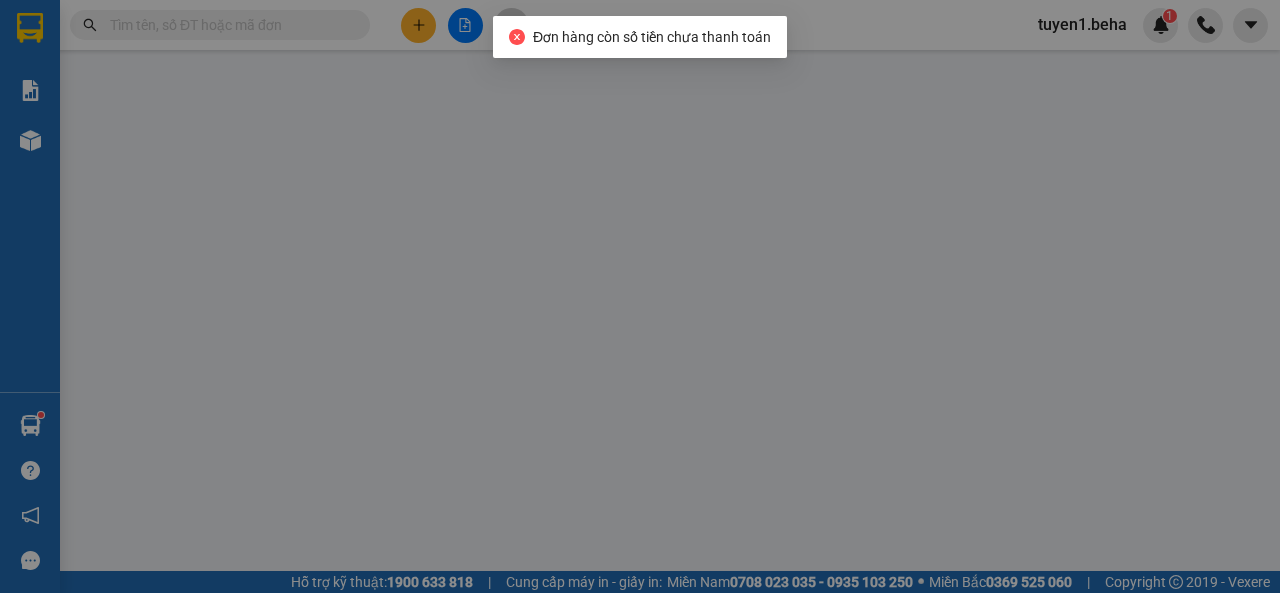 scroll, scrollTop: 0, scrollLeft: 0, axis: both 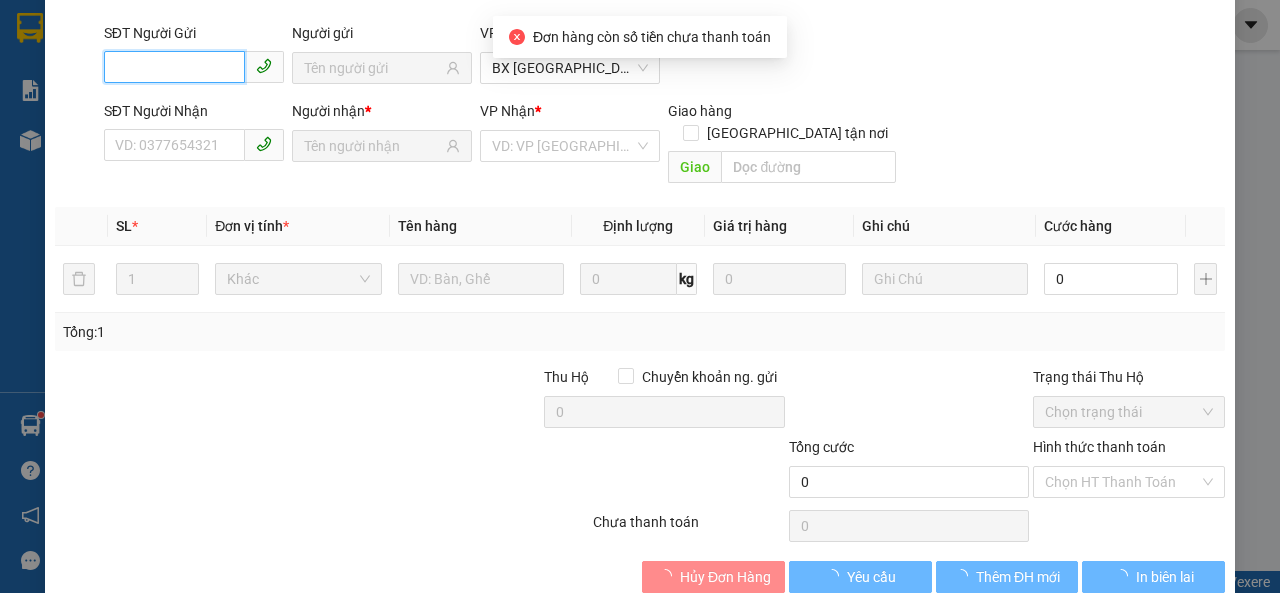 type on "0905616377" 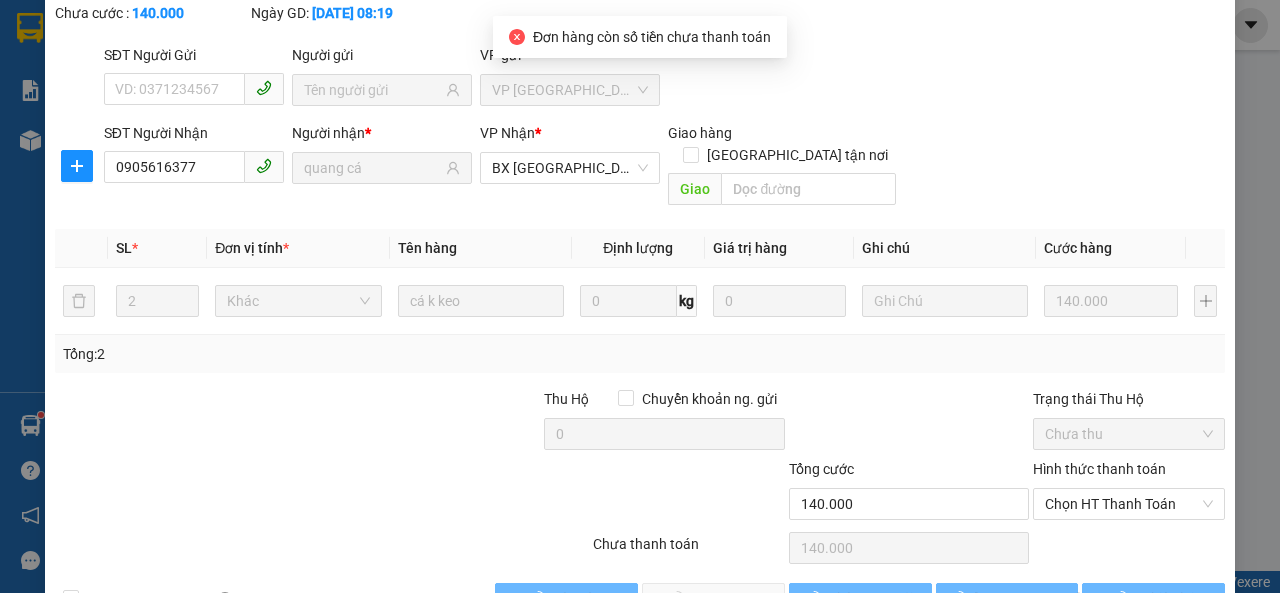 click on "Hình thức thanh toán" at bounding box center [1099, 469] 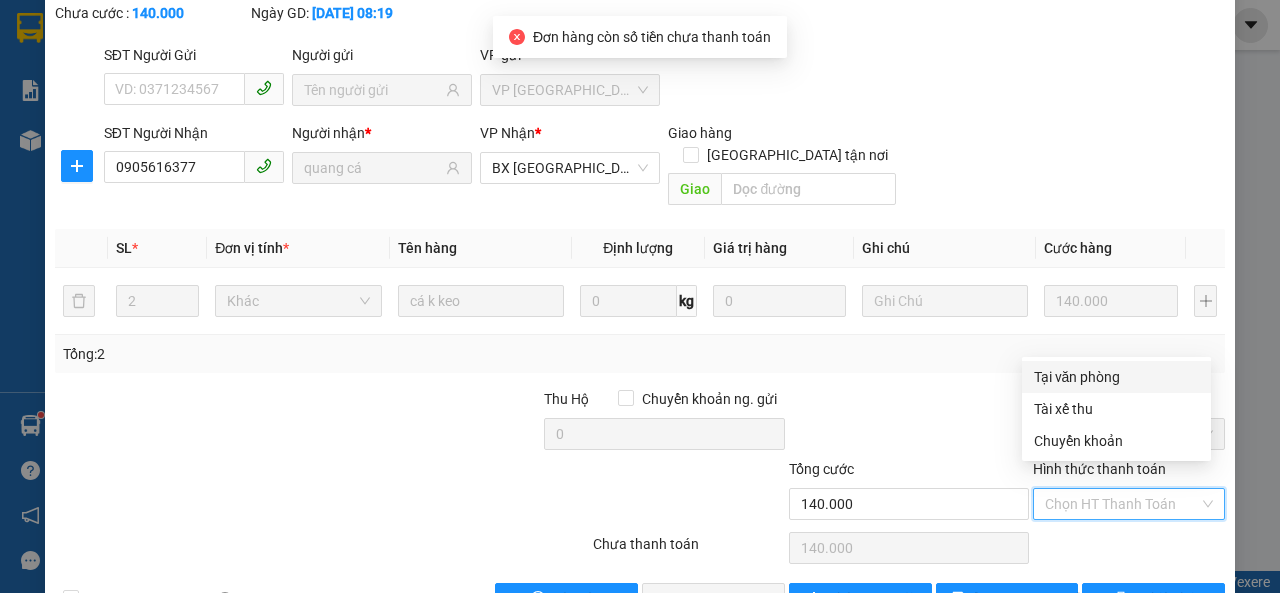 drag, startPoint x: 1088, startPoint y: 372, endPoint x: 1073, endPoint y: 380, distance: 17 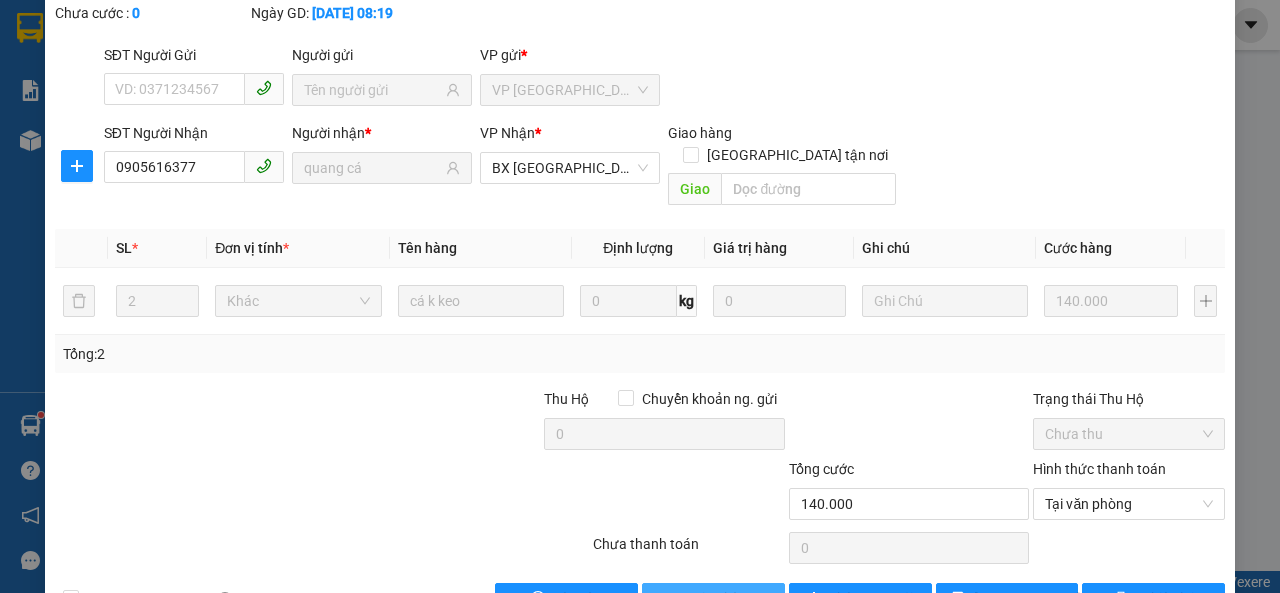 click on "Giao hàng" at bounding box center (713, 599) 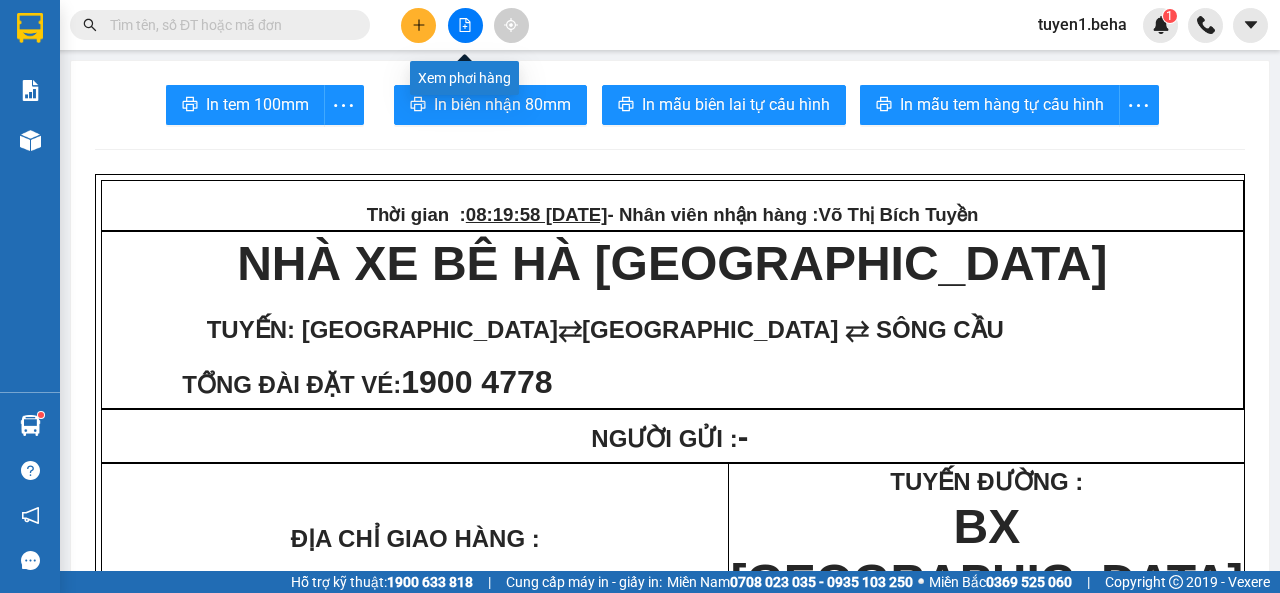 click 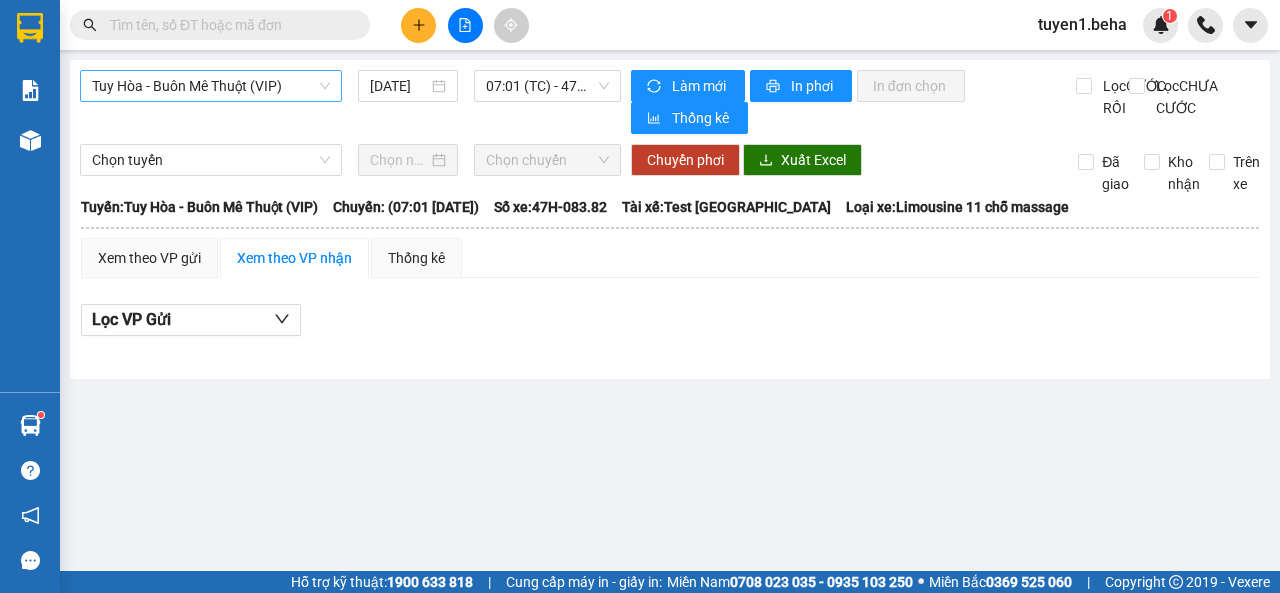 click on "Tuy Hòa - Buôn Mê Thuột (VIP)" at bounding box center (211, 86) 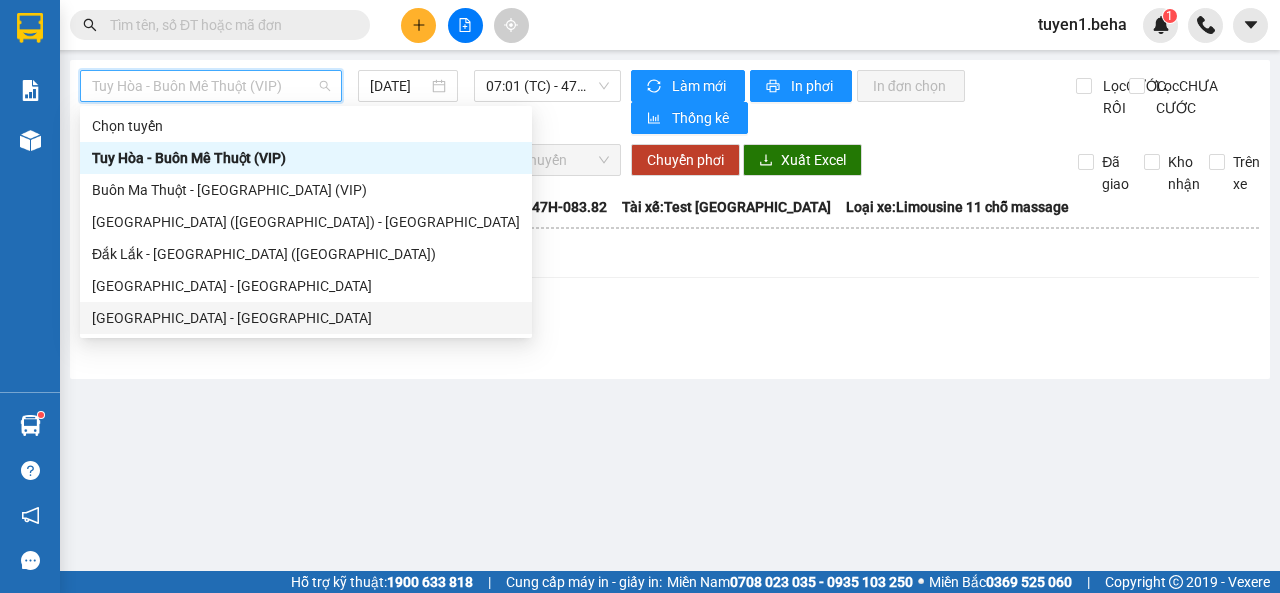 click on "[GEOGRAPHIC_DATA] - [GEOGRAPHIC_DATA]" at bounding box center [306, 318] 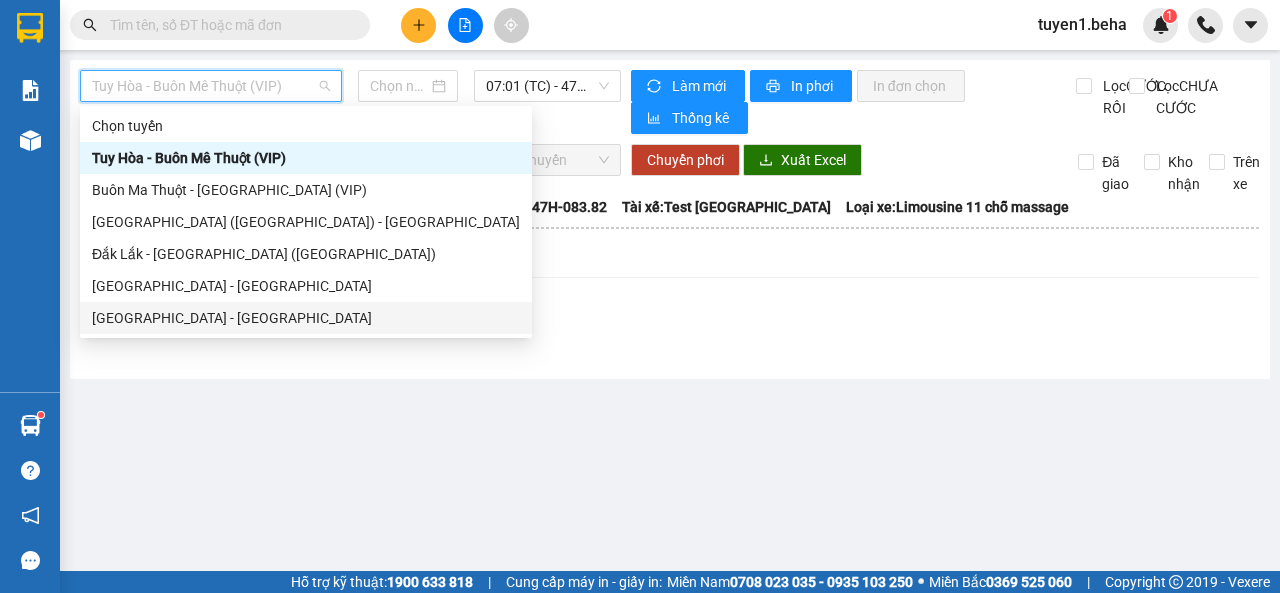 type on "[DATE]" 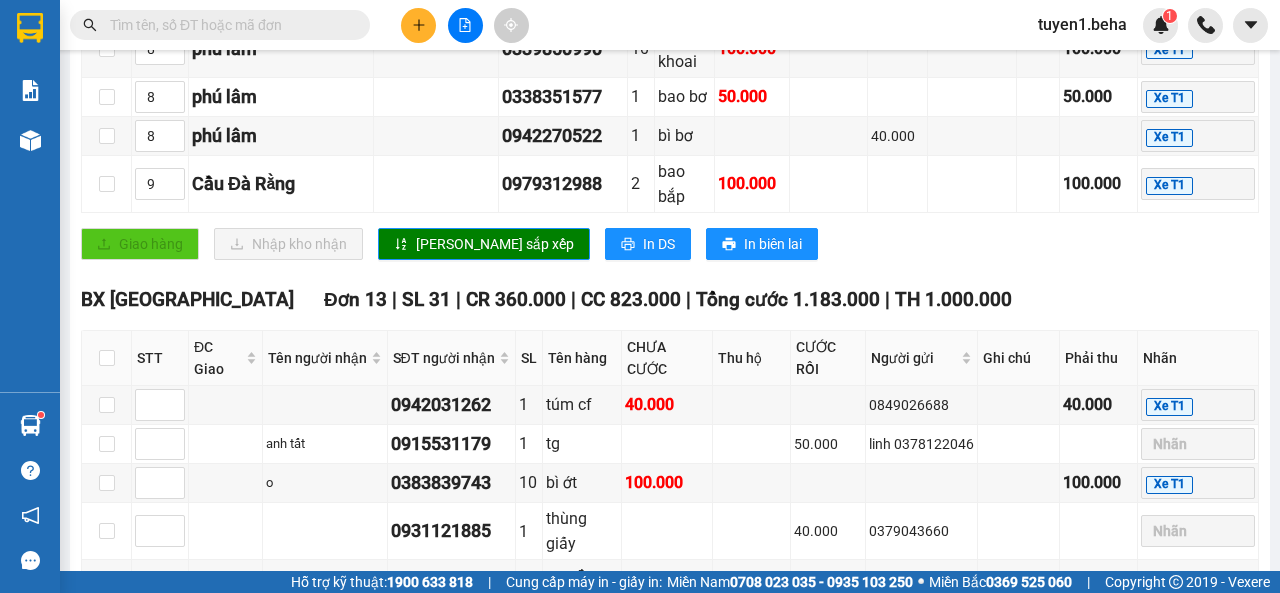 scroll, scrollTop: 1292, scrollLeft: 0, axis: vertical 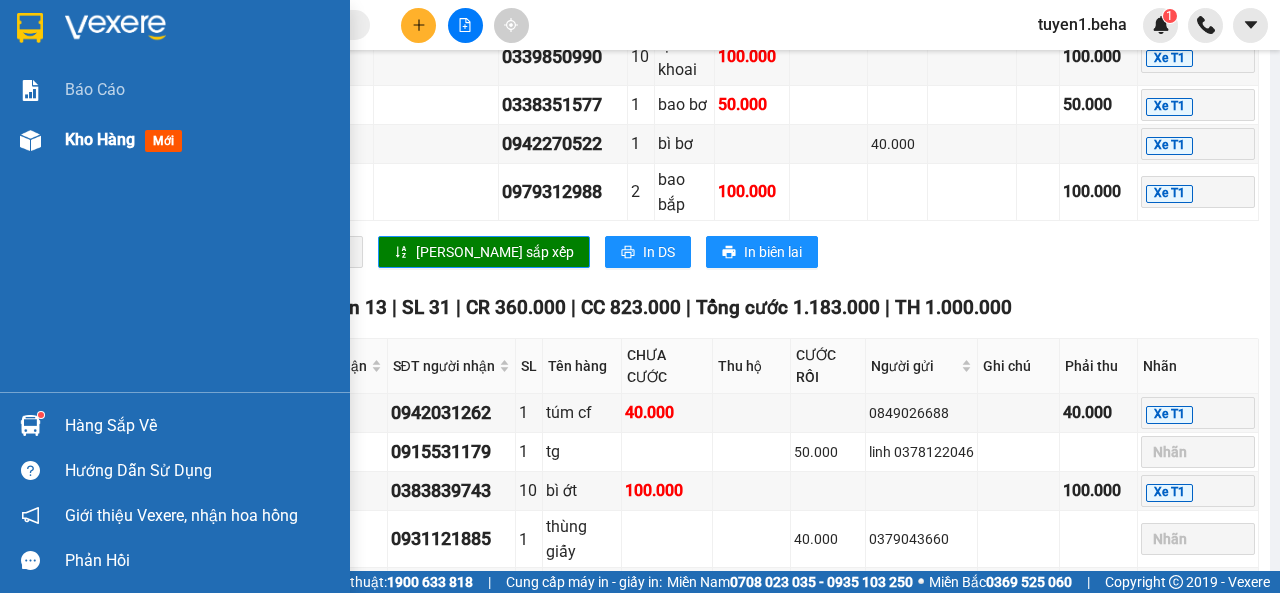 click on "Kho hàng mới" at bounding box center [127, 139] 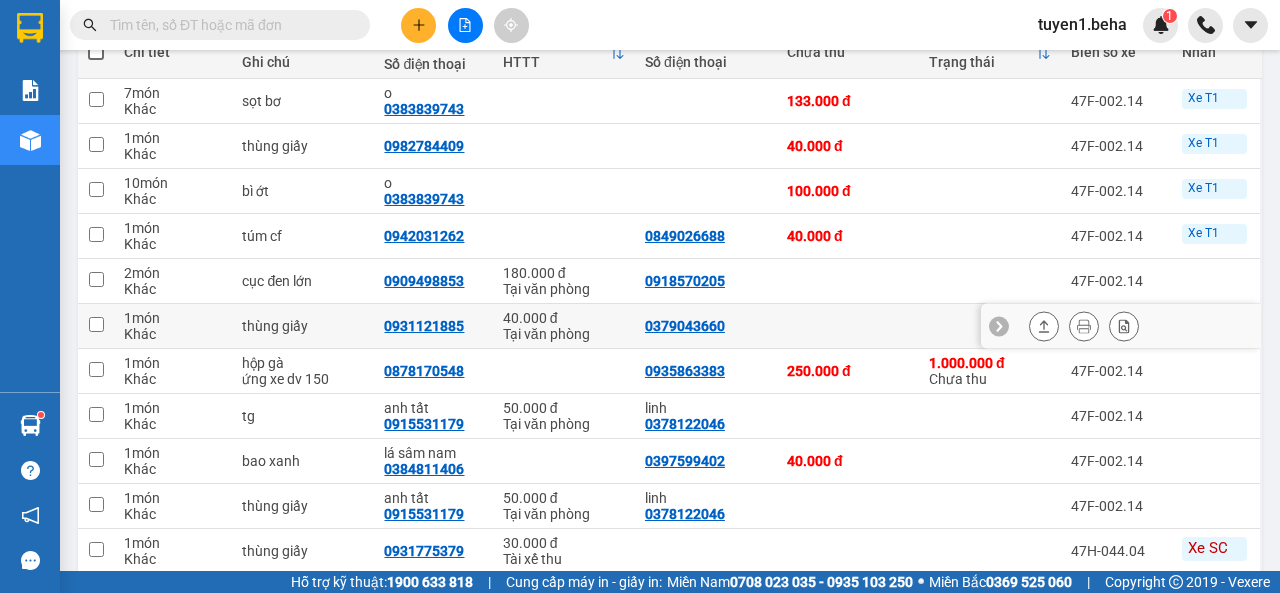 scroll, scrollTop: 224, scrollLeft: 0, axis: vertical 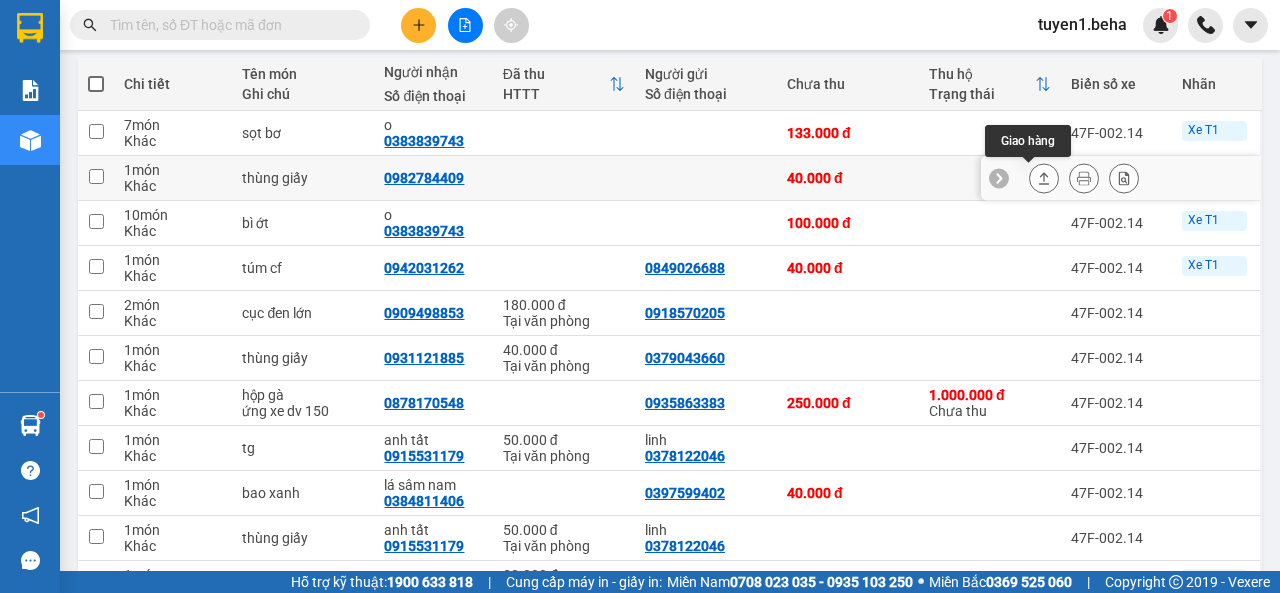 click 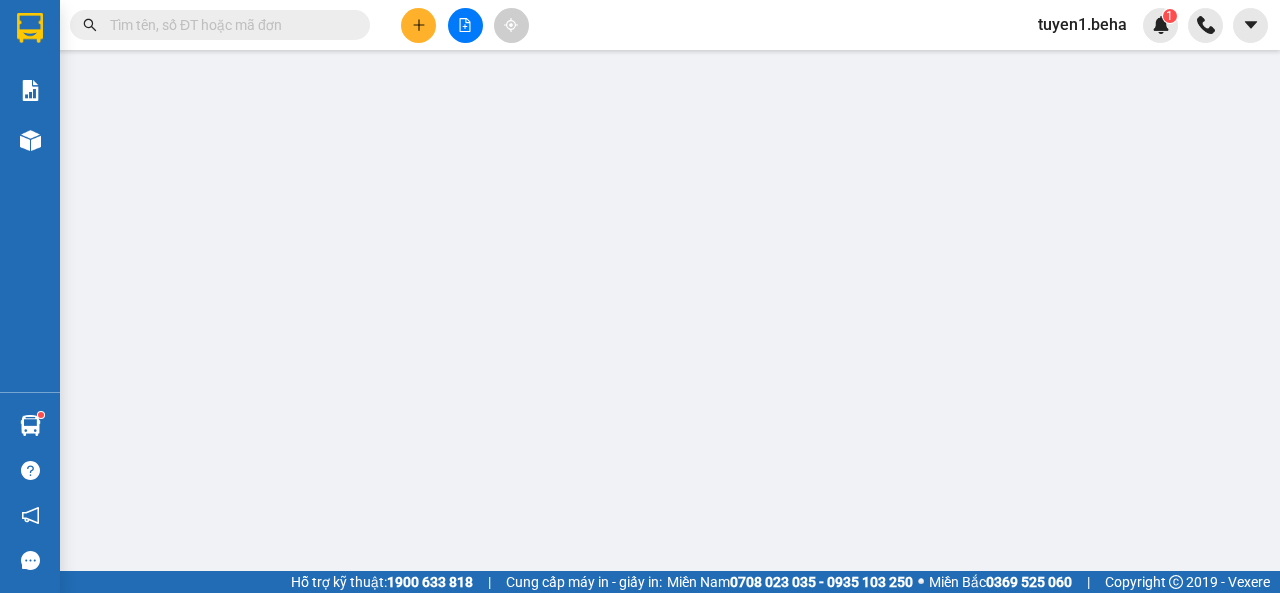 scroll, scrollTop: 0, scrollLeft: 0, axis: both 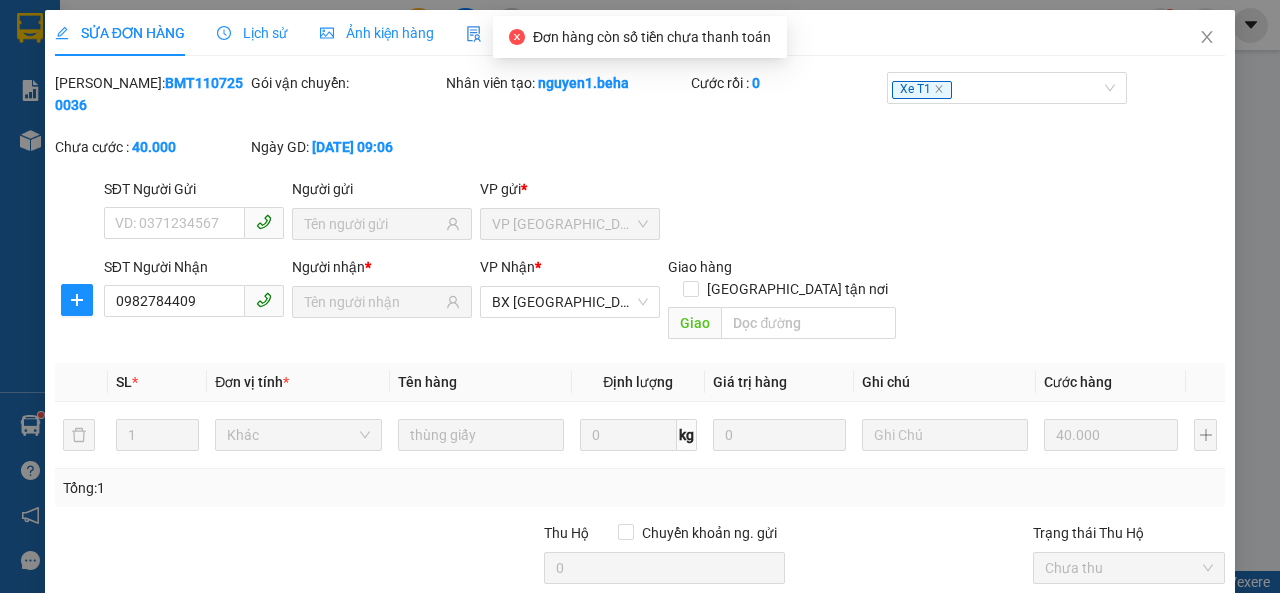 click on "Ảnh kiện hàng" at bounding box center (377, 33) 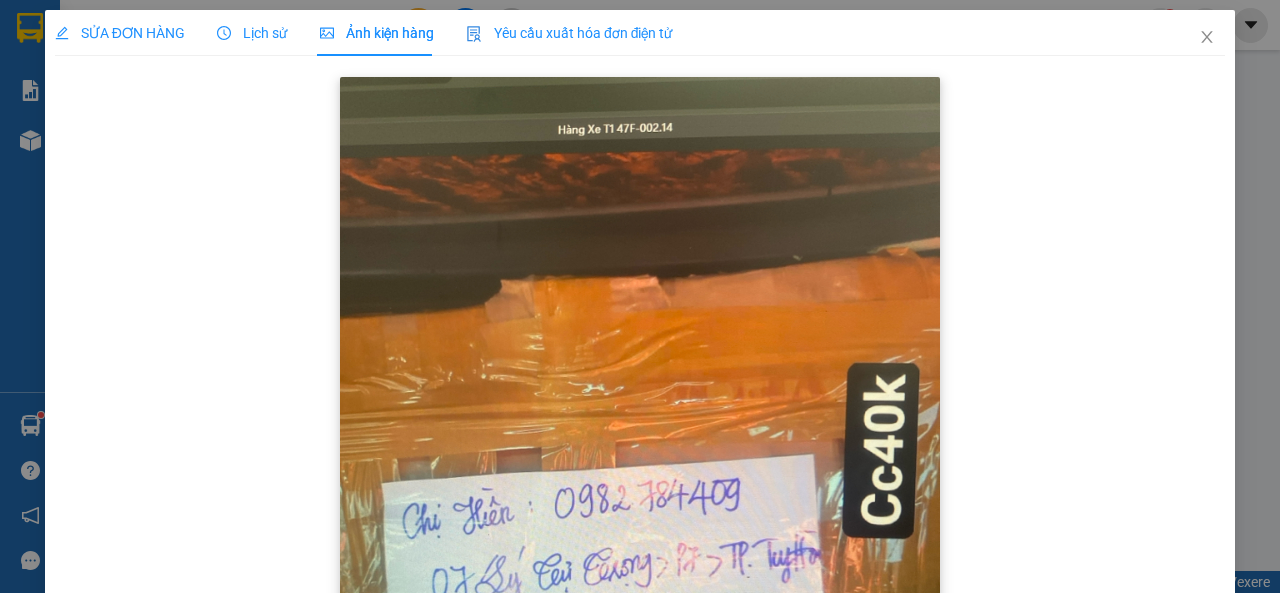 scroll, scrollTop: 200, scrollLeft: 0, axis: vertical 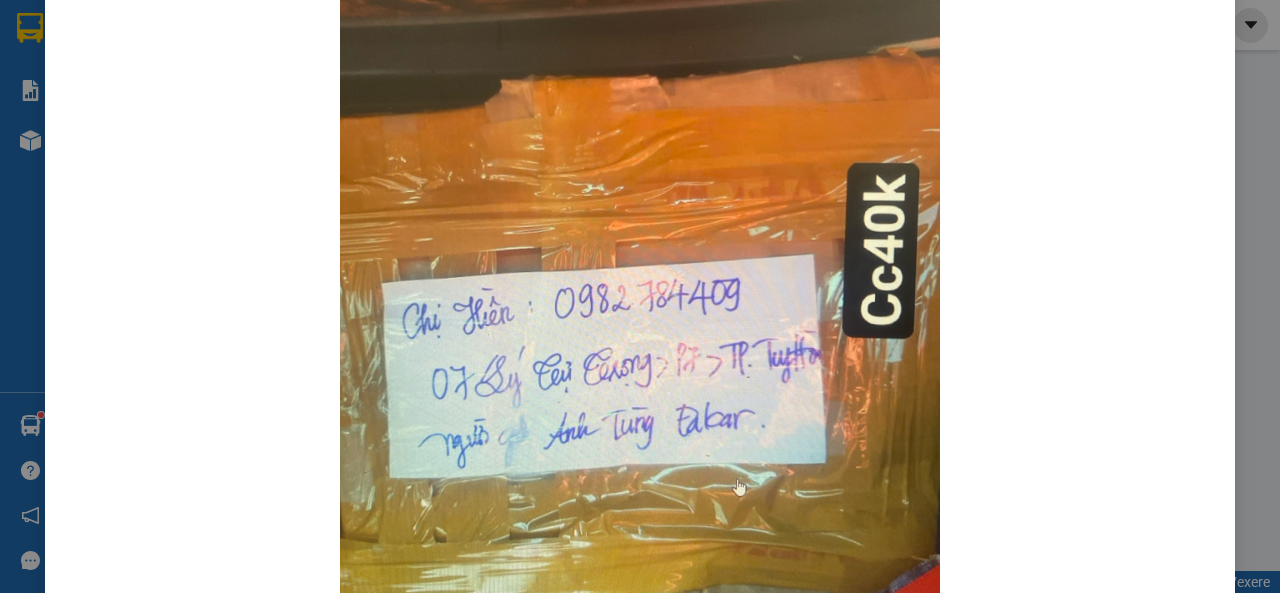 click at bounding box center (640, 277) 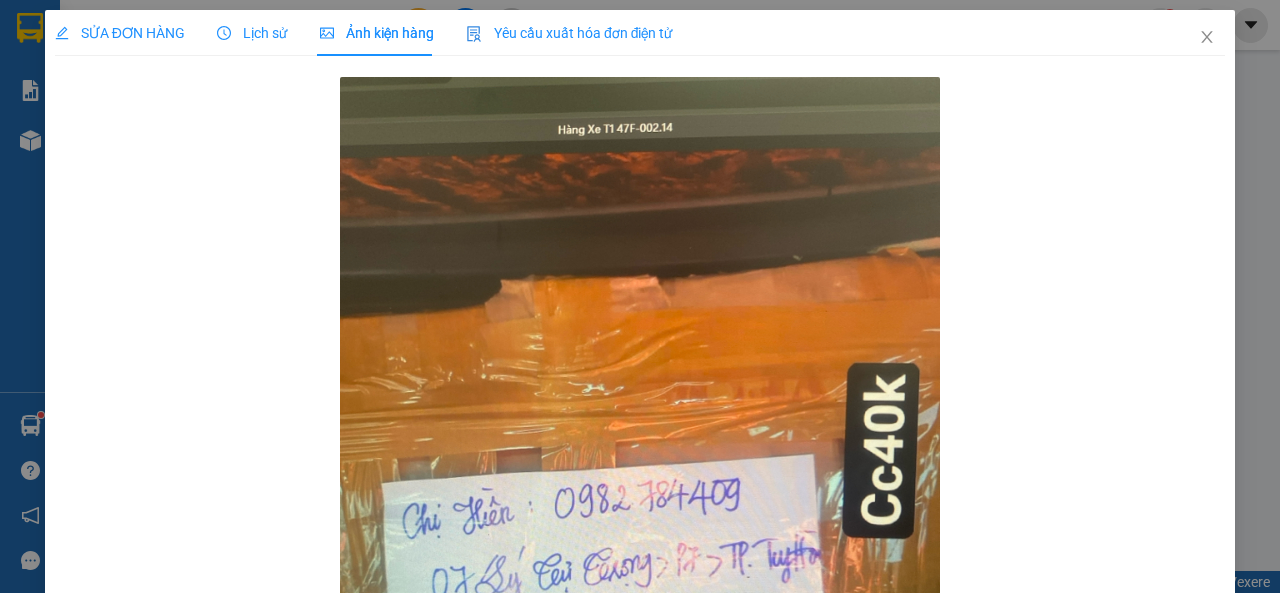 click on "SỬA ĐƠN HÀNG" at bounding box center (120, 33) 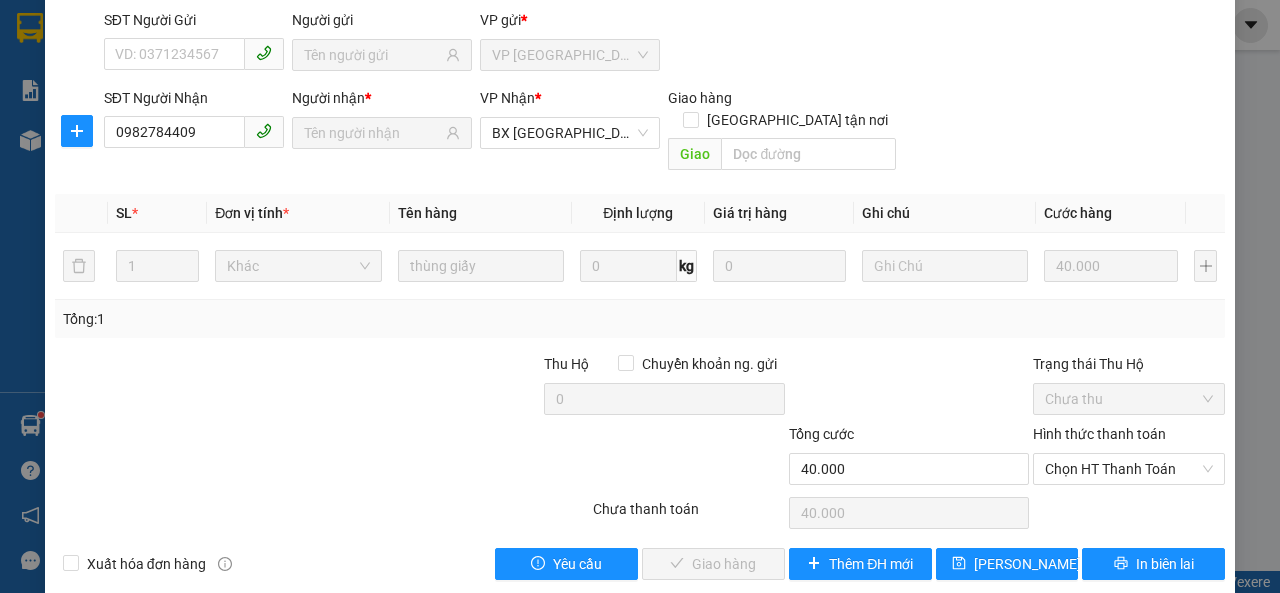 scroll, scrollTop: 171, scrollLeft: 0, axis: vertical 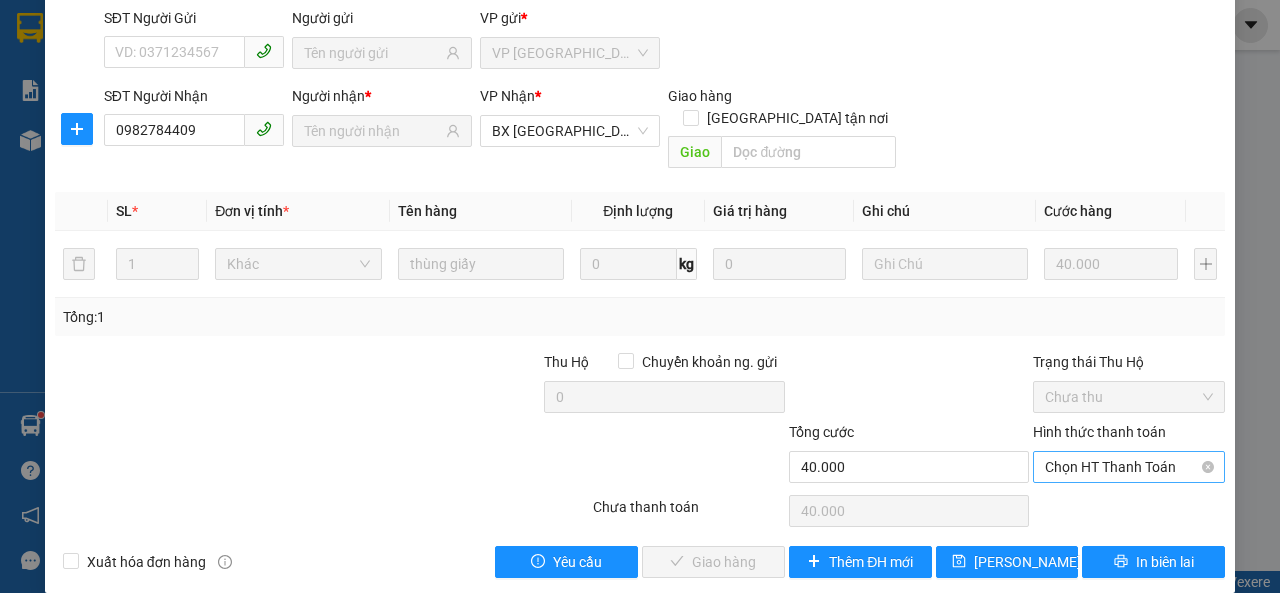 click on "Chọn HT Thanh Toán" at bounding box center (1129, 467) 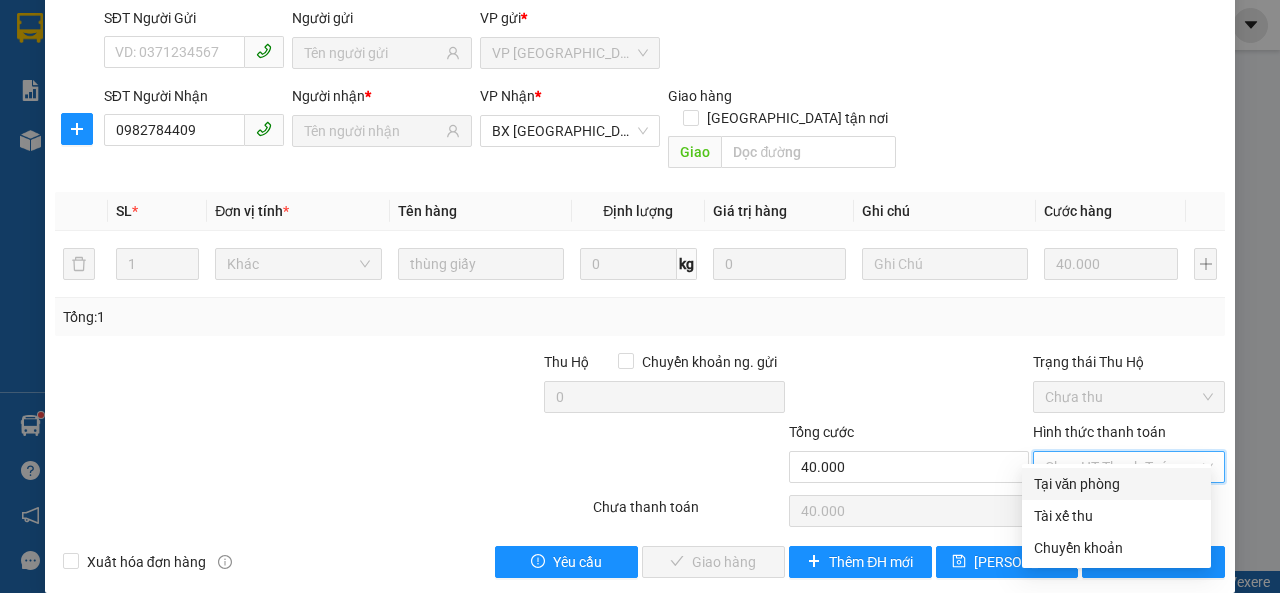 drag, startPoint x: 1057, startPoint y: 481, endPoint x: 992, endPoint y: 493, distance: 66.09841 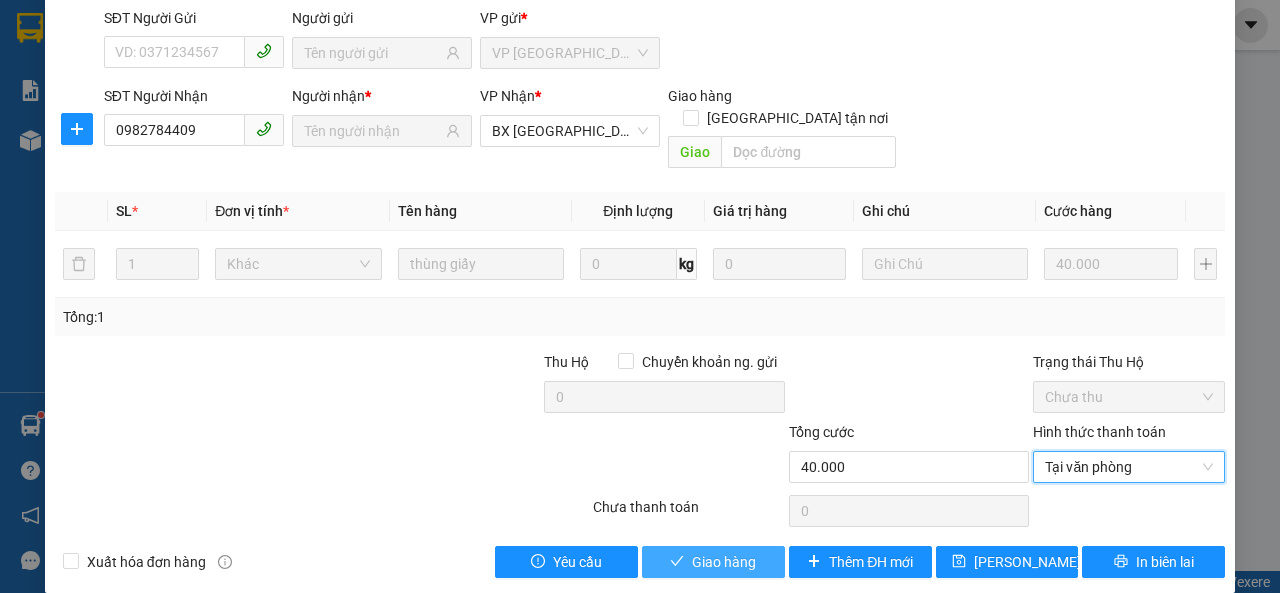 click on "Giao hàng" at bounding box center [713, 562] 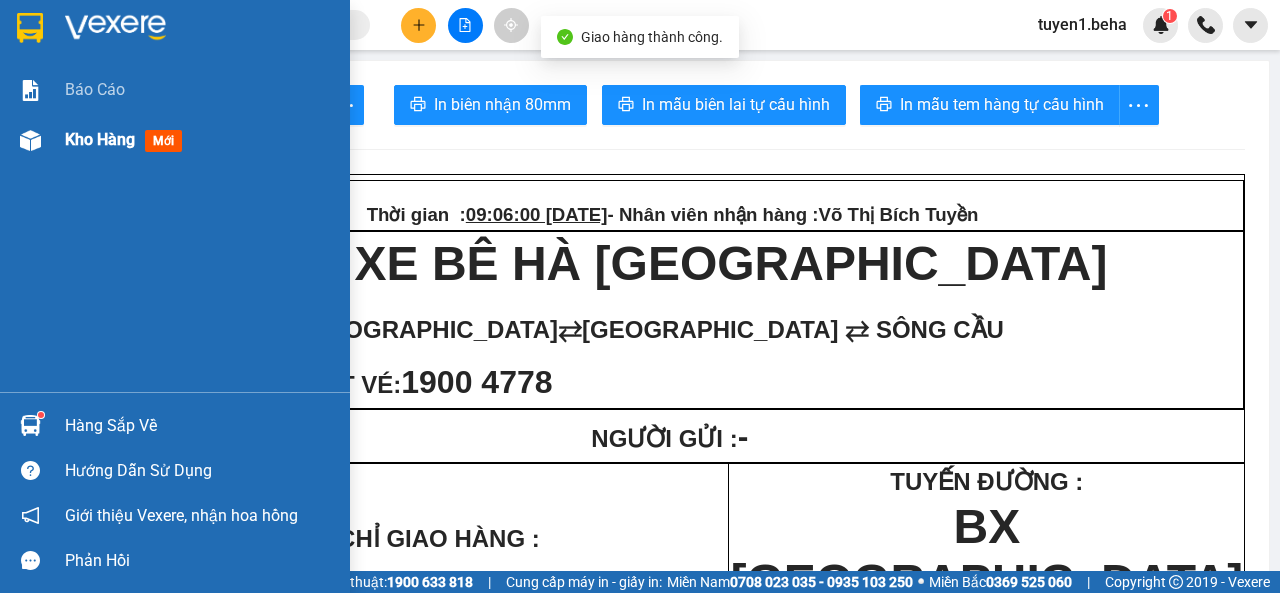click on "Kho hàng" at bounding box center (100, 139) 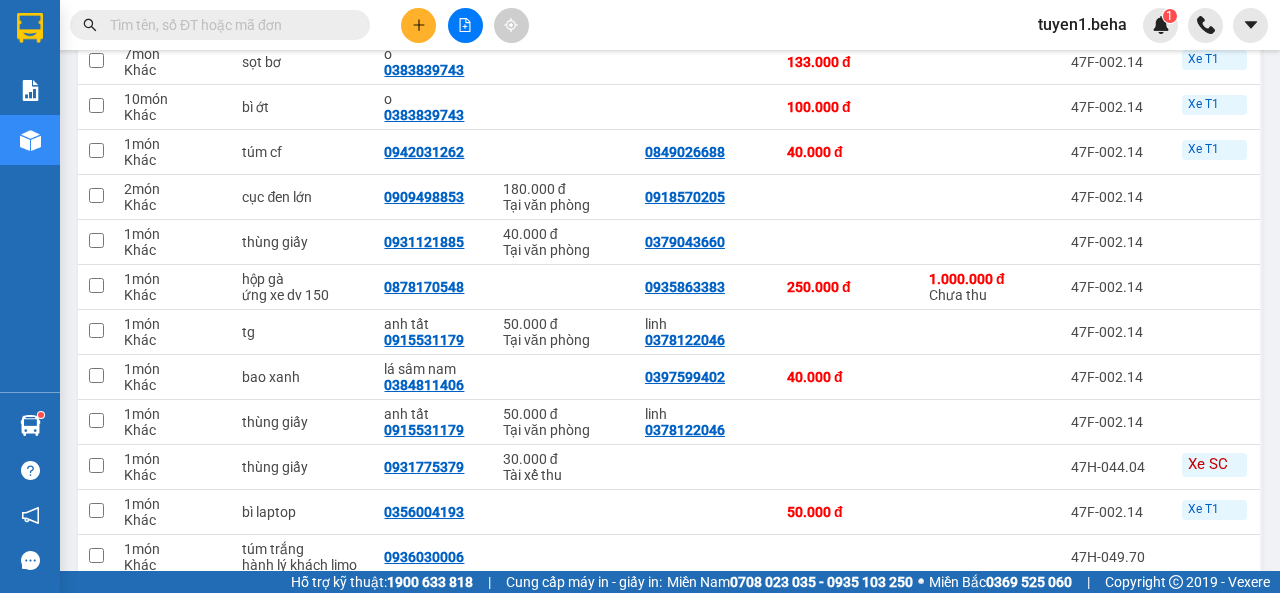 scroll, scrollTop: 479, scrollLeft: 0, axis: vertical 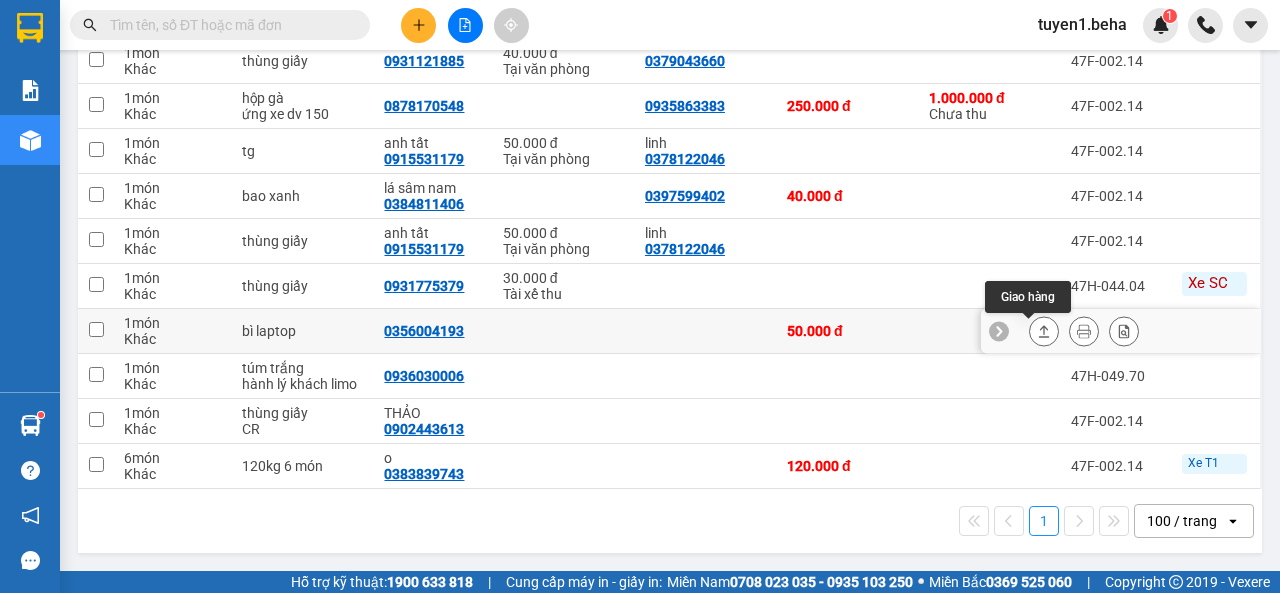 click 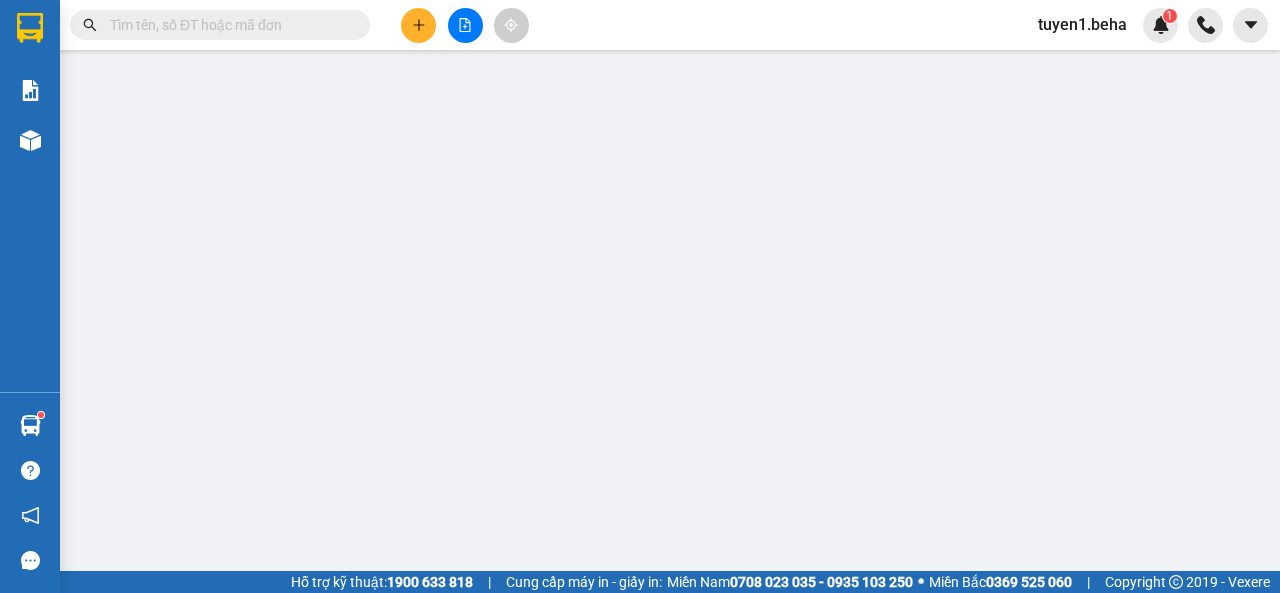 type on "0356004193" 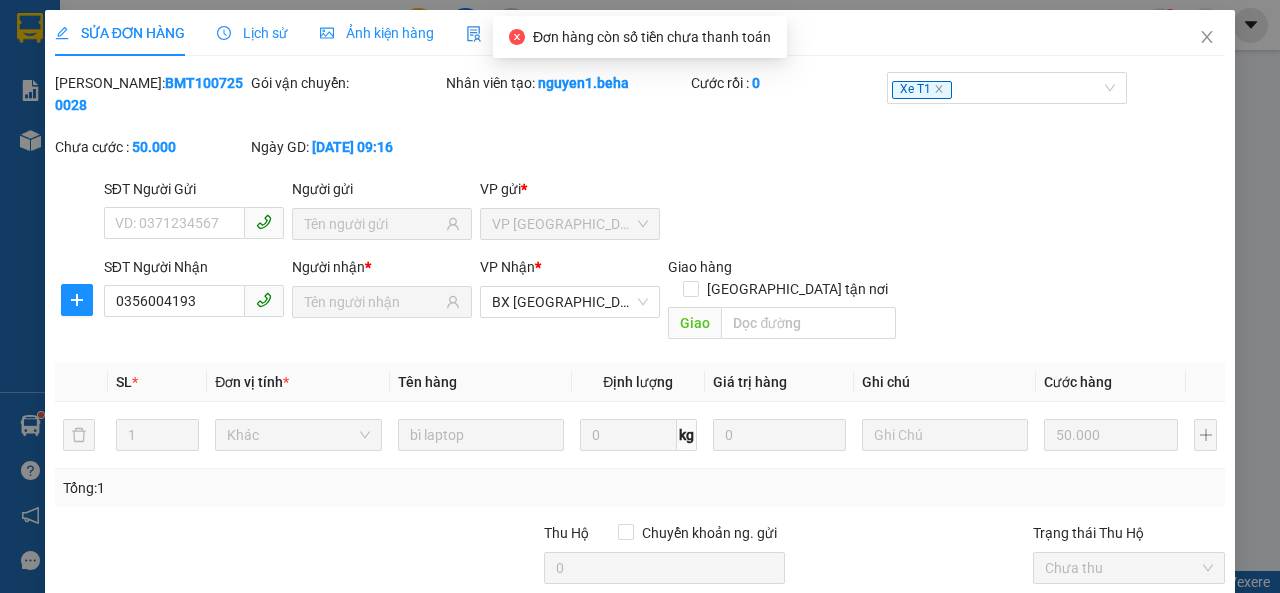 scroll, scrollTop: 0, scrollLeft: 0, axis: both 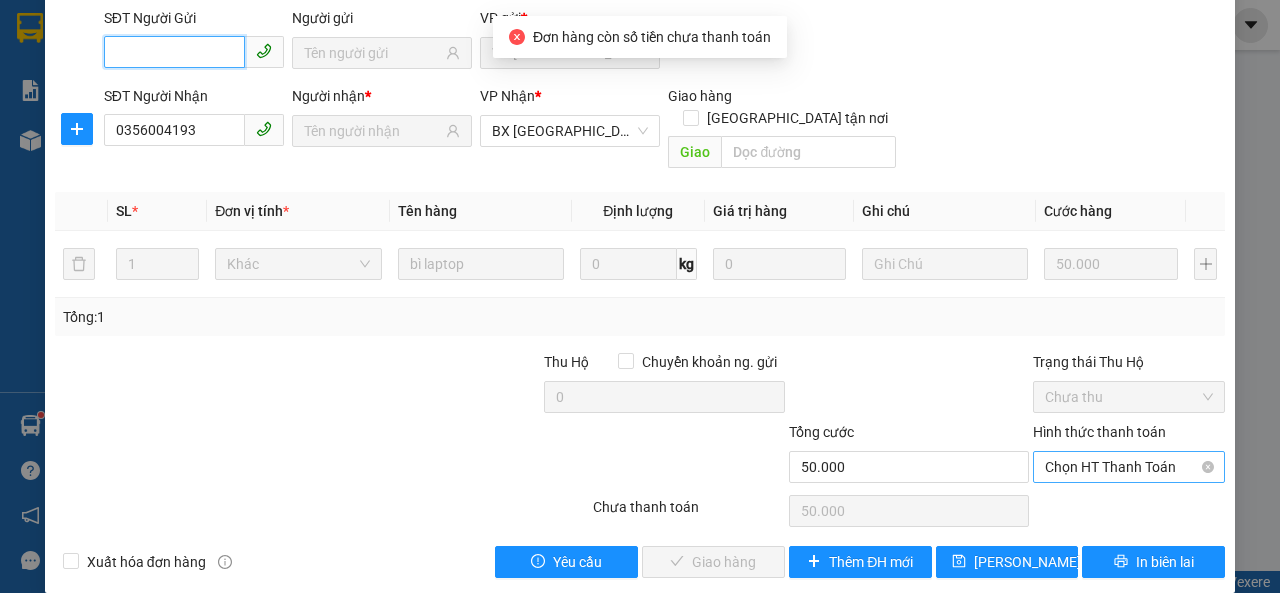 click on "Chọn HT Thanh Toán" at bounding box center (1129, 467) 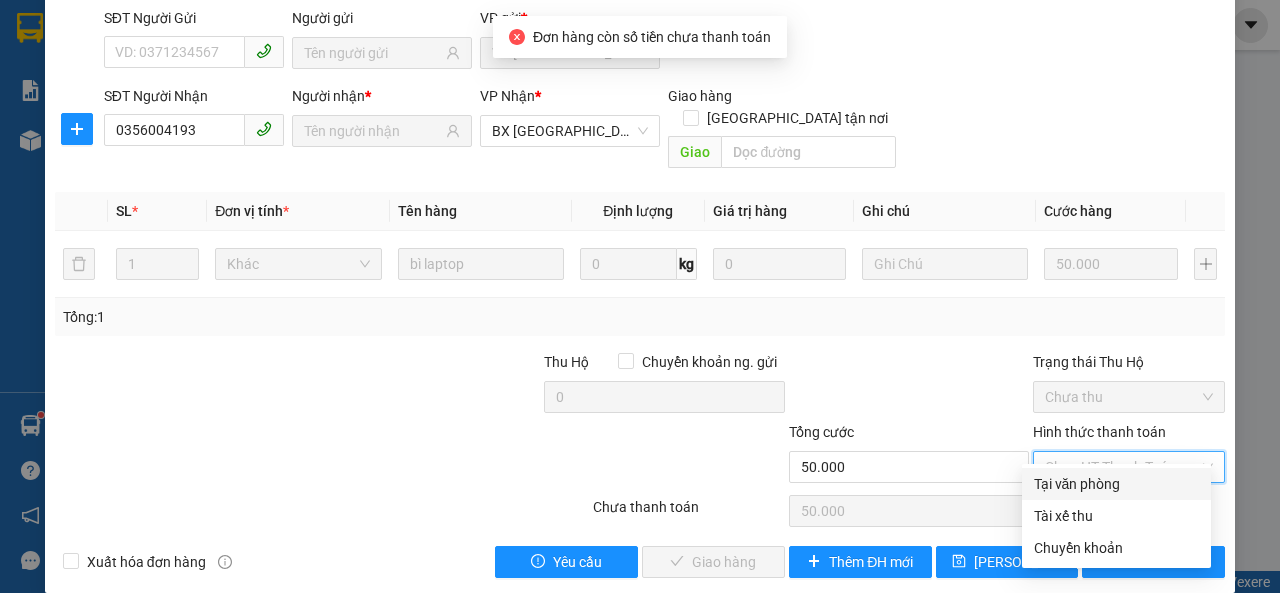 drag, startPoint x: 1052, startPoint y: 475, endPoint x: 1025, endPoint y: 475, distance: 27 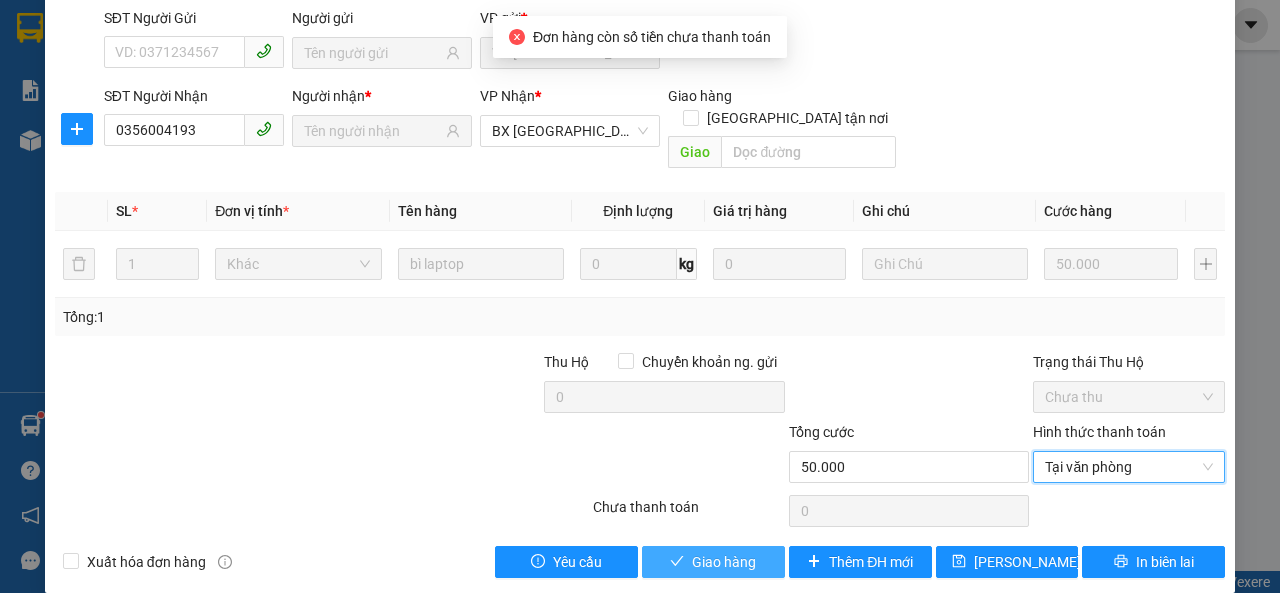 click on "Giao hàng" at bounding box center [724, 562] 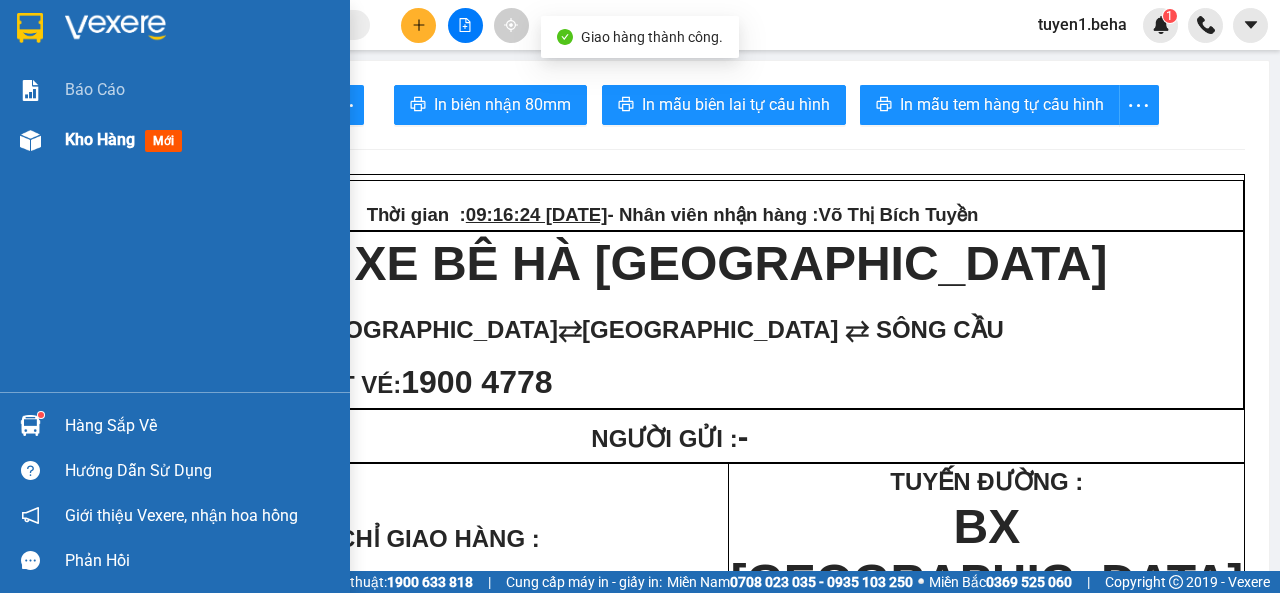 click on "Kho hàng" at bounding box center (100, 139) 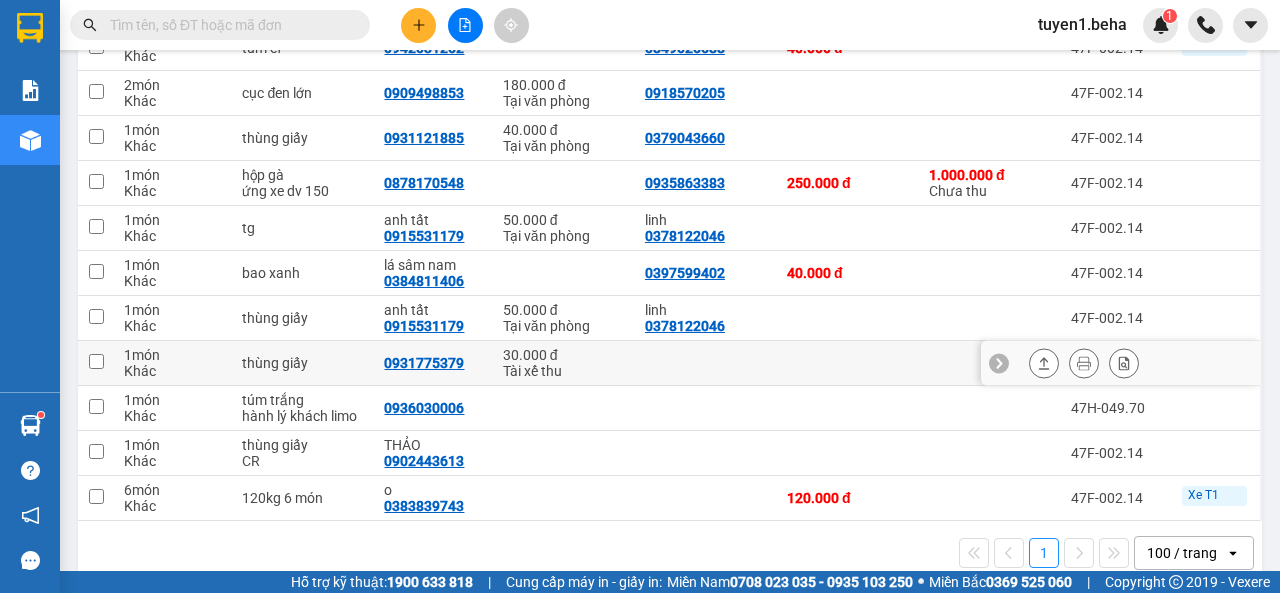scroll, scrollTop: 400, scrollLeft: 0, axis: vertical 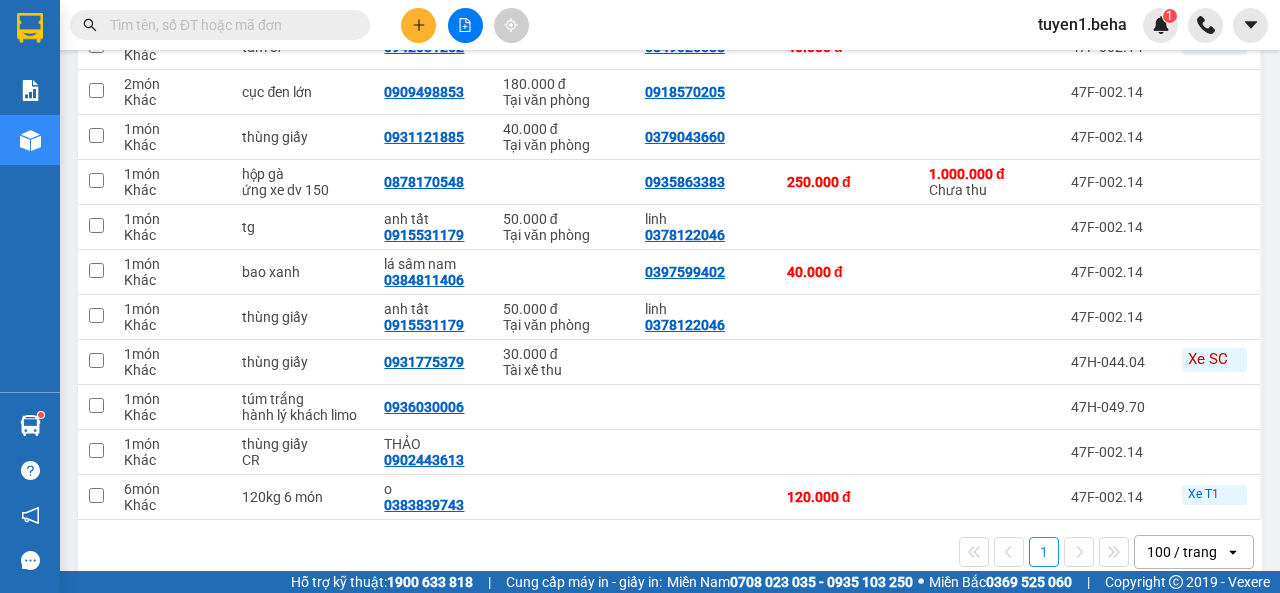 click on "1 100 / trang open" at bounding box center (670, 552) 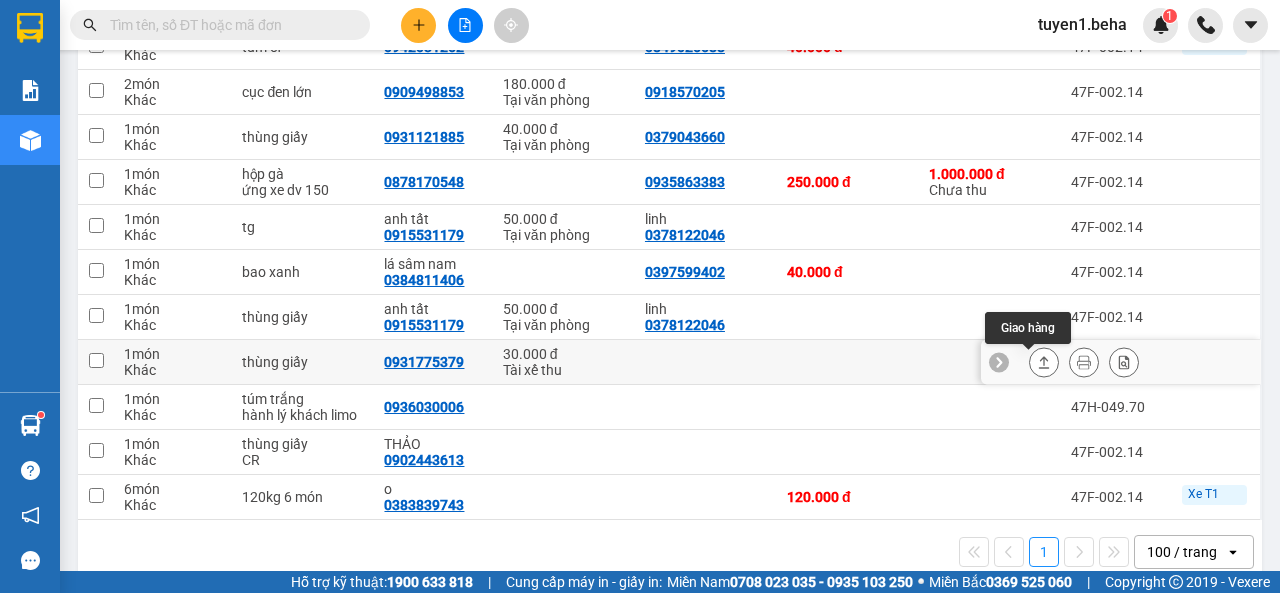 click at bounding box center (1044, 362) 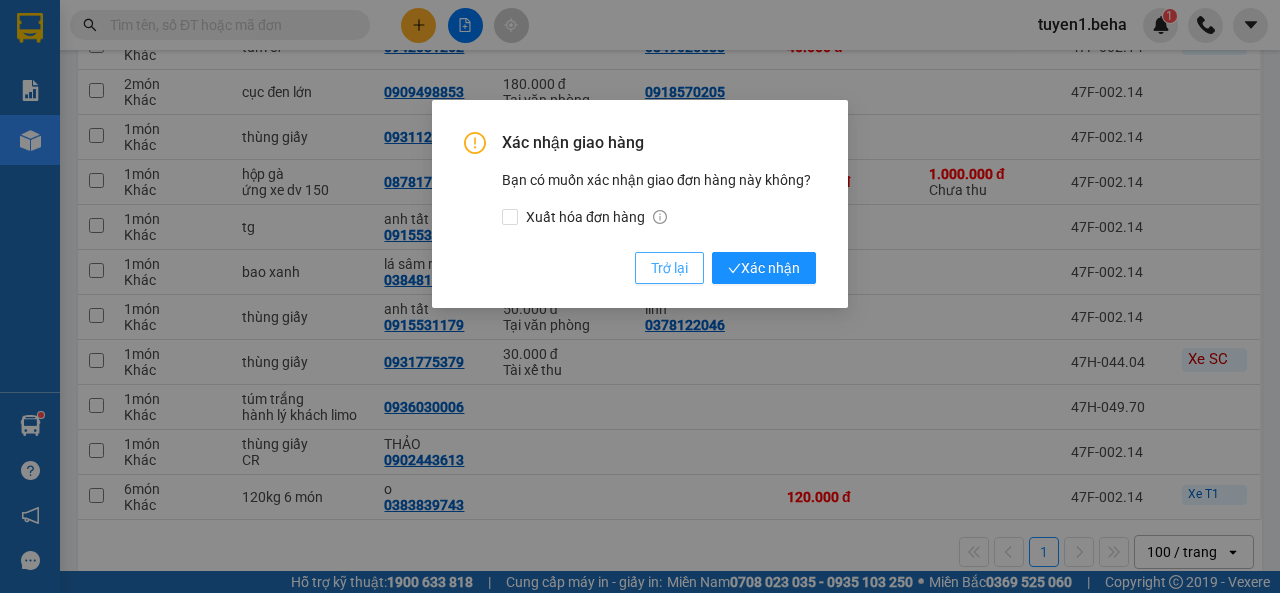 click on "Trở lại" at bounding box center (669, 268) 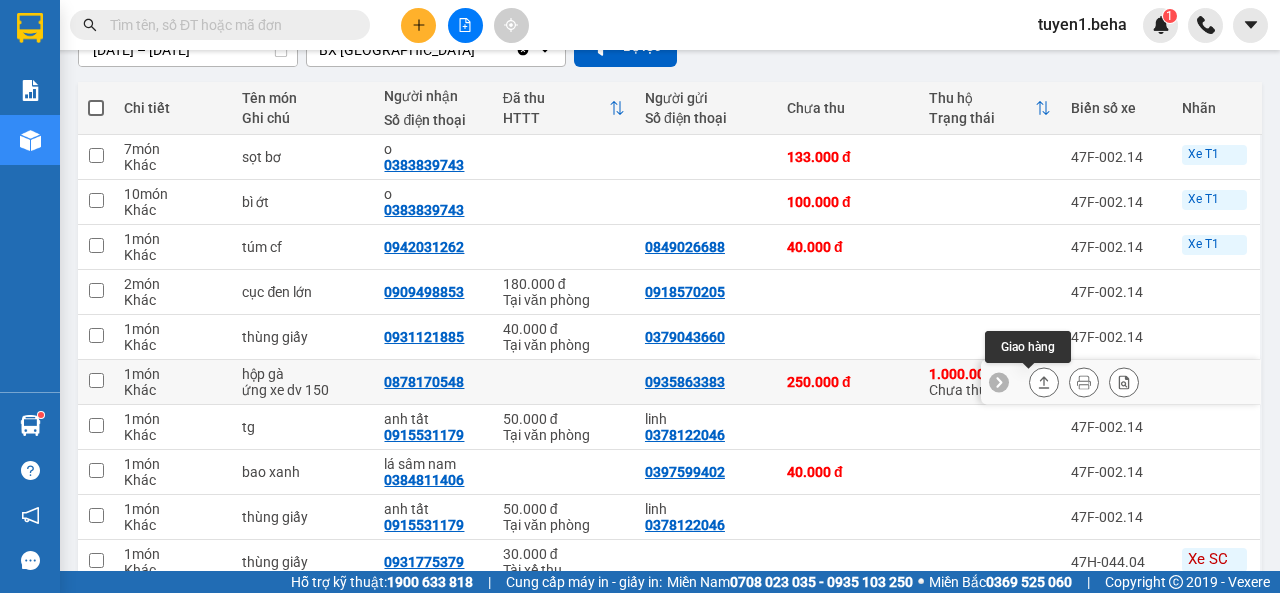 scroll, scrollTop: 0, scrollLeft: 0, axis: both 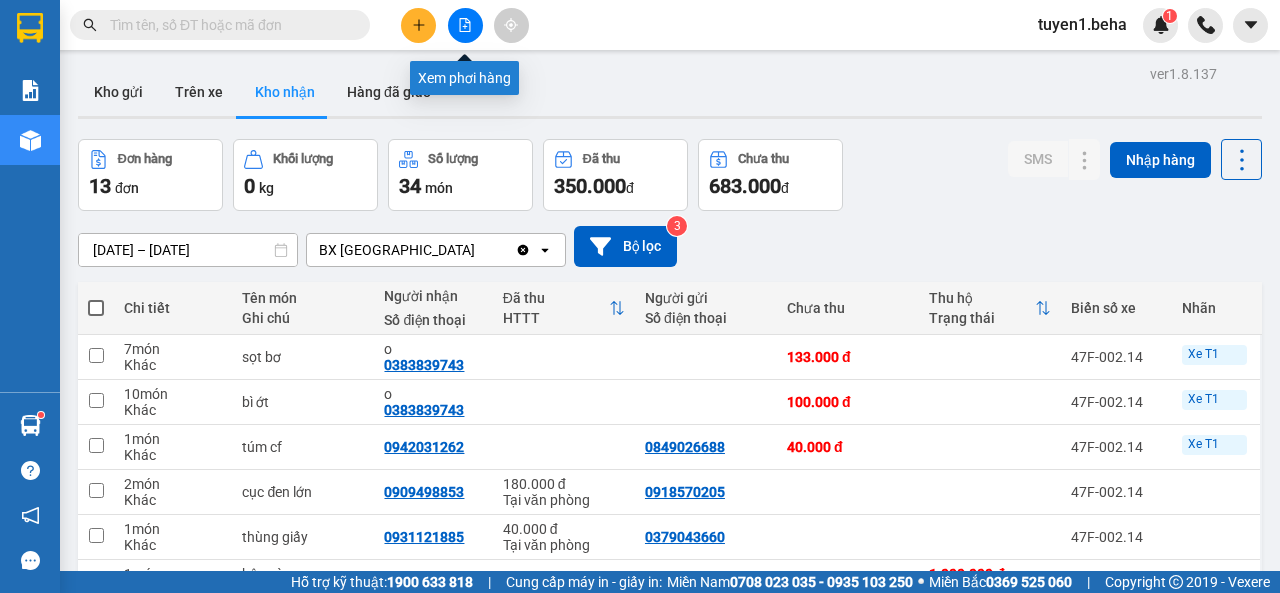 click at bounding box center [465, 25] 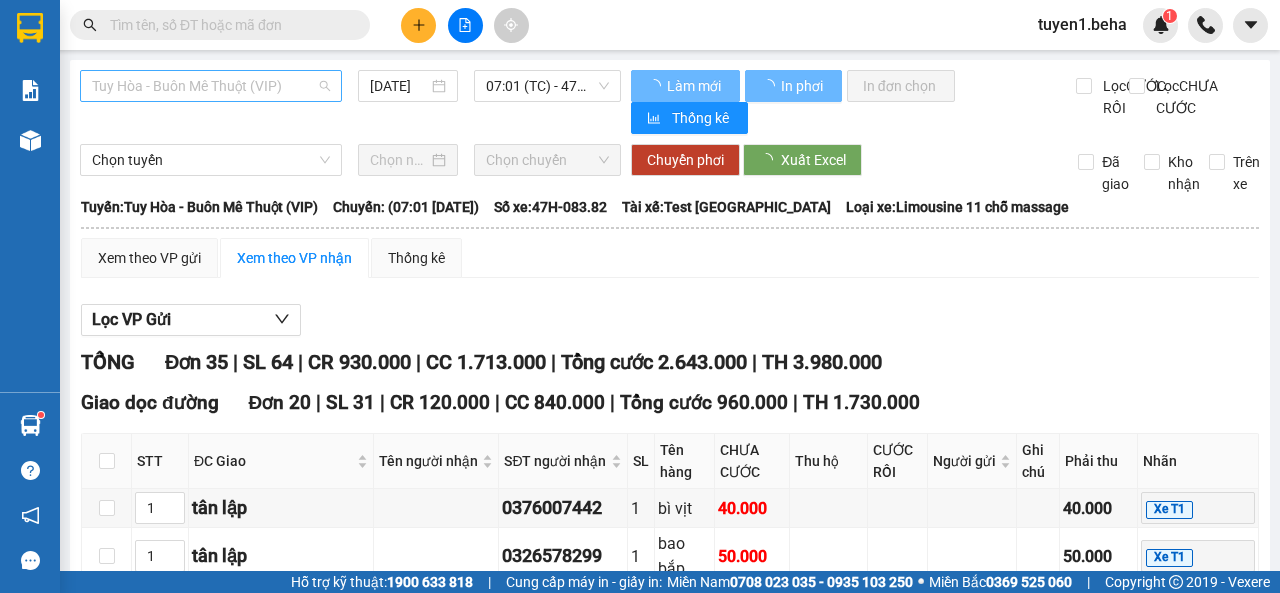 click on "Tuy Hòa - Buôn Mê Thuột (VIP)" at bounding box center [211, 86] 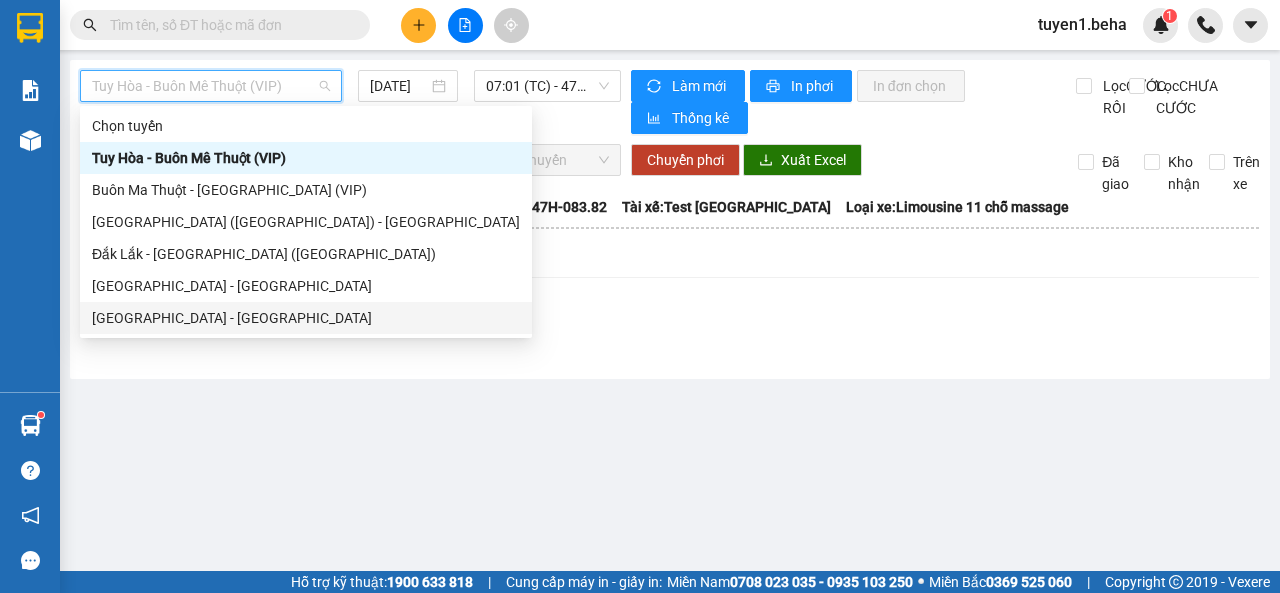 click on "[GEOGRAPHIC_DATA] - [GEOGRAPHIC_DATA]" at bounding box center (306, 318) 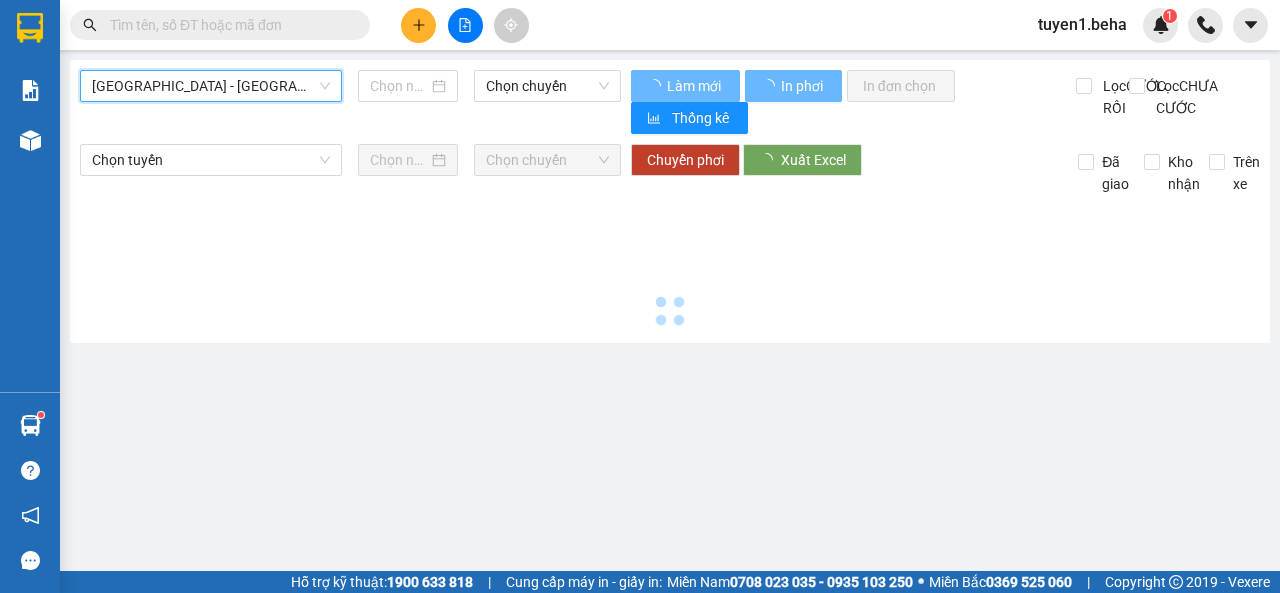 type on "[DATE]" 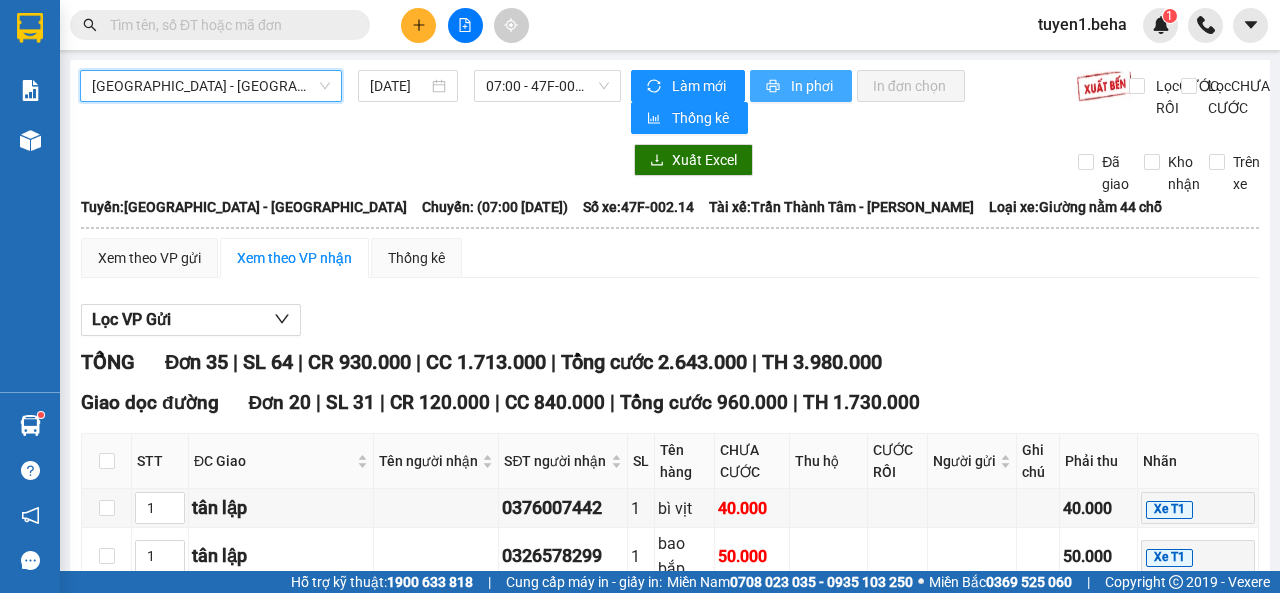 click on "In phơi" at bounding box center [813, 86] 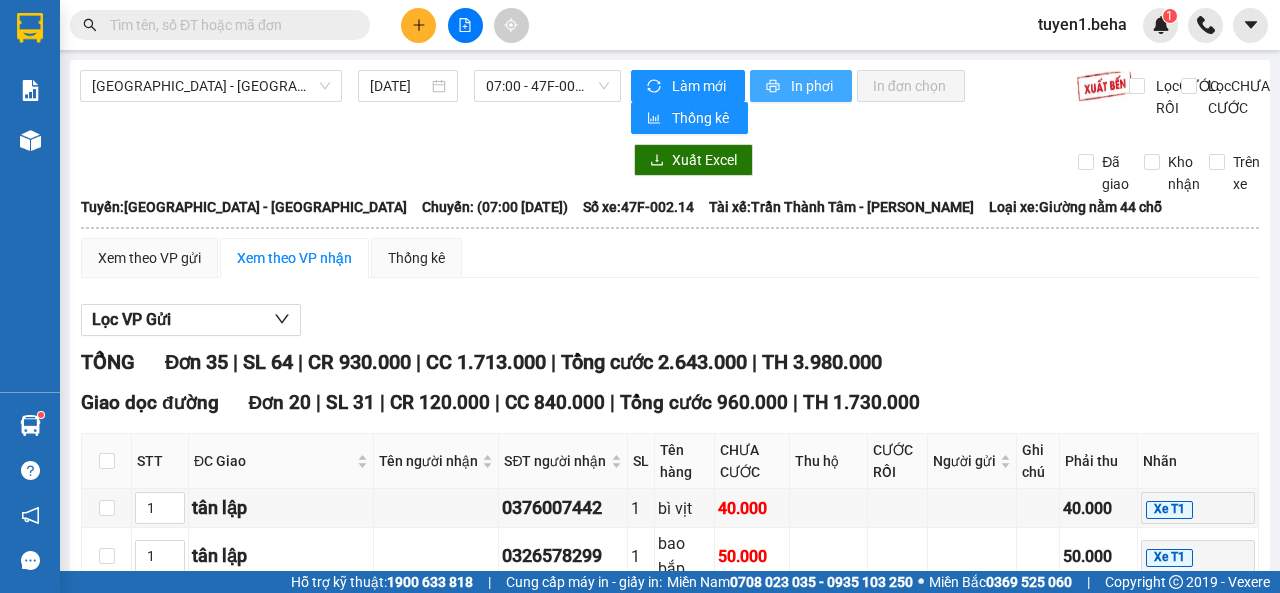 scroll, scrollTop: 0, scrollLeft: 0, axis: both 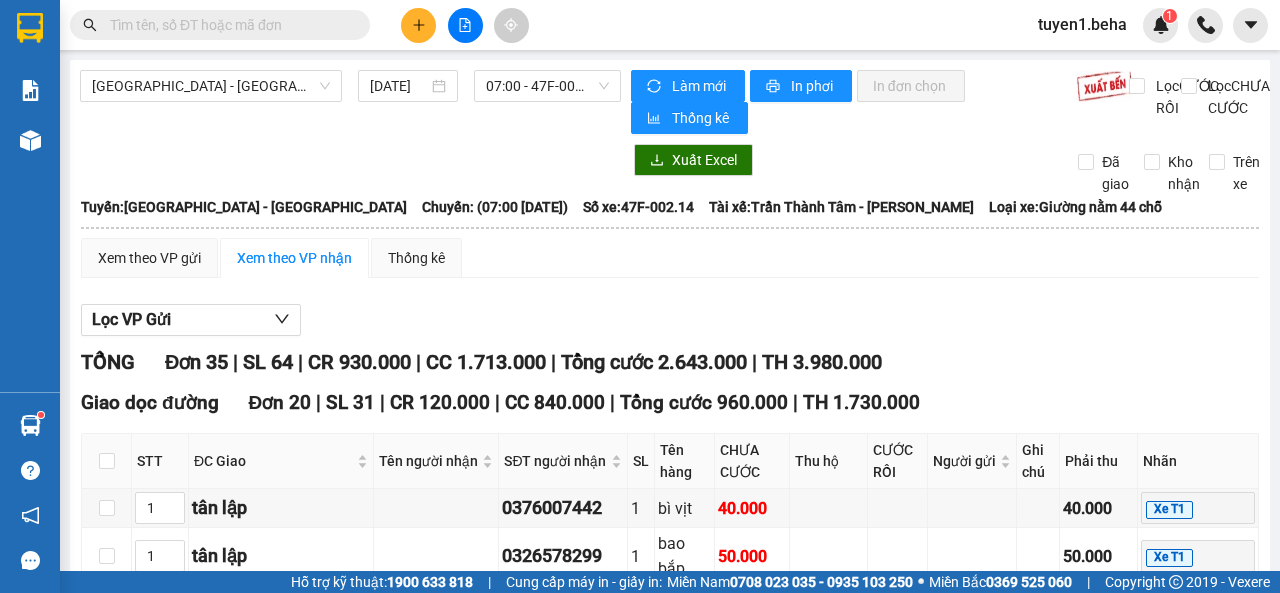 click on "[GEOGRAPHIC_DATA] - [GEOGRAPHIC_DATA] [DATE] 07:00     - 47F-002.14" at bounding box center (350, 102) 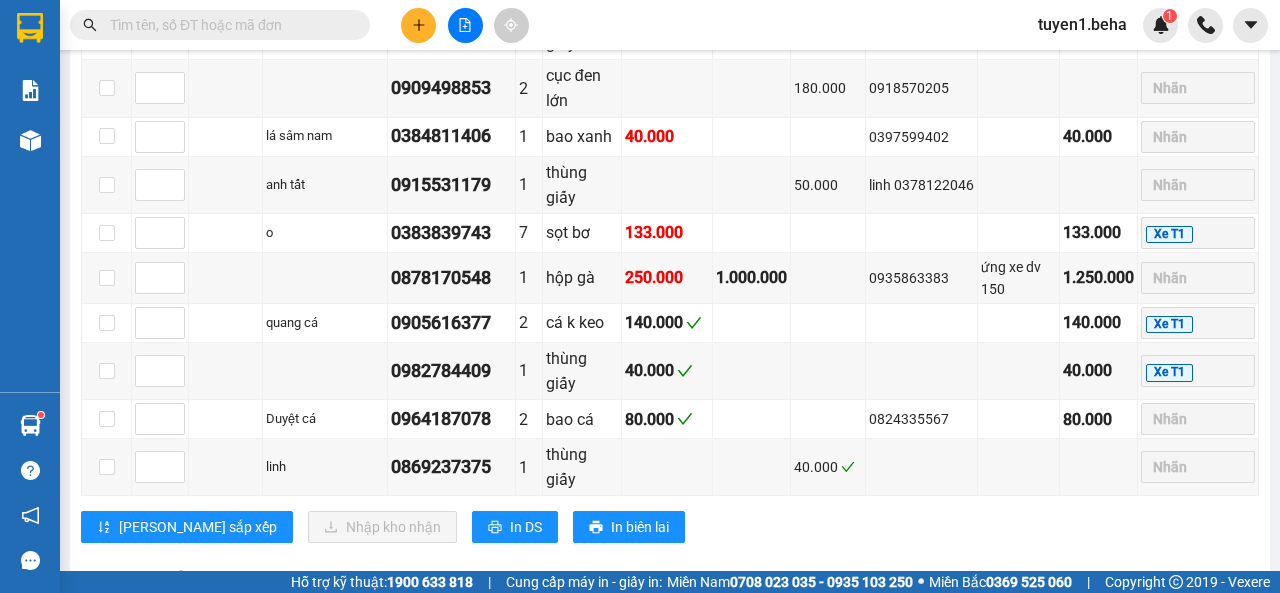 scroll, scrollTop: 1892, scrollLeft: 0, axis: vertical 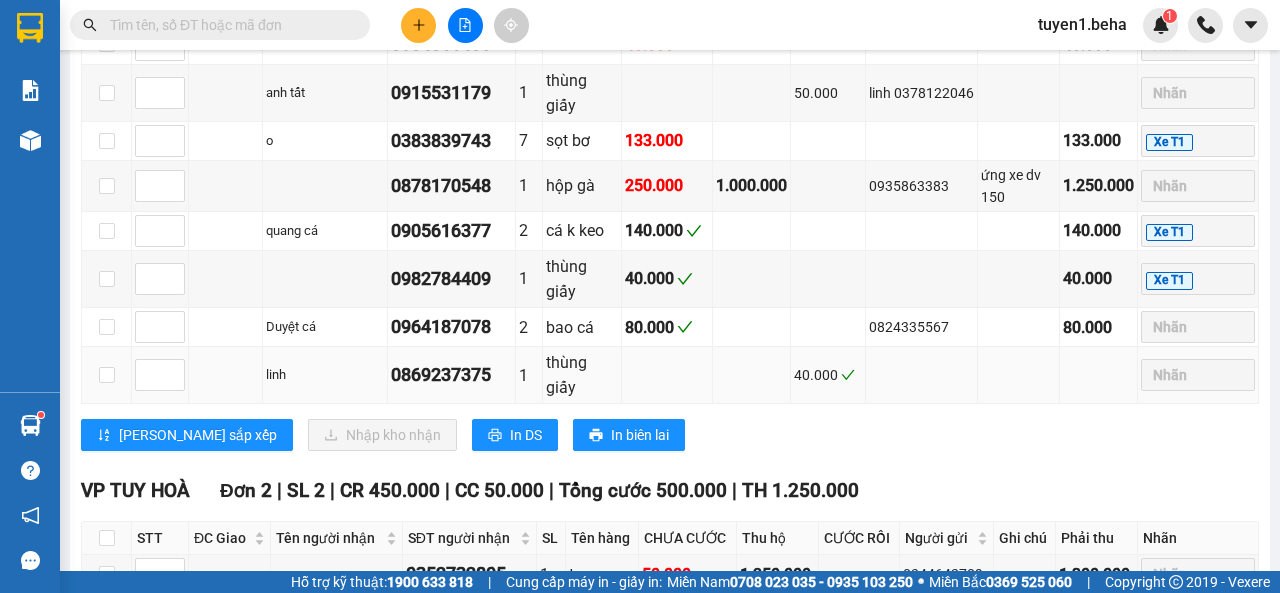 click at bounding box center [226, 375] 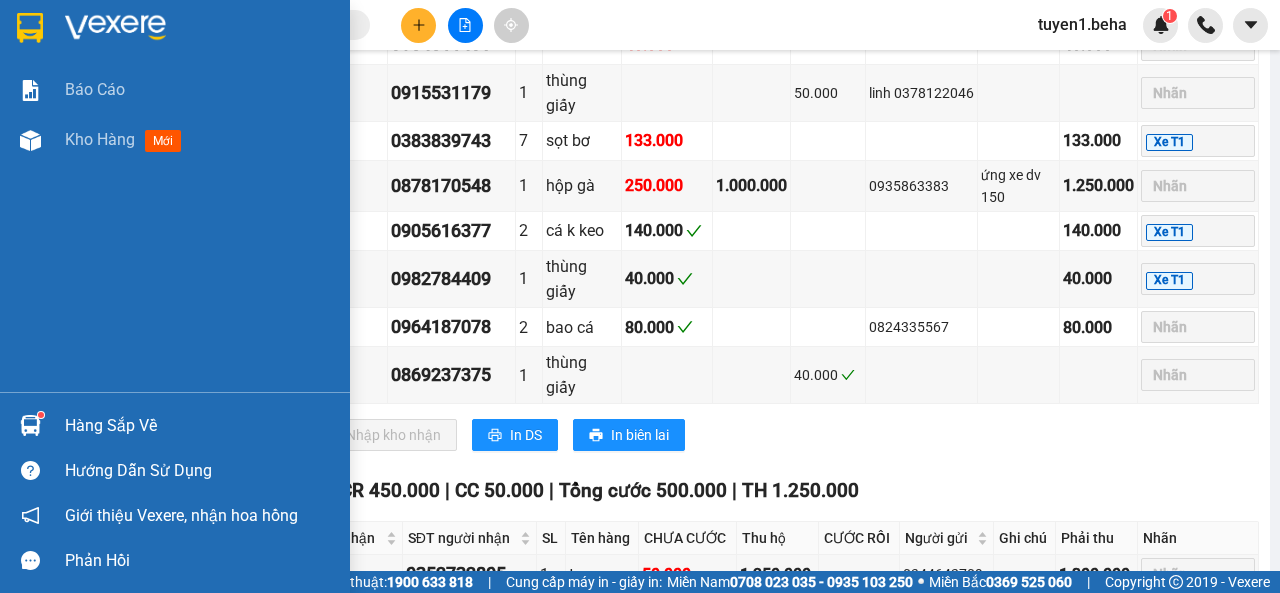 click on "Báo cáo     Kho hàng mới" at bounding box center (175, 228) 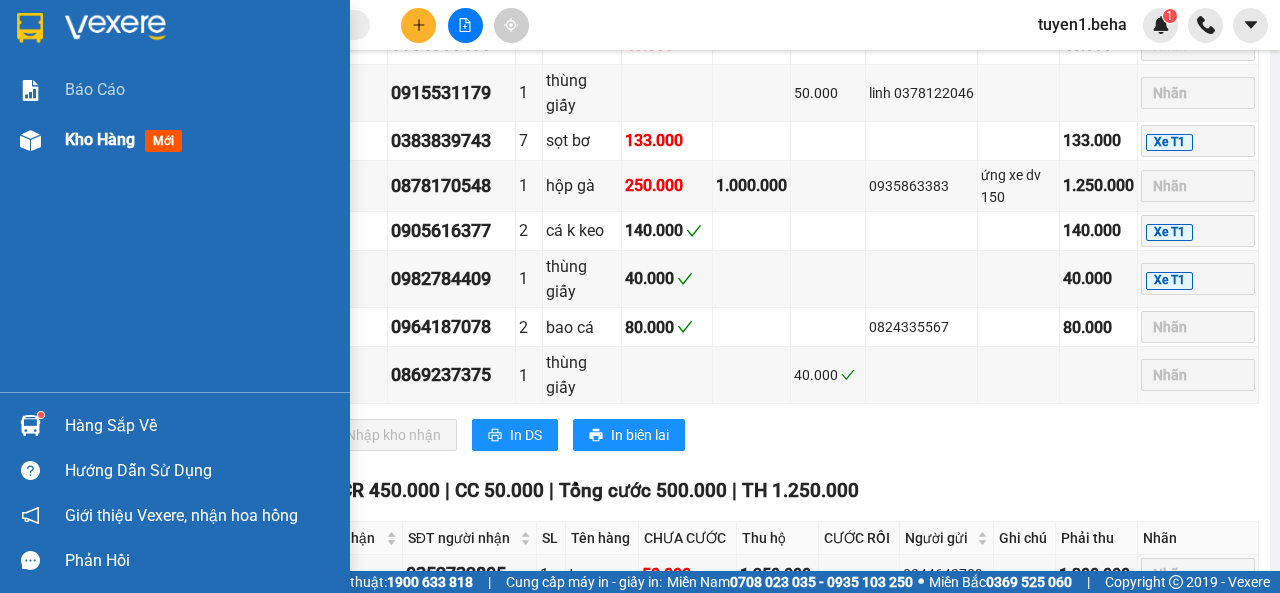 click on "Kho hàng" at bounding box center (100, 139) 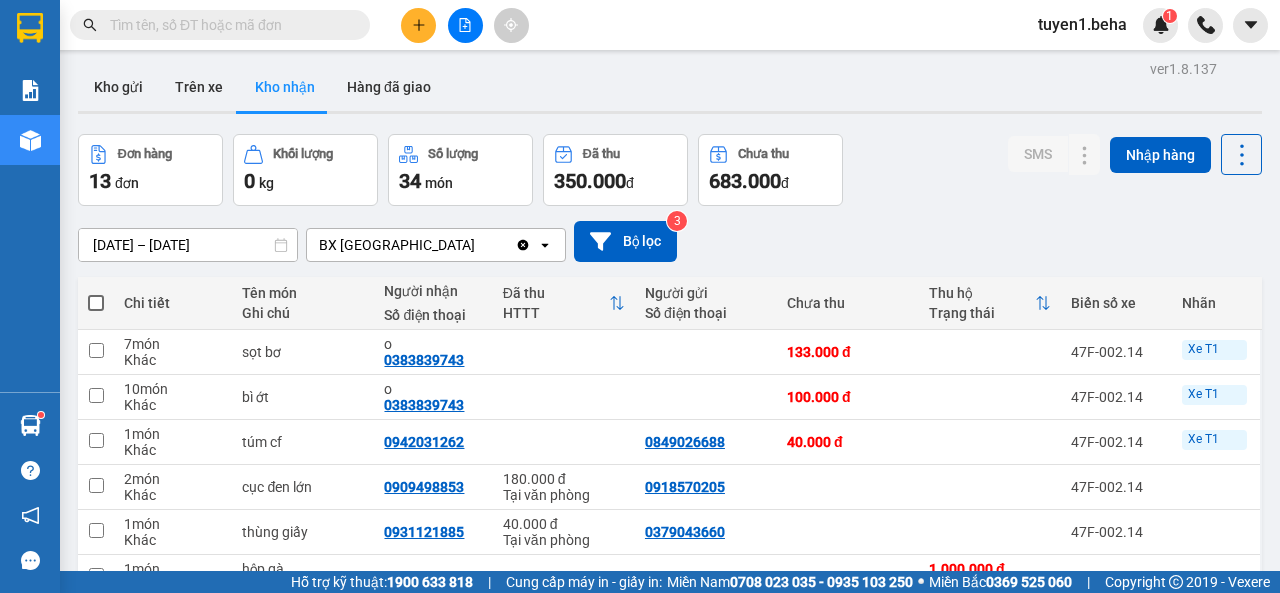 scroll, scrollTop: 0, scrollLeft: 0, axis: both 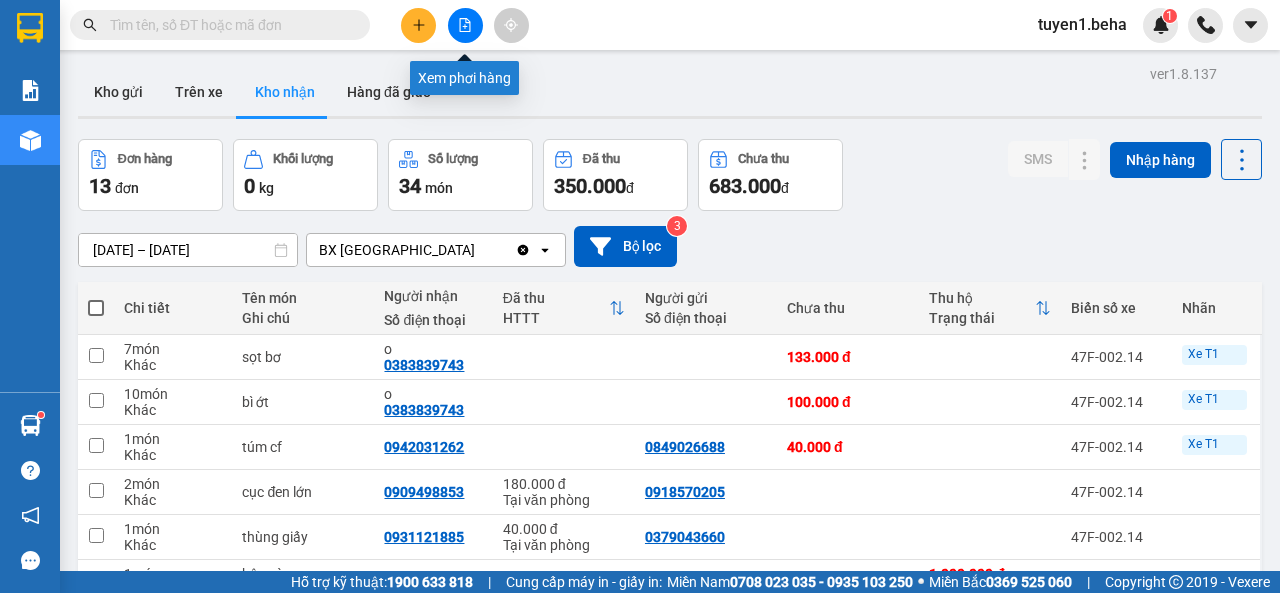 click 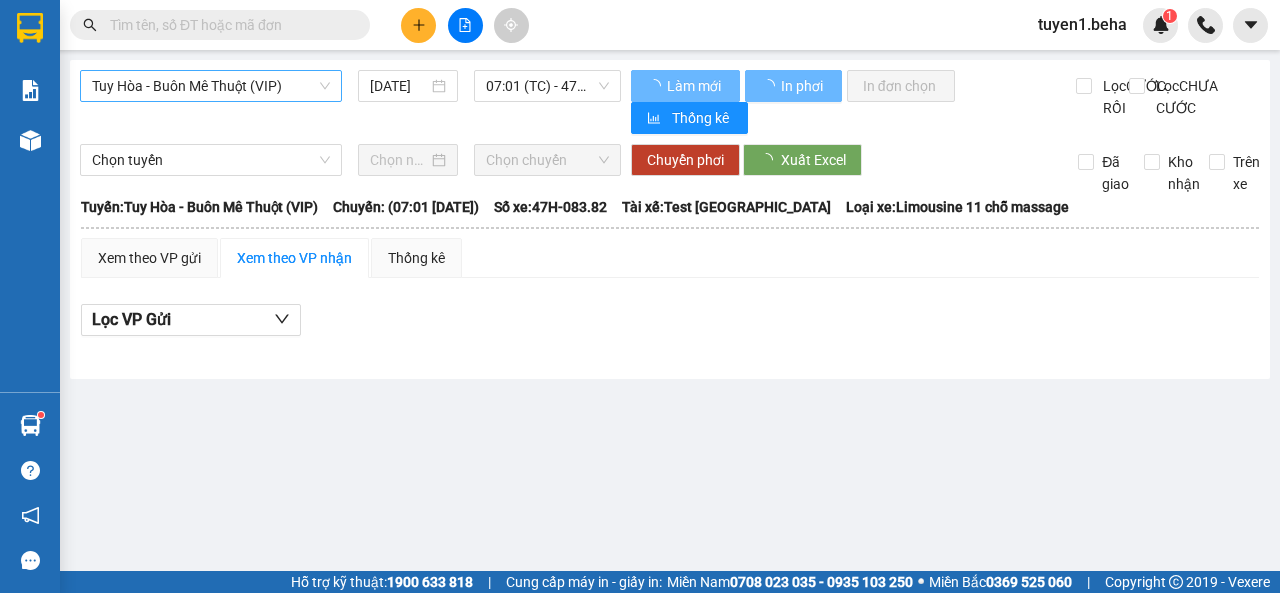 click on "Tuy Hòa - Buôn Mê Thuột (VIP)" at bounding box center [211, 86] 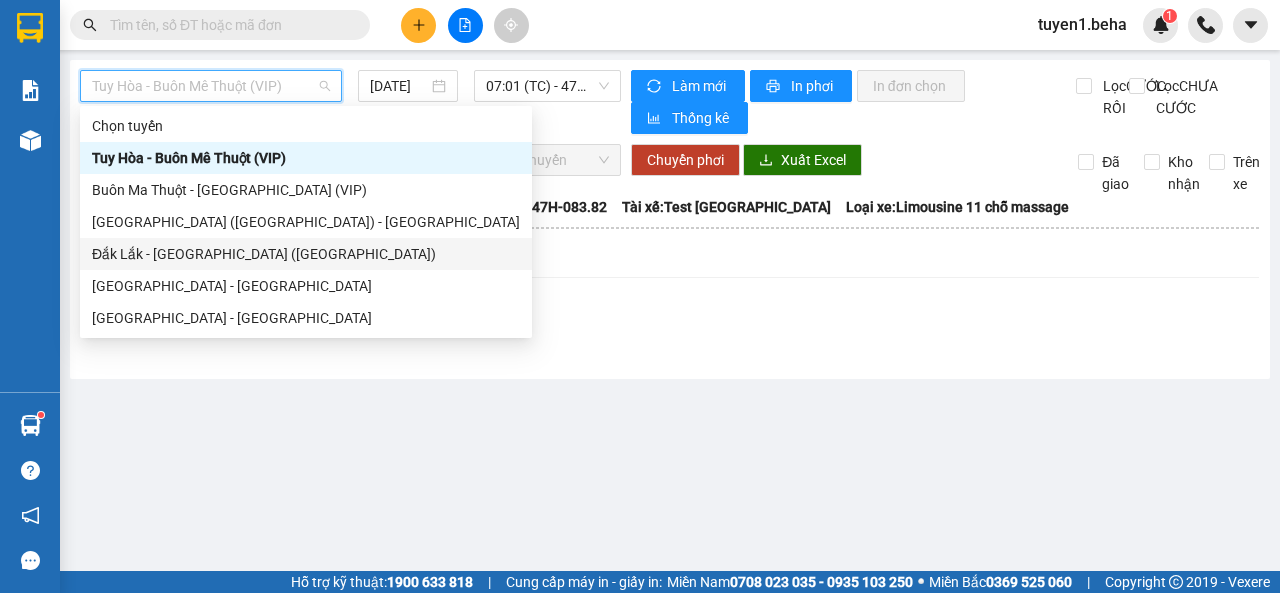 click on "Đắk Lắk - [GEOGRAPHIC_DATA] ([GEOGRAPHIC_DATA])" at bounding box center (306, 254) 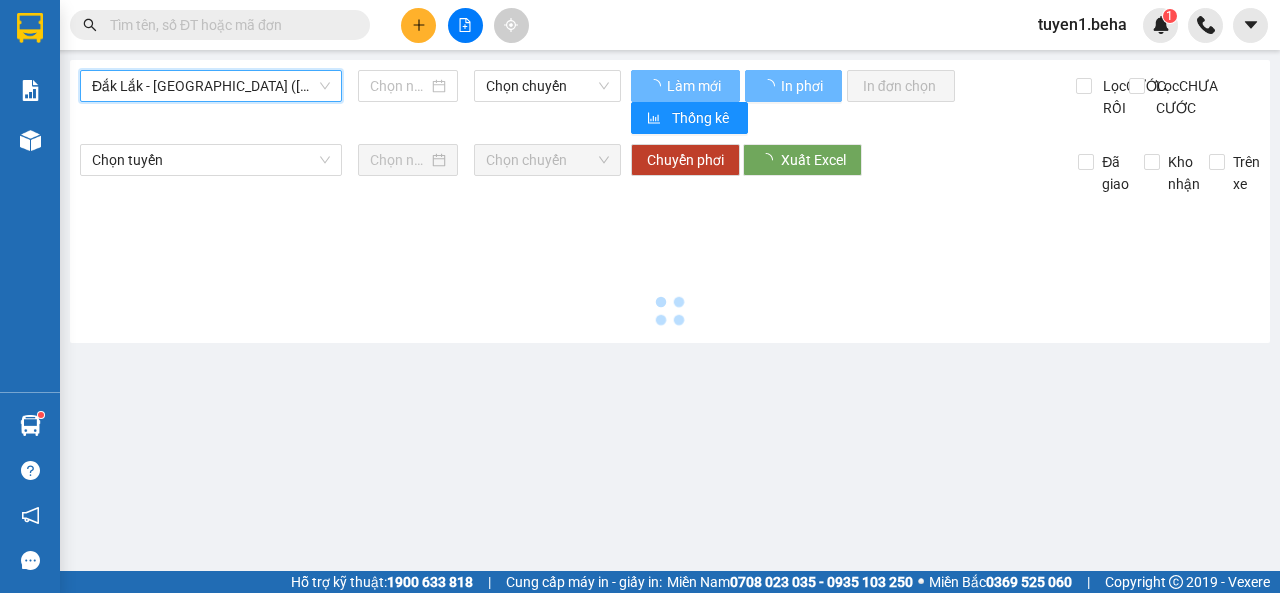 type on "[DATE]" 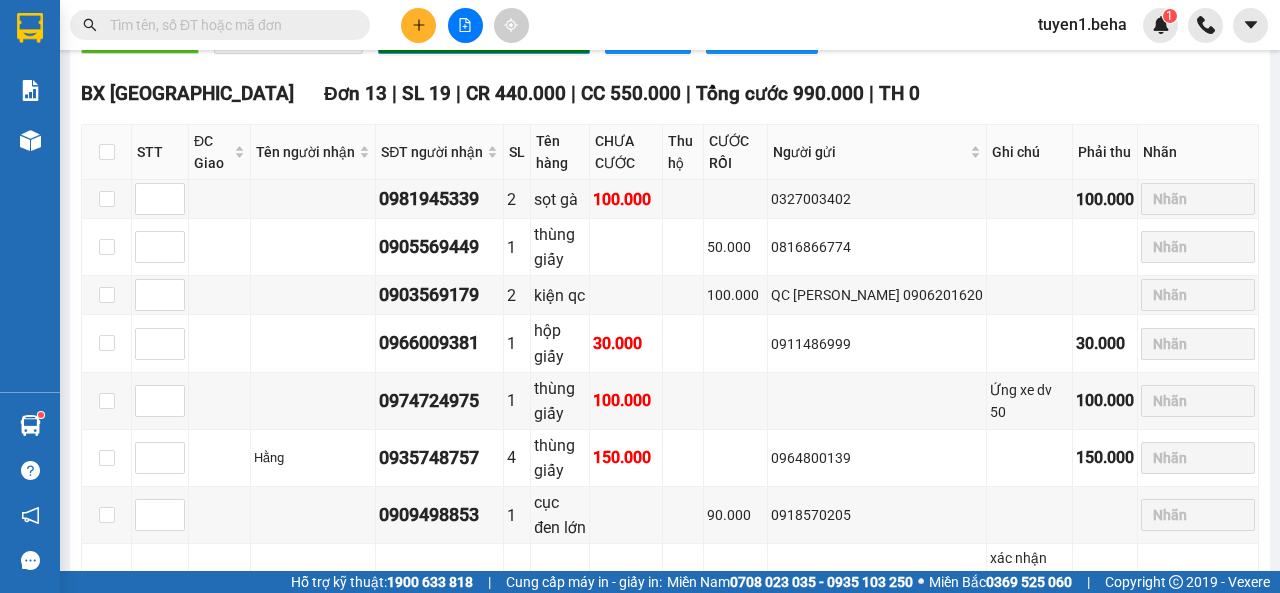 scroll, scrollTop: 1308, scrollLeft: 0, axis: vertical 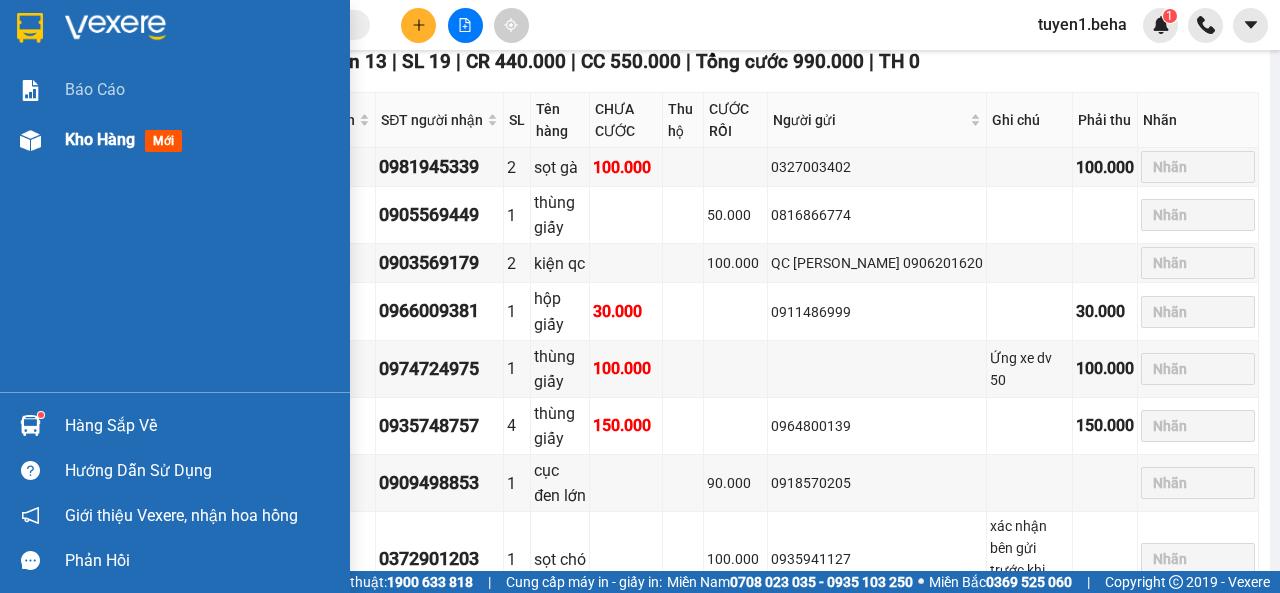 click on "Kho hàng" at bounding box center [100, 139] 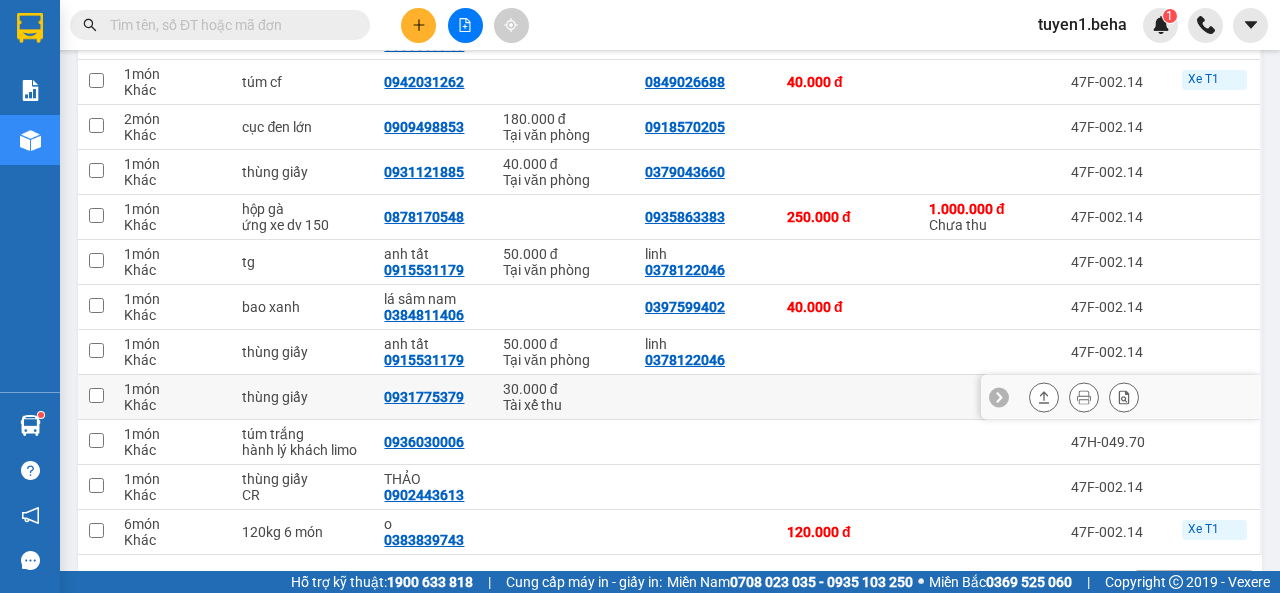 scroll, scrollTop: 334, scrollLeft: 0, axis: vertical 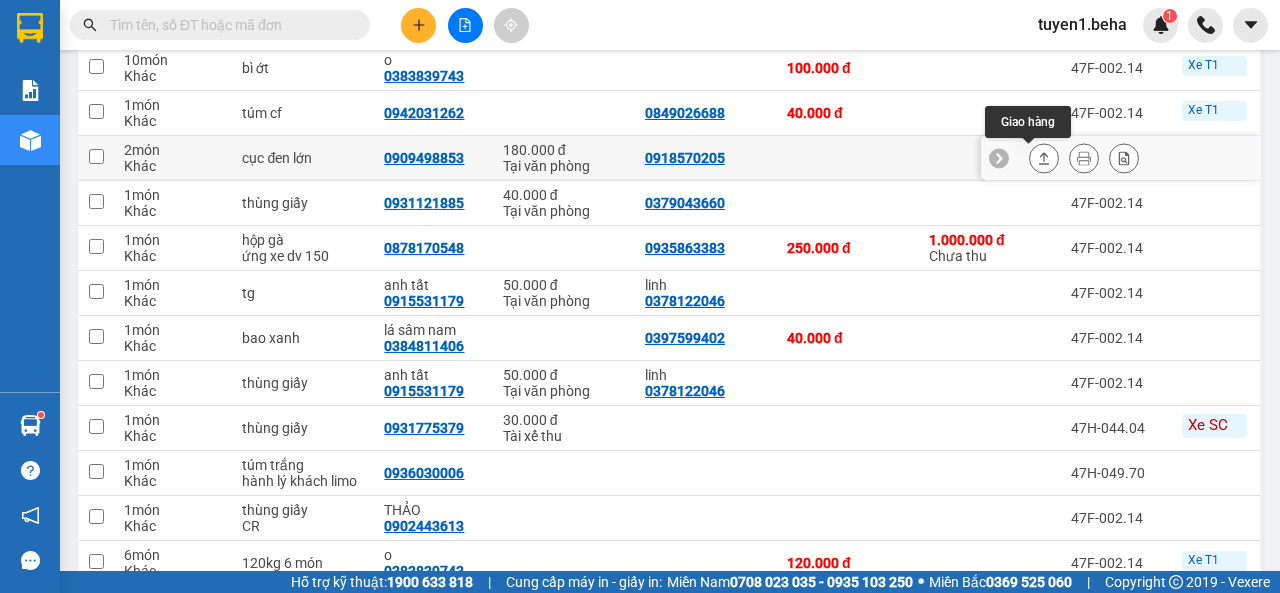 click 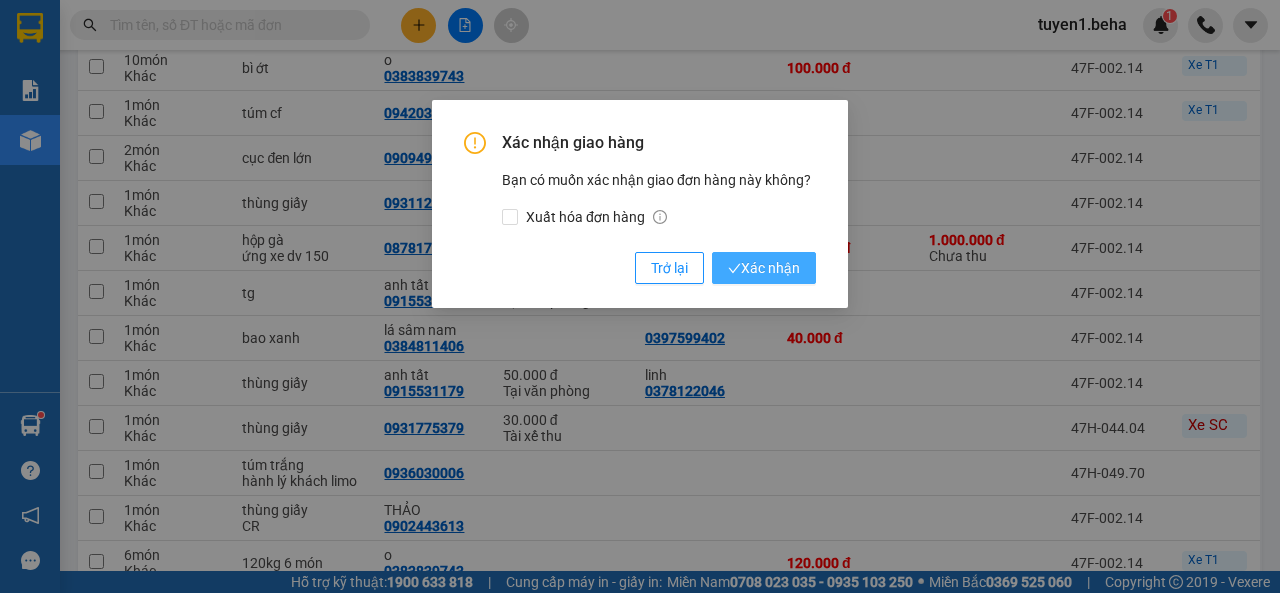 click on "Xác nhận" at bounding box center [764, 268] 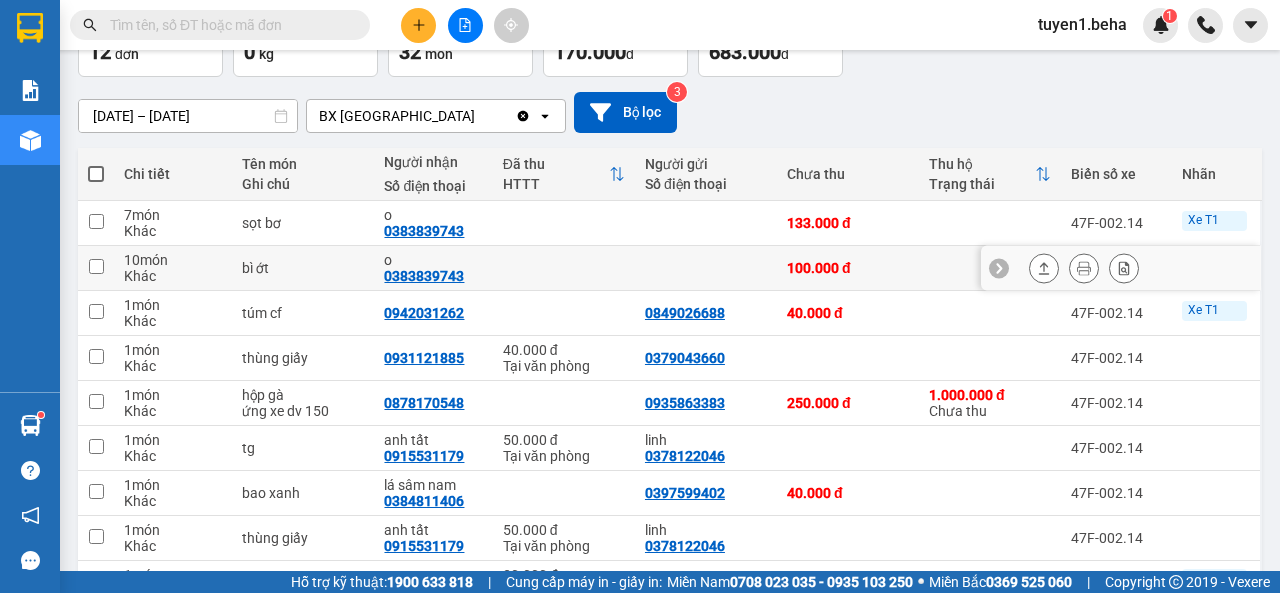scroll, scrollTop: 234, scrollLeft: 0, axis: vertical 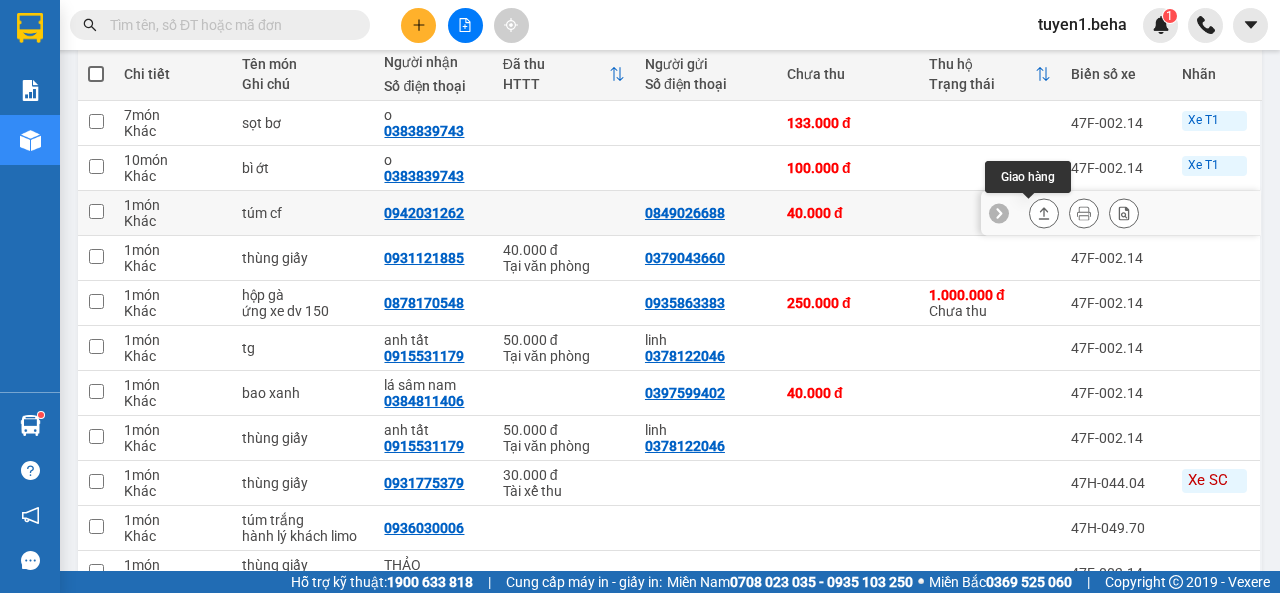 click 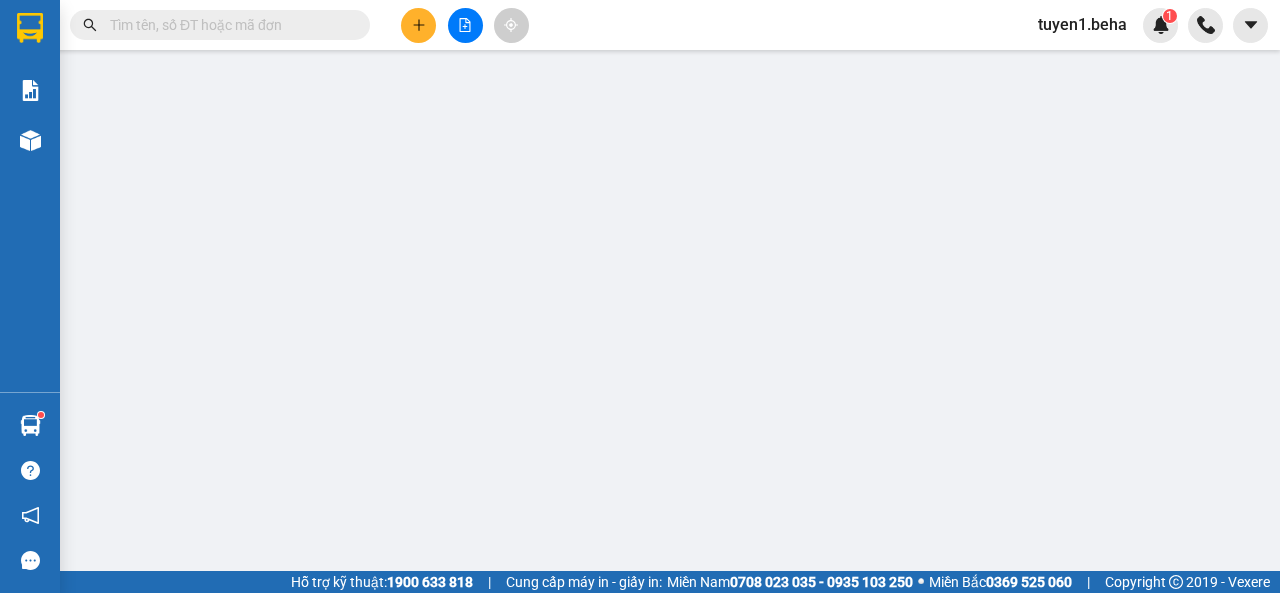 scroll, scrollTop: 0, scrollLeft: 0, axis: both 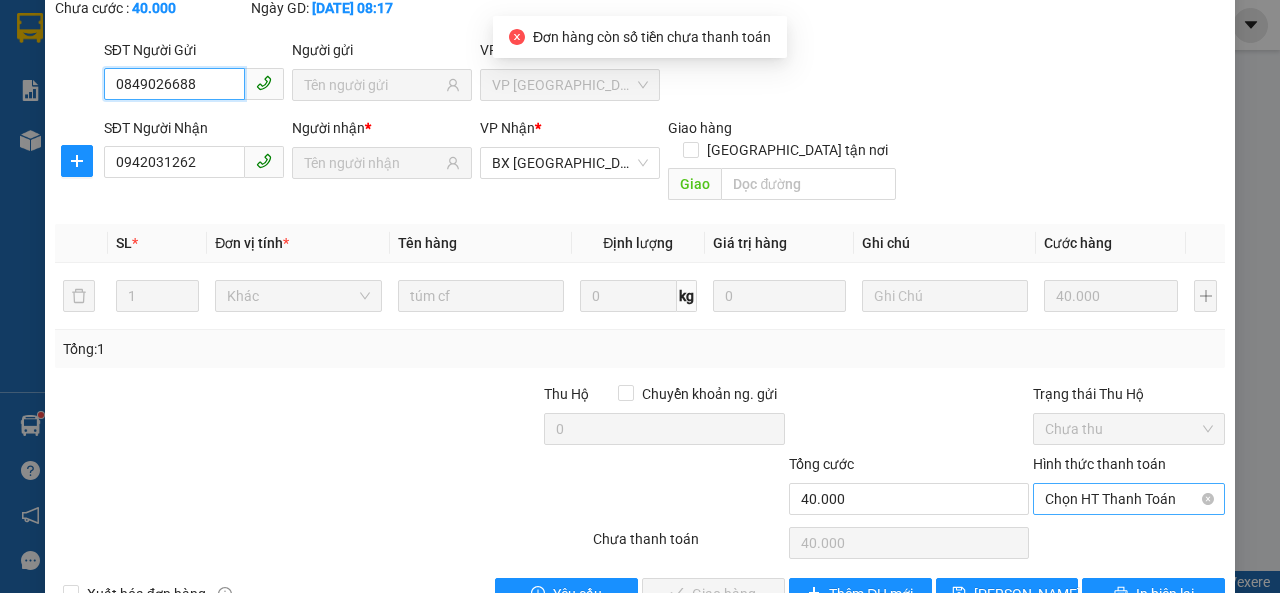click on "Chọn HT Thanh Toán" at bounding box center (1129, 499) 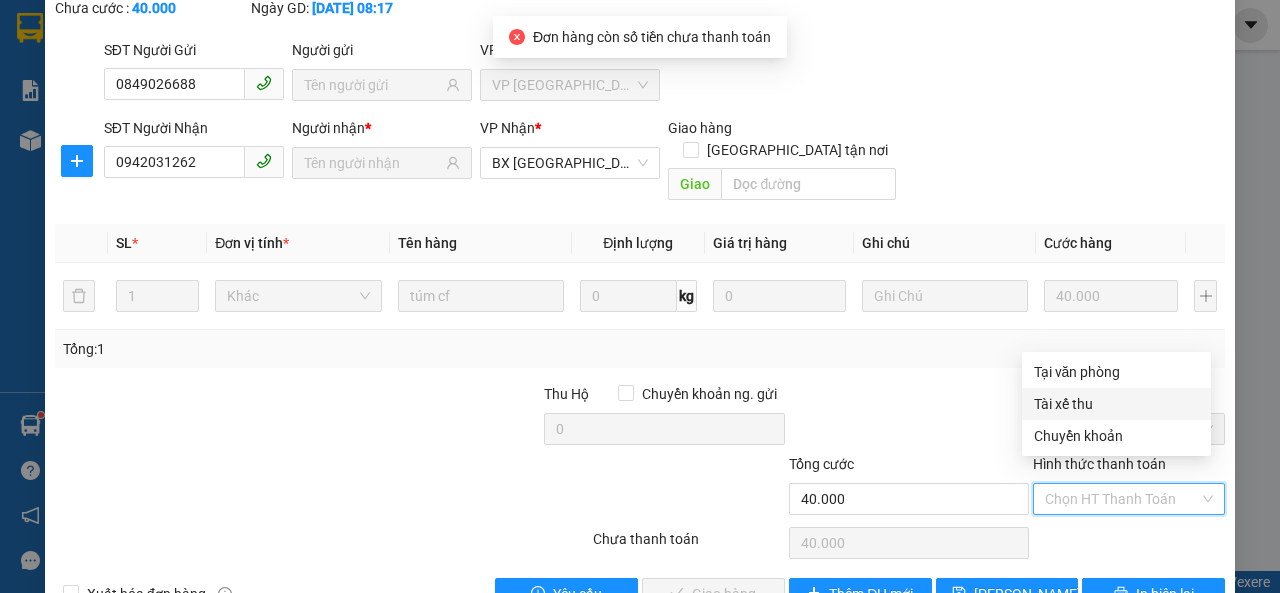 click on "Tài xế thu" at bounding box center (1116, 404) 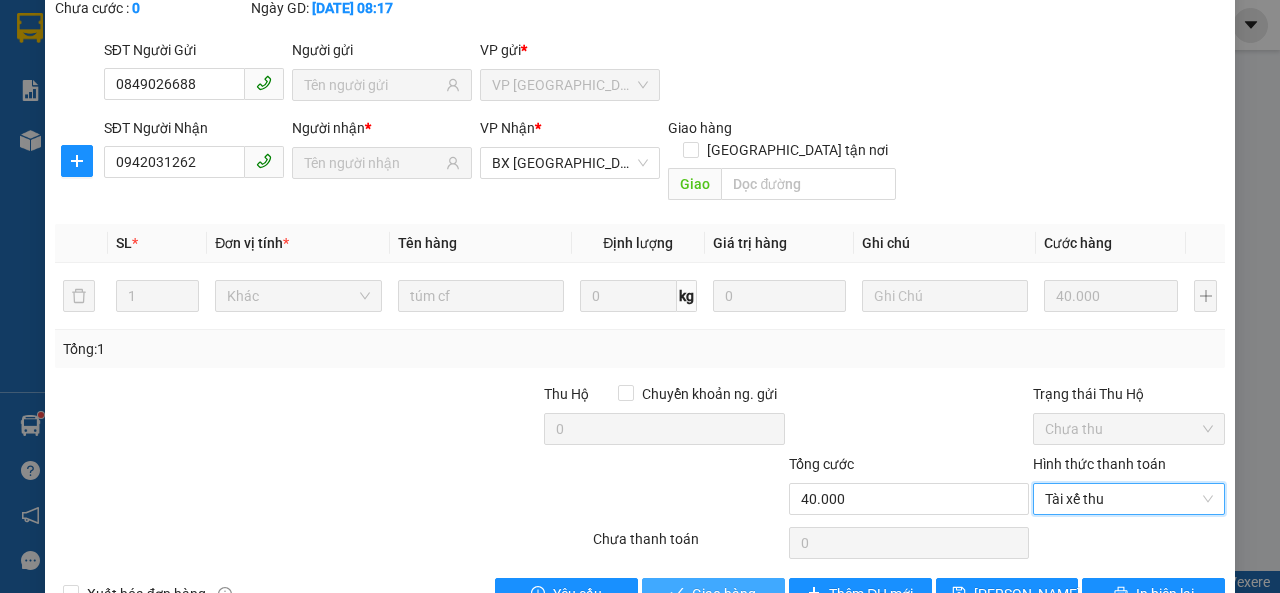click on "Giao hàng" at bounding box center (724, 594) 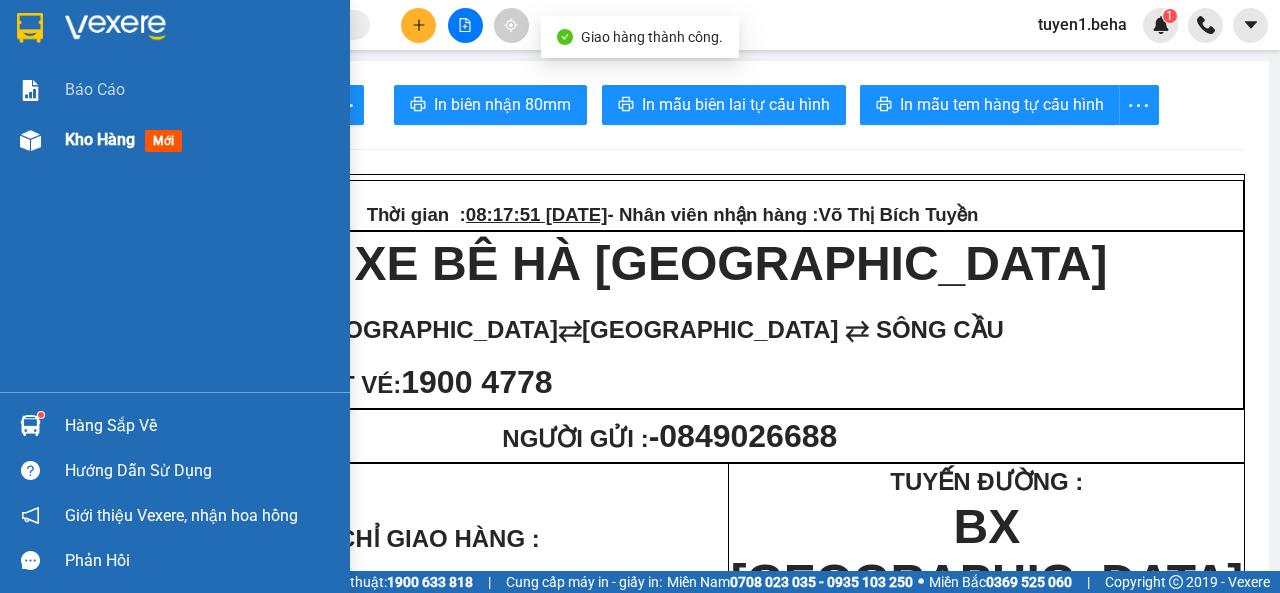 click on "Kho hàng" at bounding box center (100, 139) 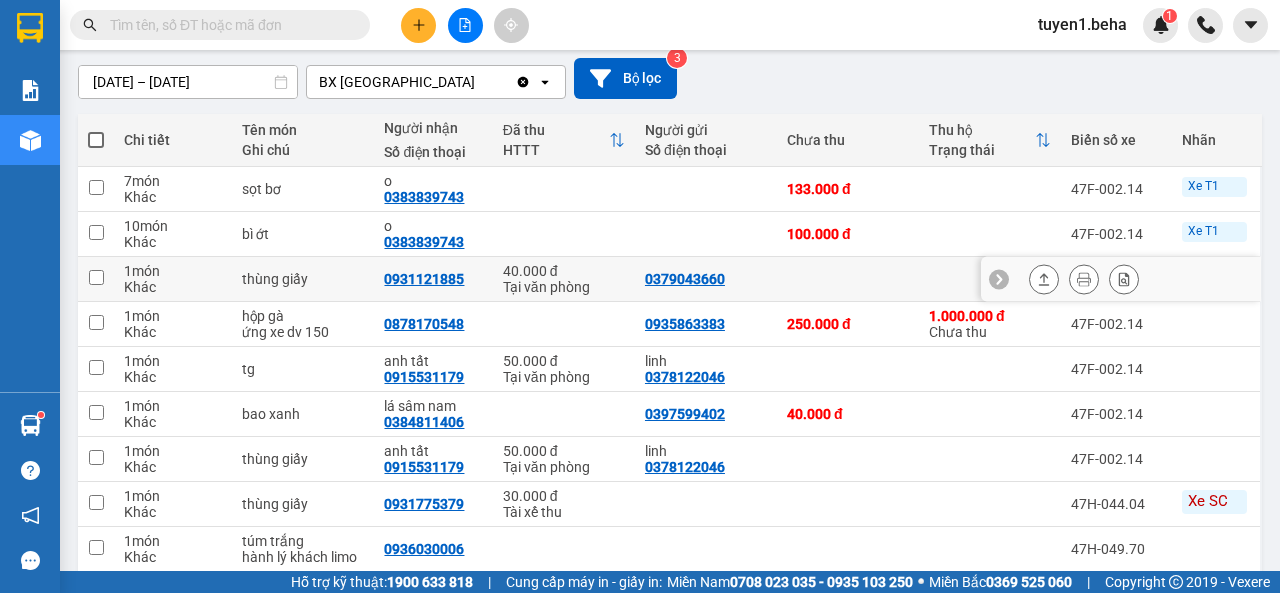 scroll, scrollTop: 200, scrollLeft: 0, axis: vertical 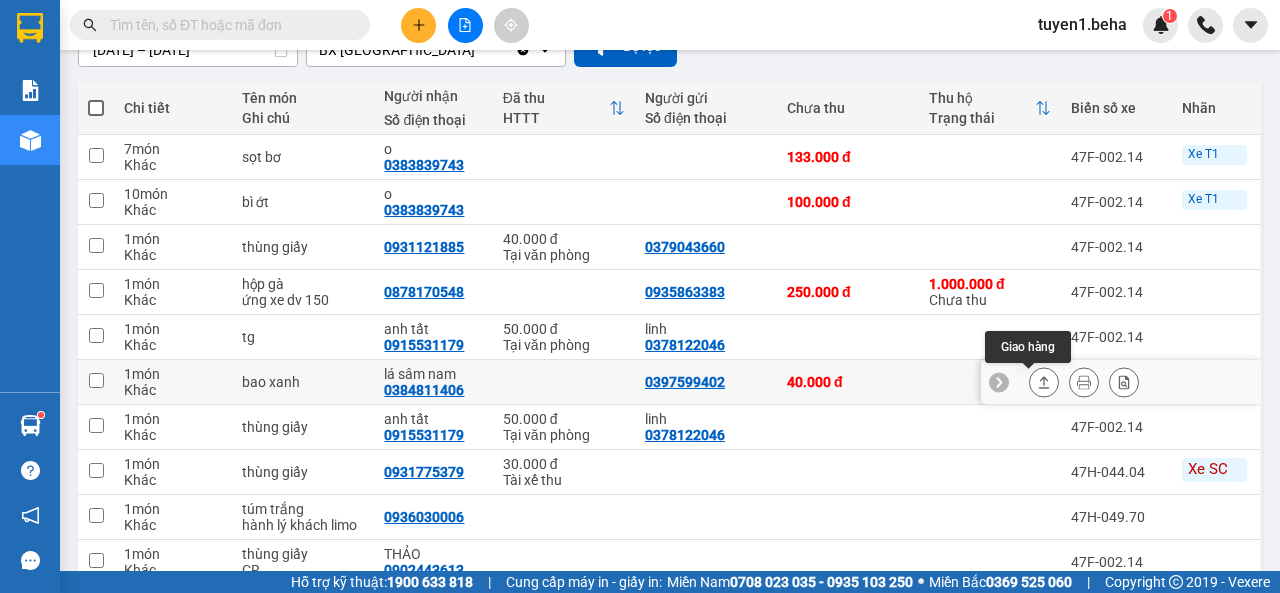 click at bounding box center [1044, 382] 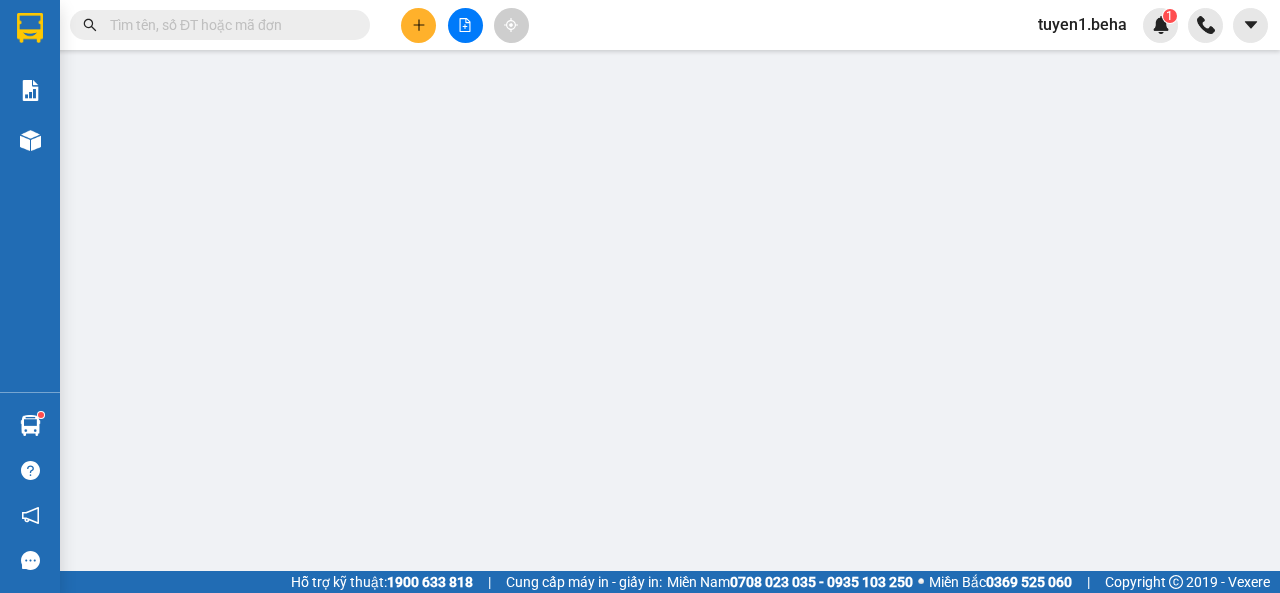 type on "0397599402" 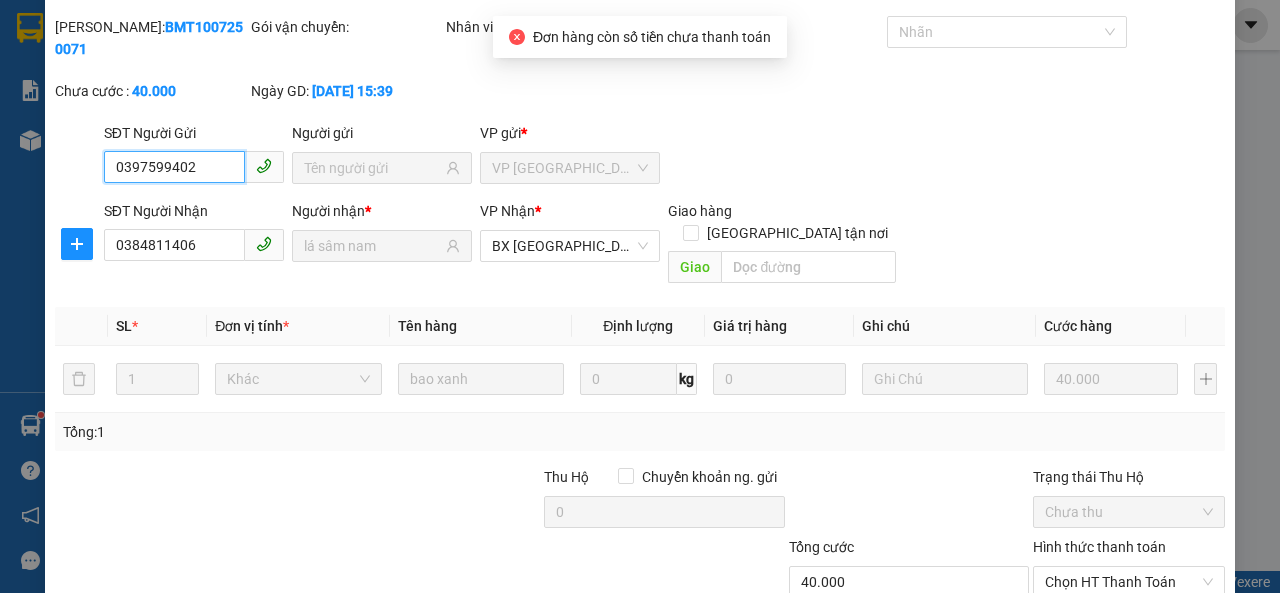 scroll, scrollTop: 68, scrollLeft: 0, axis: vertical 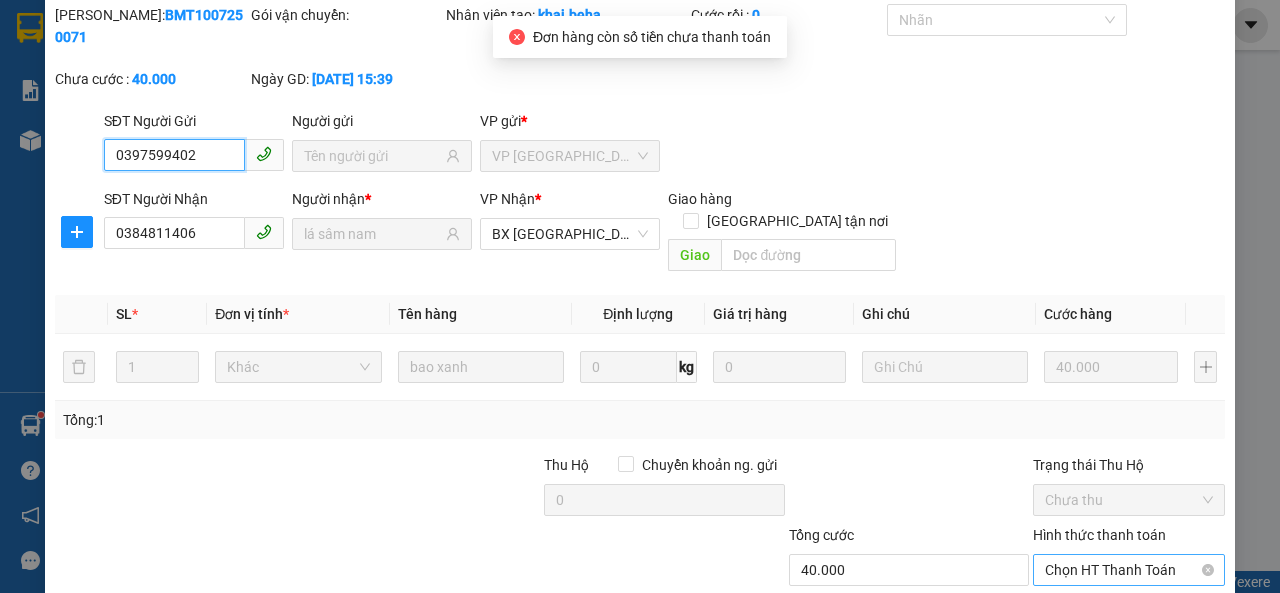 click on "Chọn HT Thanh Toán" at bounding box center [1129, 570] 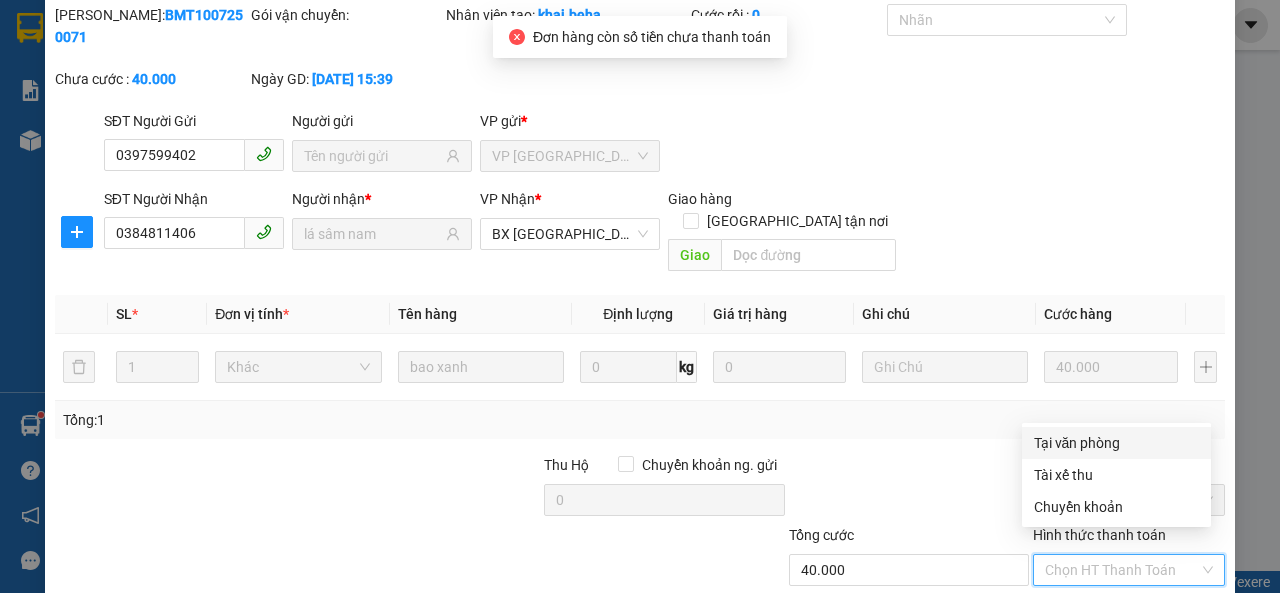 click on "Tại văn phòng" at bounding box center (1116, 443) 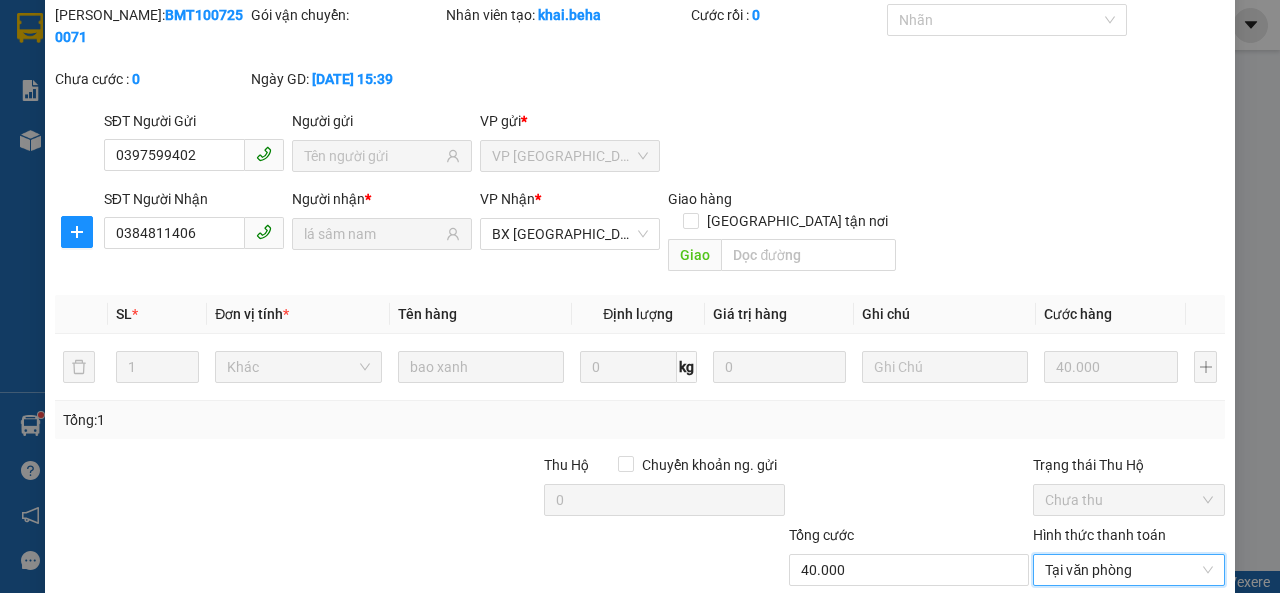 scroll, scrollTop: 171, scrollLeft: 0, axis: vertical 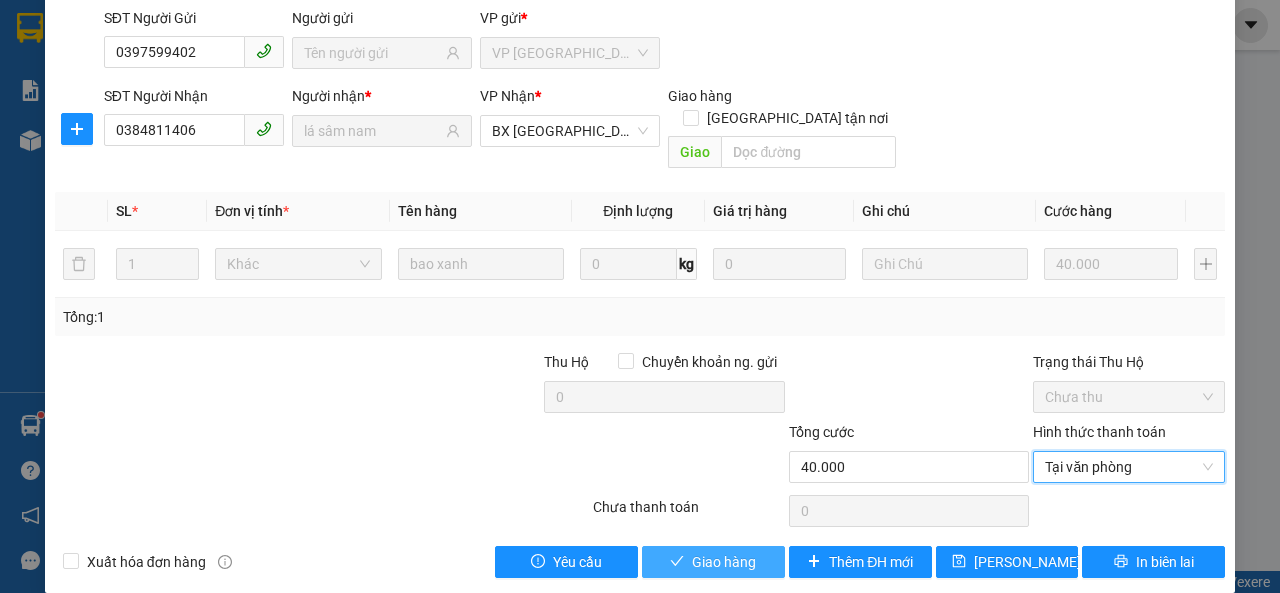click on "Giao hàng" at bounding box center (724, 562) 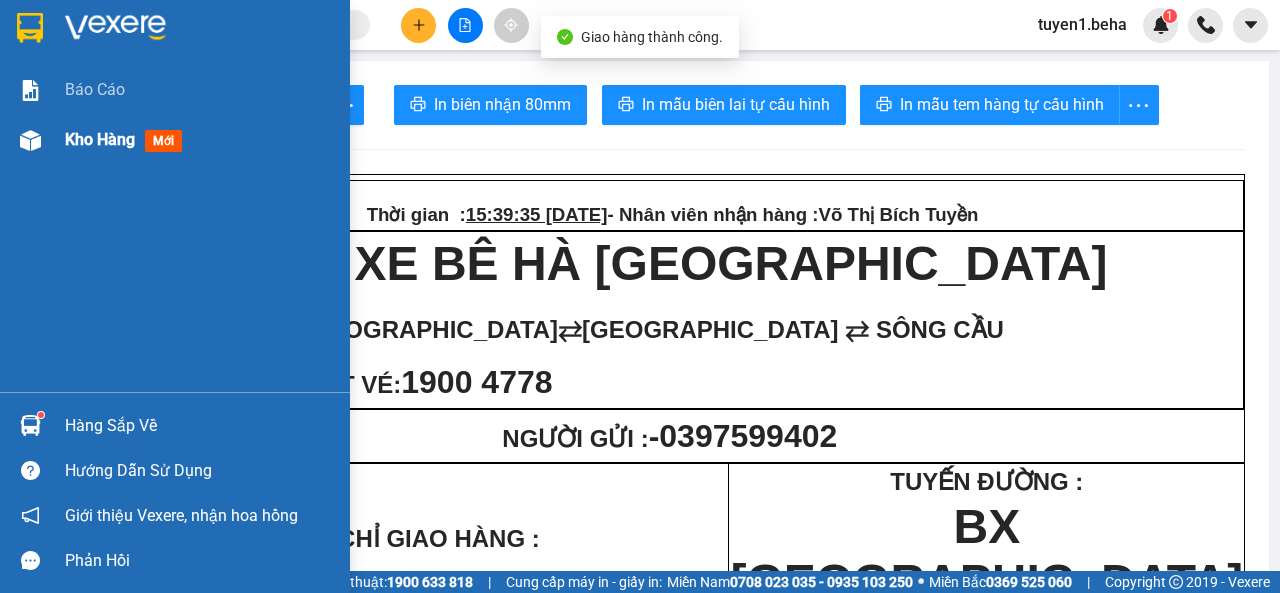 click on "Kho hàng" at bounding box center [100, 139] 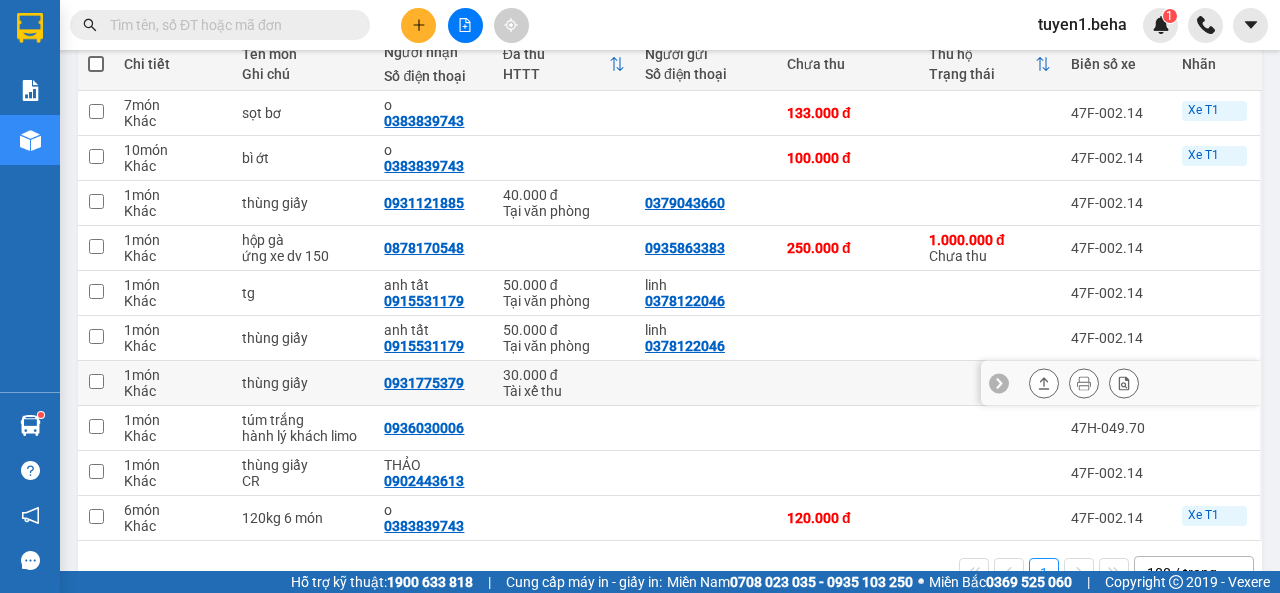 scroll, scrollTop: 198, scrollLeft: 0, axis: vertical 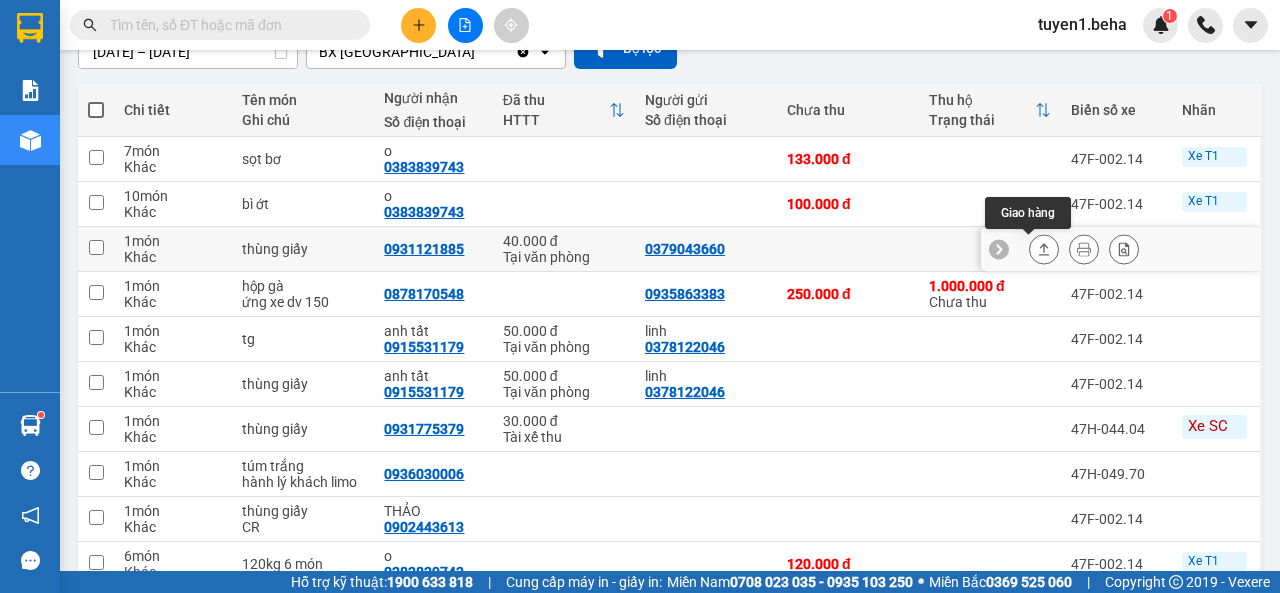 click 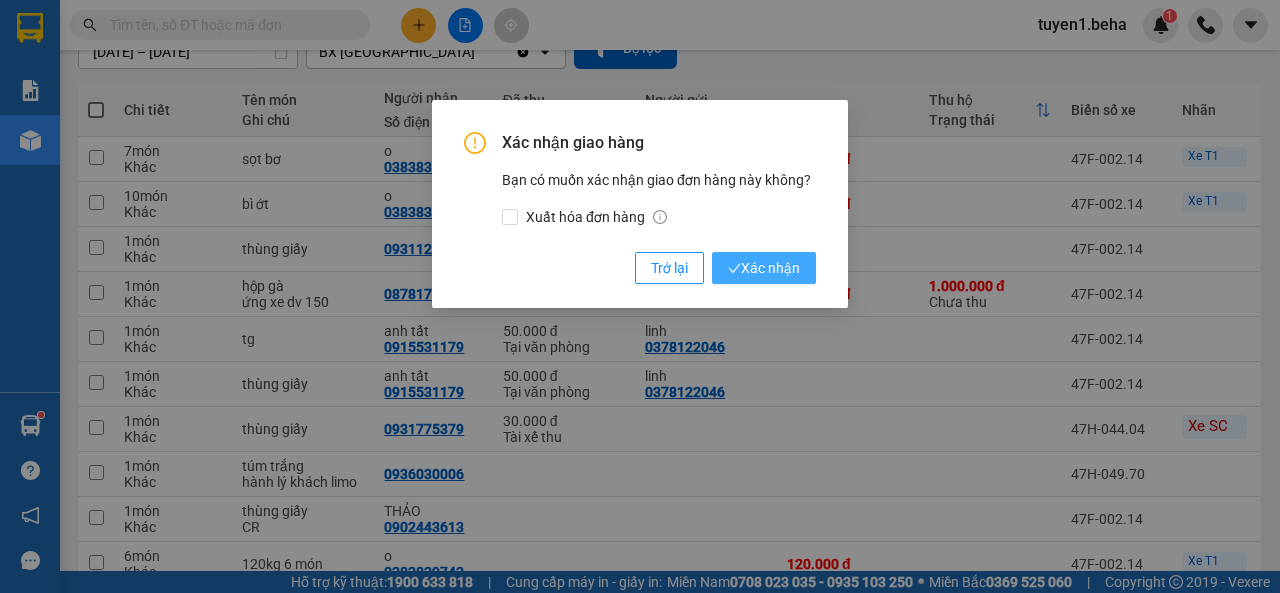click on "Xác nhận" at bounding box center [764, 268] 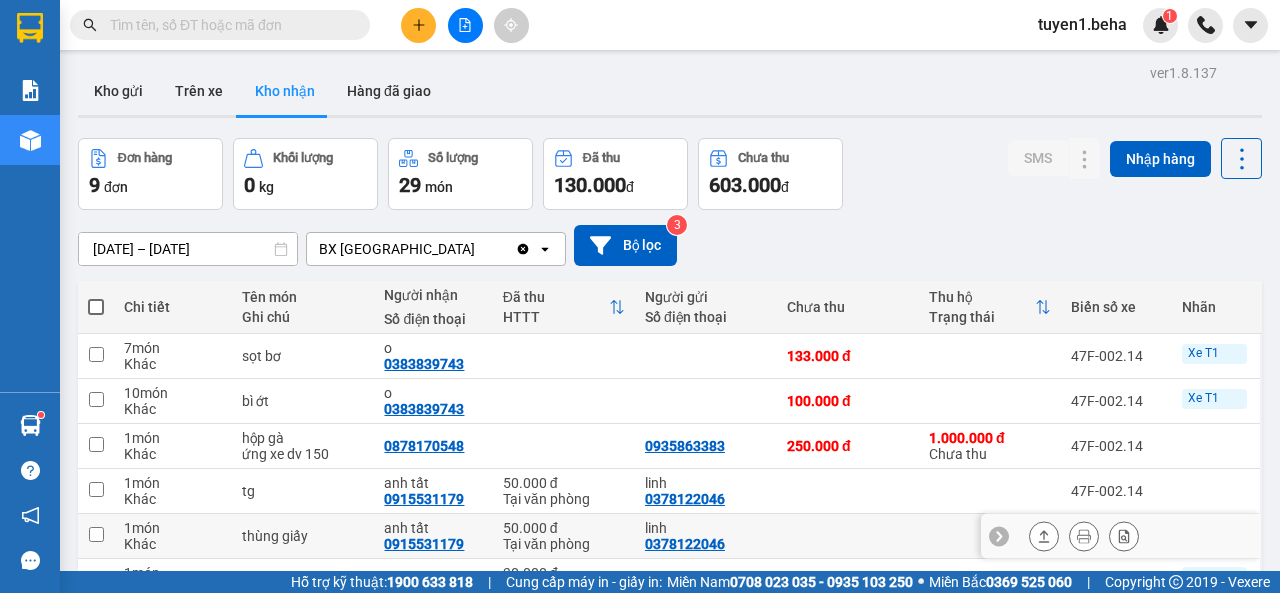 scroll, scrollTop: 0, scrollLeft: 0, axis: both 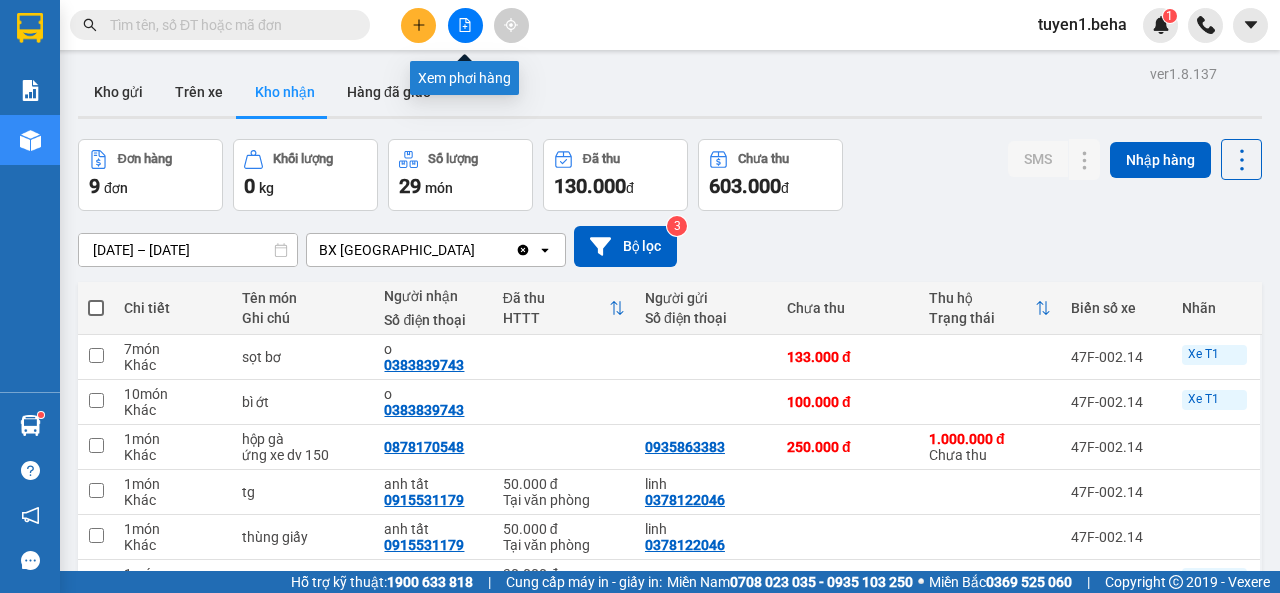click 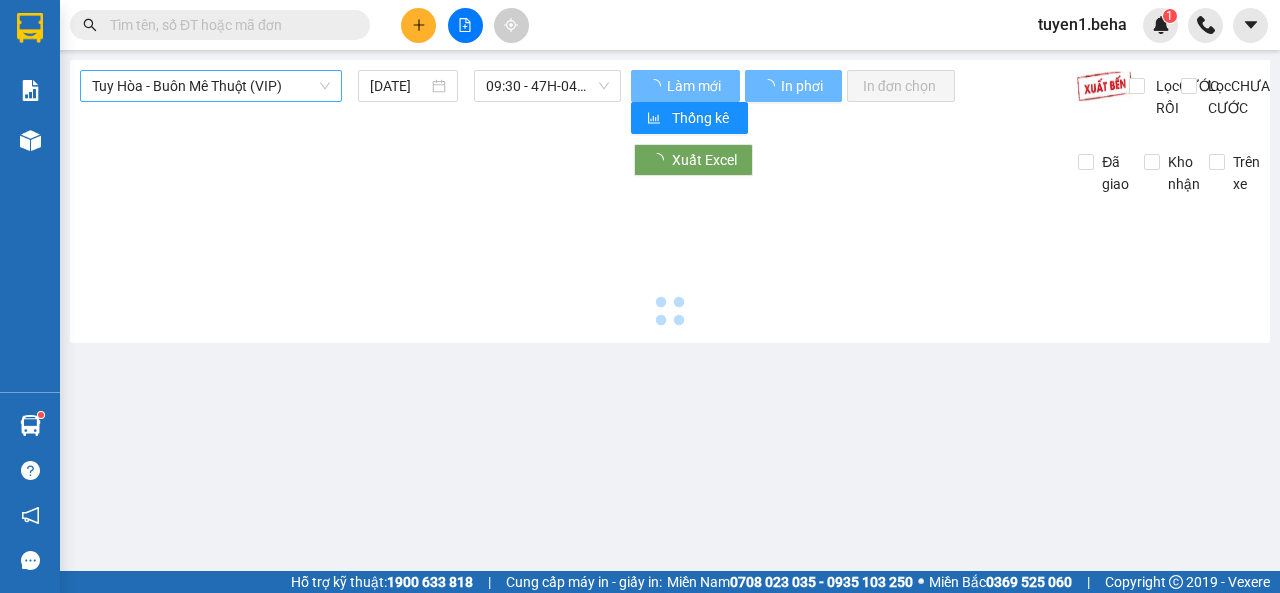 click on "Tuy Hòa - Buôn Mê Thuột (VIP)" at bounding box center (211, 86) 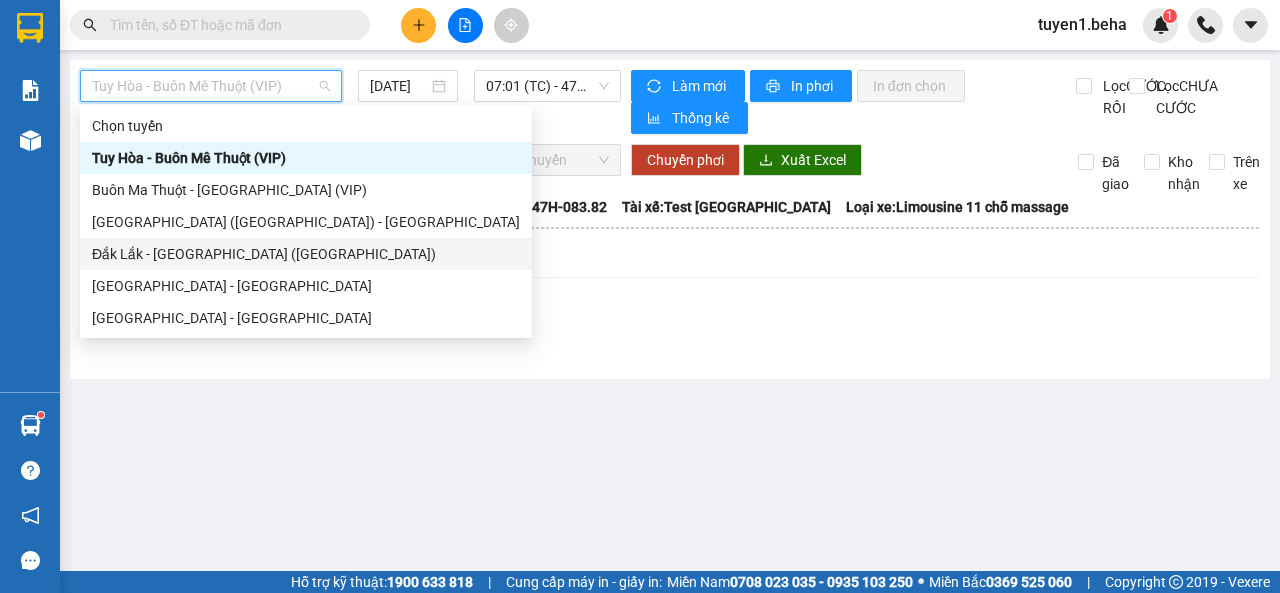 click on "Đắk Lắk - [GEOGRAPHIC_DATA] ([GEOGRAPHIC_DATA])" at bounding box center (306, 254) 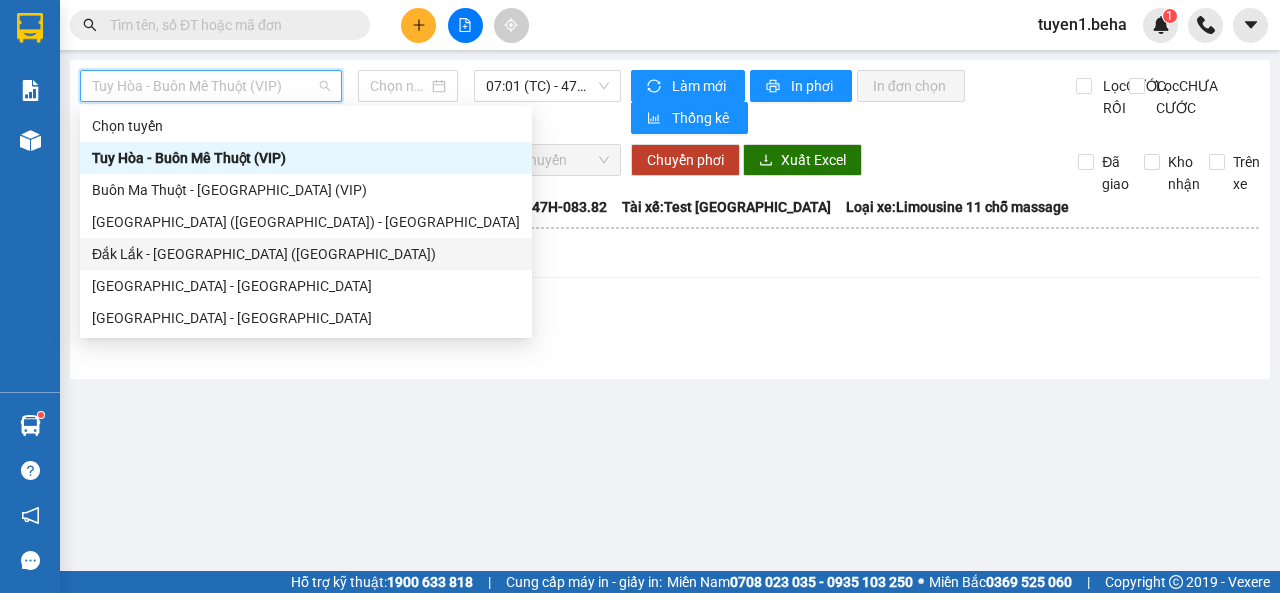 type on "[DATE]" 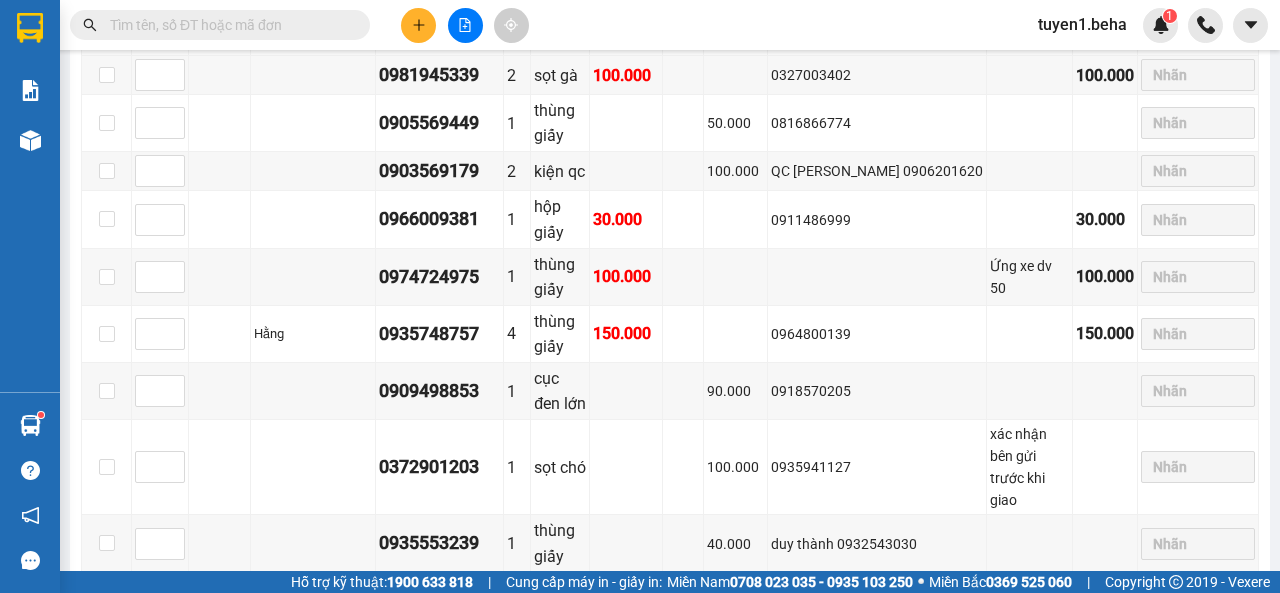 scroll, scrollTop: 1000, scrollLeft: 0, axis: vertical 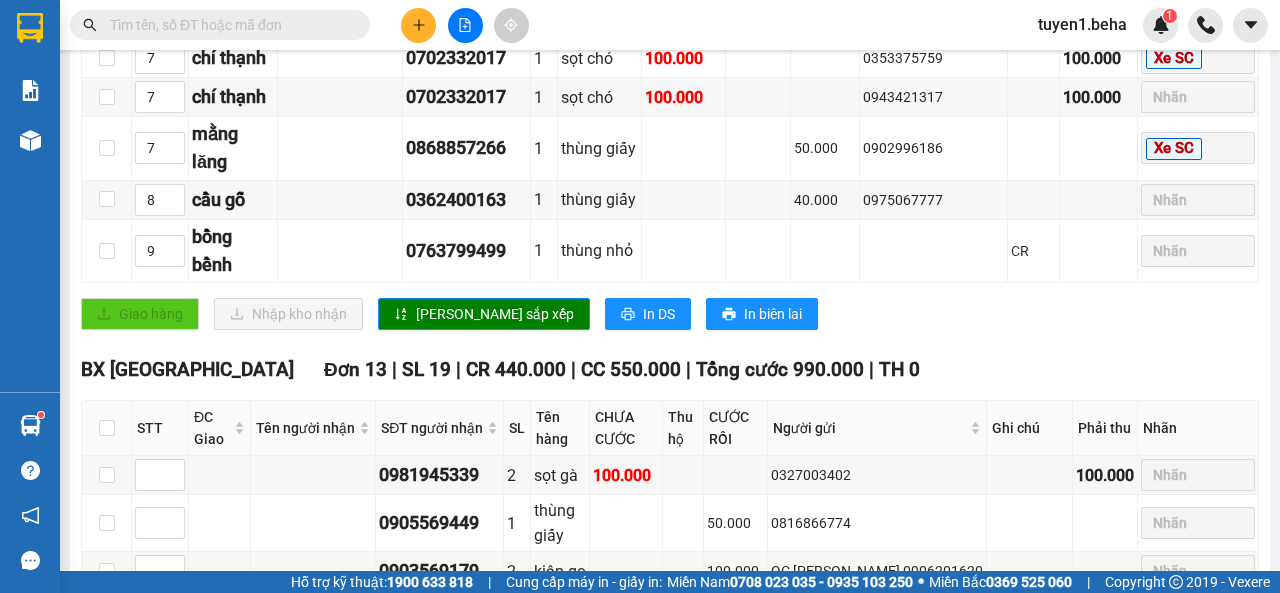 click at bounding box center [228, 25] 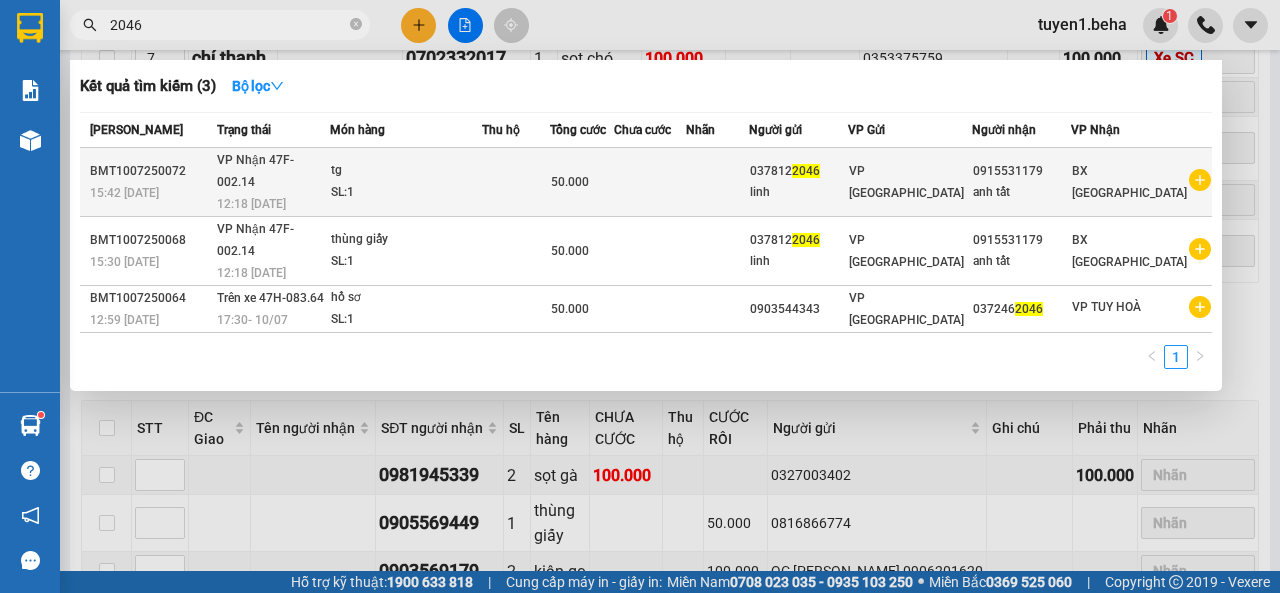 type on "2046" 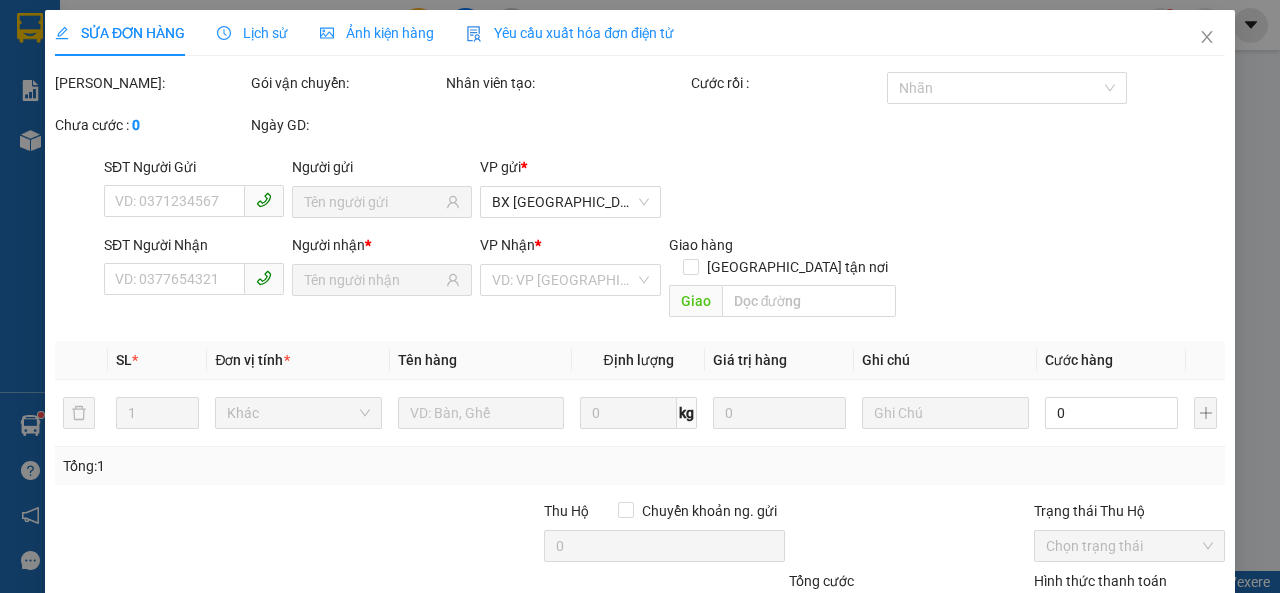 type on "0378122046" 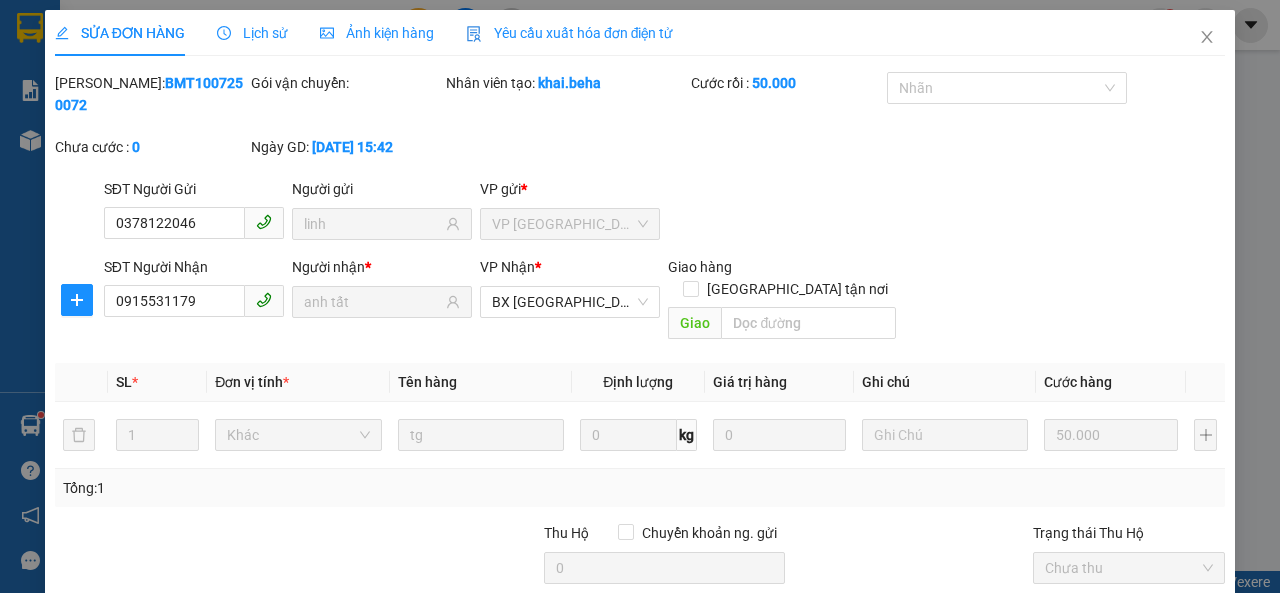 click on "Ảnh kiện hàng" at bounding box center (377, 33) 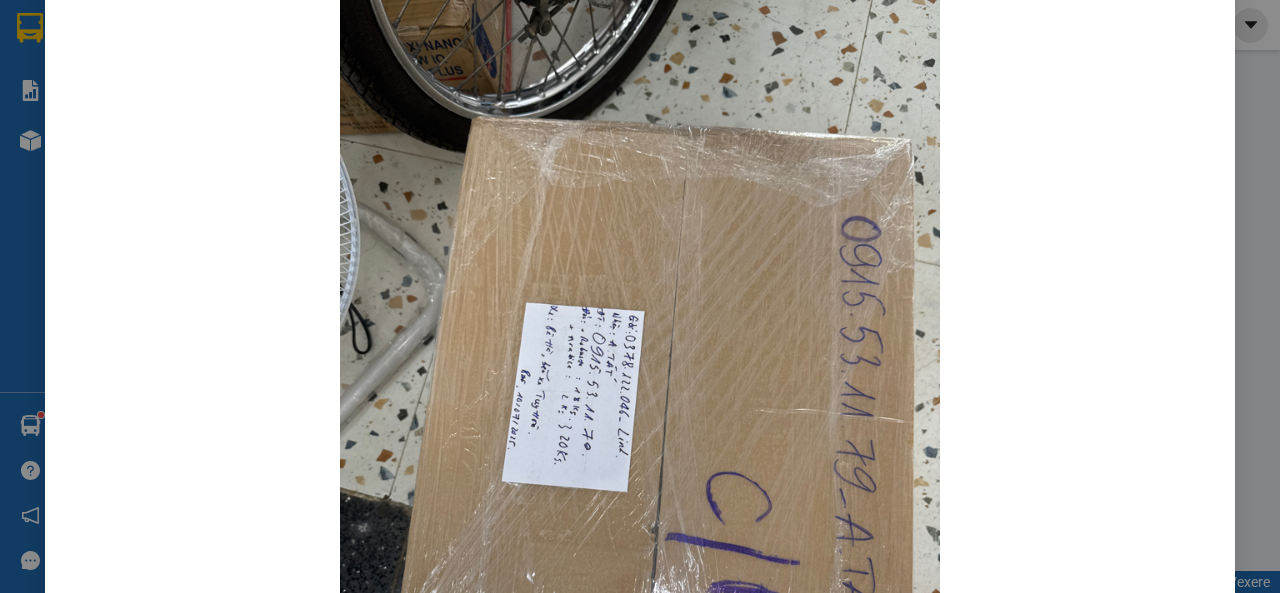 scroll, scrollTop: 0, scrollLeft: 0, axis: both 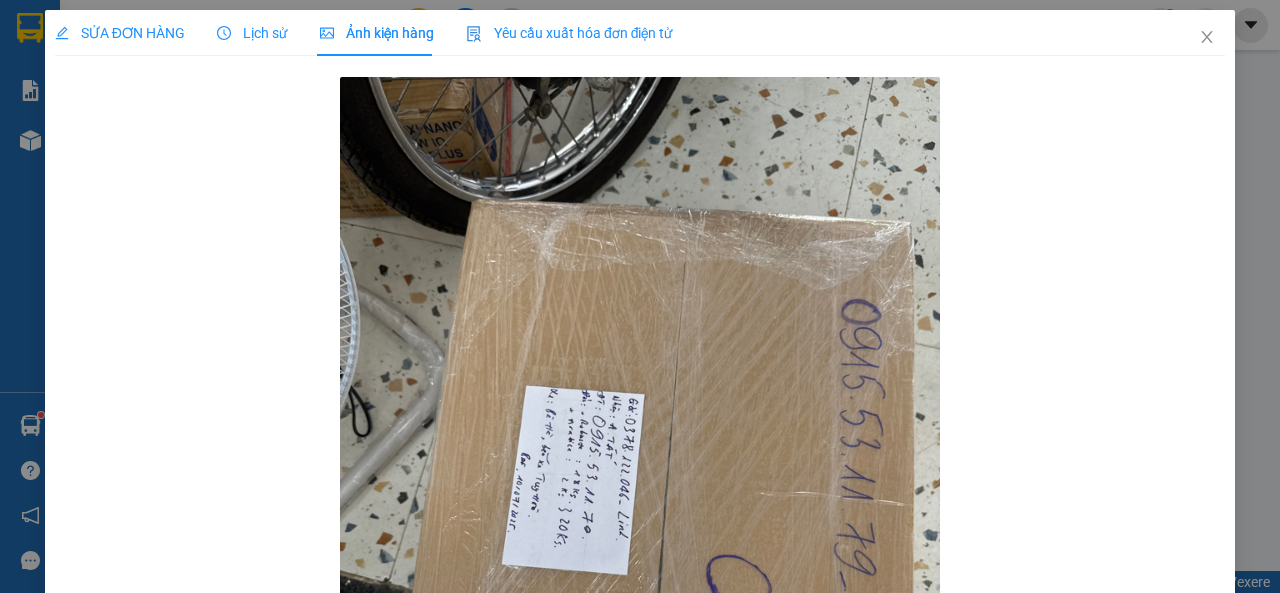 click on "SỬA ĐƠN HÀNG" at bounding box center [120, 33] 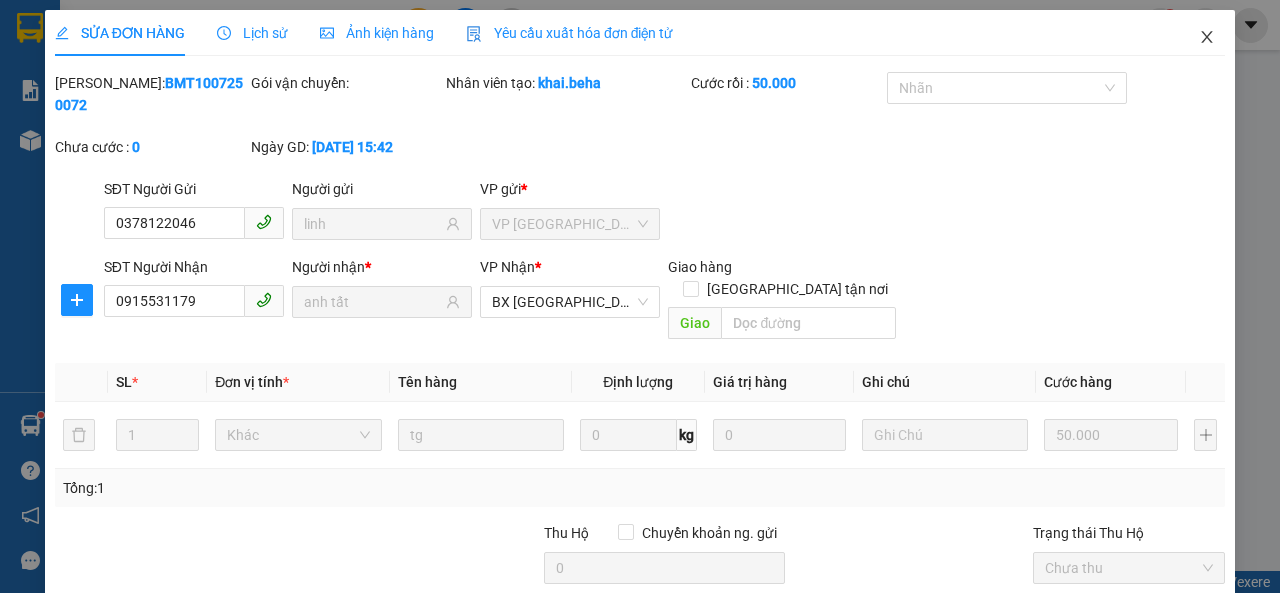 click 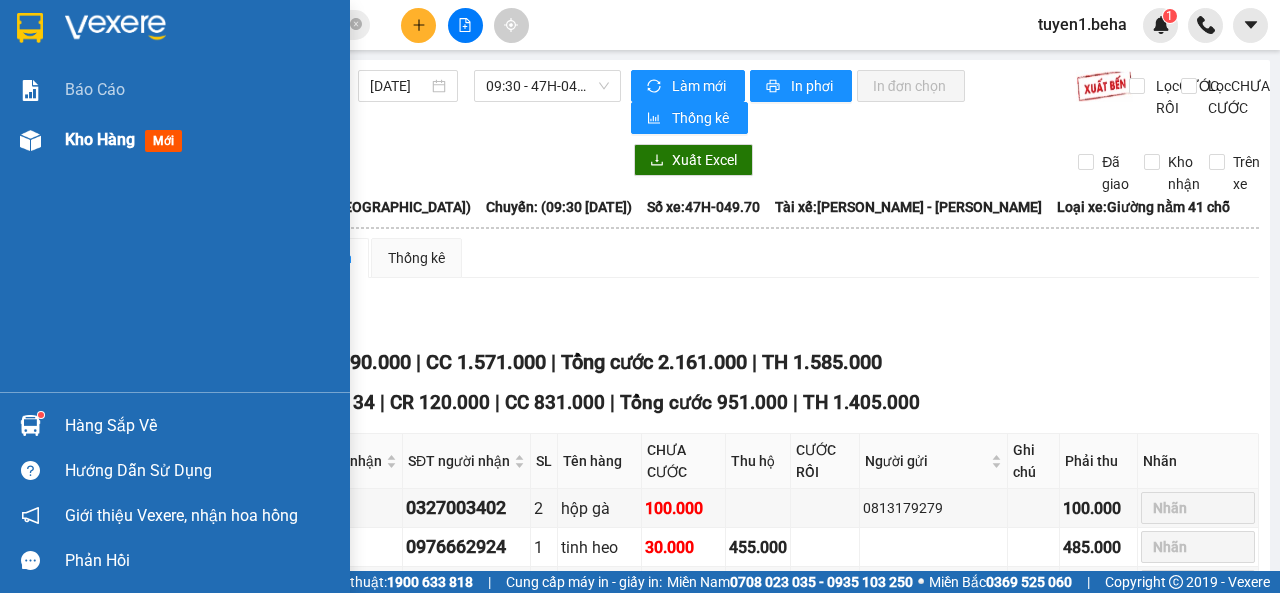 click on "Kho hàng" at bounding box center (100, 139) 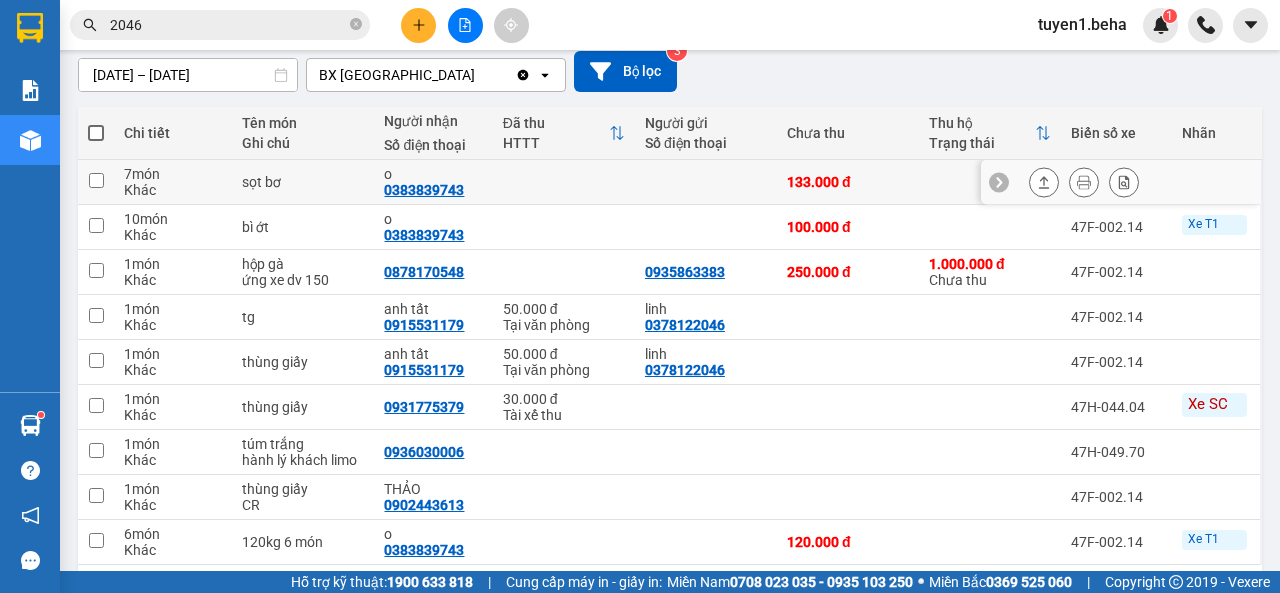 scroll, scrollTop: 252, scrollLeft: 0, axis: vertical 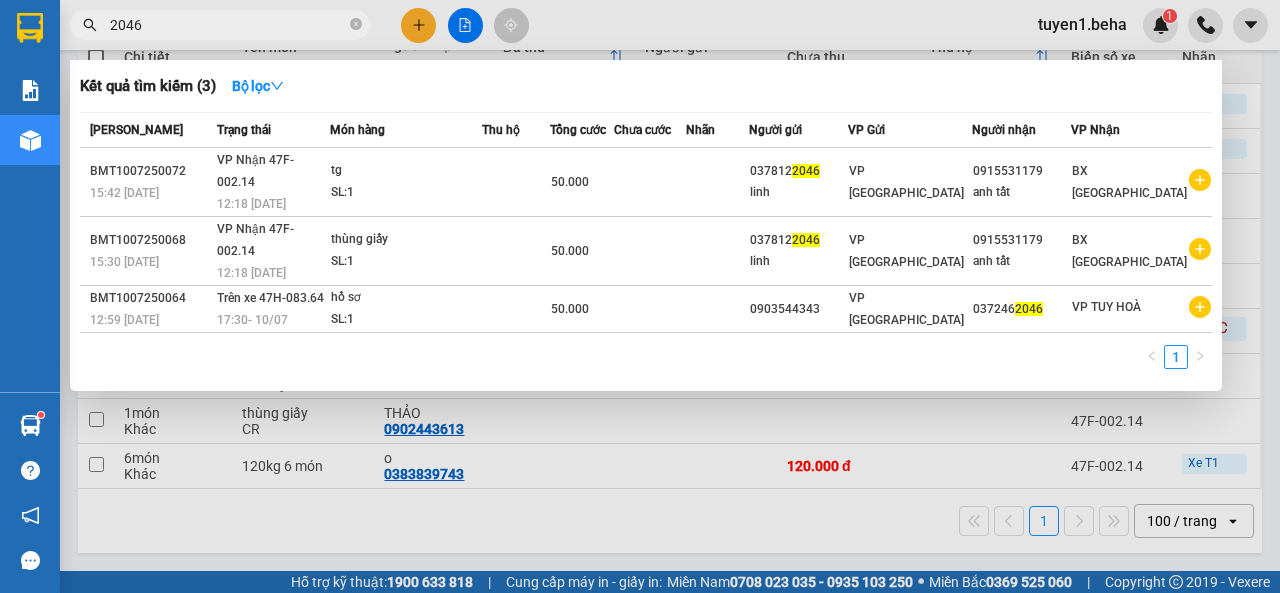 click on "2046" at bounding box center [228, 25] 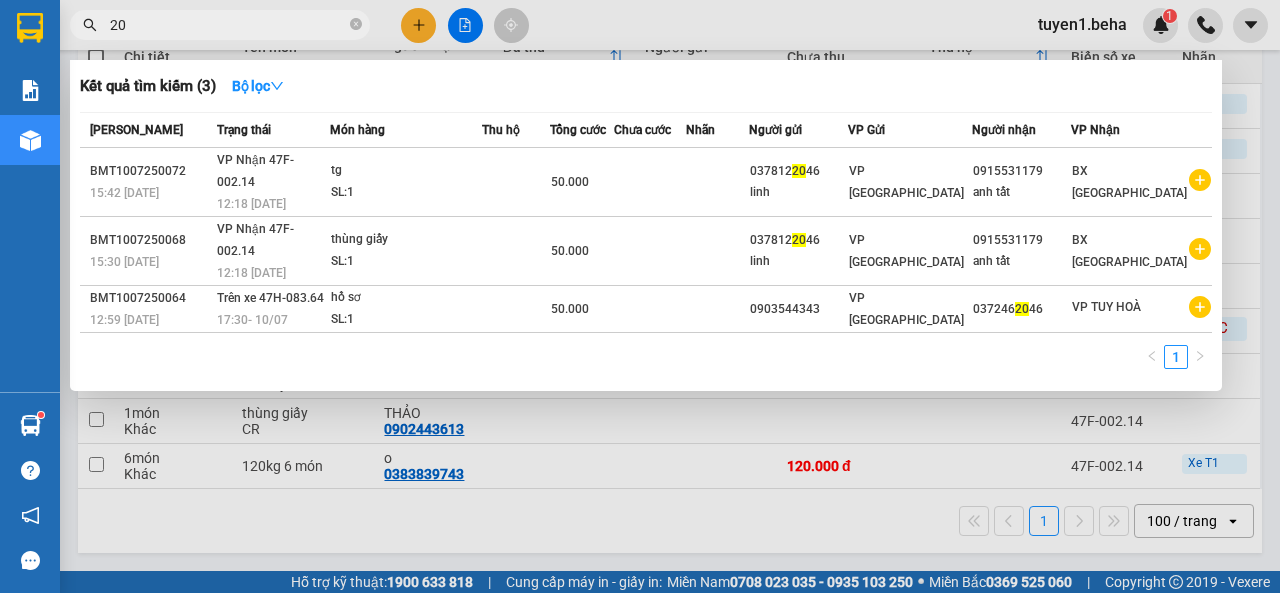 type on "2" 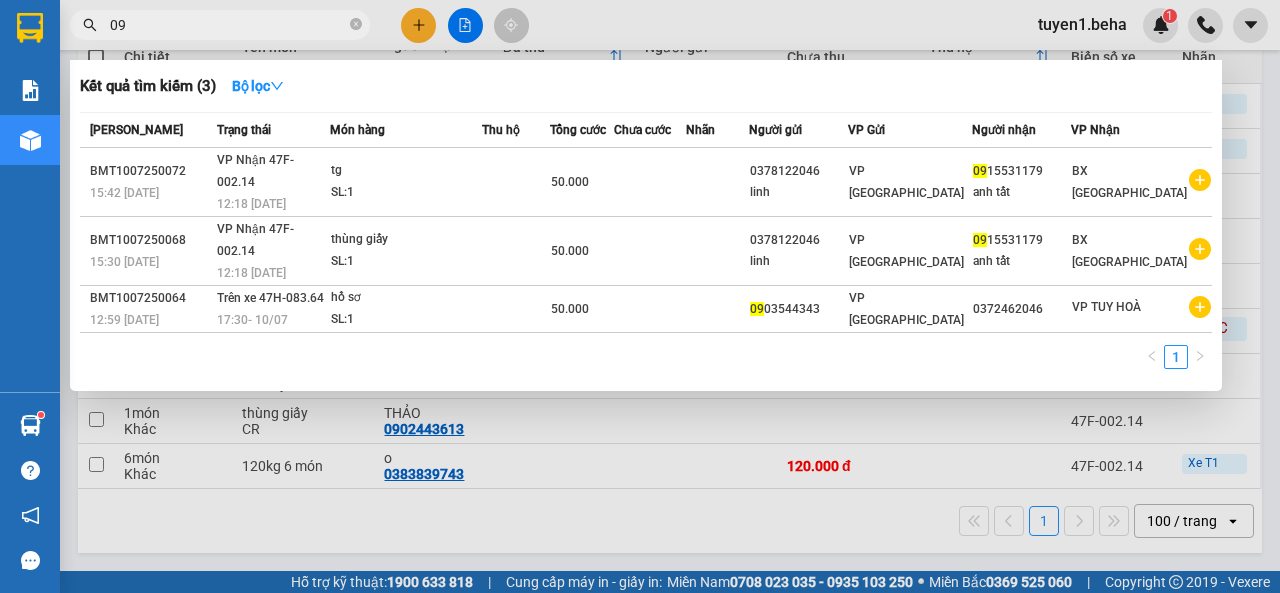 type on "0" 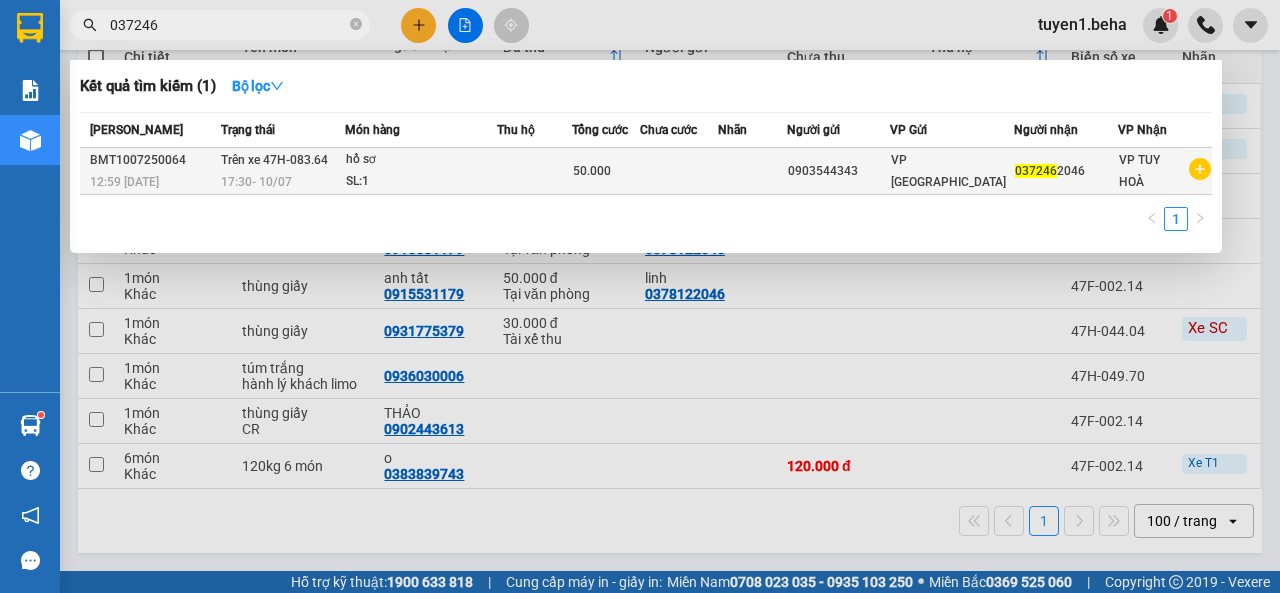 type on "037246" 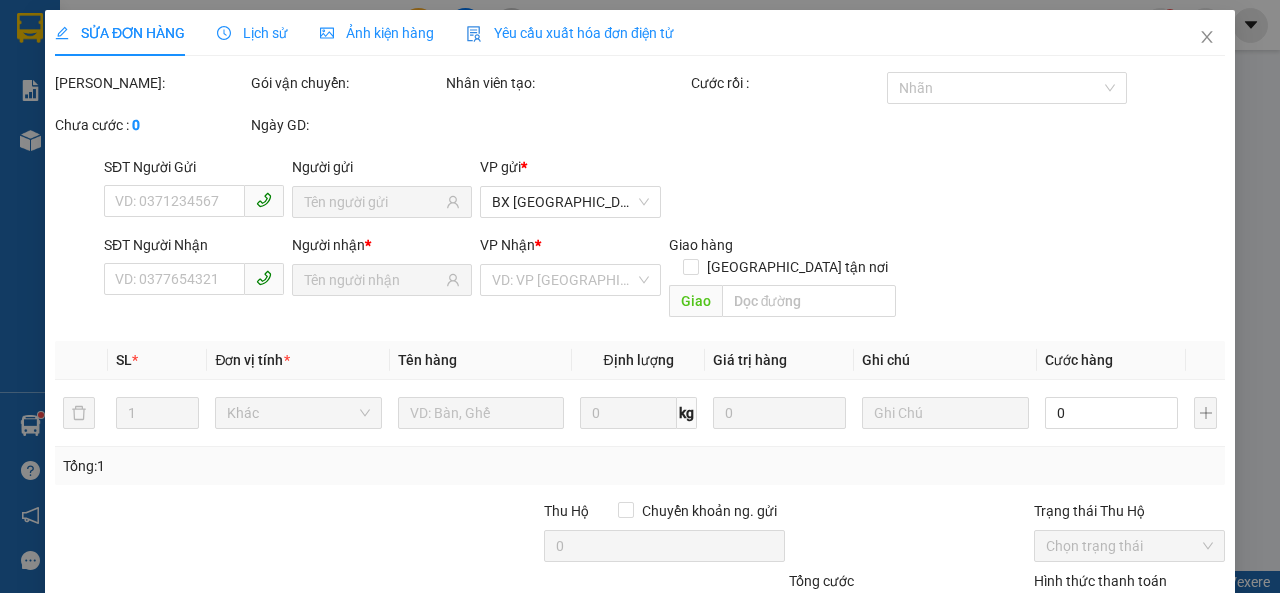 scroll, scrollTop: 0, scrollLeft: 0, axis: both 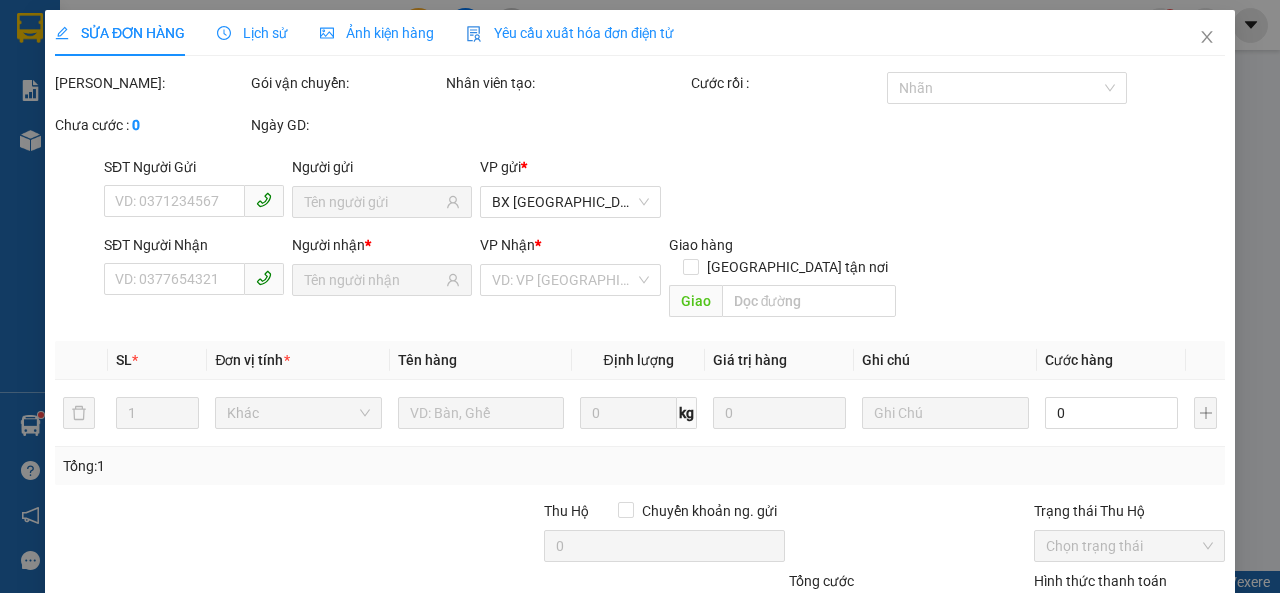 type on "0903544343" 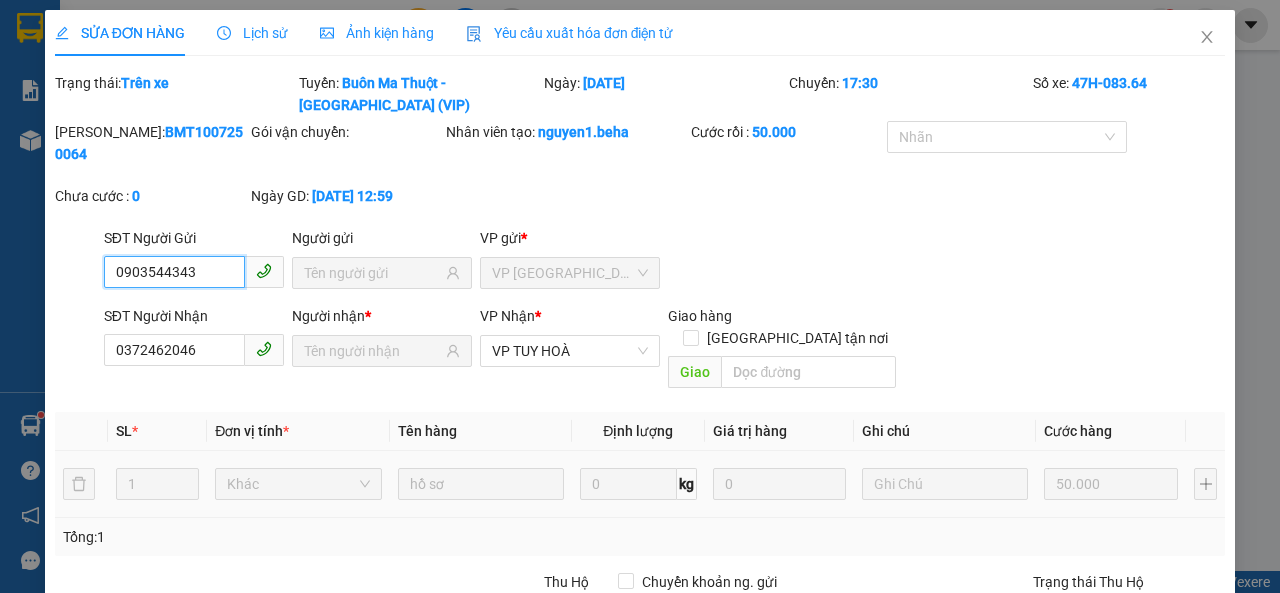 scroll, scrollTop: 0, scrollLeft: 0, axis: both 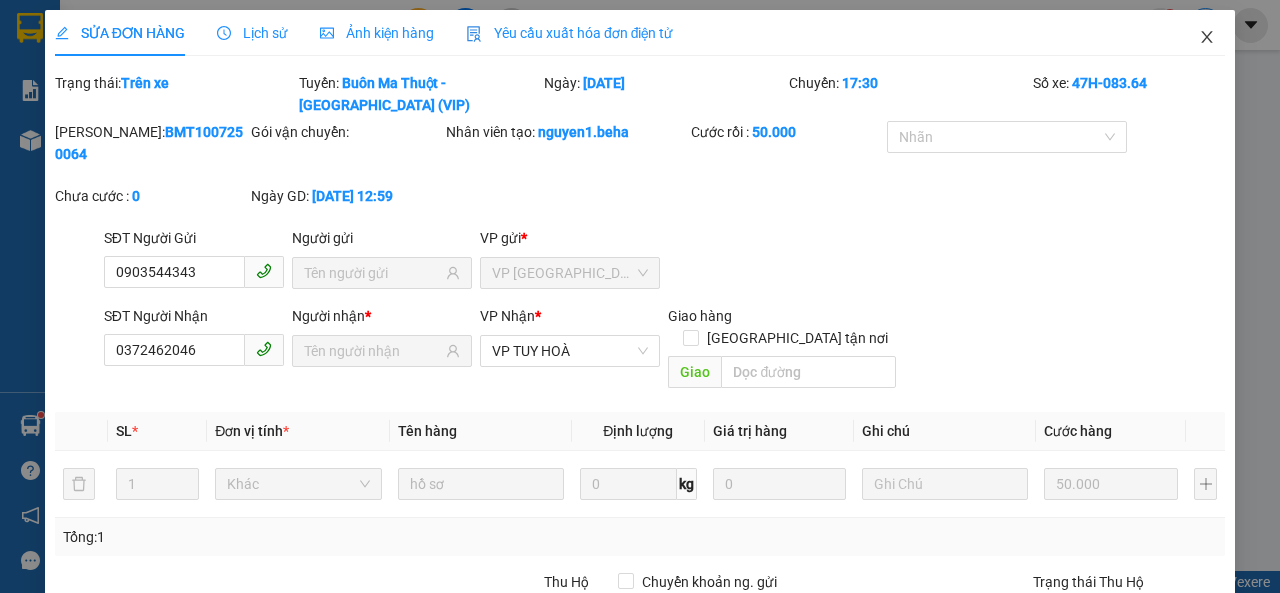click 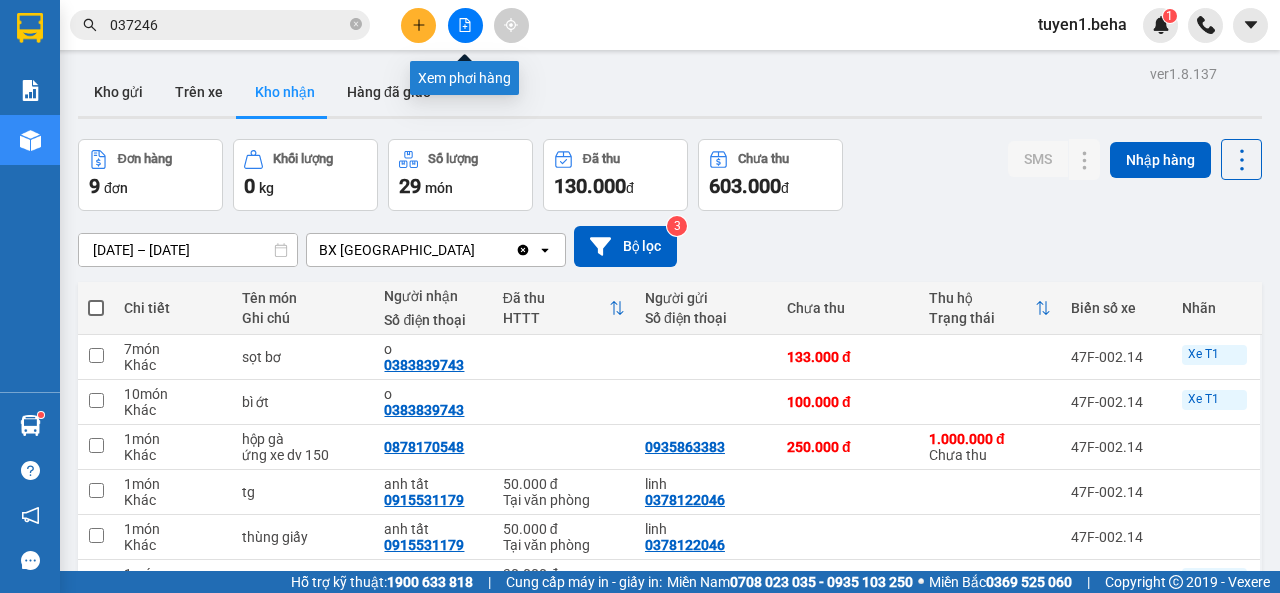drag, startPoint x: 454, startPoint y: 37, endPoint x: 440, endPoint y: 61, distance: 27.784887 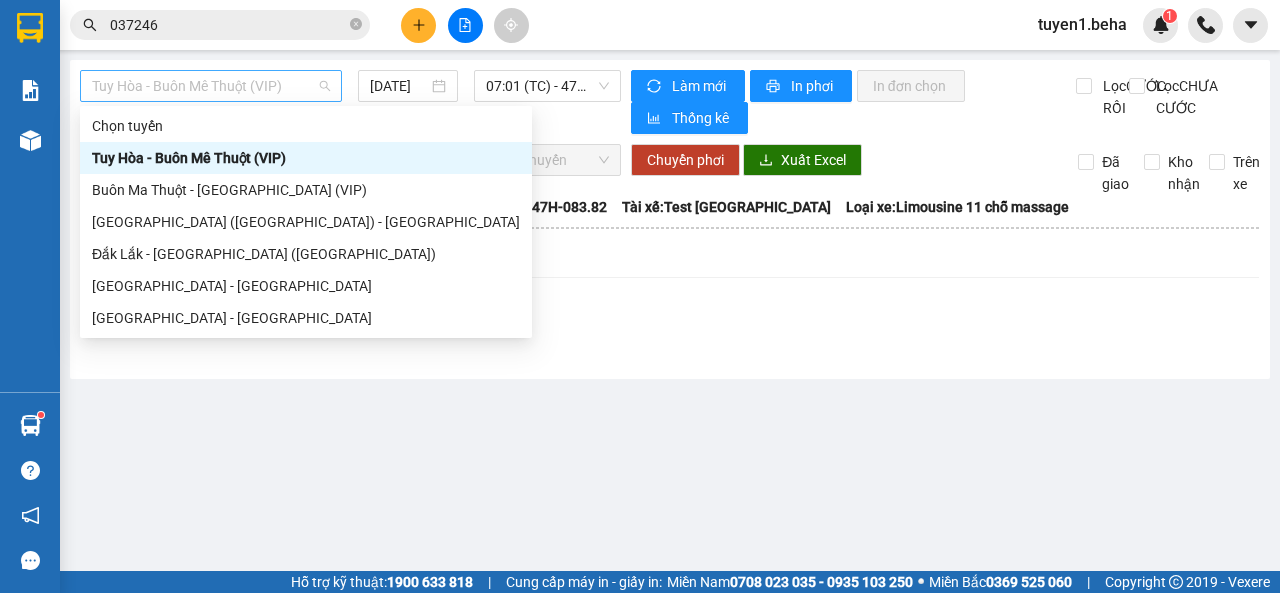 click on "Tuy Hòa - Buôn Mê Thuột (VIP)" at bounding box center (211, 86) 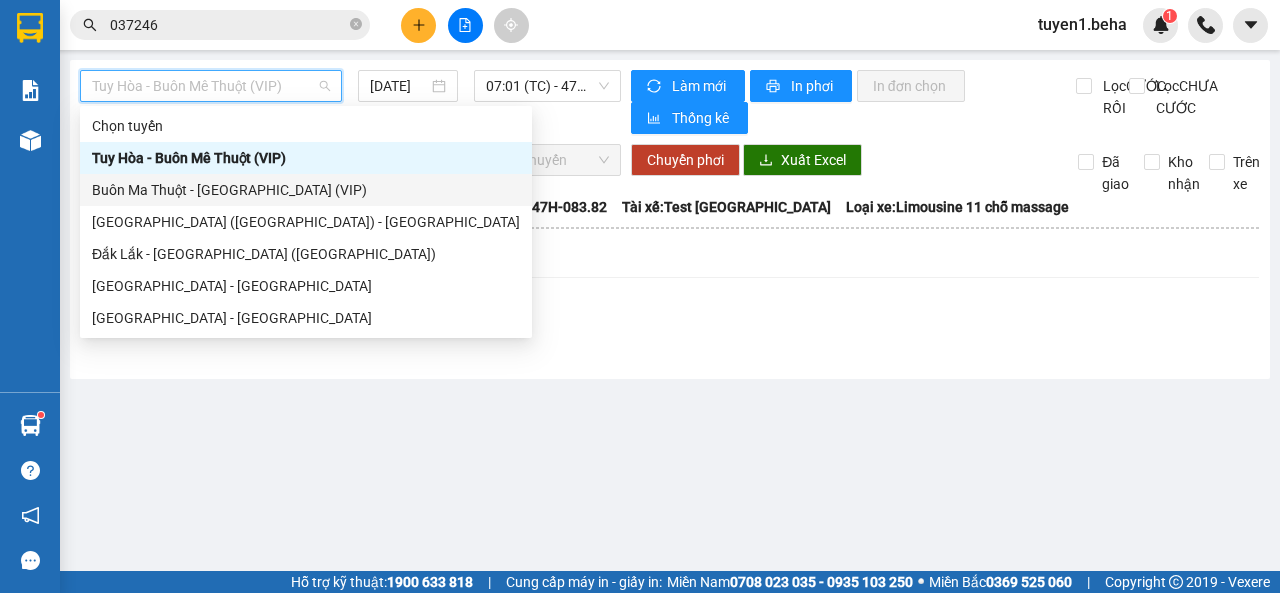 click on "Buôn Ma Thuột - [GEOGRAPHIC_DATA] (VIP)" at bounding box center [306, 190] 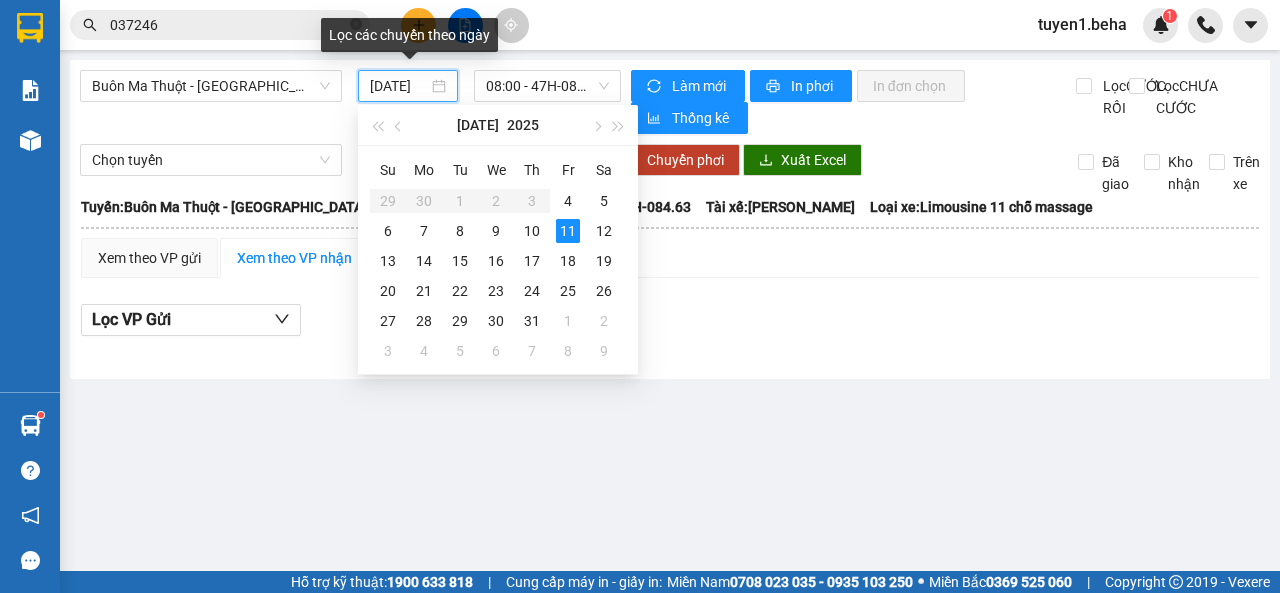 click on "[DATE]" at bounding box center [399, 86] 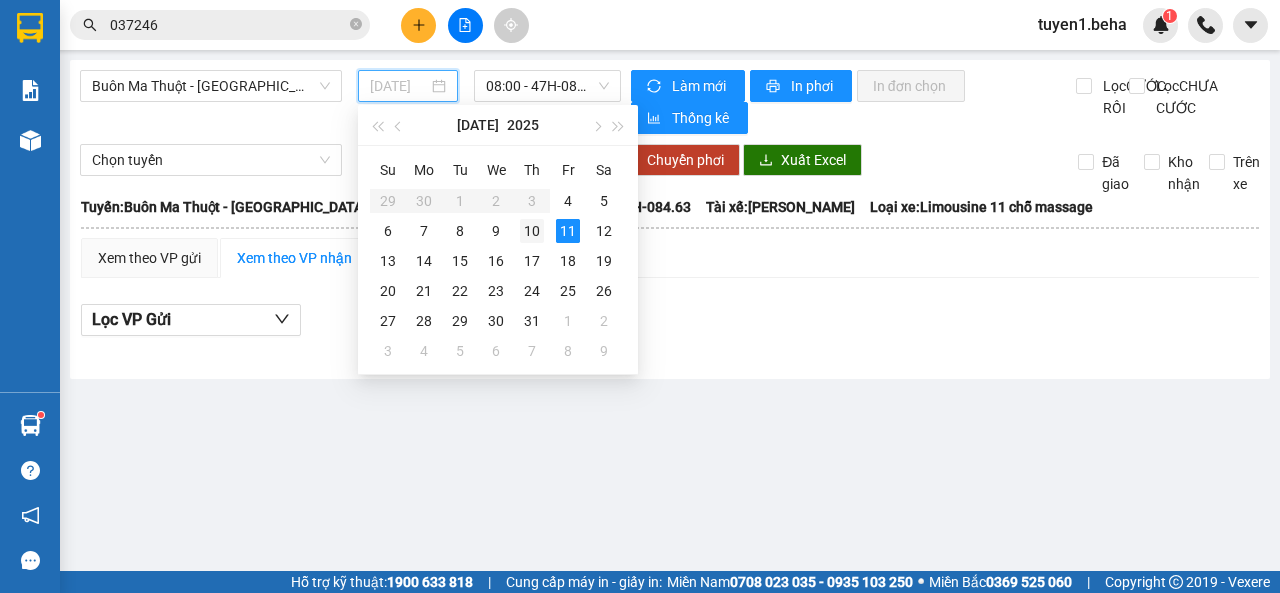 click on "10" at bounding box center [532, 231] 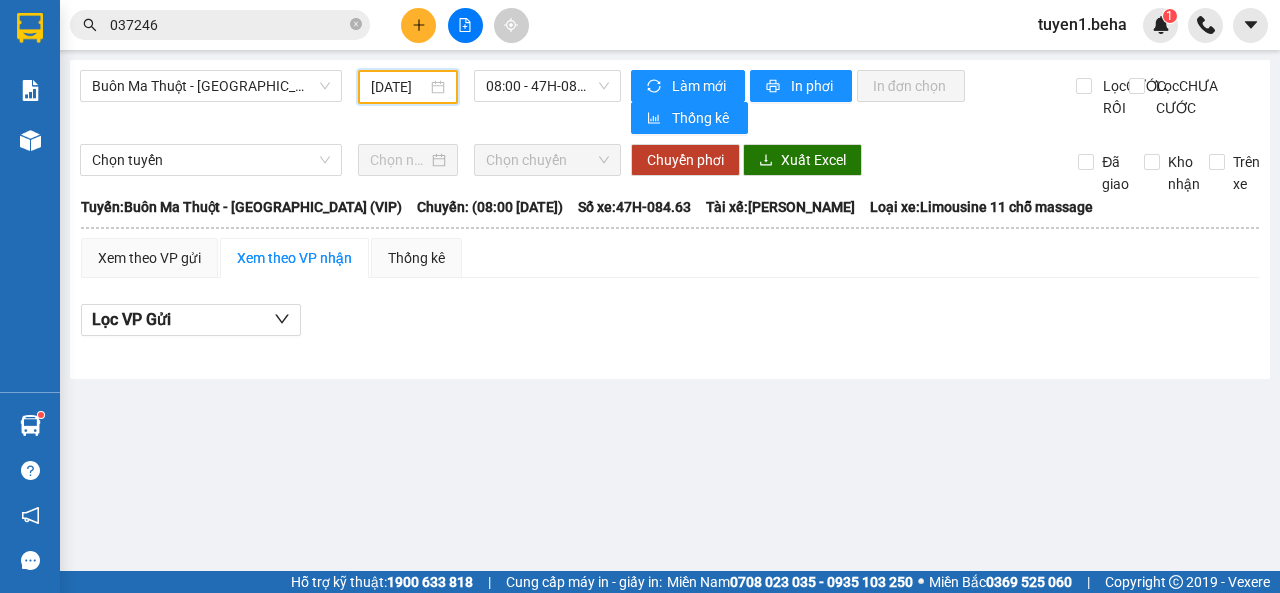 click on "[DATE]" at bounding box center (399, 87) 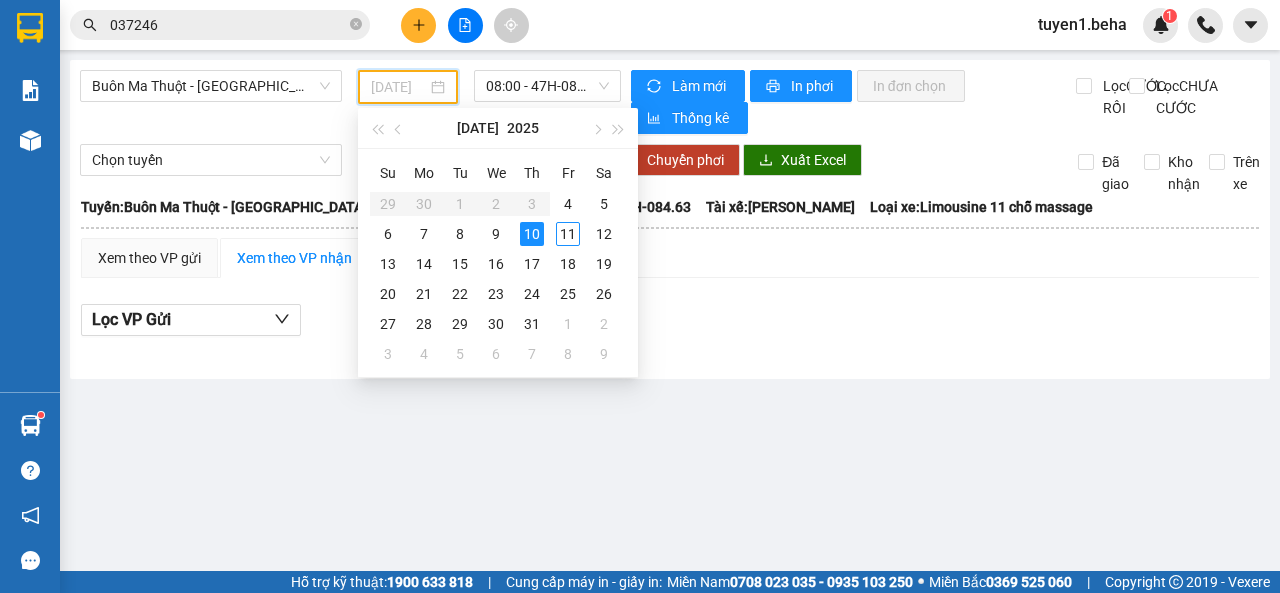 type on "[DATE]" 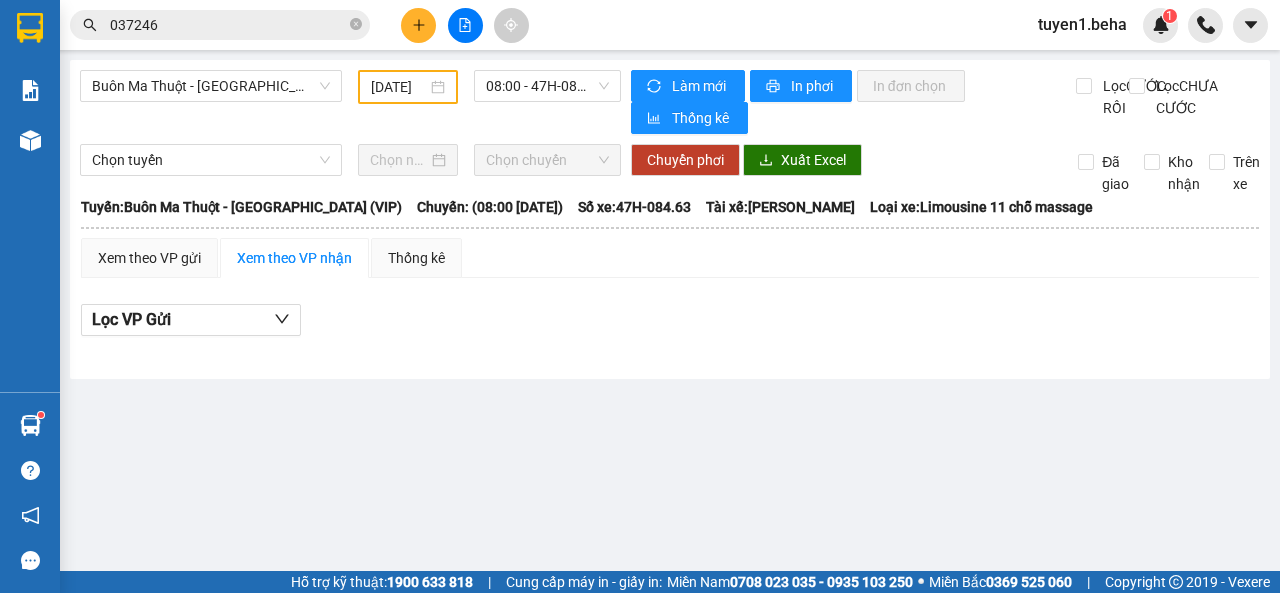 click on "Buôn Ma Thuột - [GEOGRAPHIC_DATA] (VIP) [DATE] 08:00     - 47H-084.63" at bounding box center (350, 102) 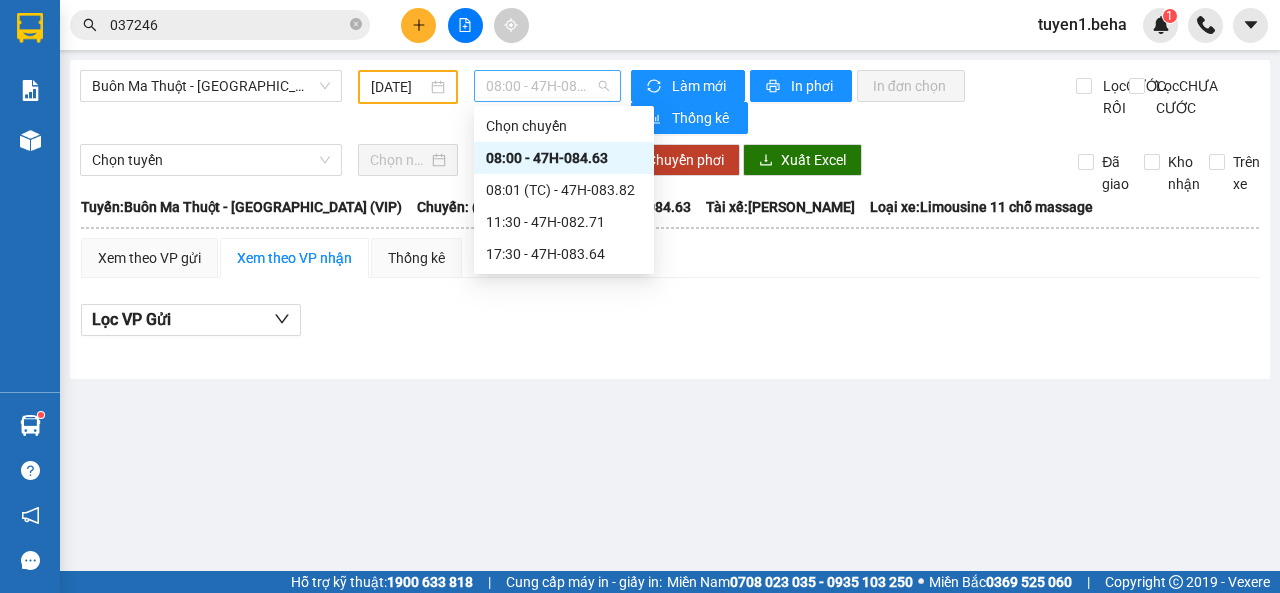 click on "08:00     - 47H-084.63" at bounding box center [547, 86] 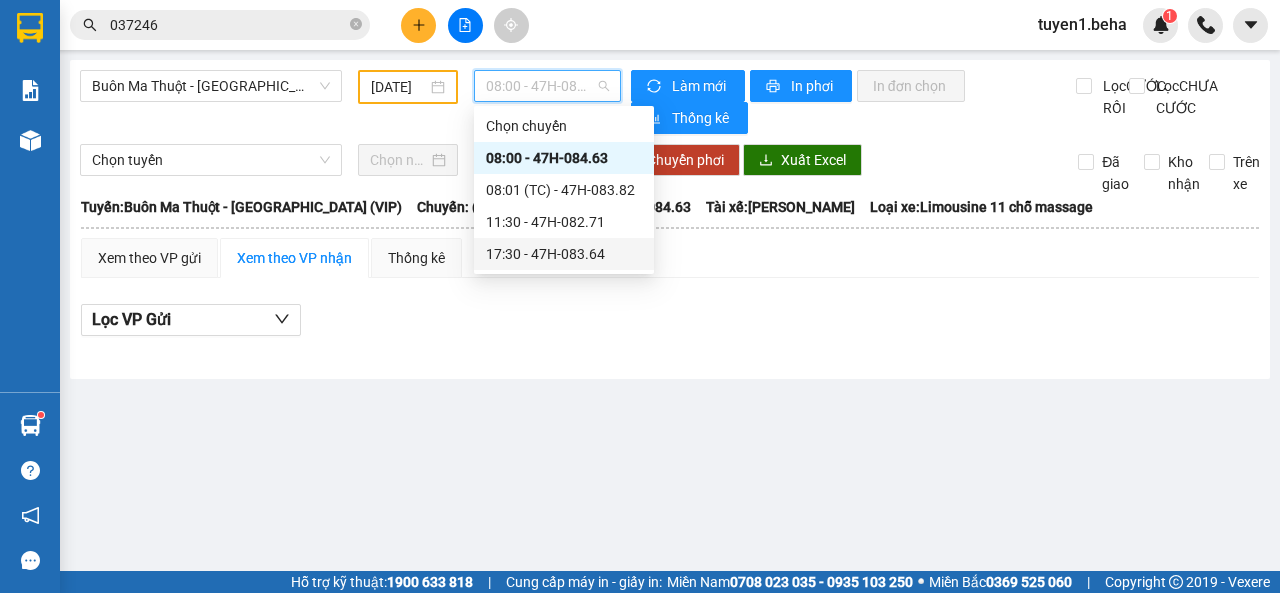 click on "17:30     - 47H-083.64" at bounding box center (564, 254) 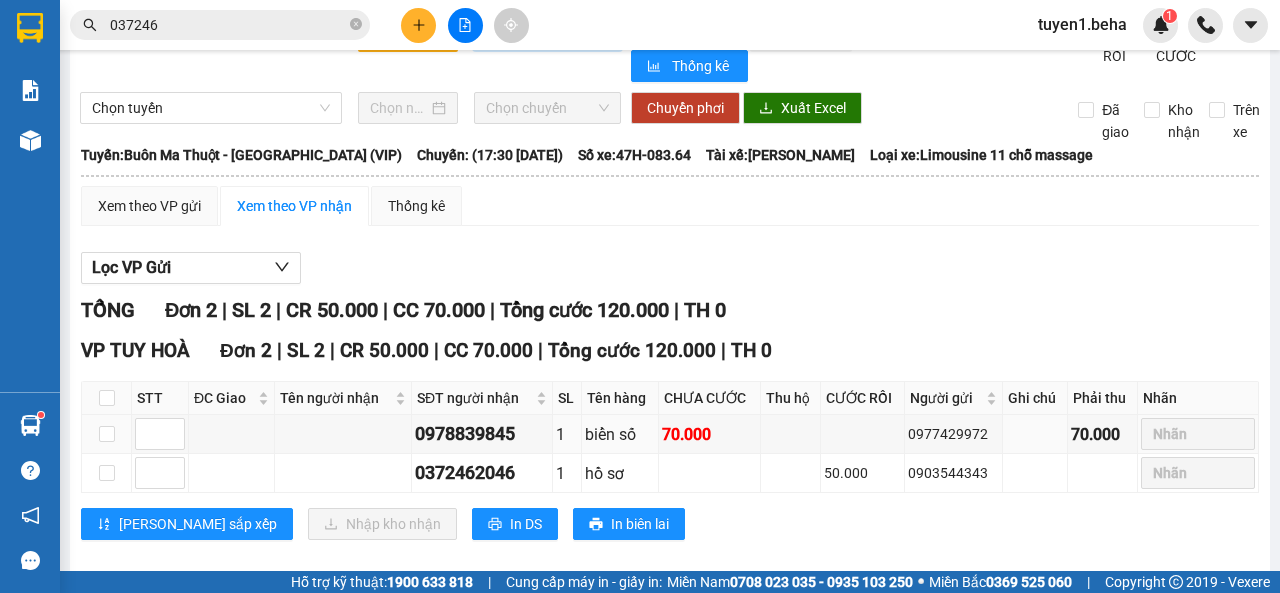 scroll, scrollTop: 80, scrollLeft: 0, axis: vertical 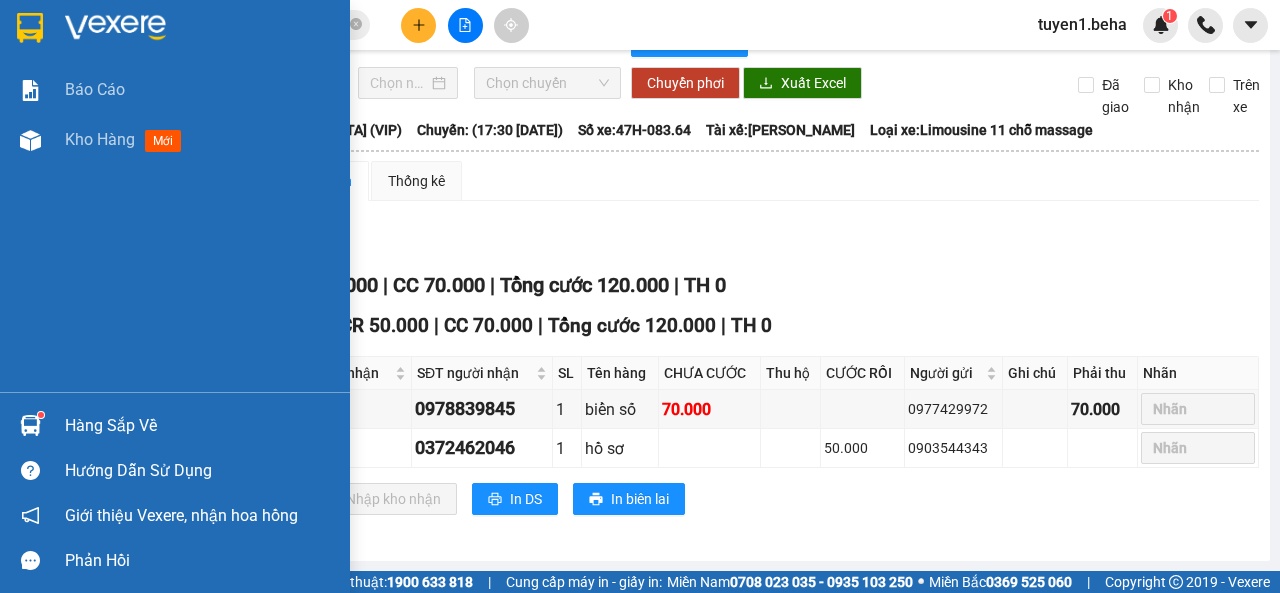 click on "Báo cáo     Kho hàng mới" at bounding box center [175, 228] 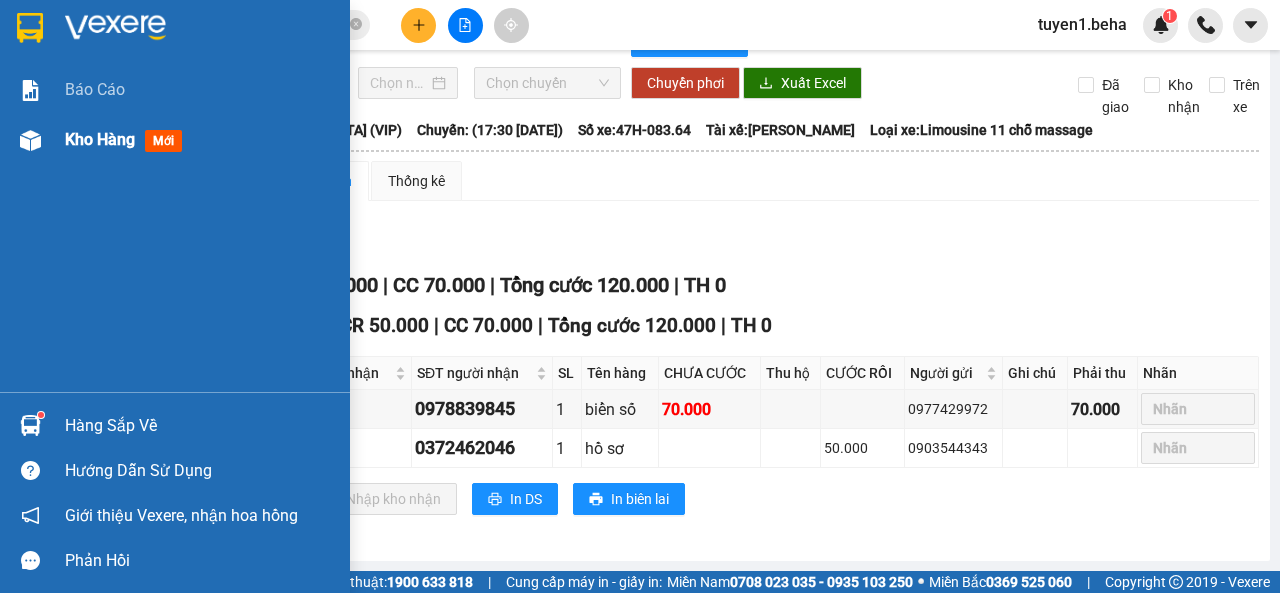 click on "Kho hàng" at bounding box center (100, 139) 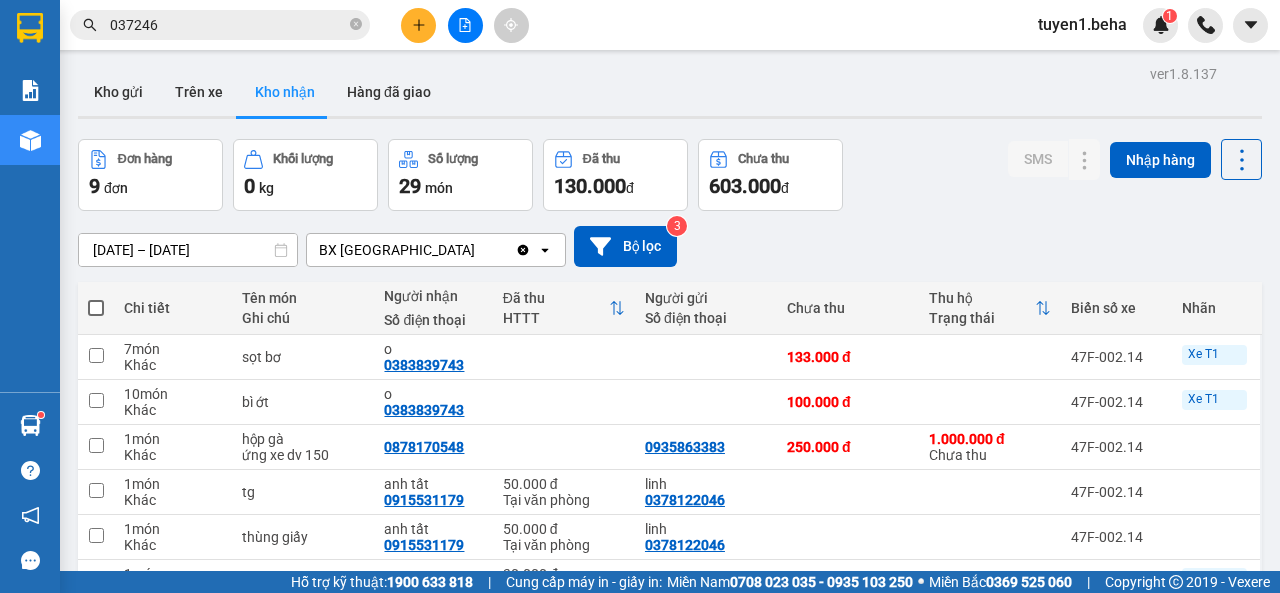 scroll, scrollTop: 0, scrollLeft: 0, axis: both 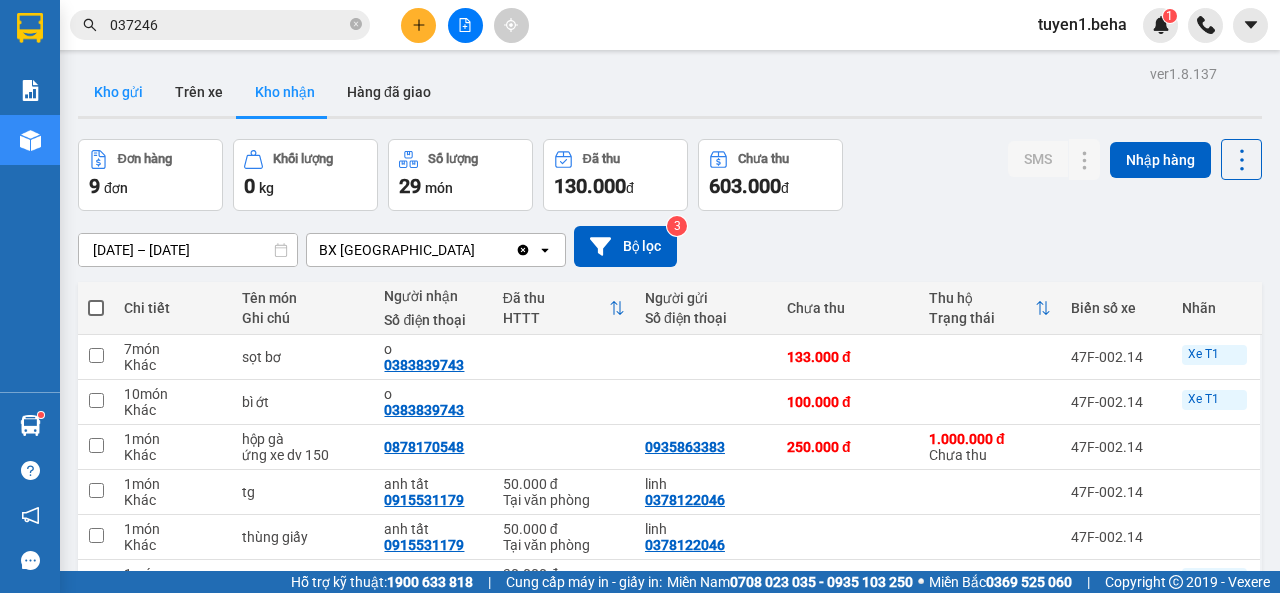 click on "Kho gửi" at bounding box center [118, 92] 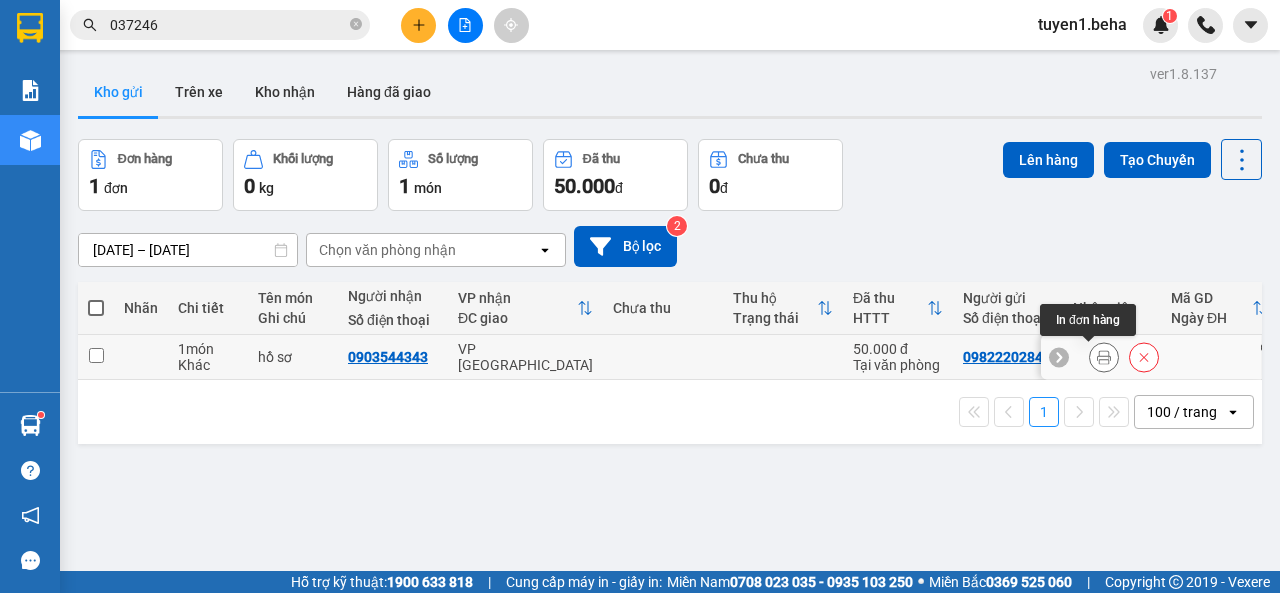 click 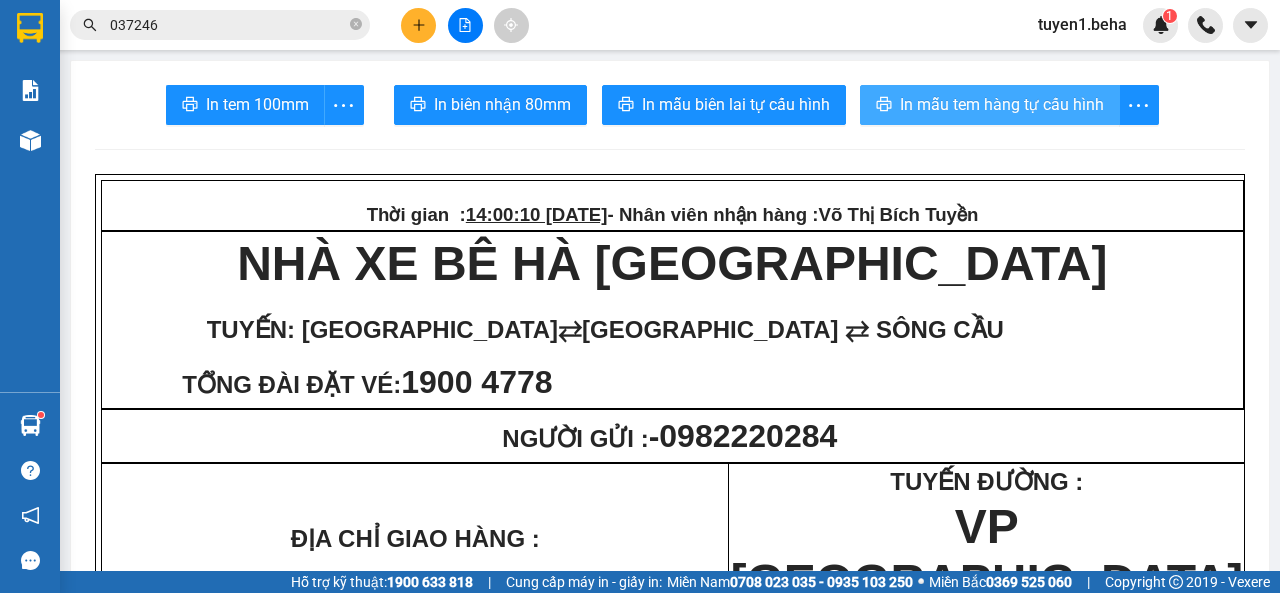 click on "In mẫu tem hàng tự cấu hình" at bounding box center (1002, 104) 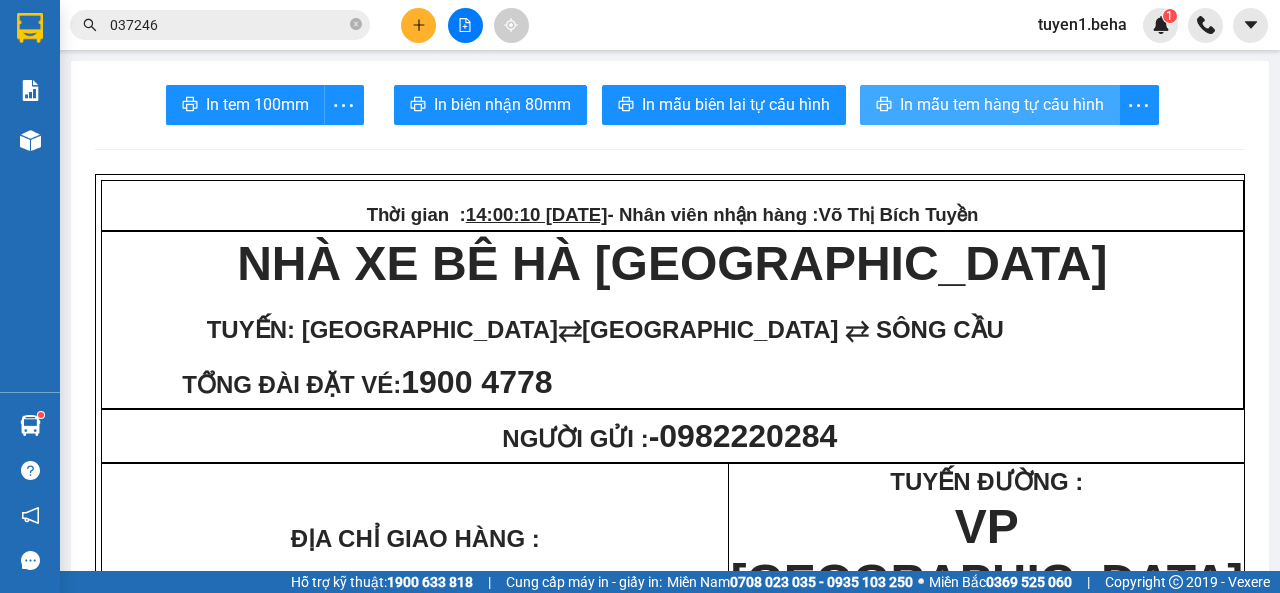 scroll, scrollTop: 0, scrollLeft: 0, axis: both 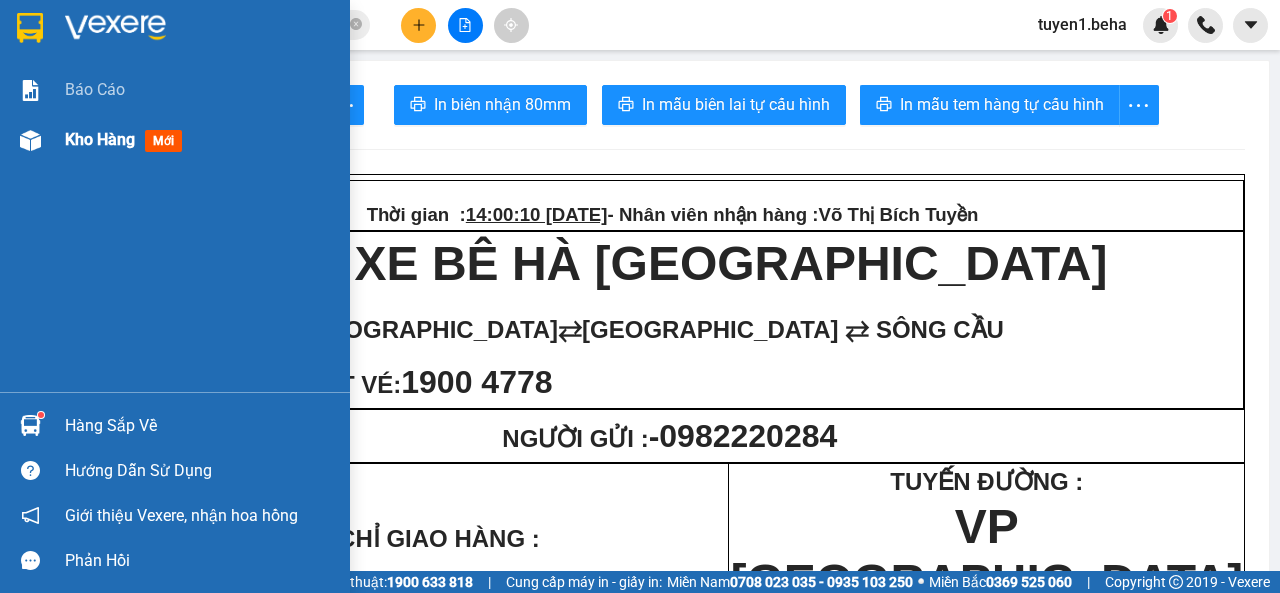click on "Kho hàng" at bounding box center [100, 139] 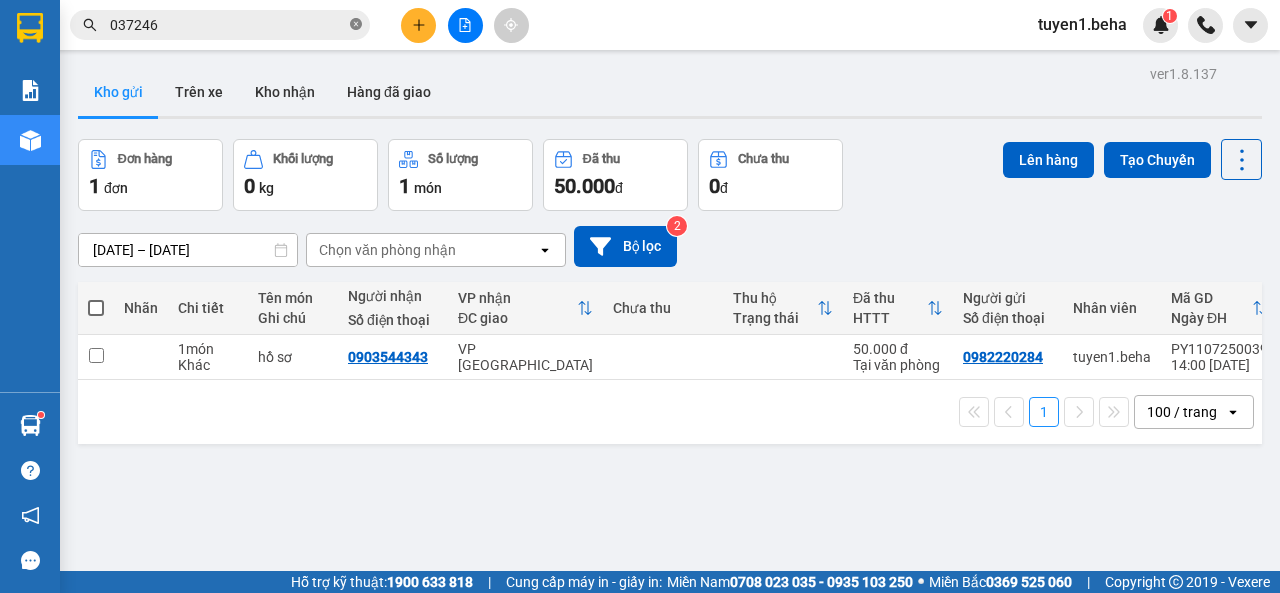 click 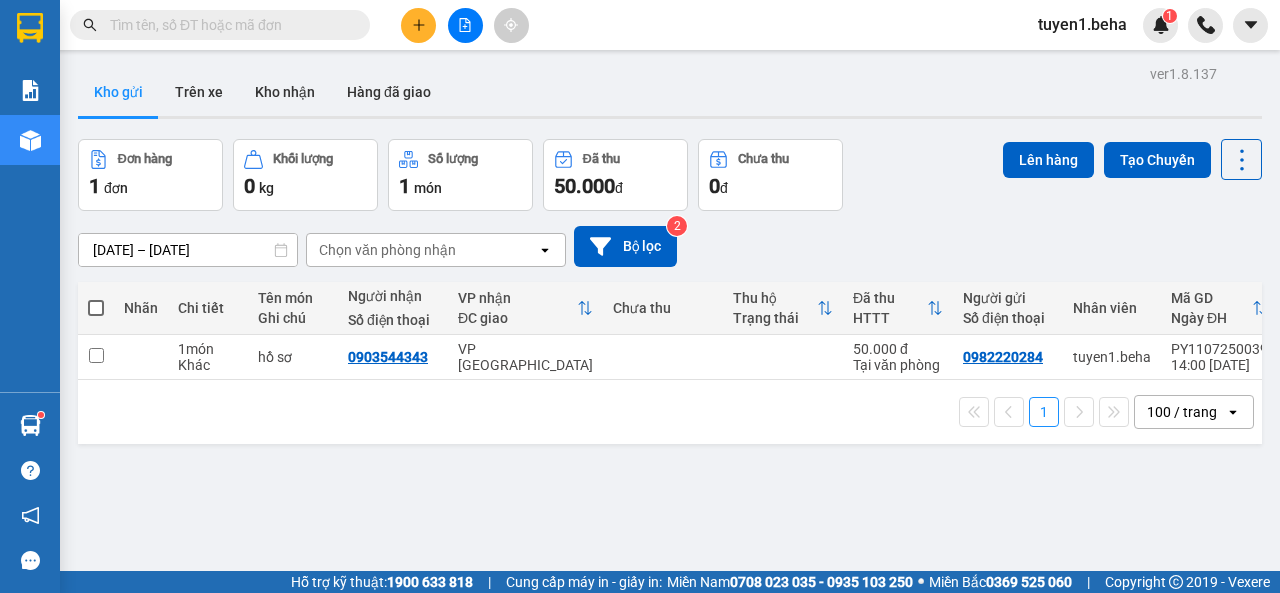 click at bounding box center (228, 25) 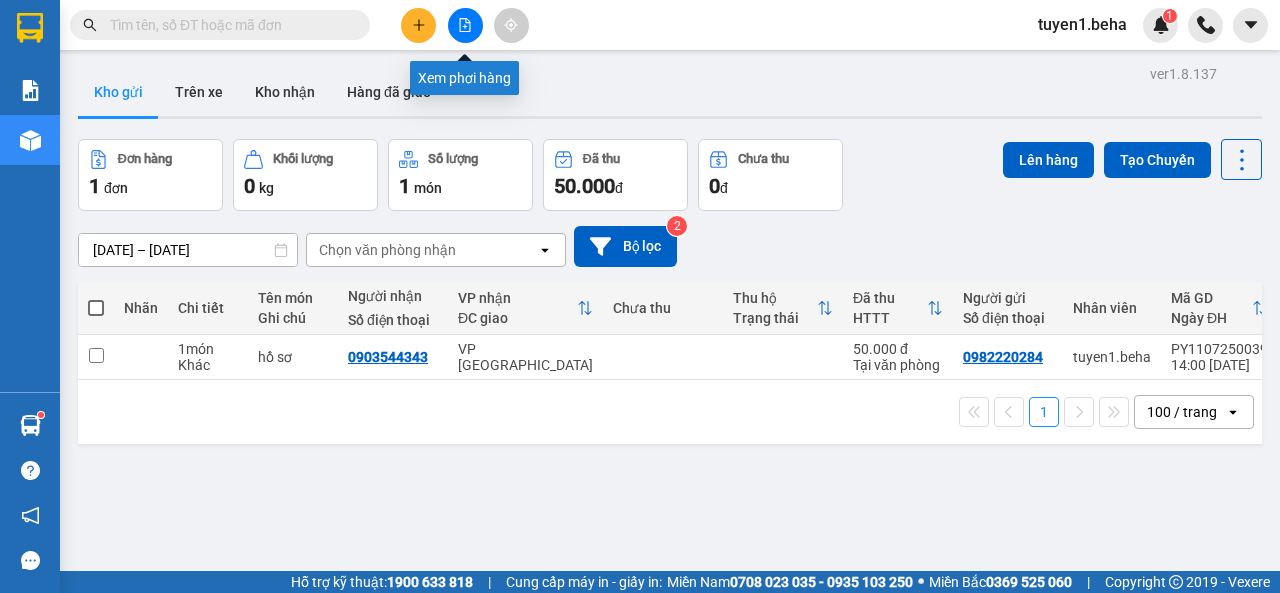 click 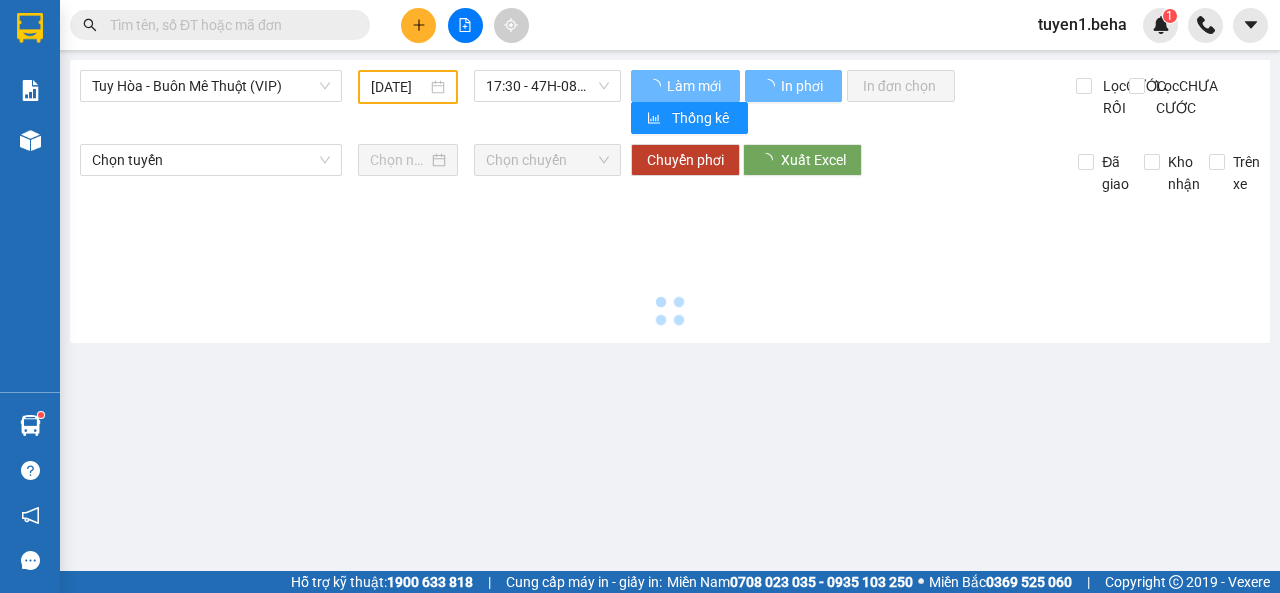 type on "[DATE]" 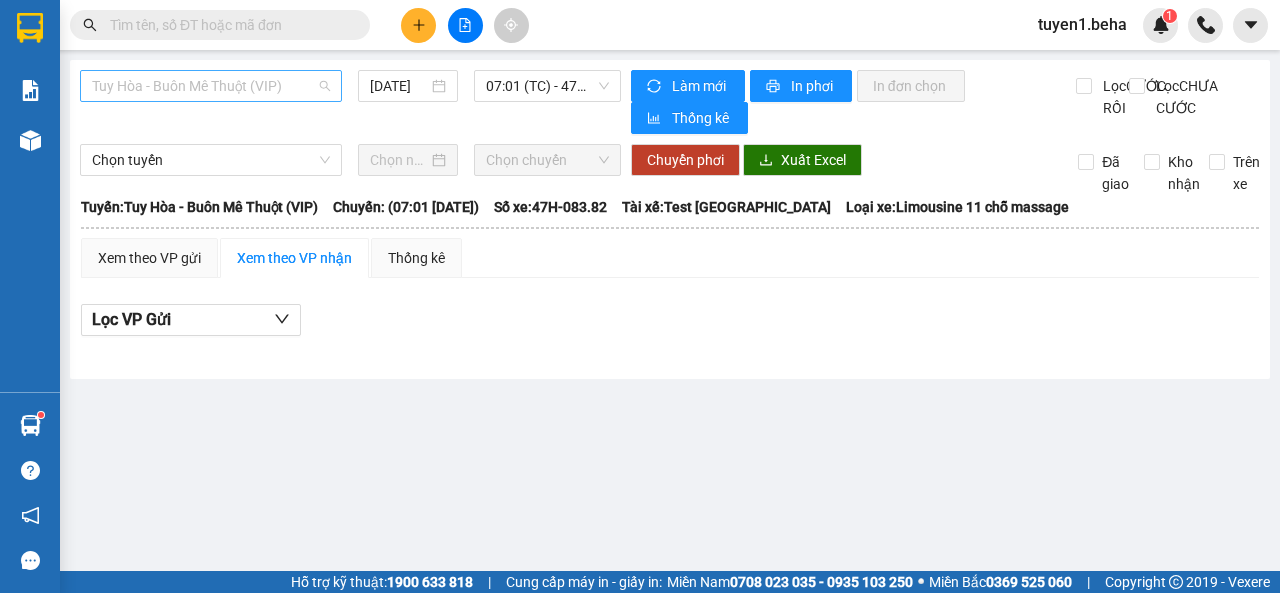 click on "Tuy Hòa - Buôn Mê Thuột (VIP)" at bounding box center (211, 86) 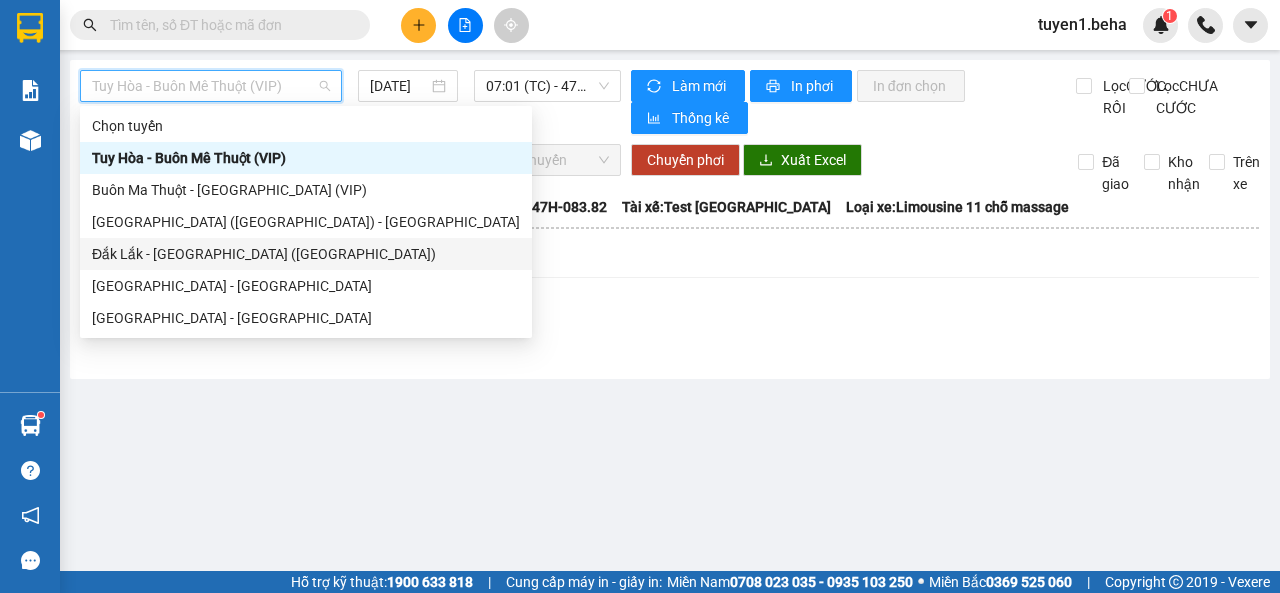 click on "Đắk Lắk - [GEOGRAPHIC_DATA] ([GEOGRAPHIC_DATA])" at bounding box center [306, 254] 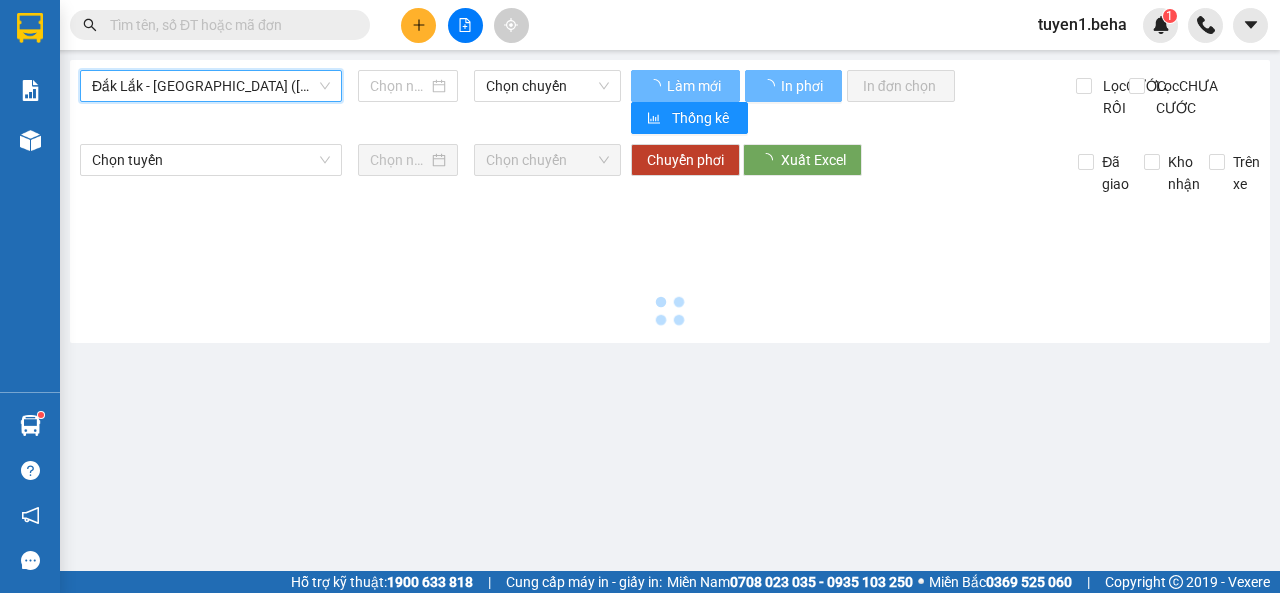 type on "[DATE]" 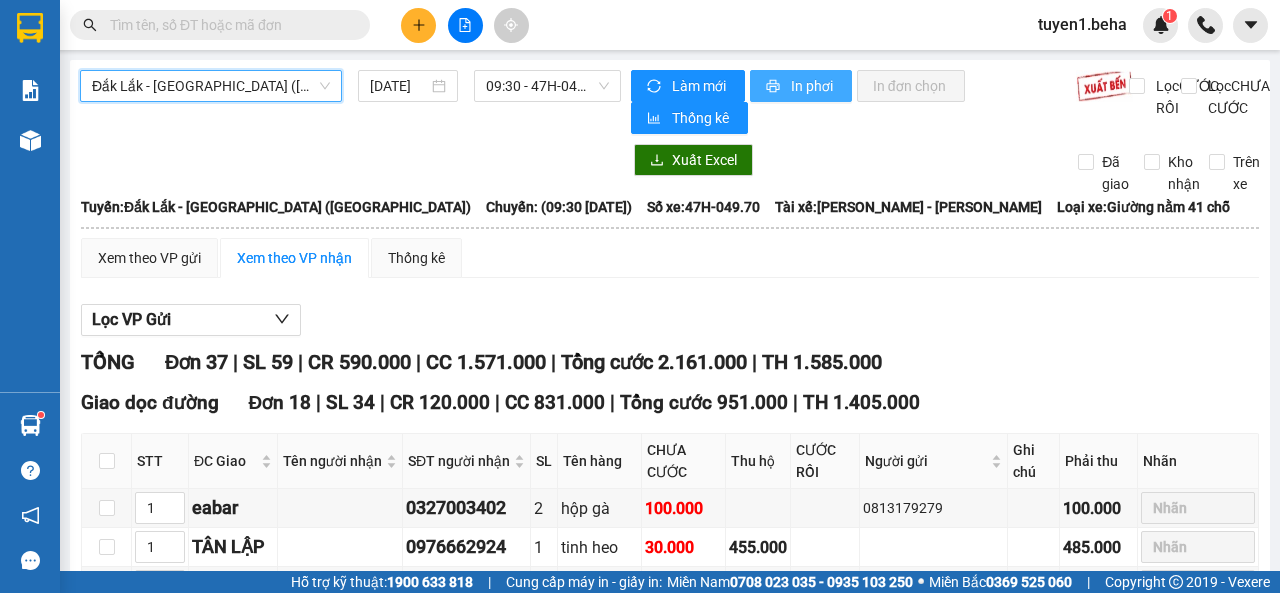 click on "In phơi" at bounding box center (813, 86) 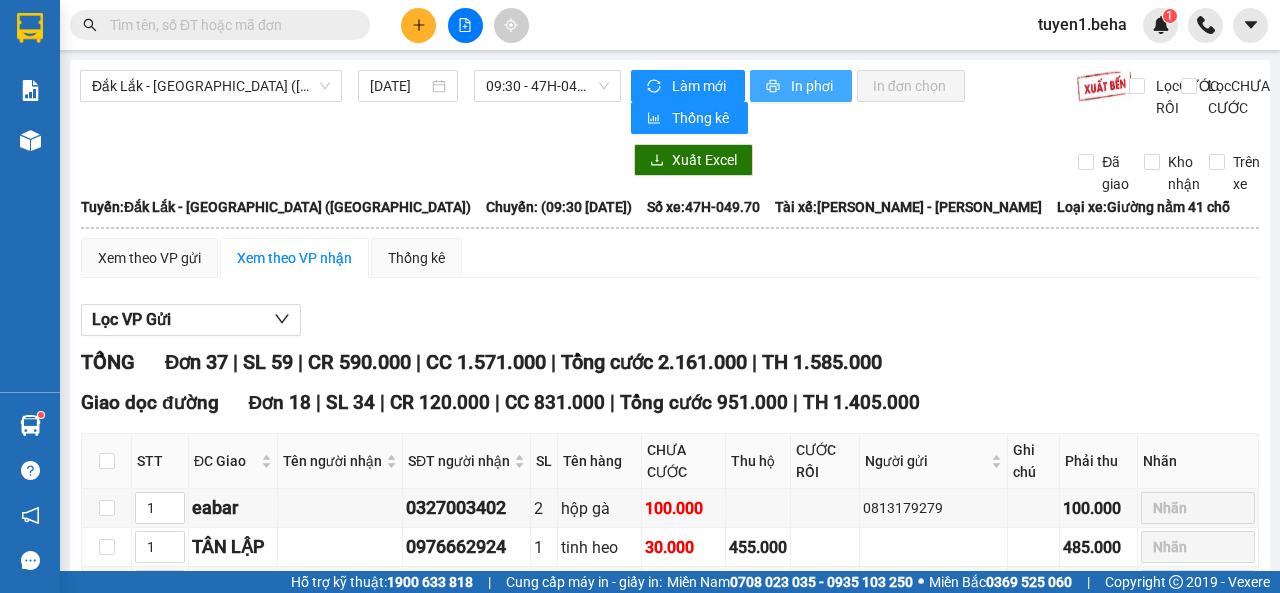 scroll, scrollTop: 0, scrollLeft: 0, axis: both 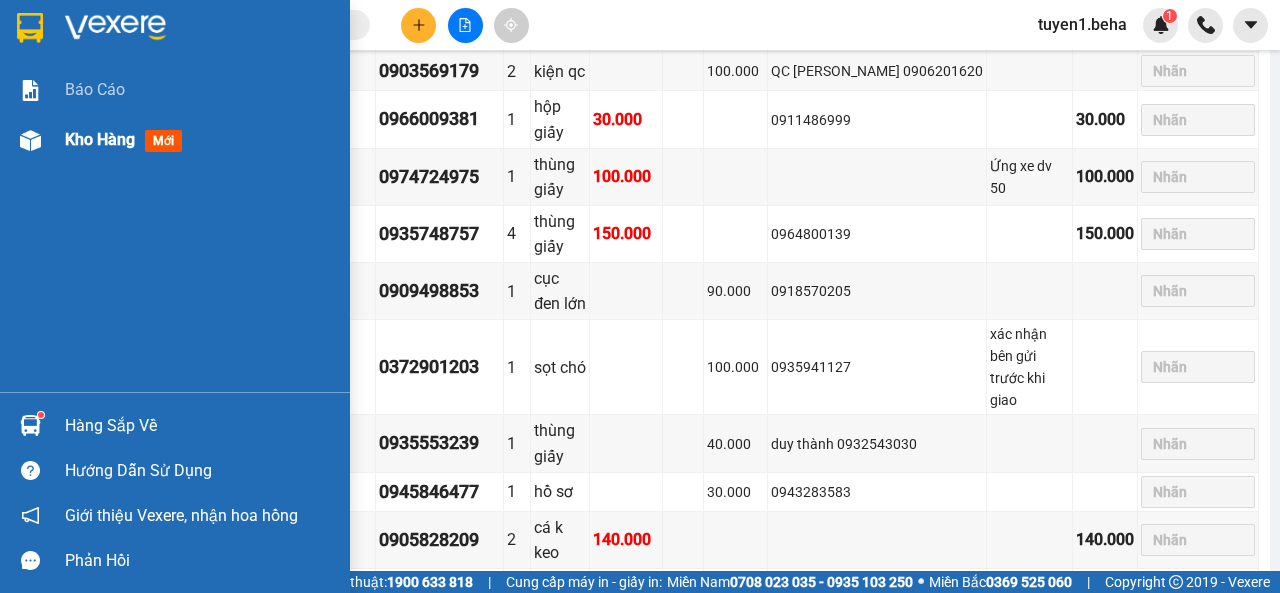 click on "Kho hàng" at bounding box center [100, 139] 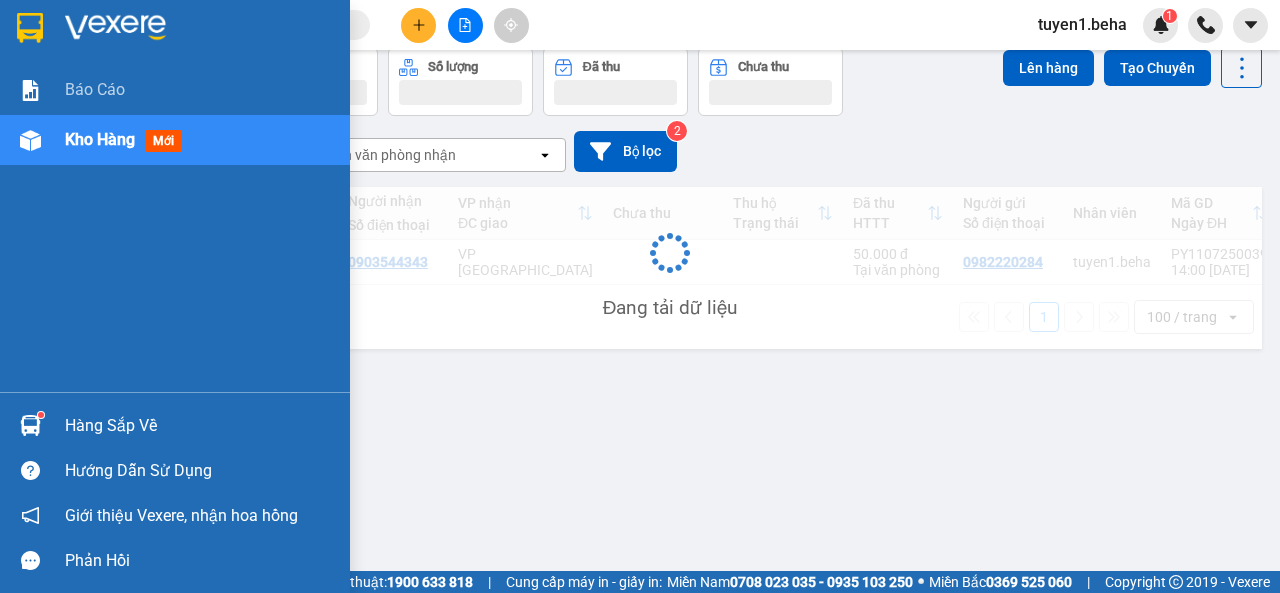 scroll, scrollTop: 92, scrollLeft: 0, axis: vertical 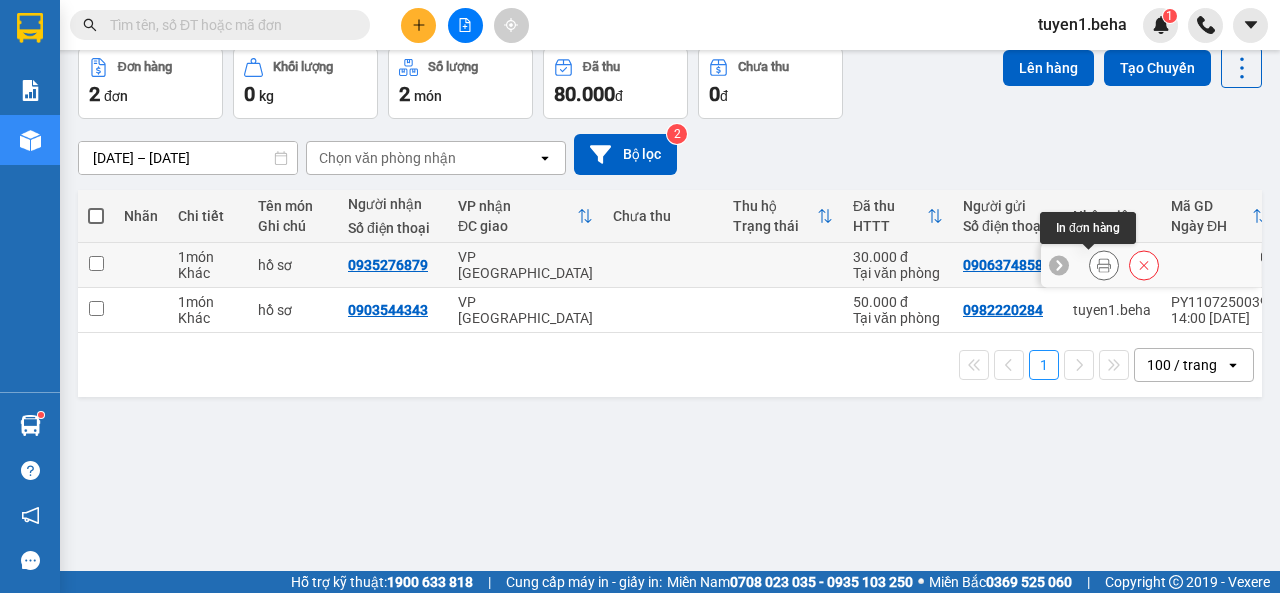click 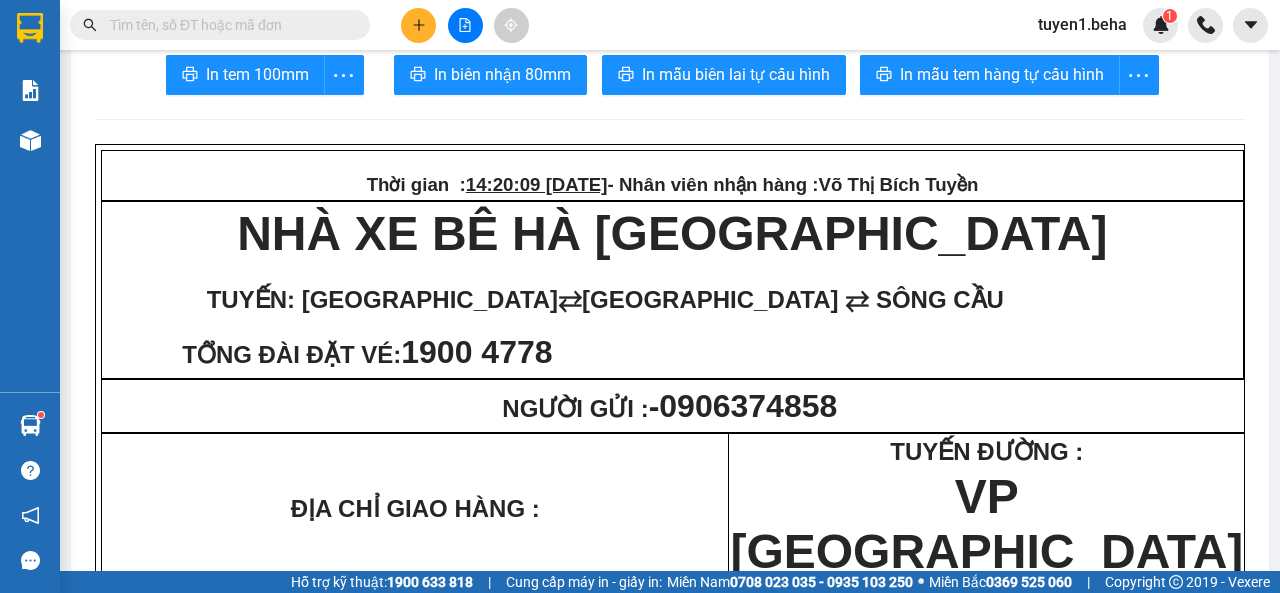 scroll, scrollTop: 0, scrollLeft: 0, axis: both 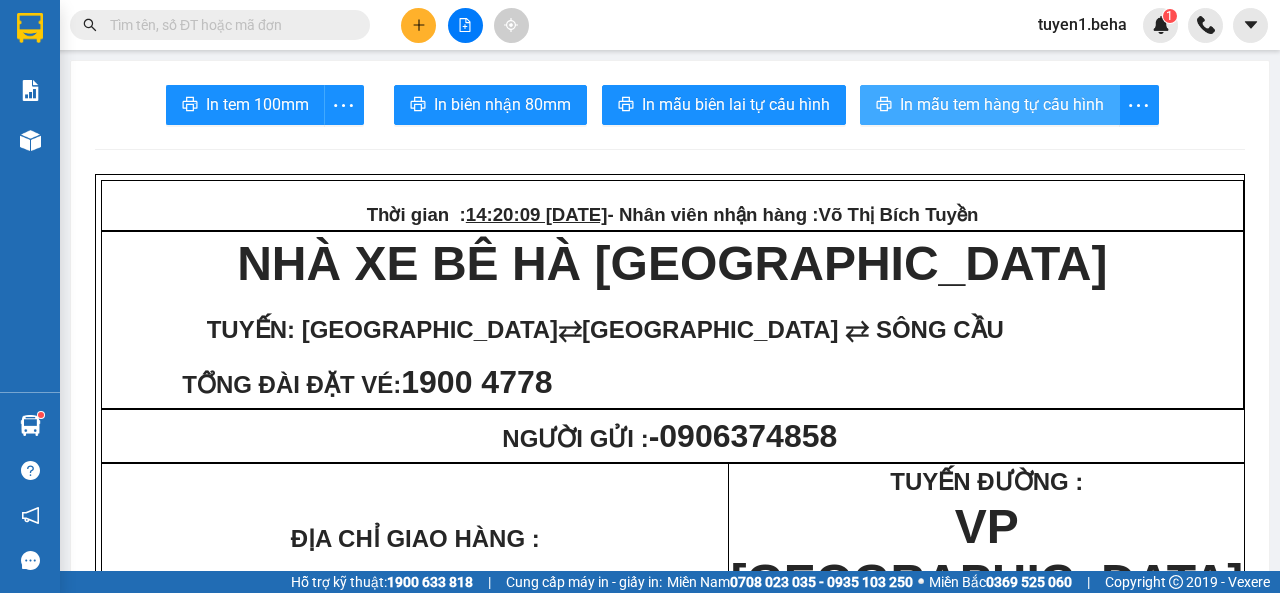 click on "In mẫu tem hàng tự cấu hình" at bounding box center [1002, 104] 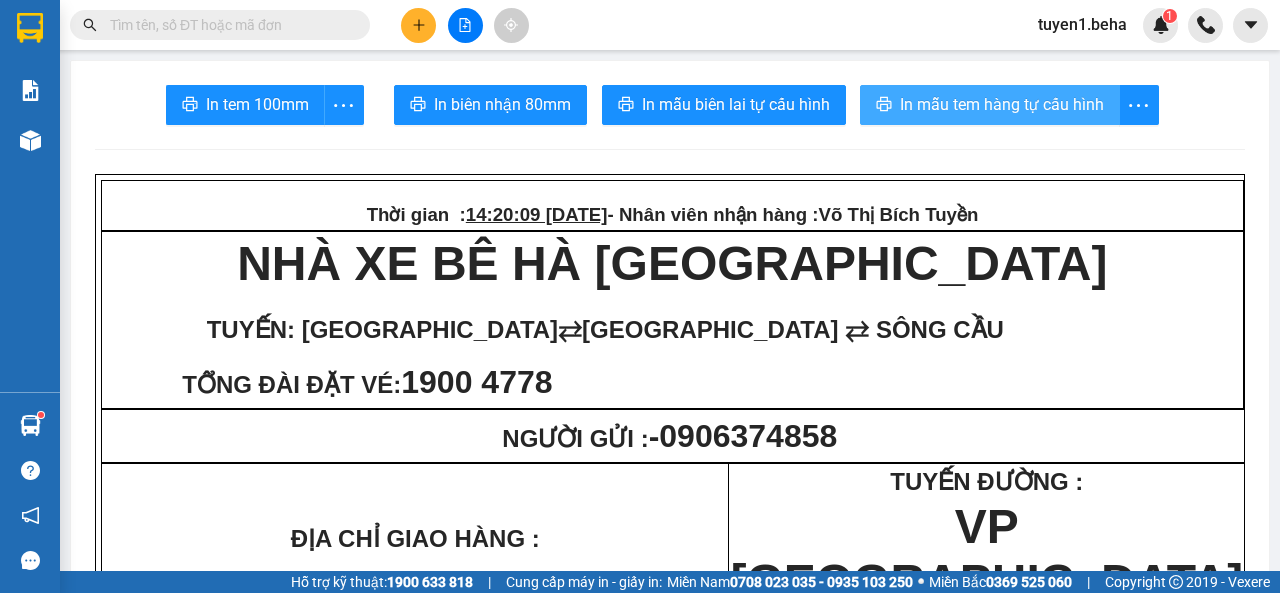 scroll, scrollTop: 0, scrollLeft: 0, axis: both 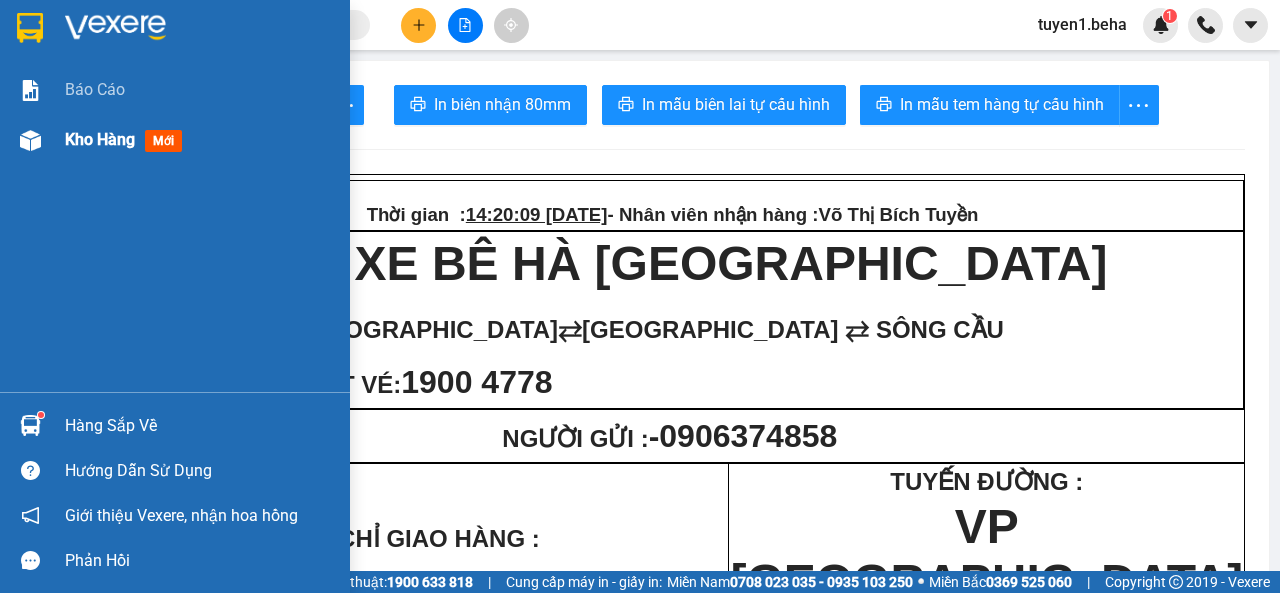 click on "Kho hàng" at bounding box center [100, 139] 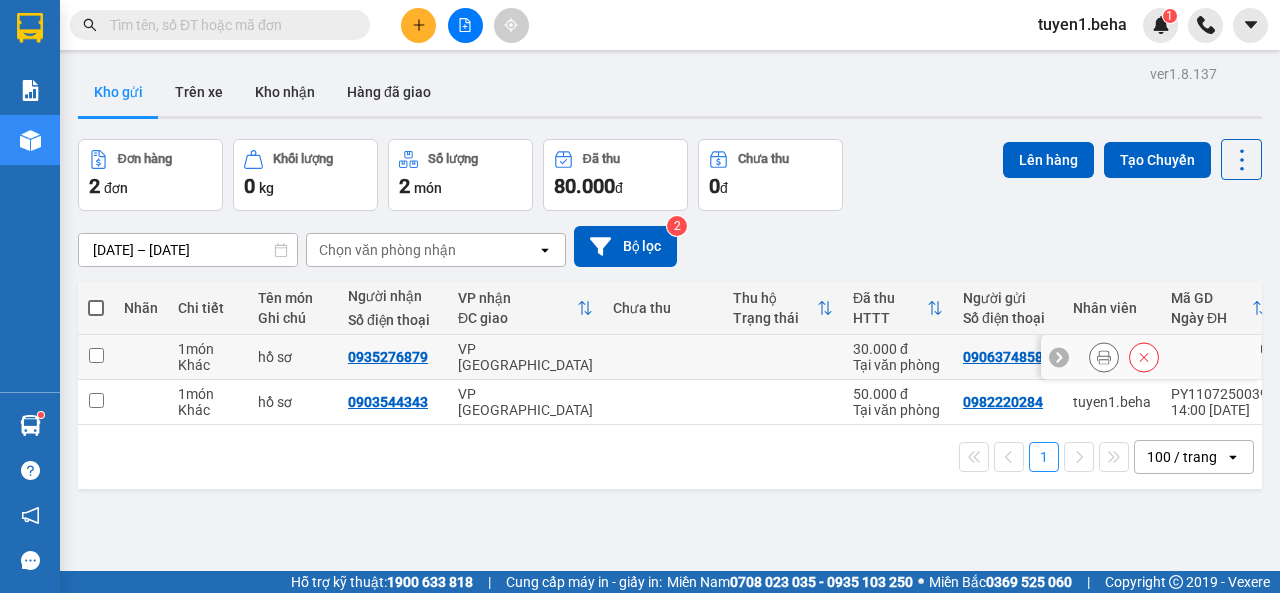 click at bounding box center (96, 355) 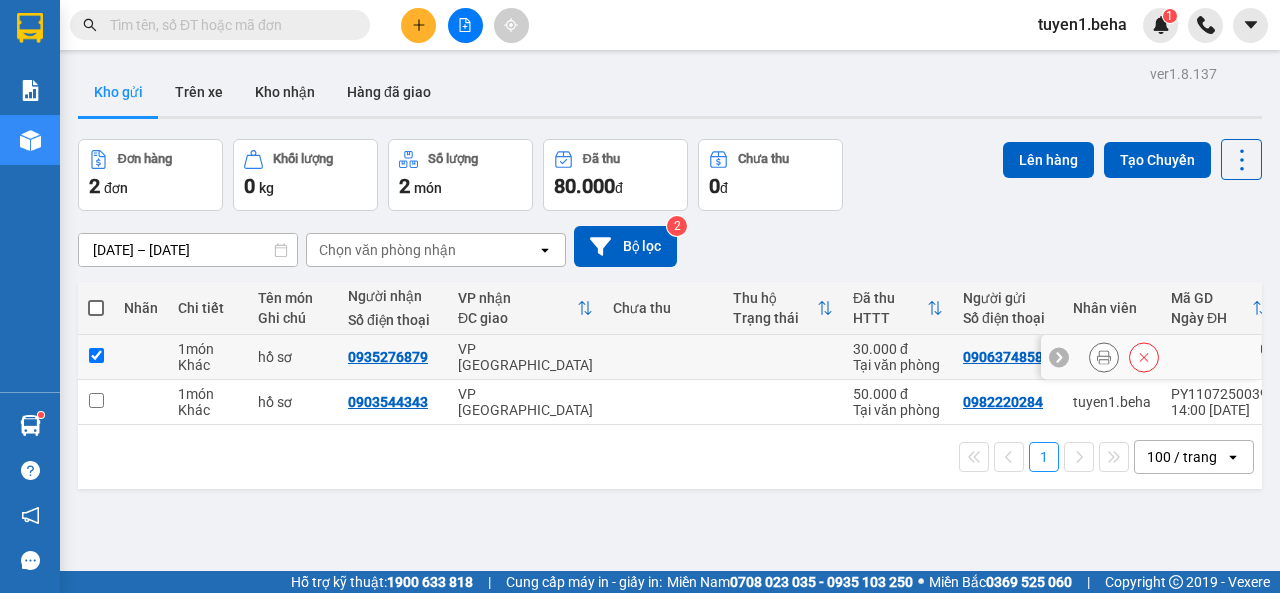 checkbox on "true" 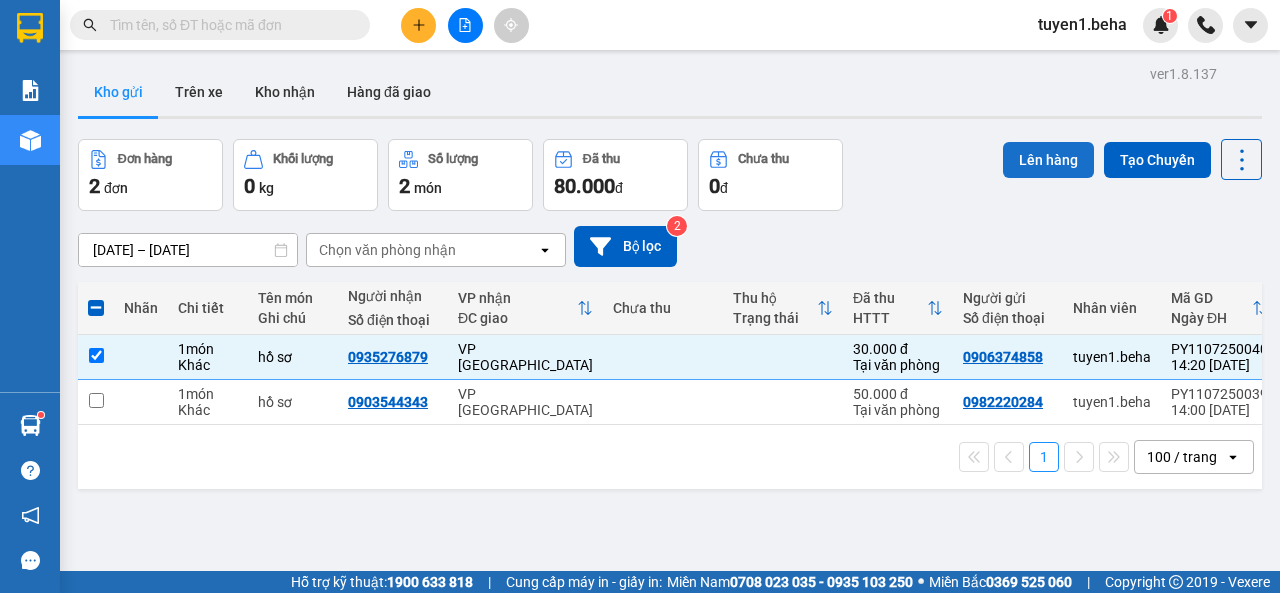 click on "Lên hàng" at bounding box center [1048, 160] 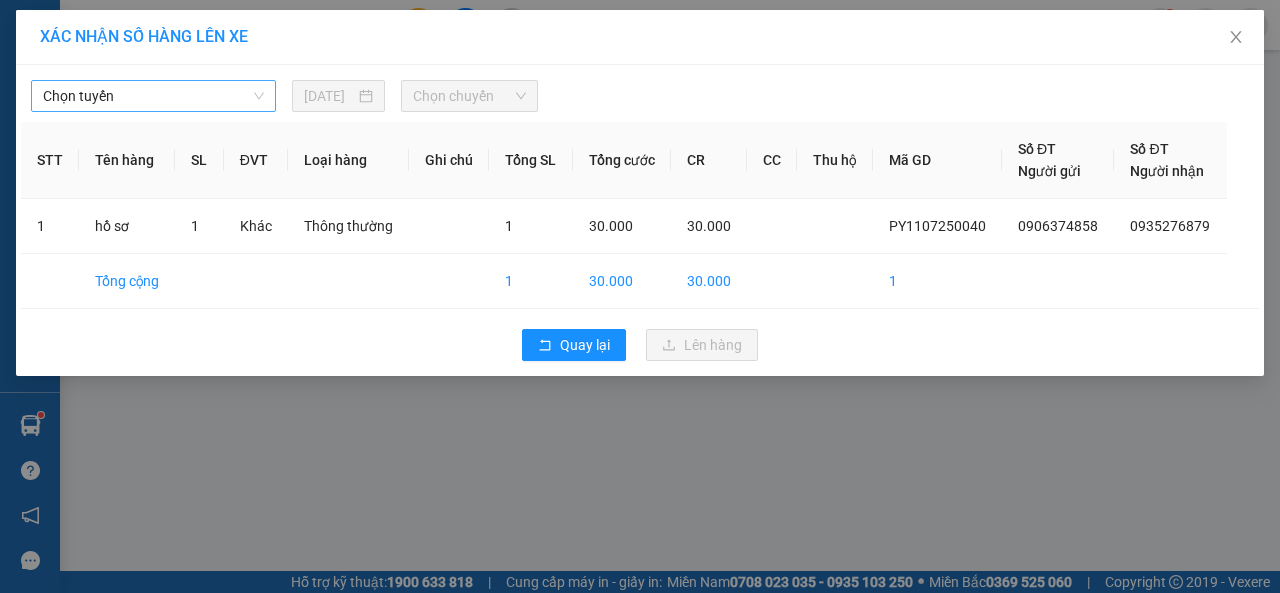 click on "Chọn tuyến" at bounding box center (153, 96) 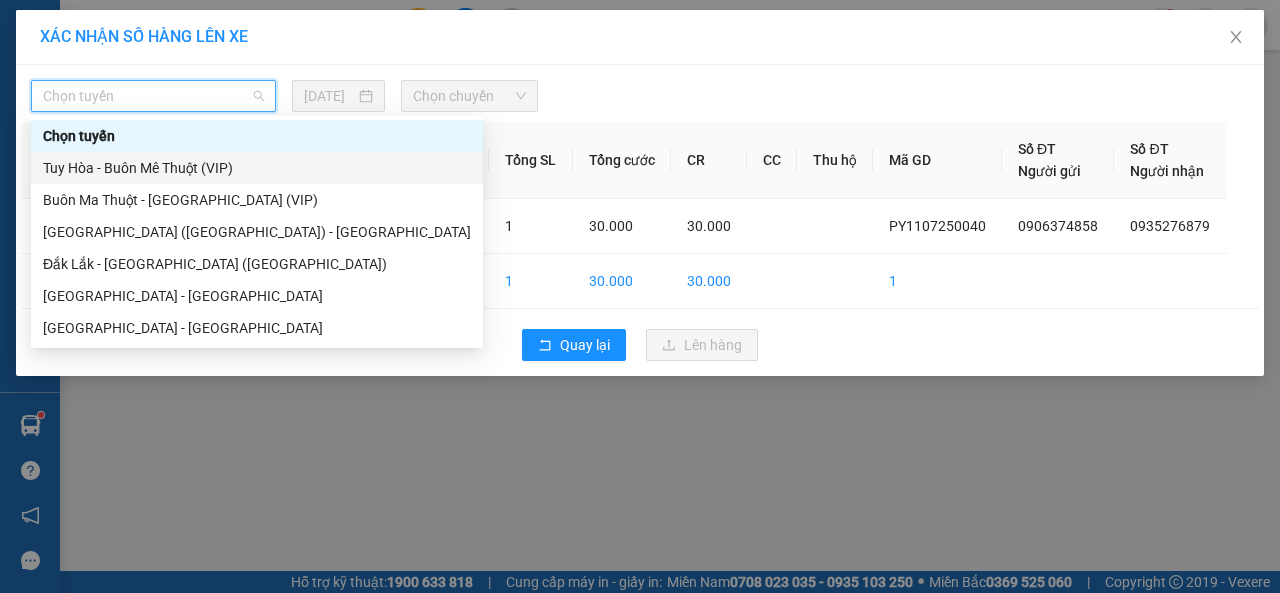 click on "Tuy Hòa - Buôn Mê Thuột (VIP)" at bounding box center [257, 168] 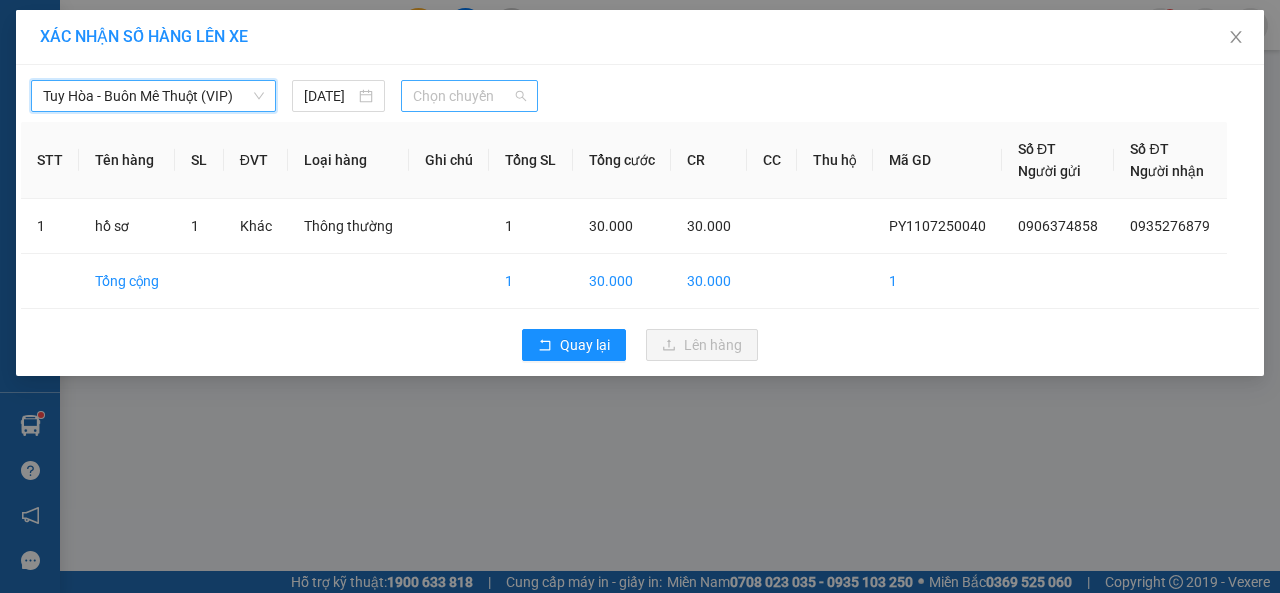 click on "Chọn chuyến" at bounding box center (469, 96) 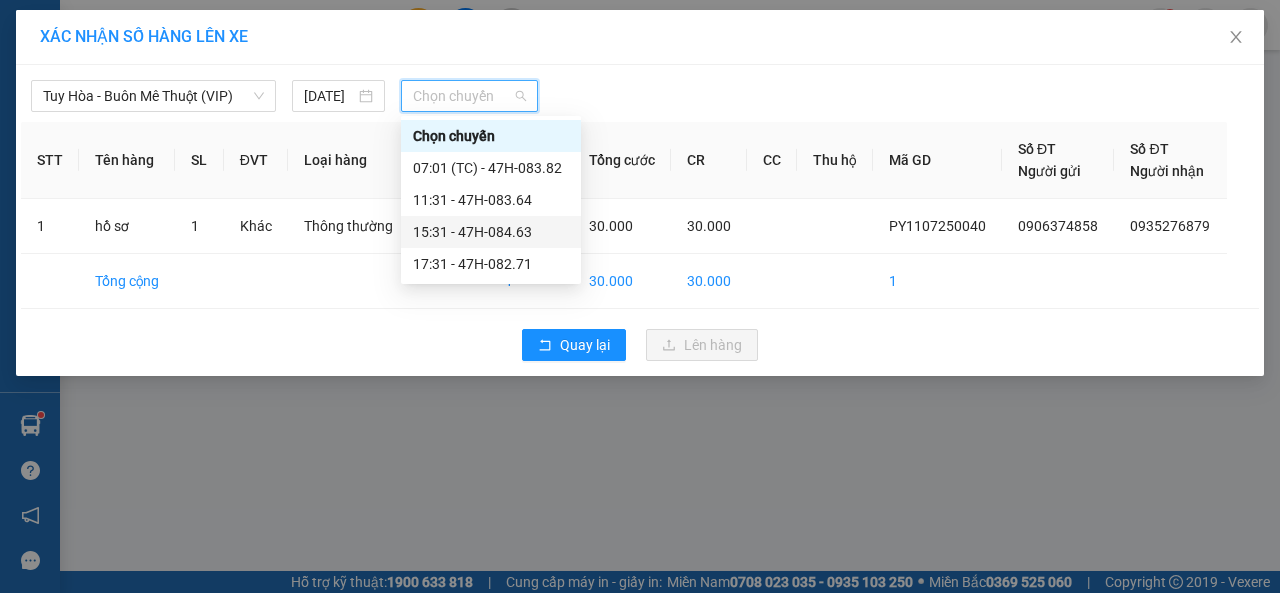 click on "15:31     - 47H-084.63" at bounding box center (491, 232) 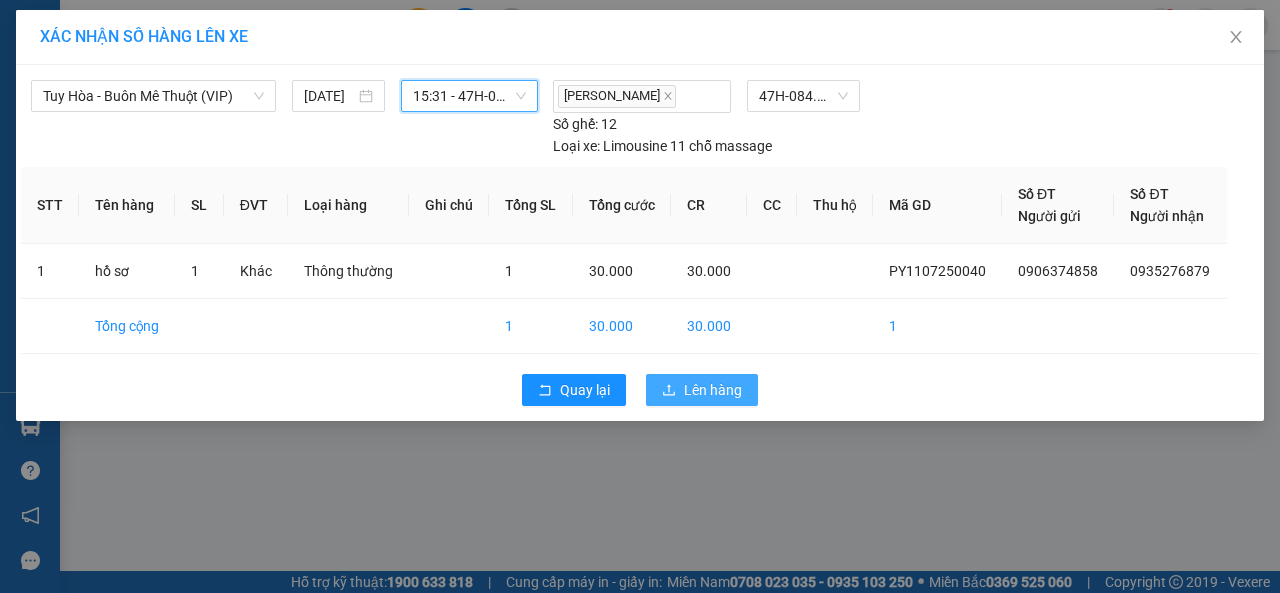 click on "Lên hàng" at bounding box center (713, 390) 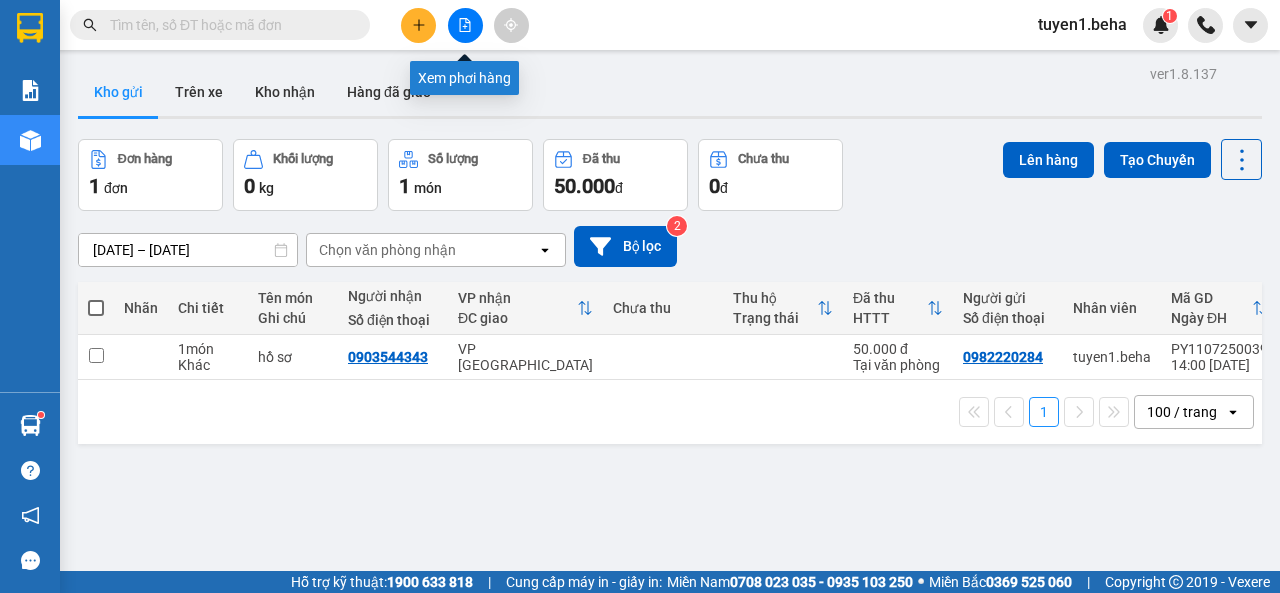 click 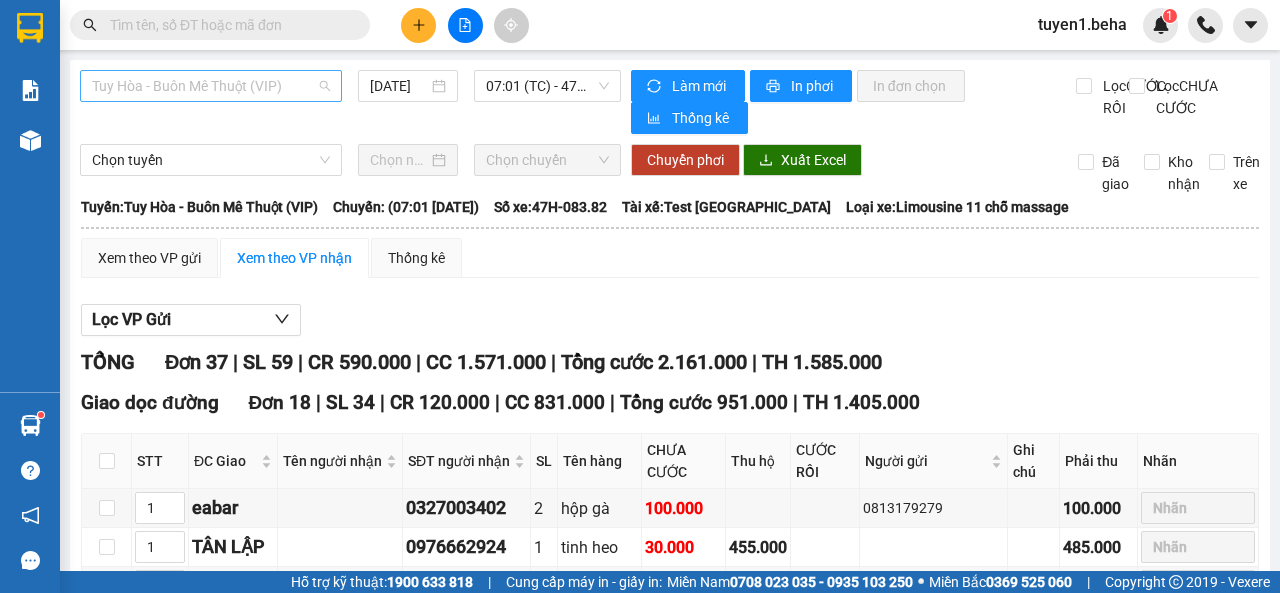 drag, startPoint x: 460, startPoint y: 25, endPoint x: 186, endPoint y: 89, distance: 281.37518 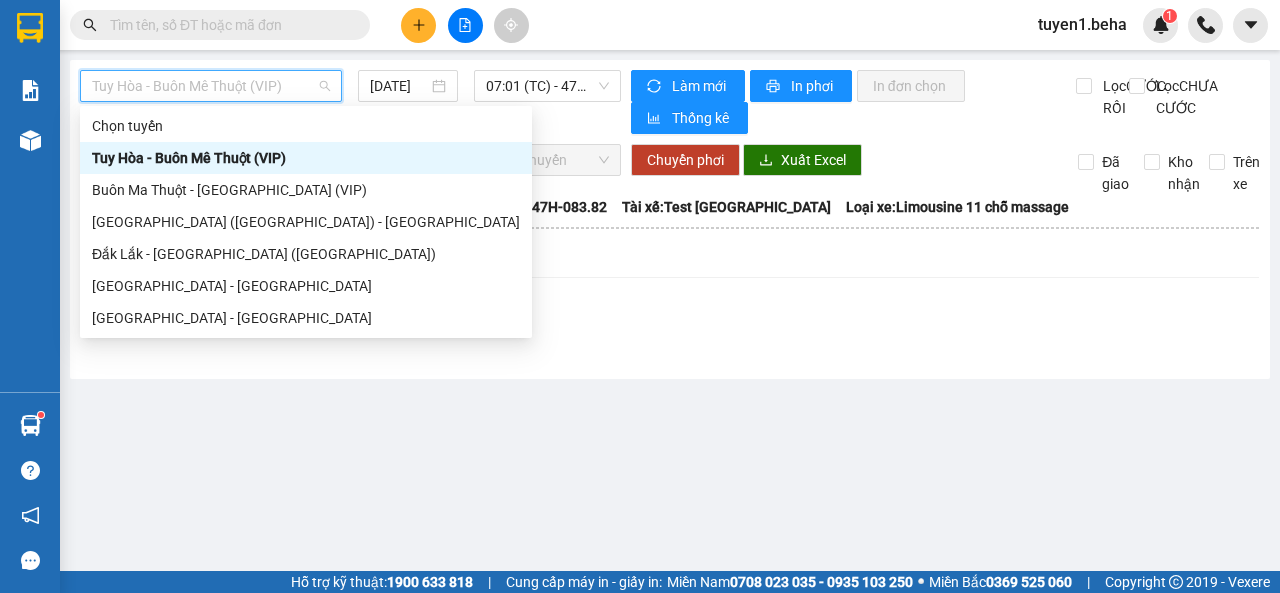 click on "Tuy Hòa - Buôn Mê Thuột (VIP)" at bounding box center (306, 158) 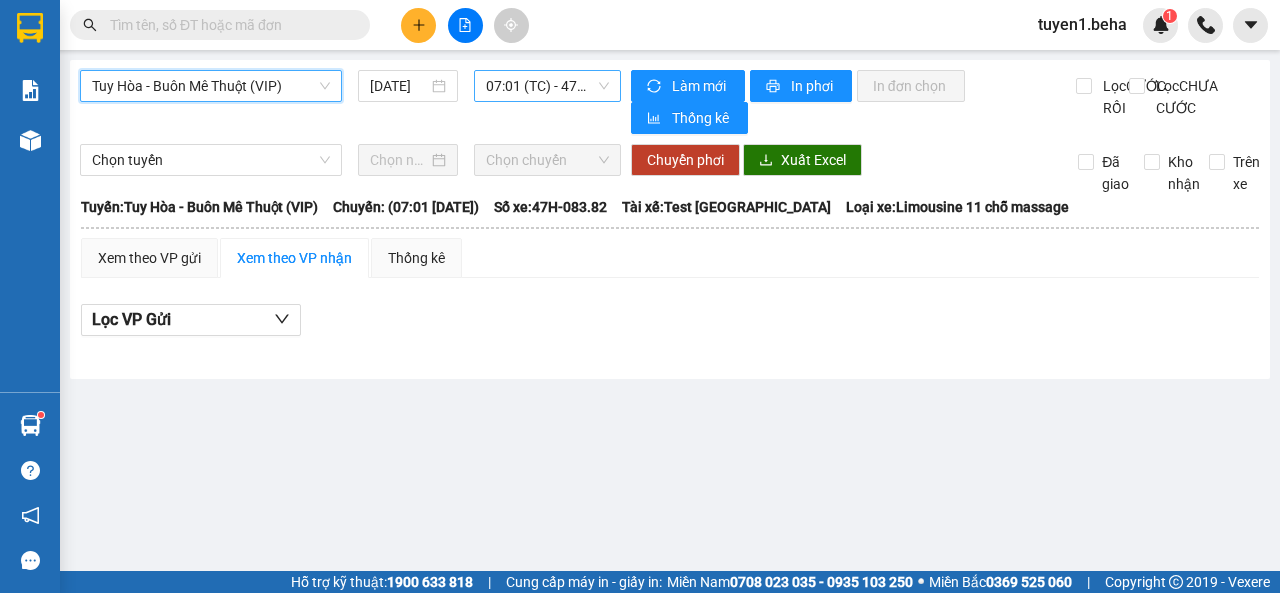 click on "07:01   (TC)   - 47H-083.82" at bounding box center (547, 86) 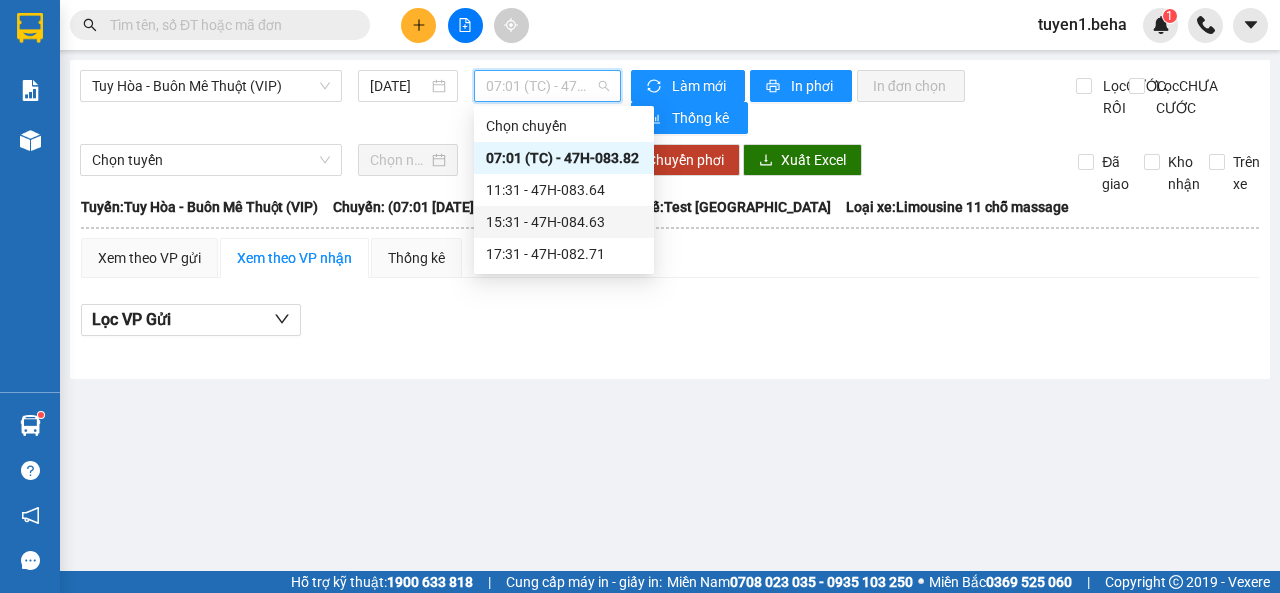 click on "15:31     - 47H-084.63" at bounding box center (564, 222) 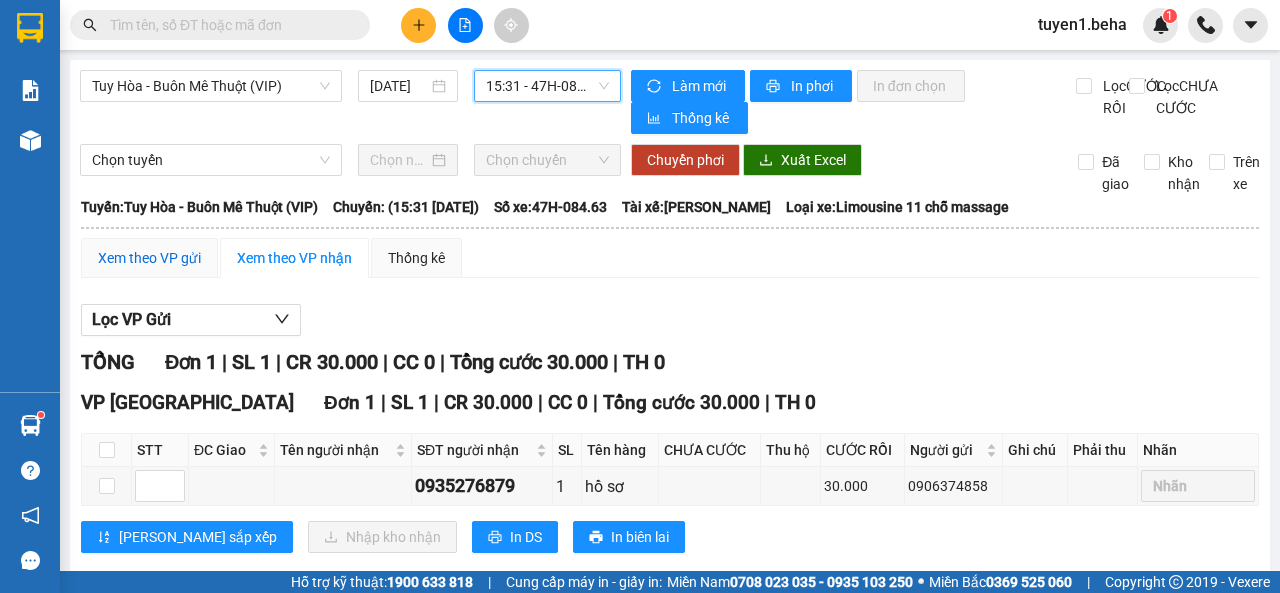 click on "Xem theo VP gửi" at bounding box center [149, 258] 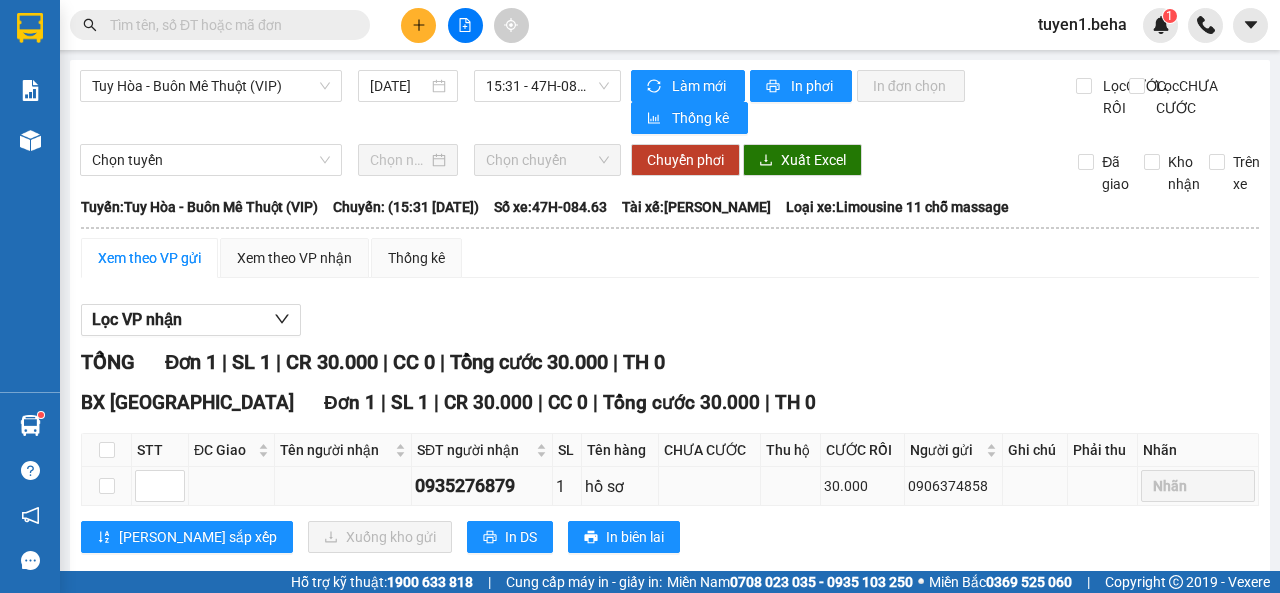 scroll, scrollTop: 42, scrollLeft: 0, axis: vertical 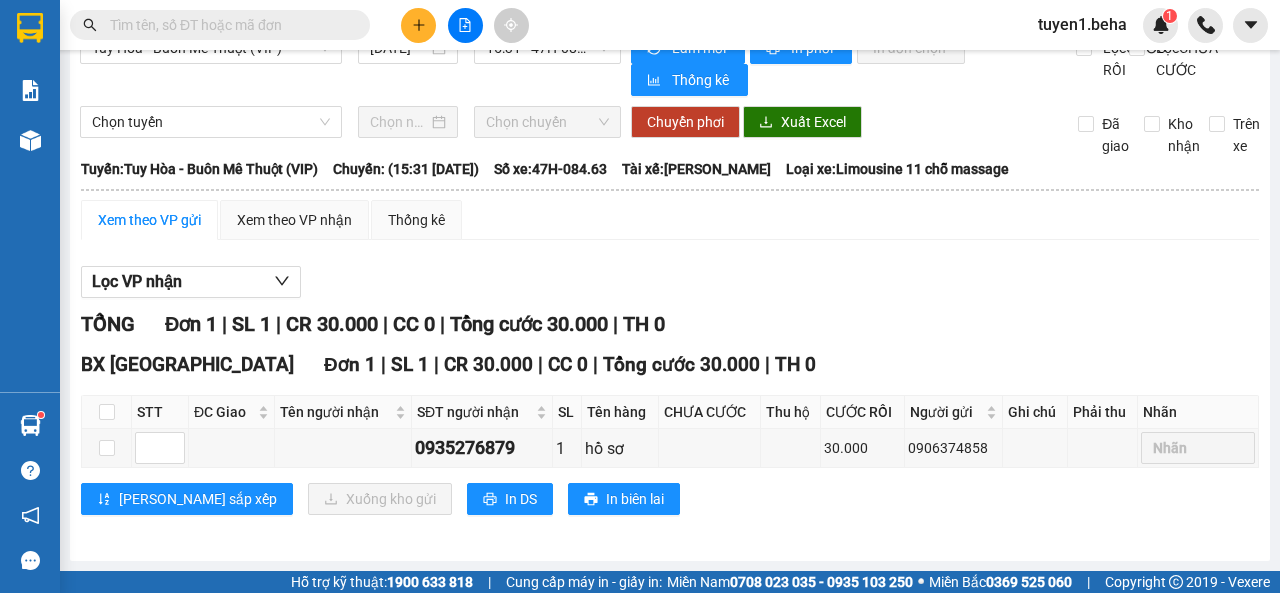 click on "Xem theo VP gửi" at bounding box center [149, 220] 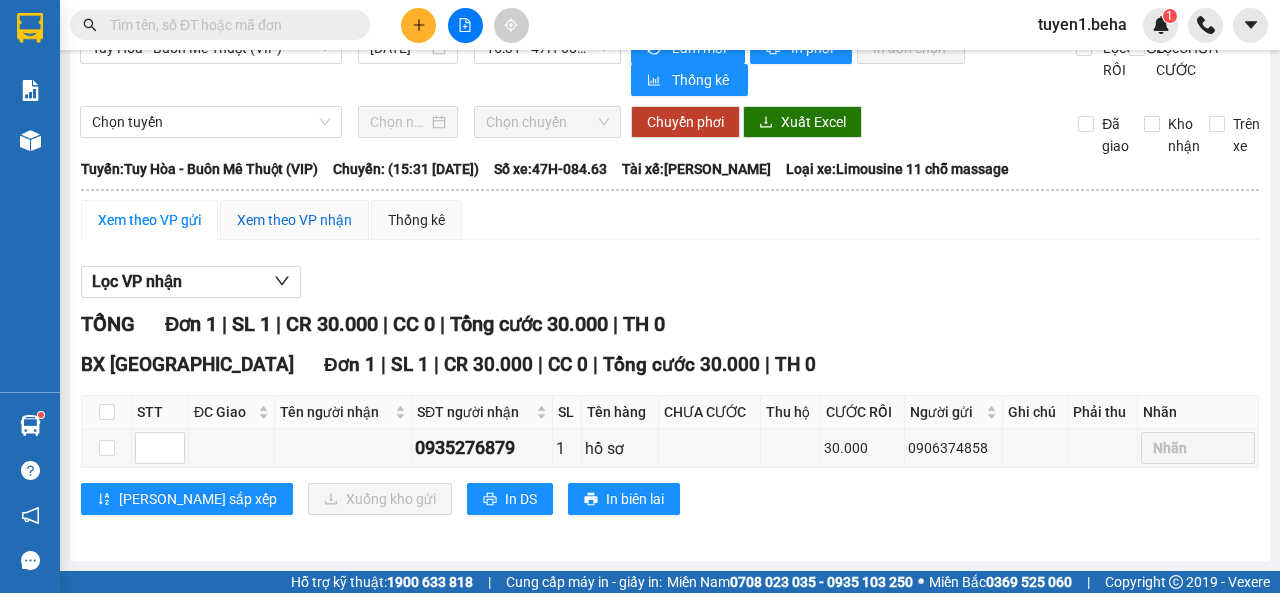 click on "Xem theo VP nhận" at bounding box center (294, 220) 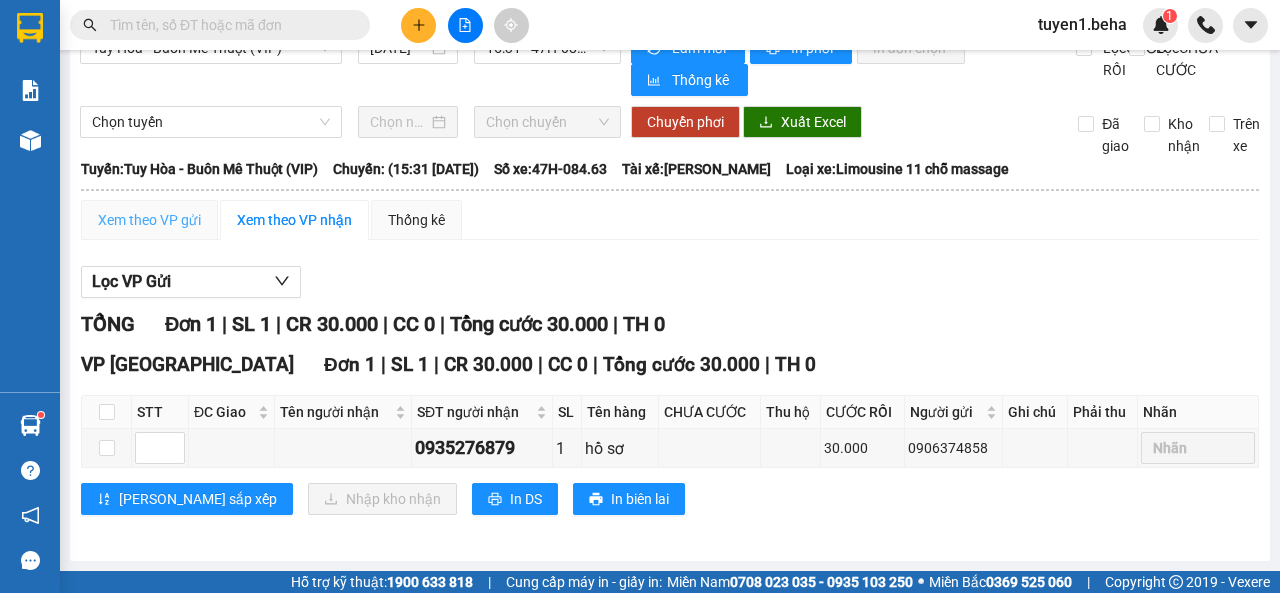 click on "Xem theo VP gửi" at bounding box center (149, 220) 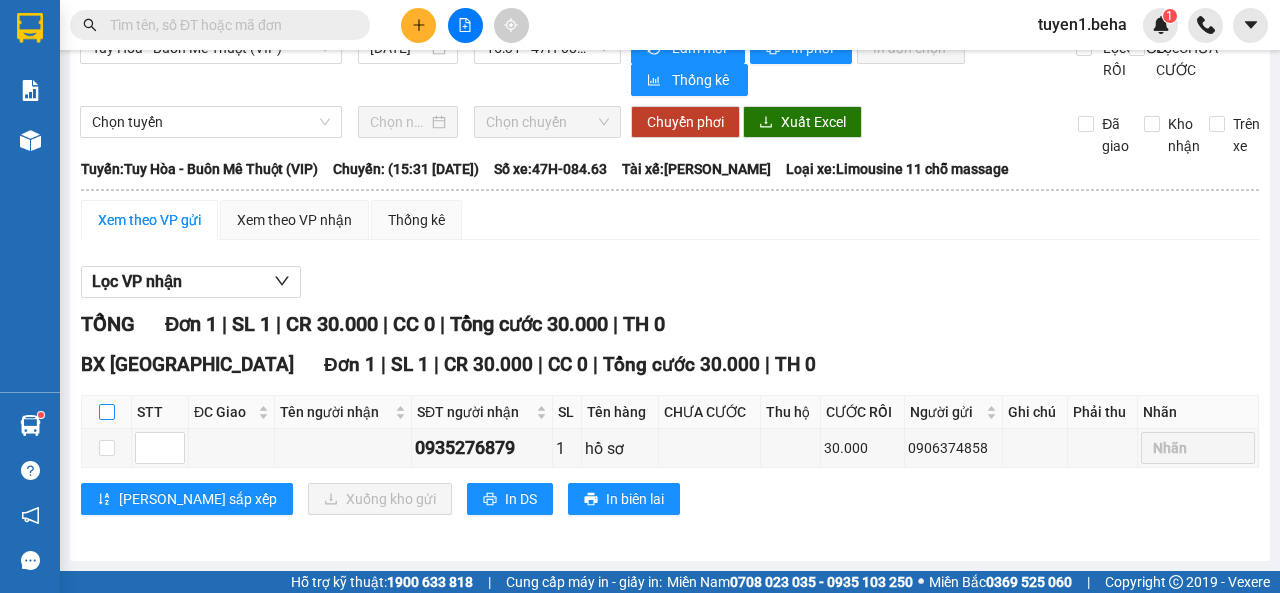click at bounding box center (107, 412) 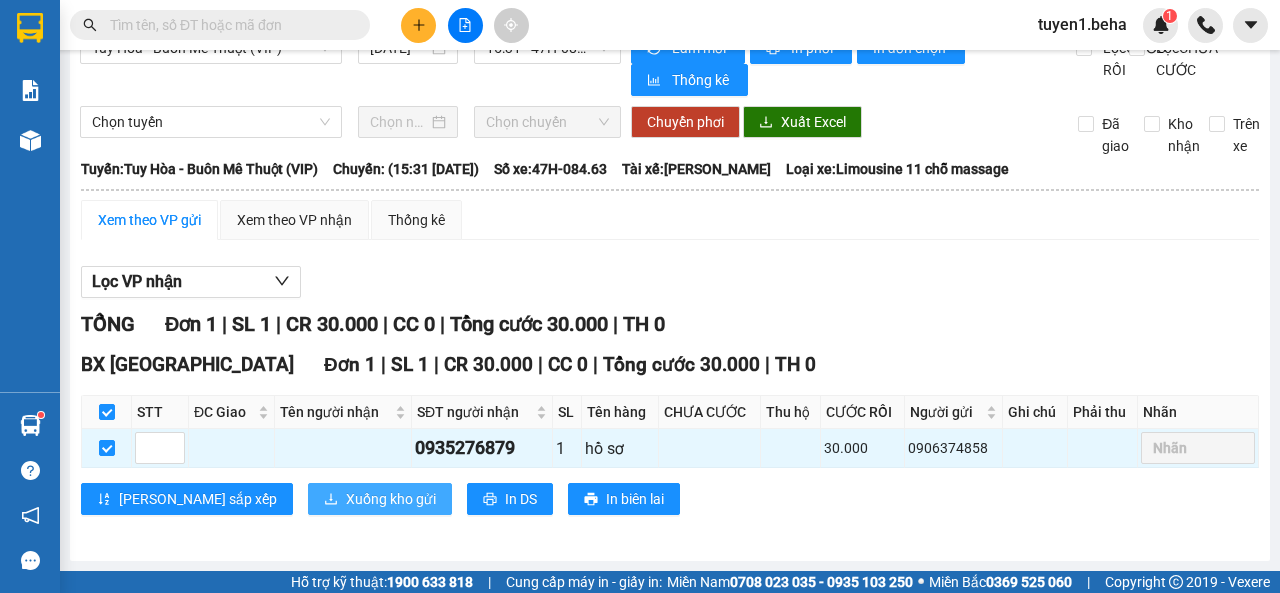 click on "Xuống kho gửi" at bounding box center (391, 499) 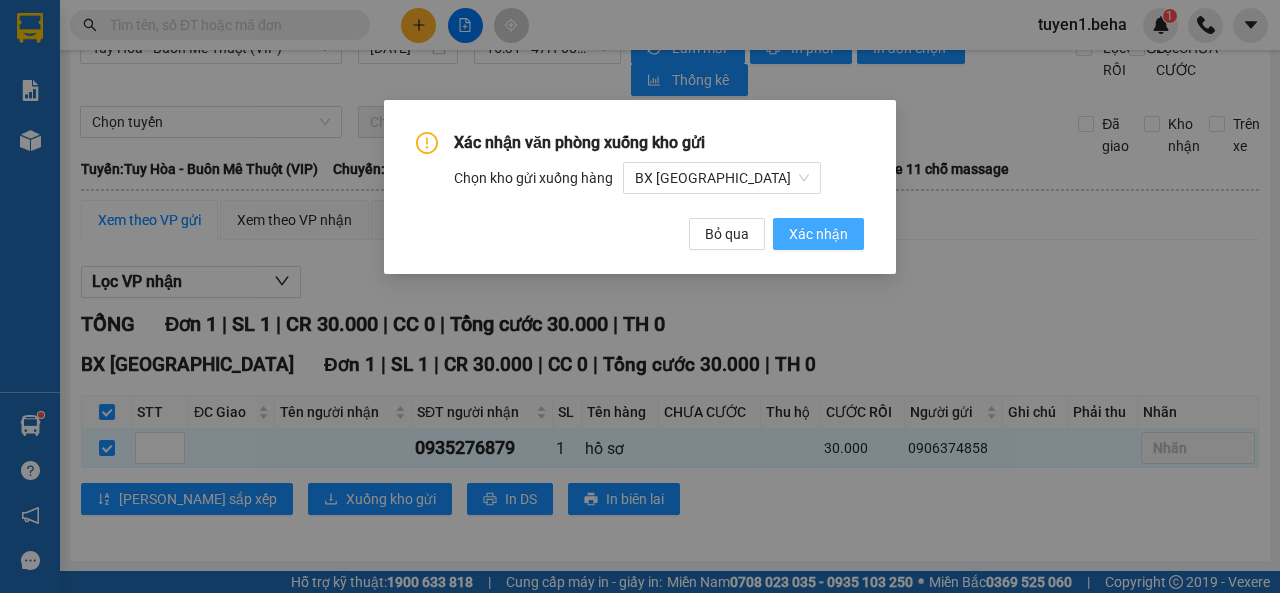 click on "Xác nhận" at bounding box center [818, 234] 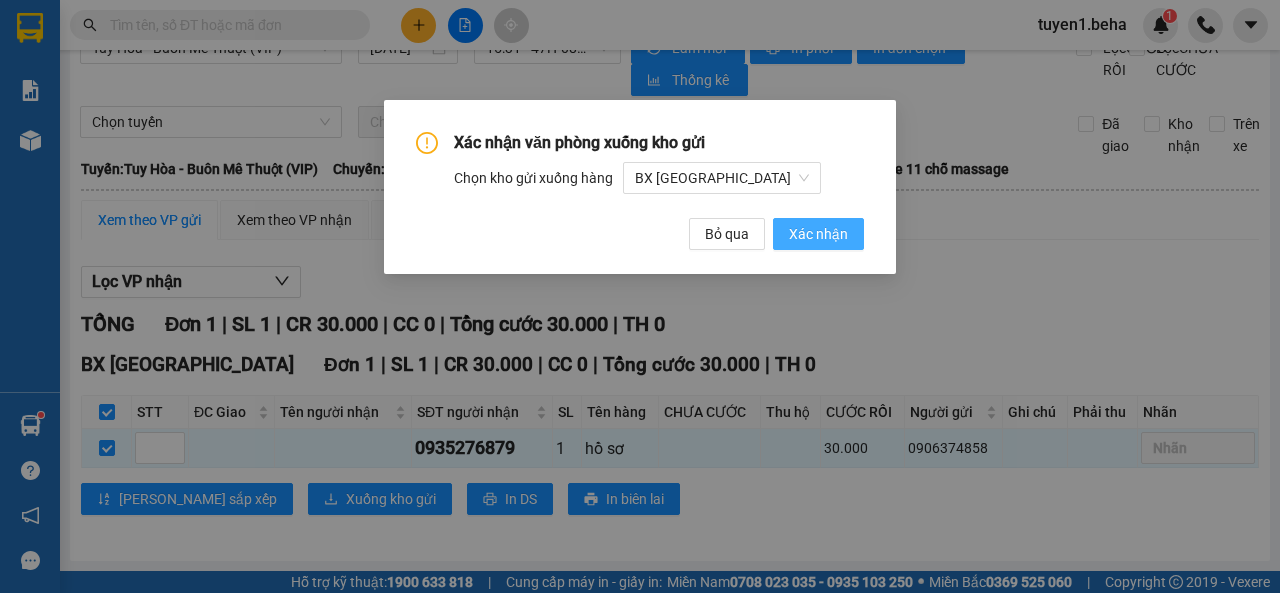 scroll, scrollTop: 0, scrollLeft: 0, axis: both 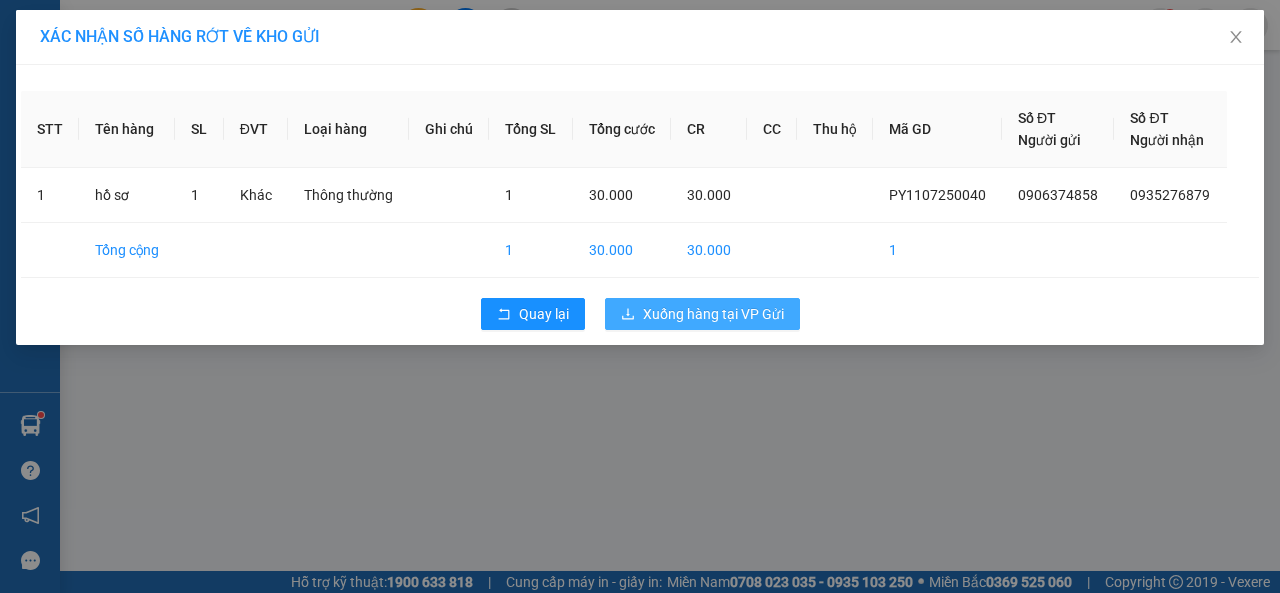 click on "Xuống hàng tại VP Gửi" at bounding box center [713, 314] 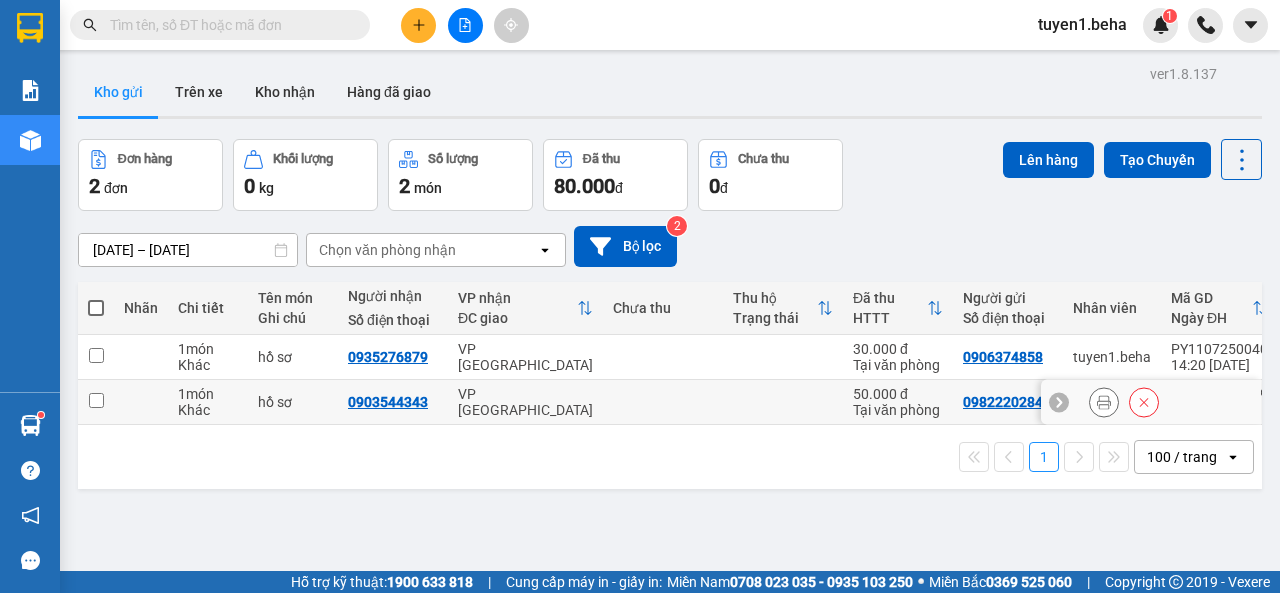 drag, startPoint x: 96, startPoint y: 400, endPoint x: 106, endPoint y: 395, distance: 11.18034 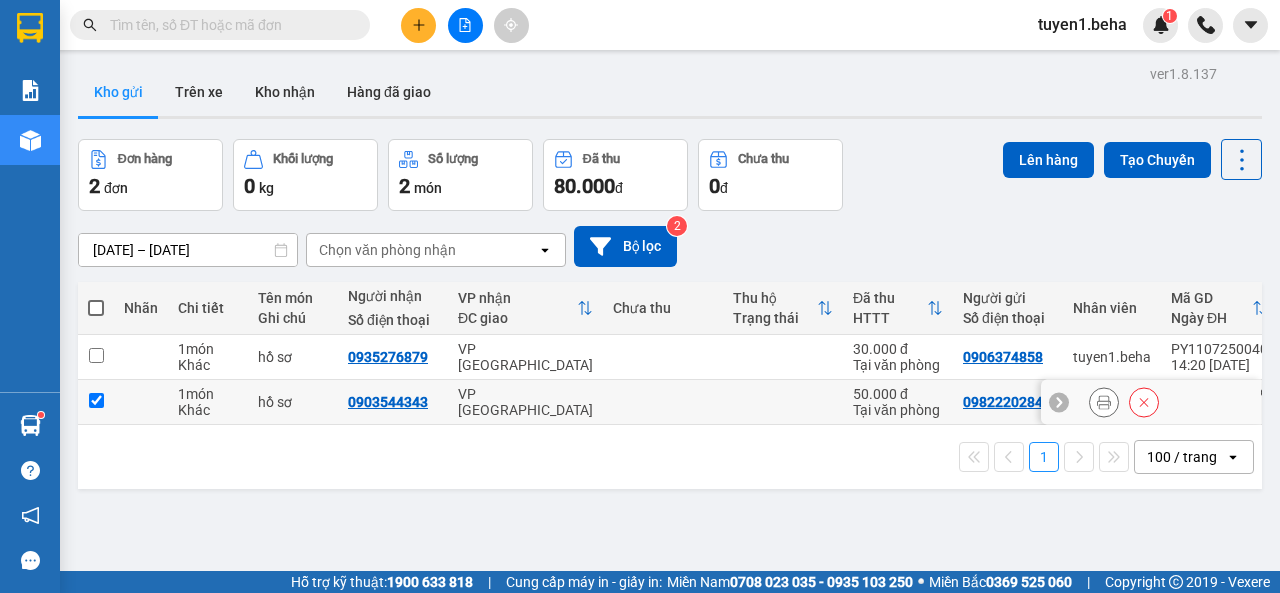 checkbox on "true" 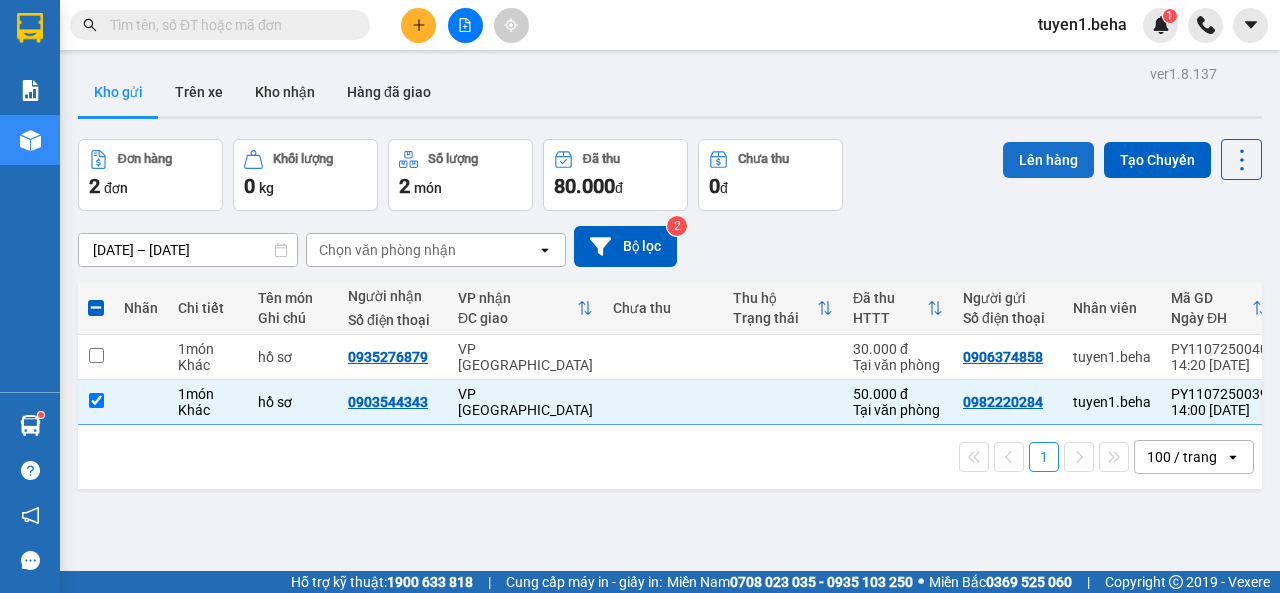 click on "Lên hàng" at bounding box center (1048, 160) 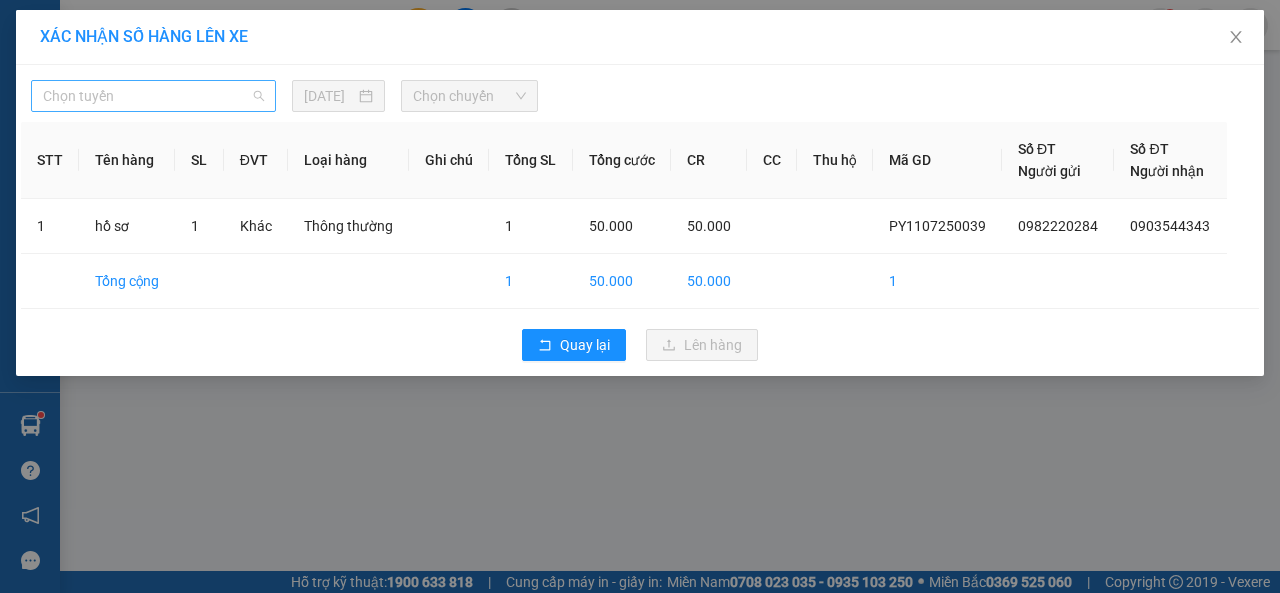 click on "Chọn tuyến" at bounding box center (153, 96) 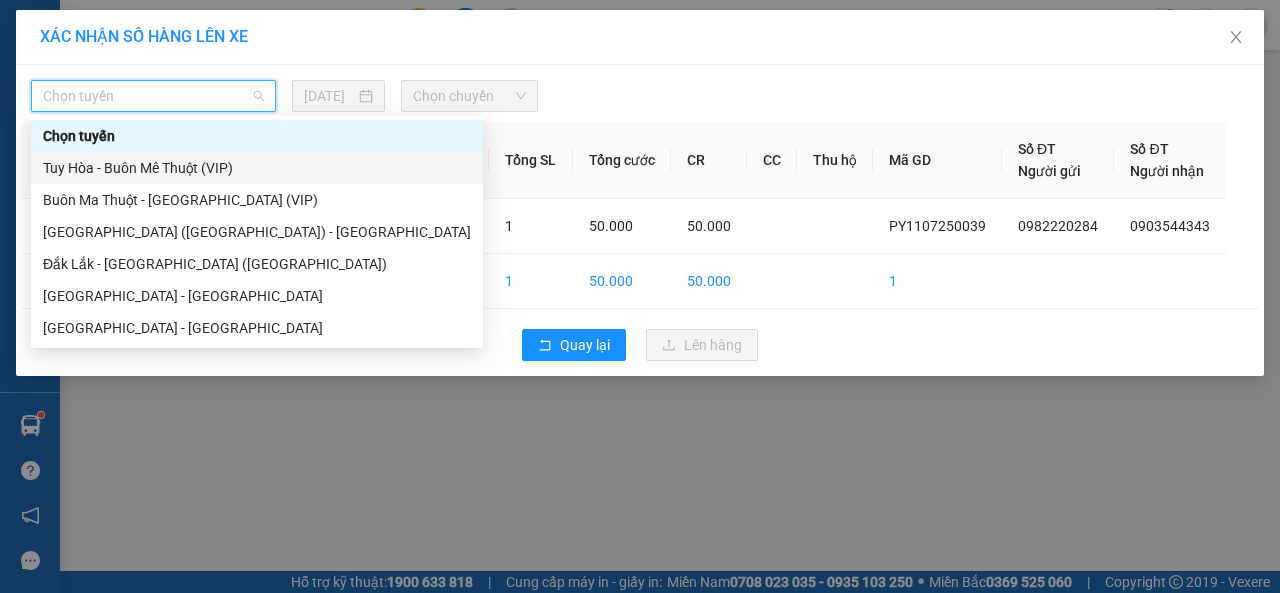 click on "Tuy Hòa - Buôn Mê Thuột (VIP)" at bounding box center [257, 168] 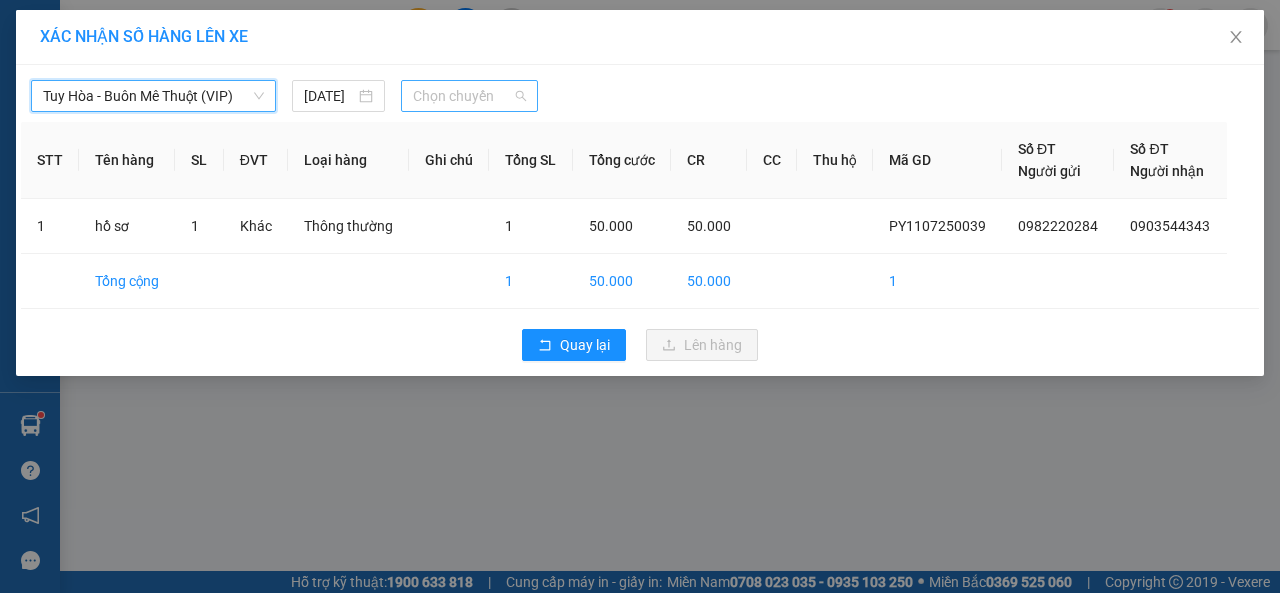 click on "Chọn chuyến" at bounding box center (469, 96) 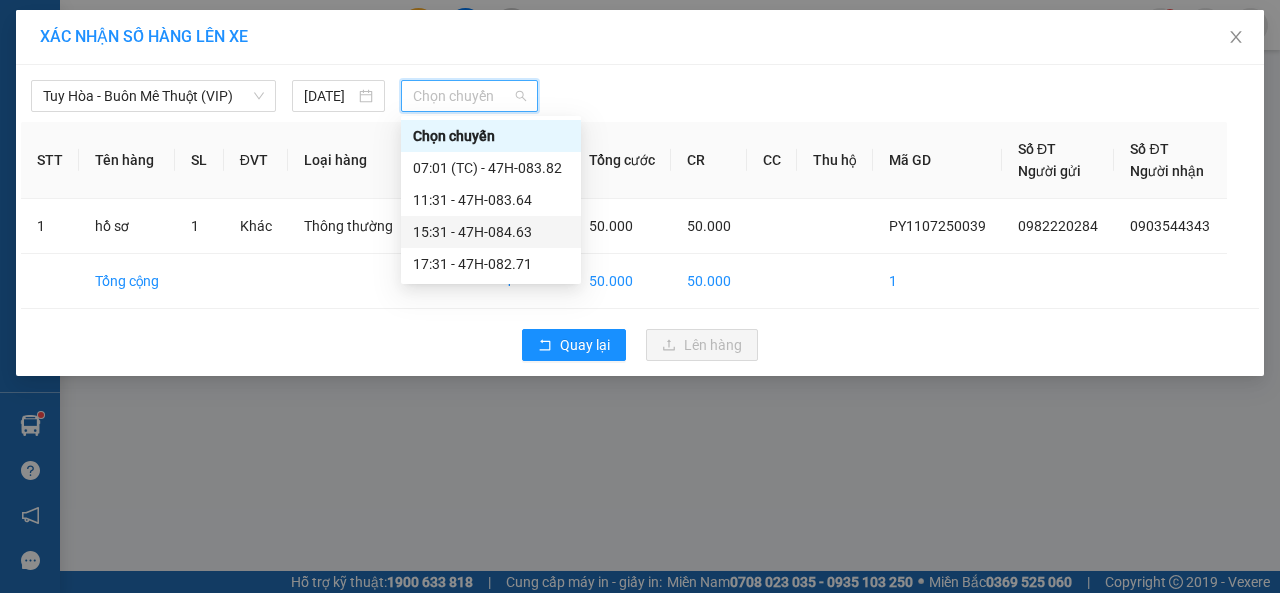 click on "15:31     - 47H-084.63" at bounding box center [491, 232] 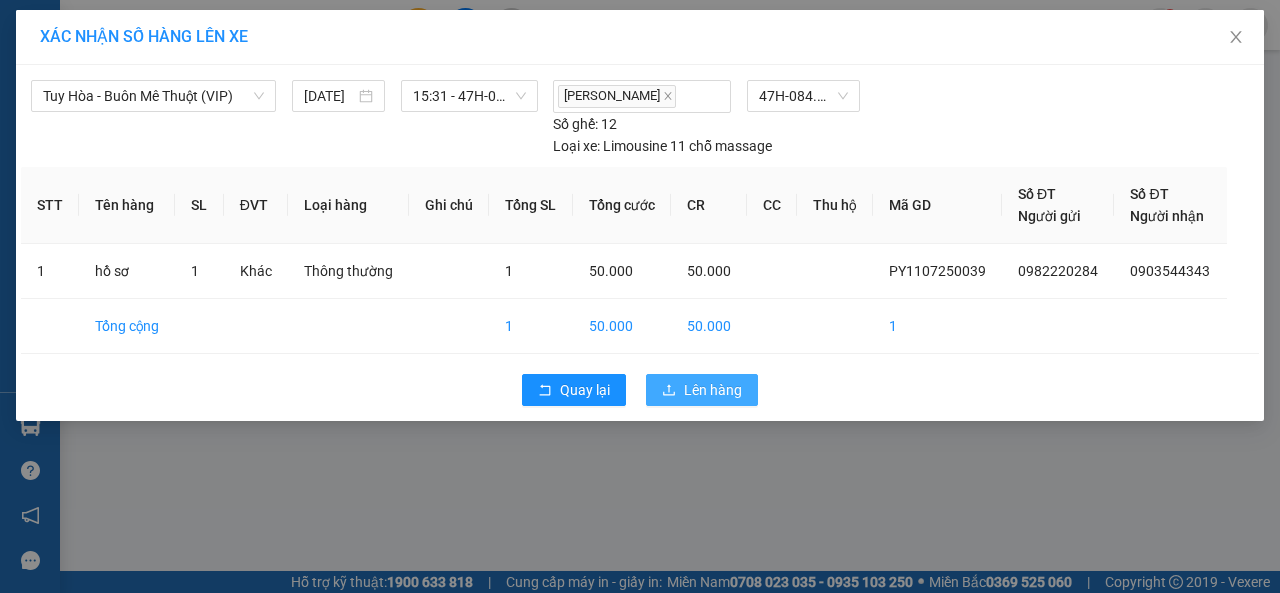 click on "Lên hàng" at bounding box center [713, 390] 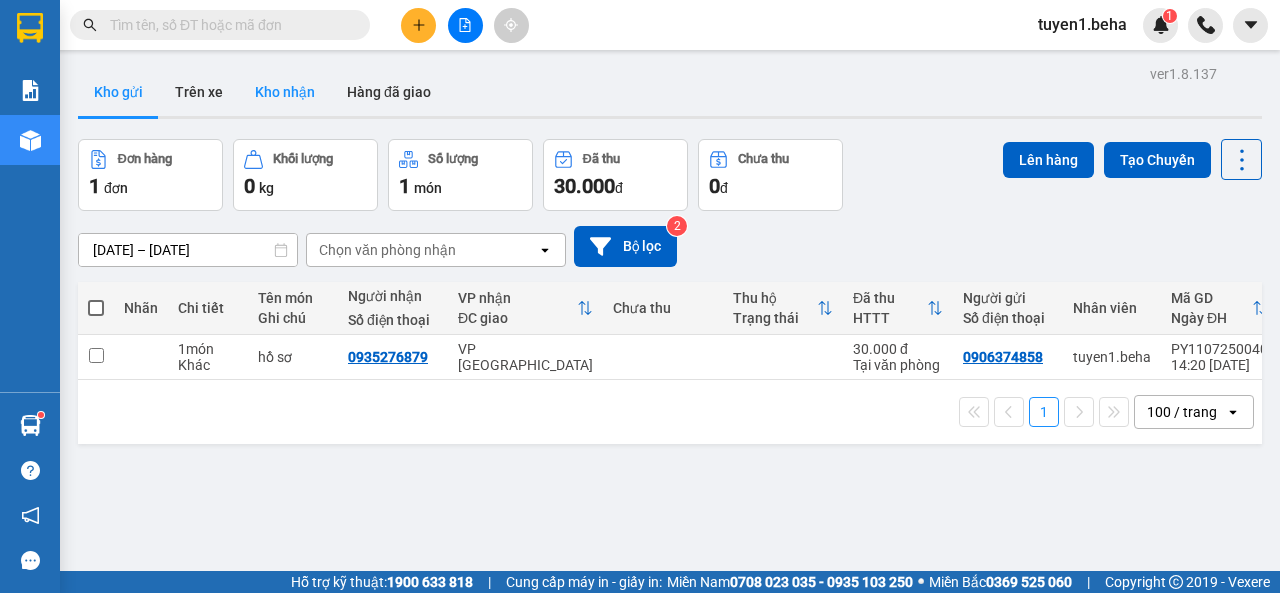 click on "Kho nhận" at bounding box center (285, 92) 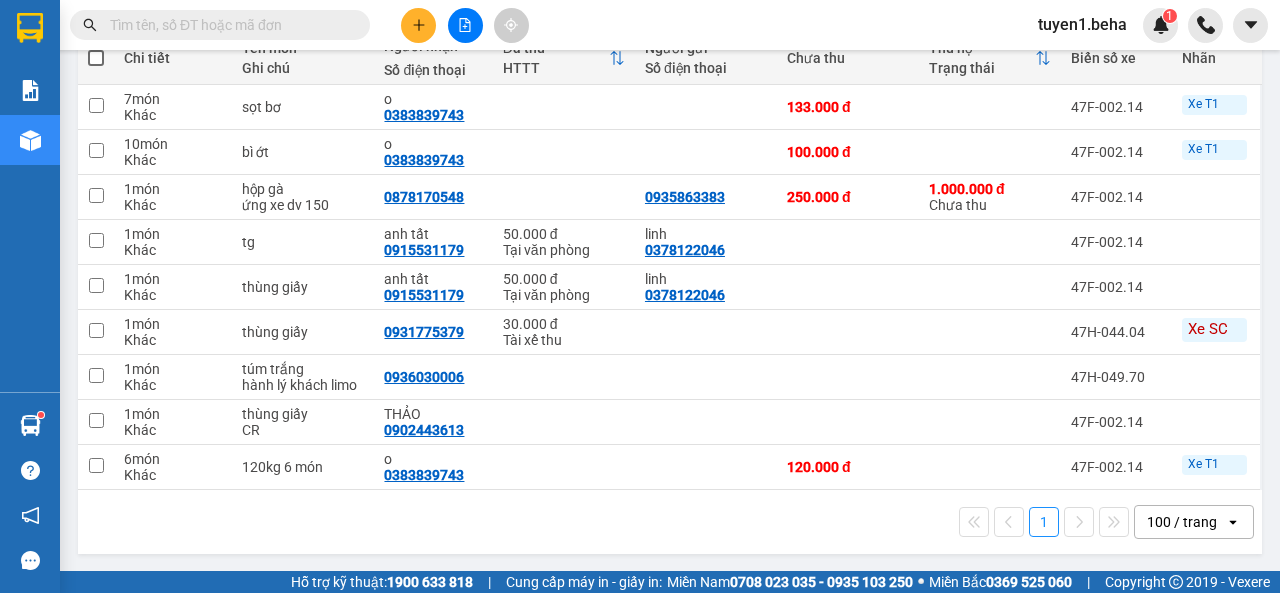 scroll, scrollTop: 252, scrollLeft: 0, axis: vertical 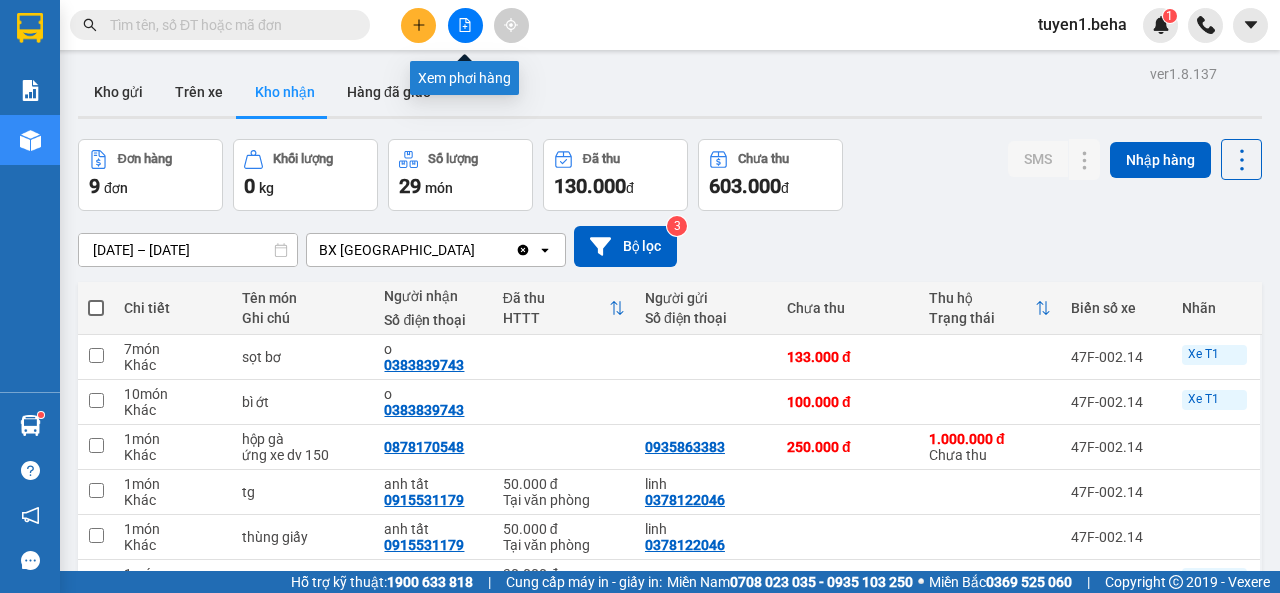 click at bounding box center (465, 25) 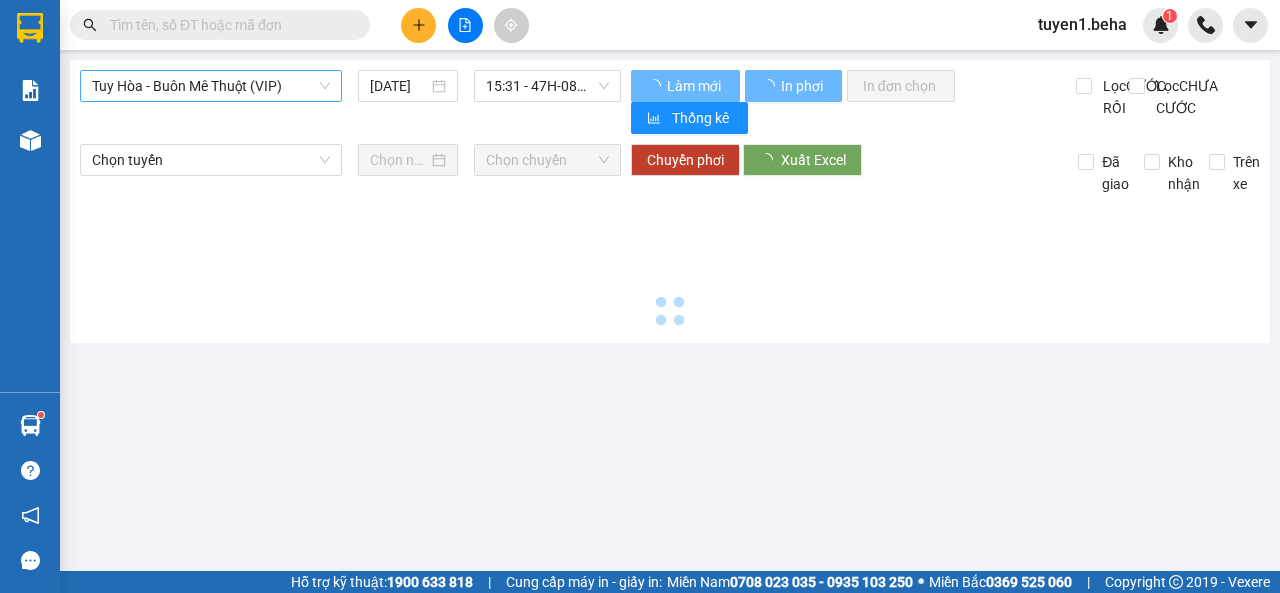 click on "Tuy Hòa - Buôn Mê Thuột (VIP)" at bounding box center [211, 86] 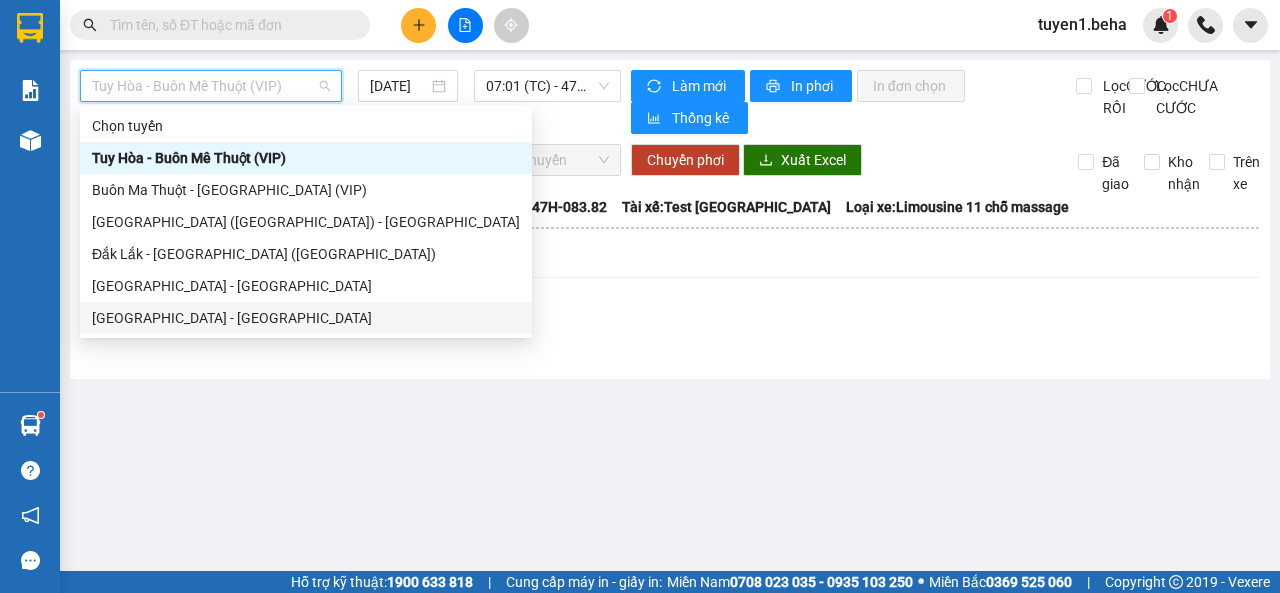 click on "[GEOGRAPHIC_DATA] - [GEOGRAPHIC_DATA]" at bounding box center [306, 318] 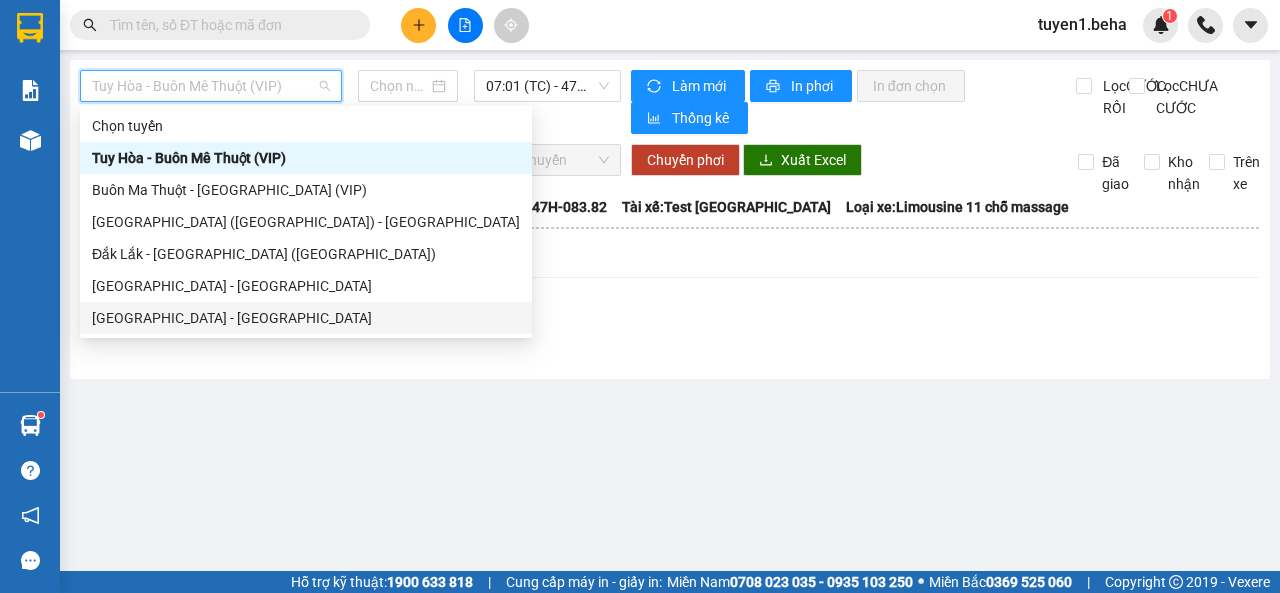 type on "[DATE]" 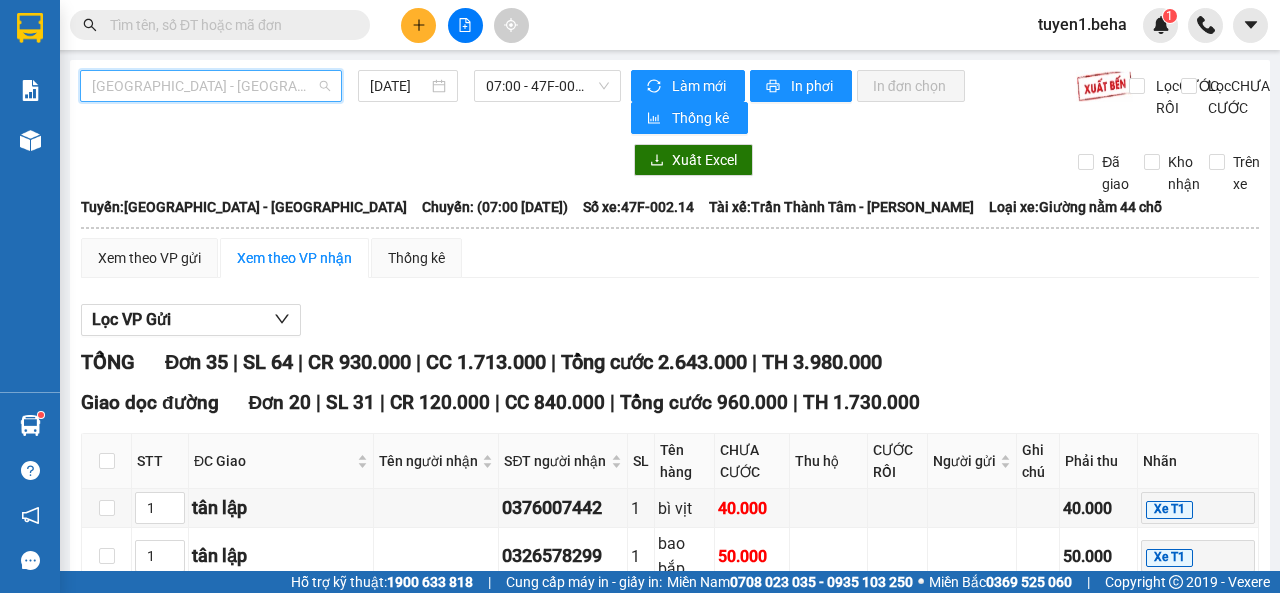 click on "[GEOGRAPHIC_DATA] - [GEOGRAPHIC_DATA]" at bounding box center [211, 86] 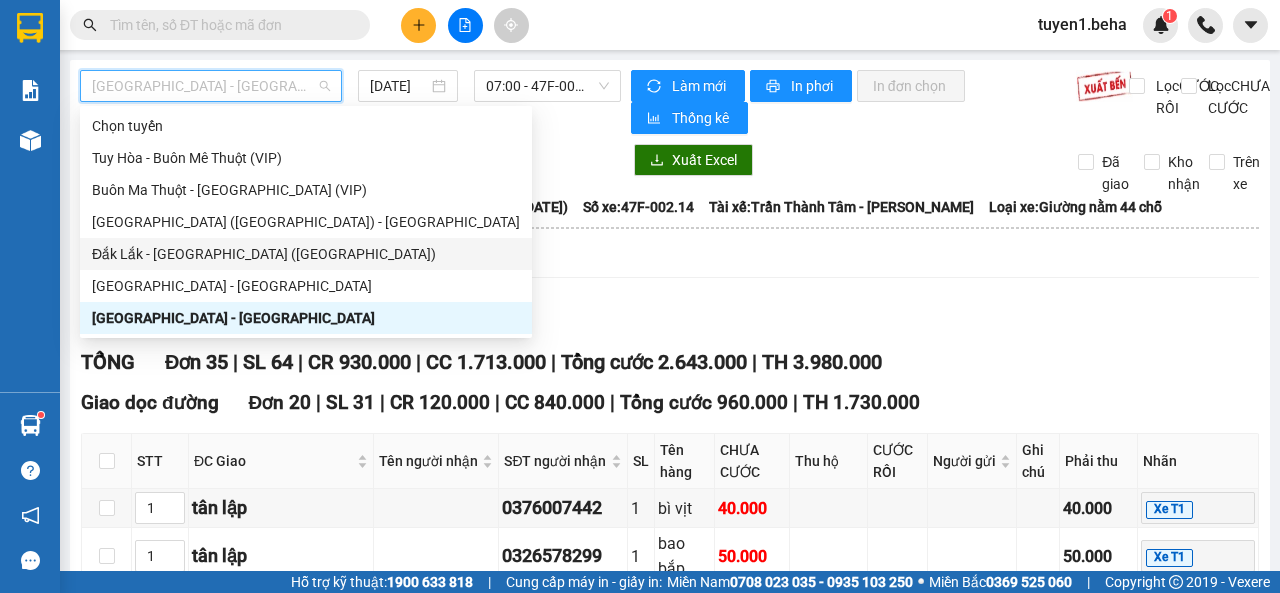 click on "Đắk Lắk - [GEOGRAPHIC_DATA] ([GEOGRAPHIC_DATA])" at bounding box center (306, 254) 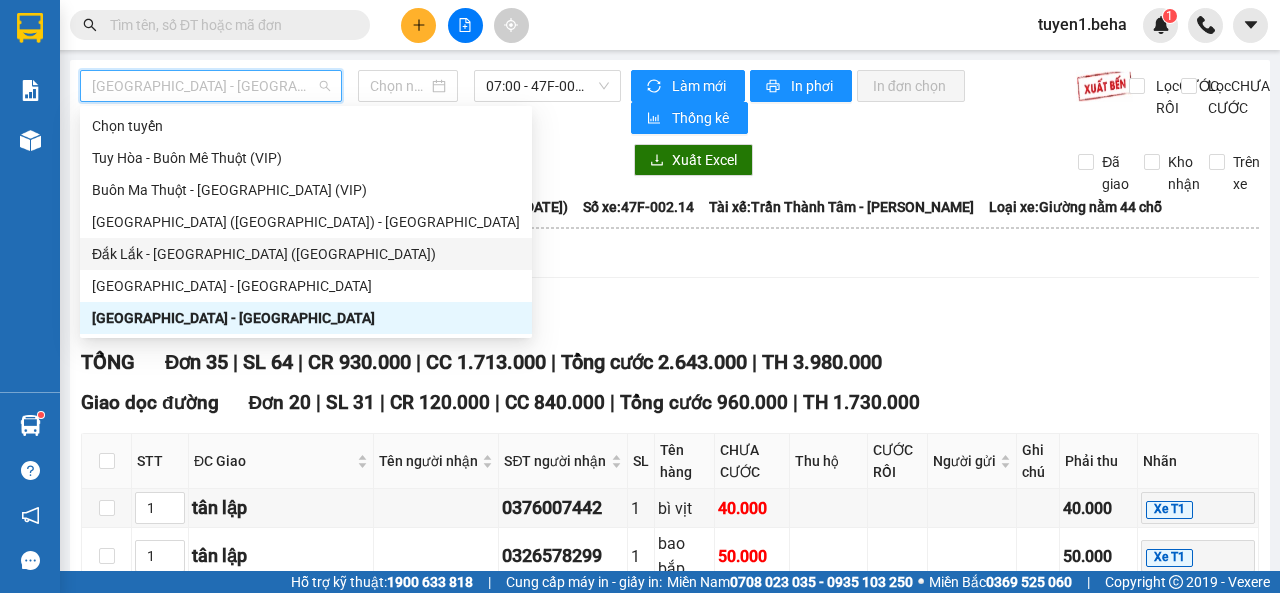 type on "[DATE]" 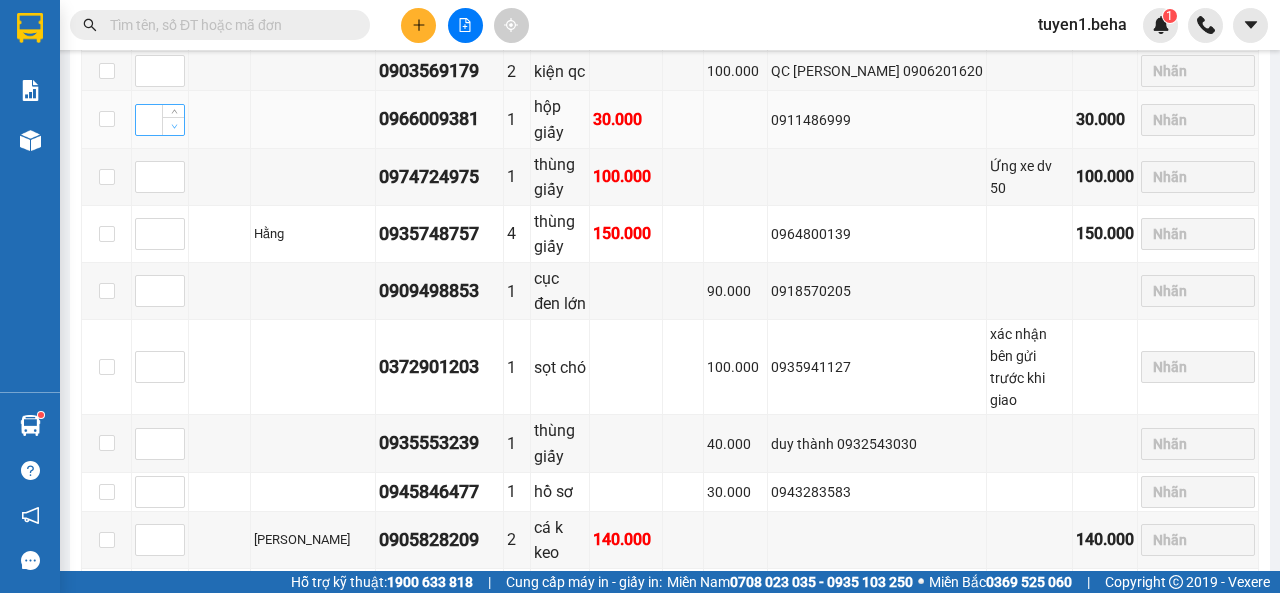 scroll, scrollTop: 1200, scrollLeft: 0, axis: vertical 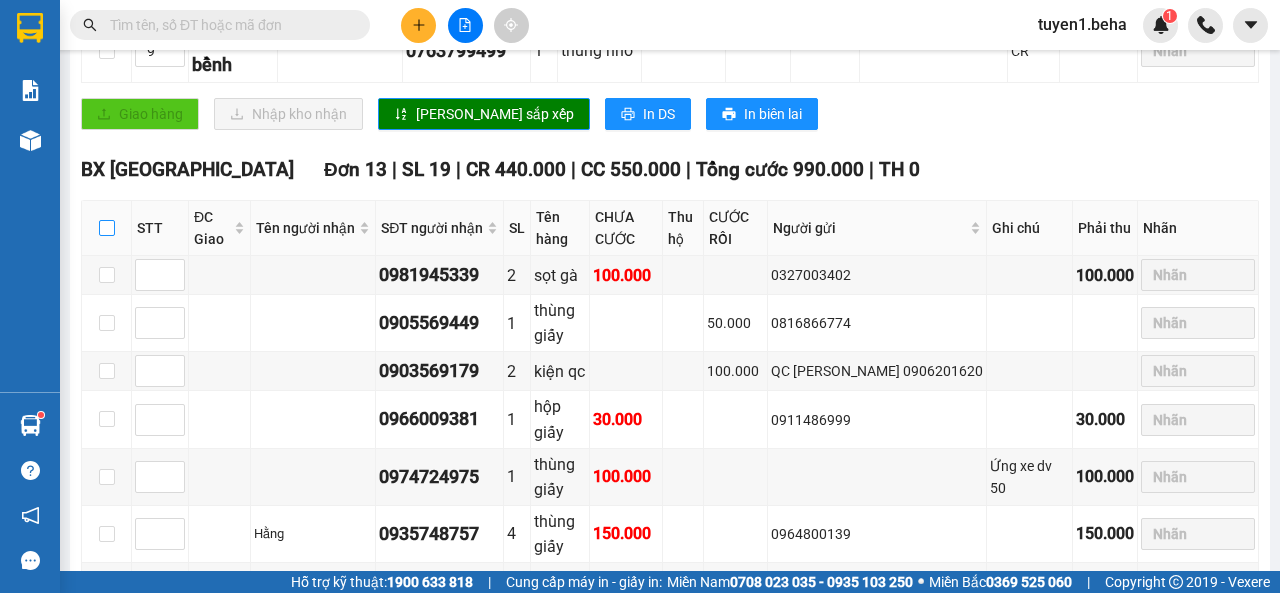 click at bounding box center (107, 228) 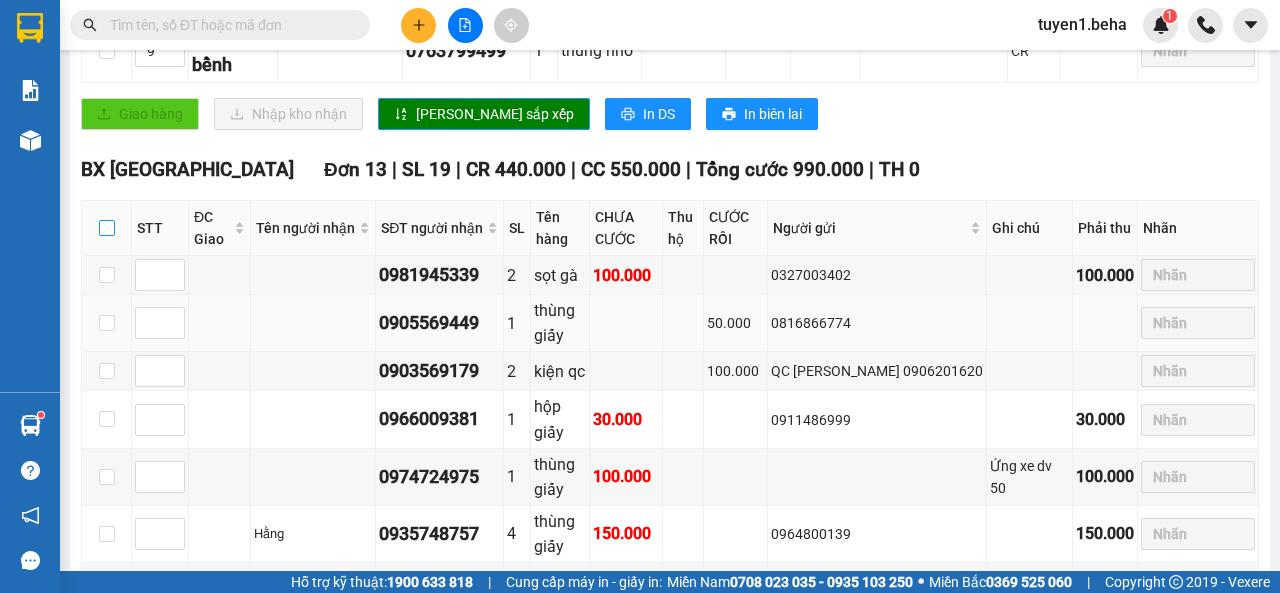 checkbox on "true" 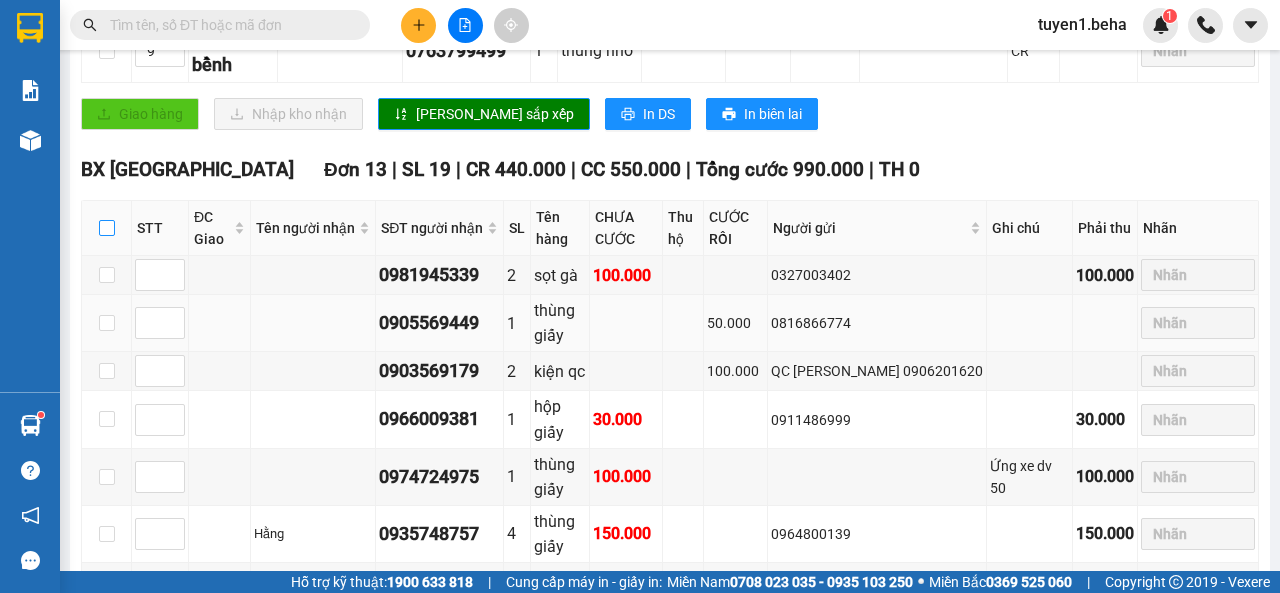 checkbox on "true" 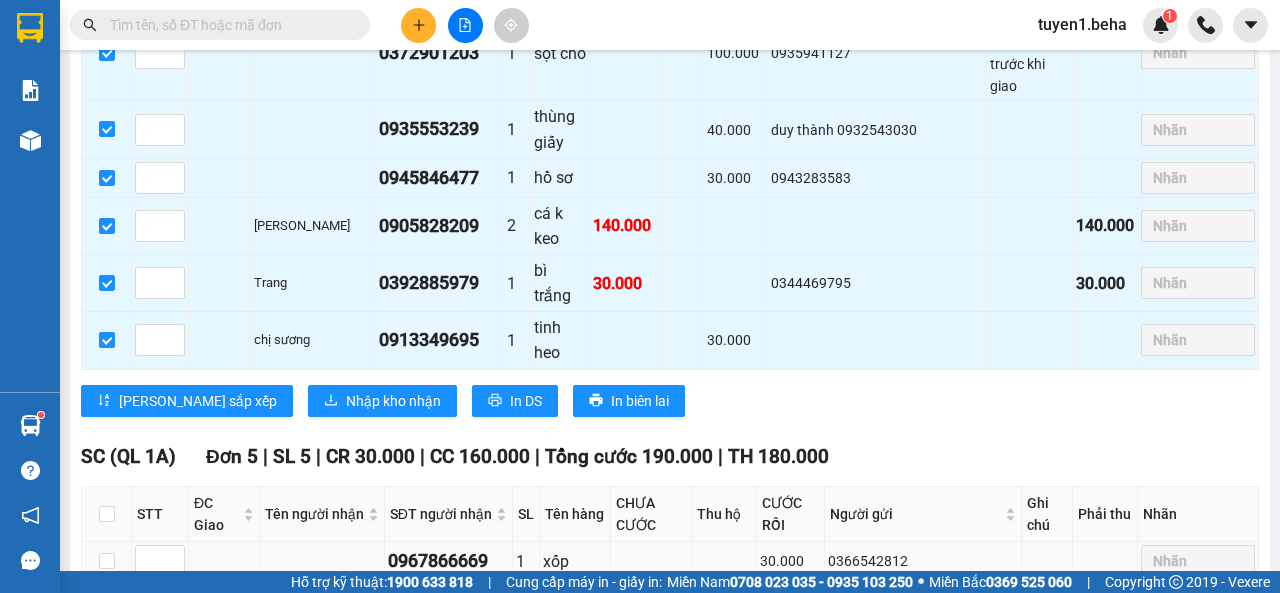 scroll, scrollTop: 1900, scrollLeft: 0, axis: vertical 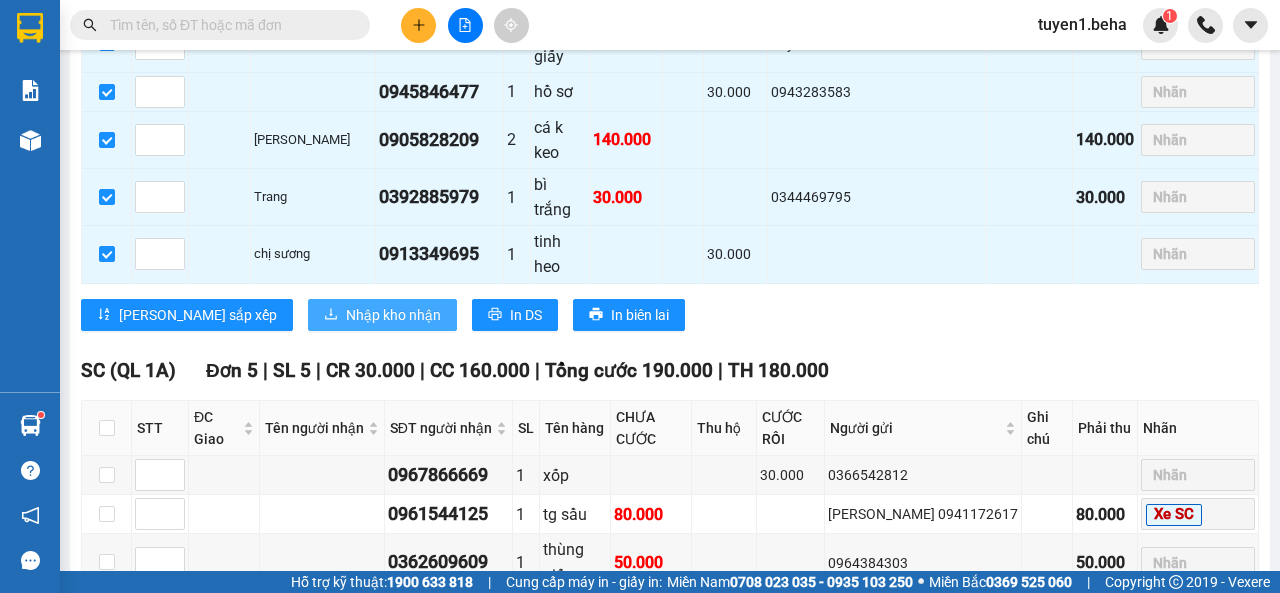 click on "Nhập kho nhận" at bounding box center [393, 315] 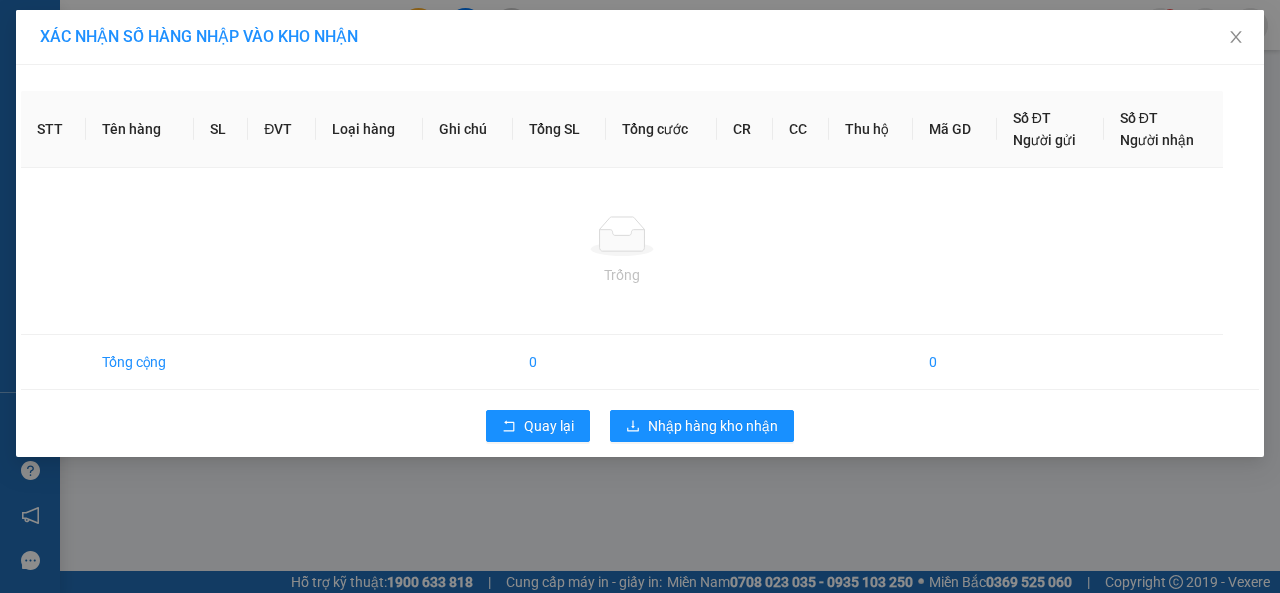 scroll, scrollTop: 0, scrollLeft: 0, axis: both 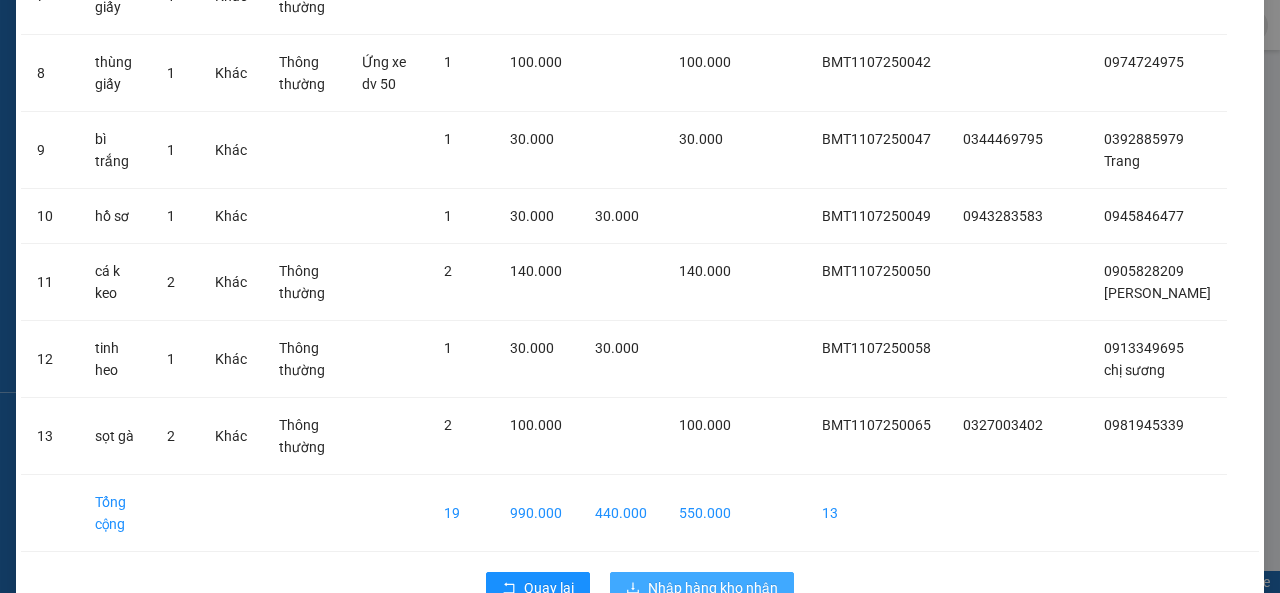 click on "Nhập hàng kho nhận" at bounding box center (713, 588) 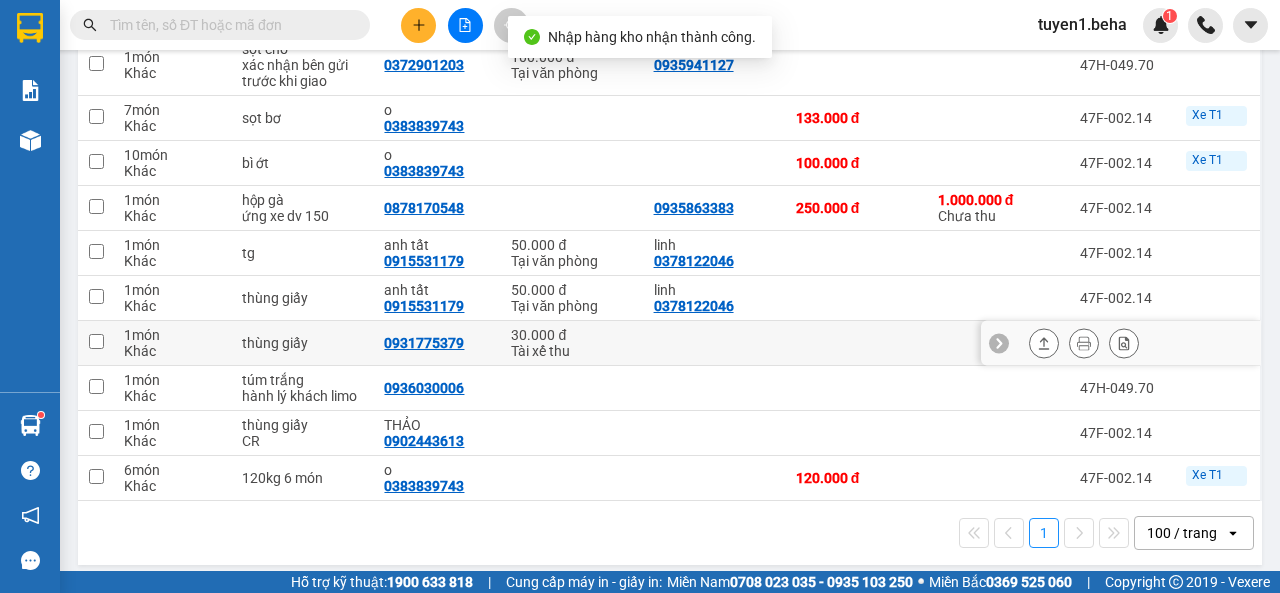 scroll, scrollTop: 858, scrollLeft: 0, axis: vertical 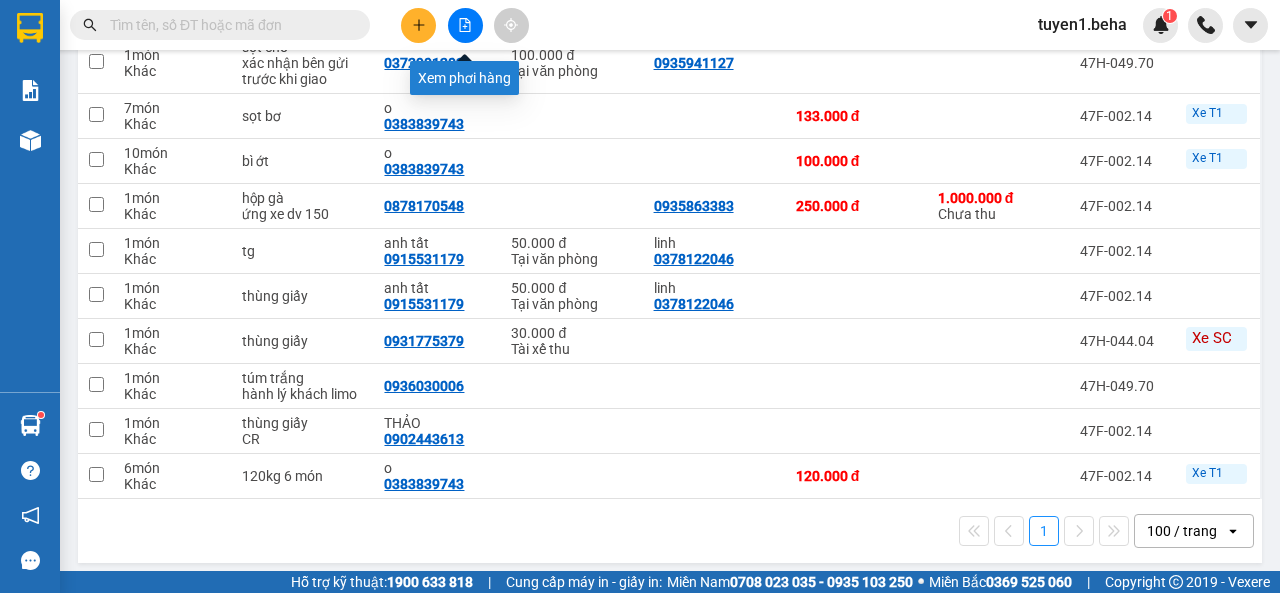 click at bounding box center (465, 25) 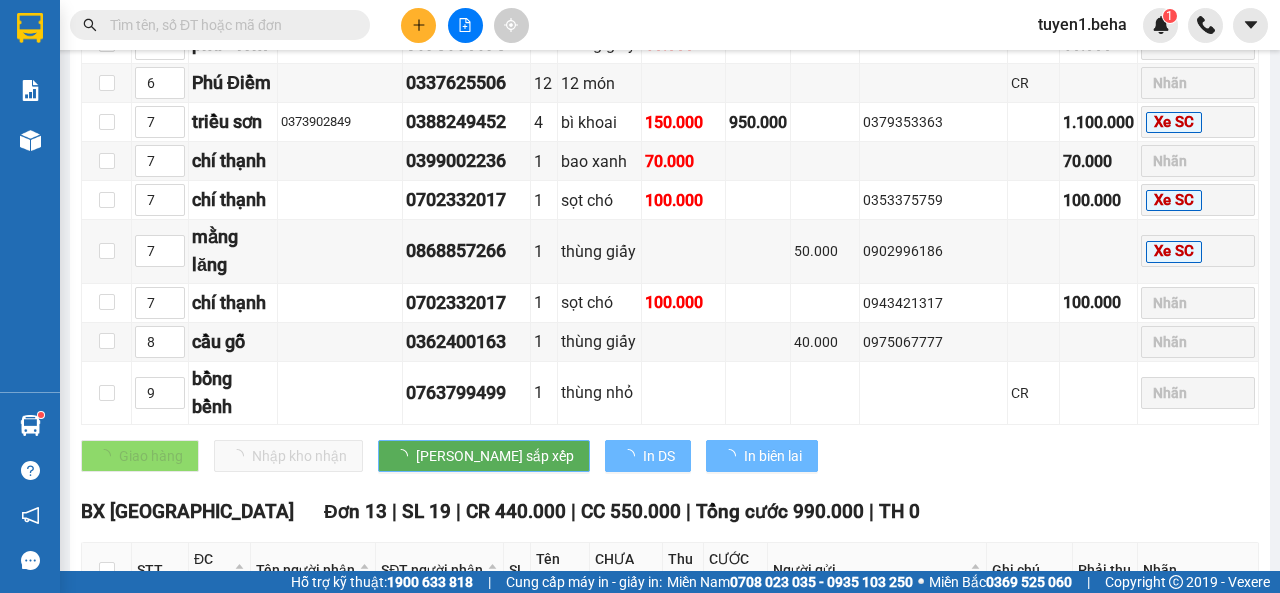 scroll, scrollTop: 0, scrollLeft: 0, axis: both 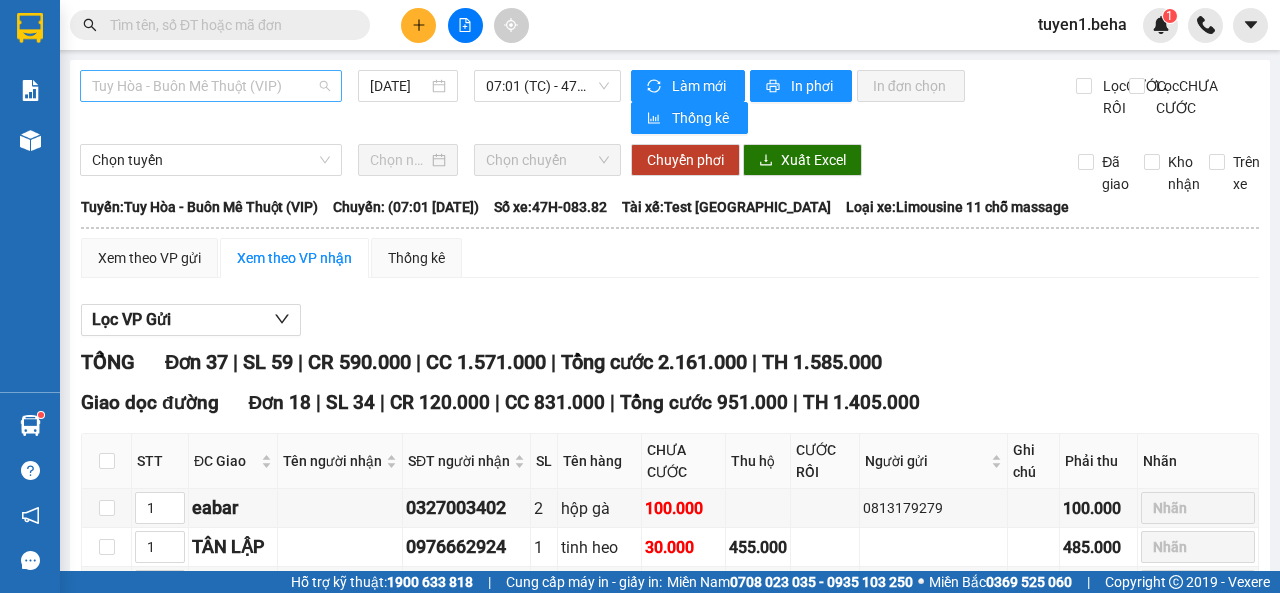 click on "Tuy Hòa - Buôn Mê Thuột (VIP)" at bounding box center [211, 86] 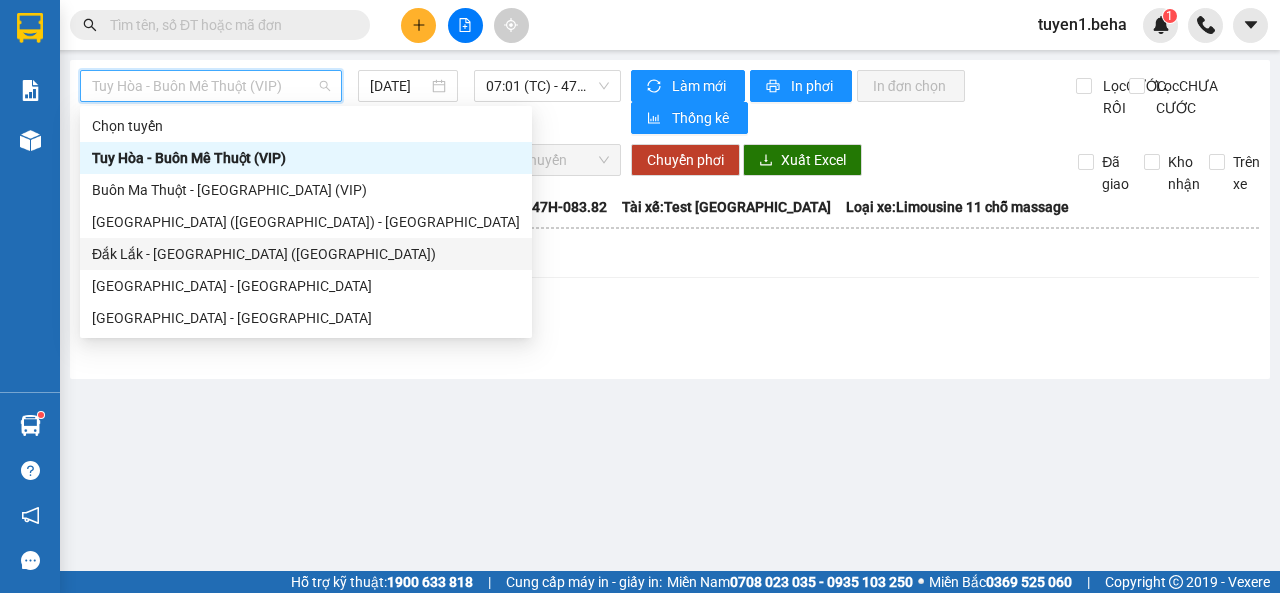 click on "Đắk Lắk - [GEOGRAPHIC_DATA] ([GEOGRAPHIC_DATA])" at bounding box center (306, 254) 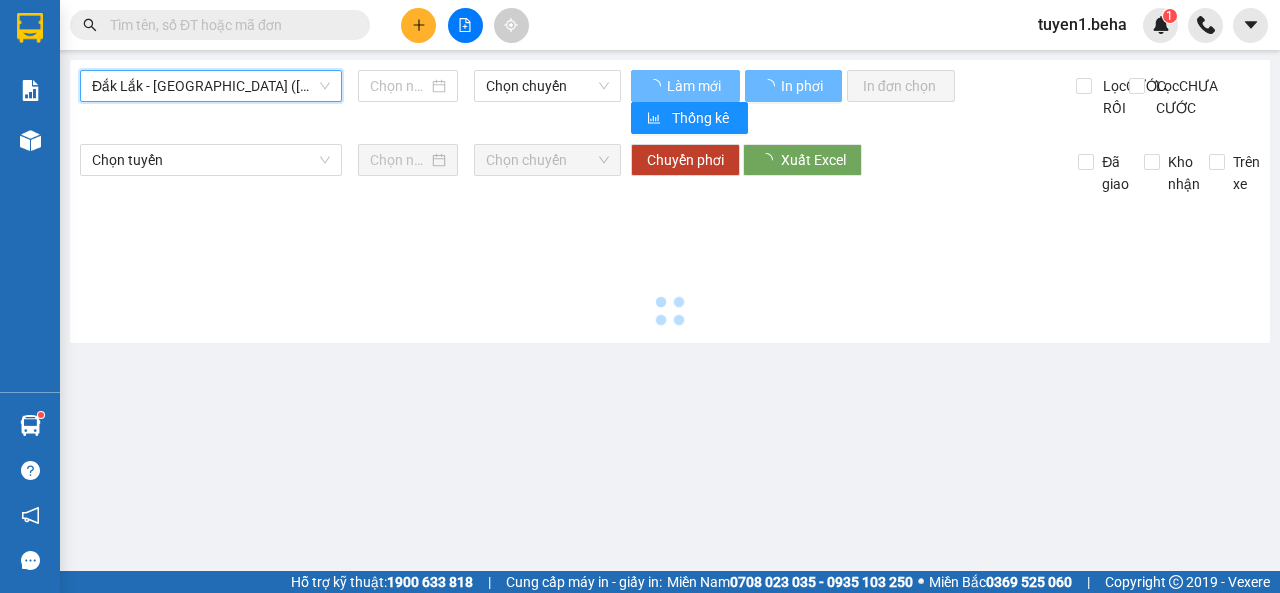type on "[DATE]" 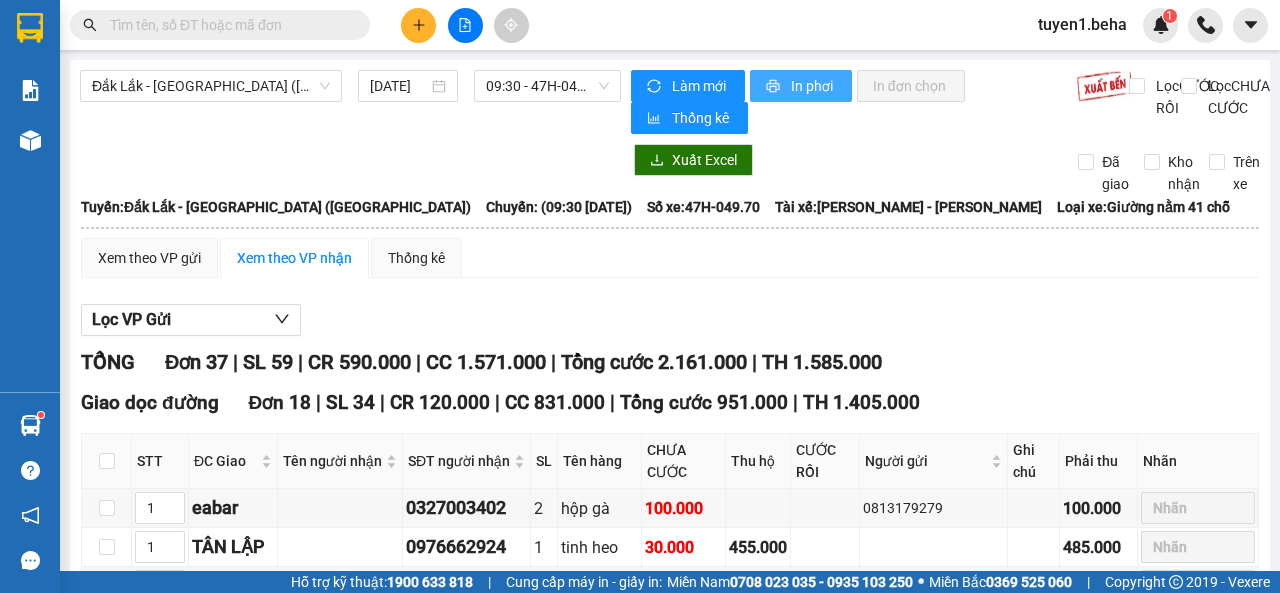 click on "In phơi" at bounding box center [813, 86] 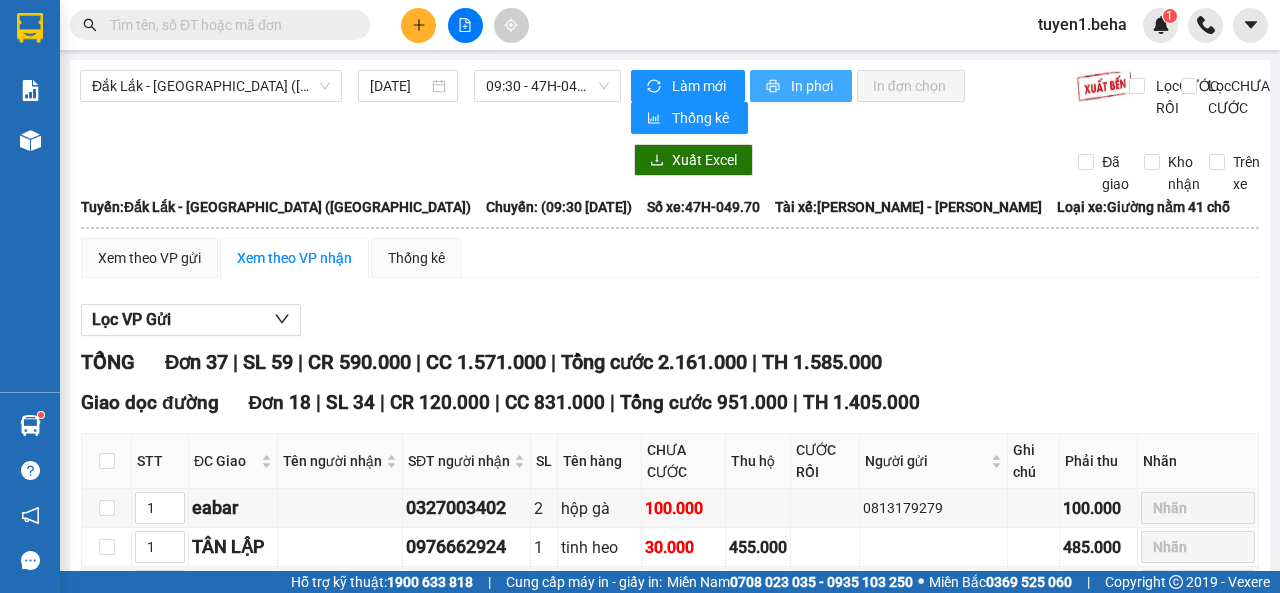 scroll, scrollTop: 0, scrollLeft: 0, axis: both 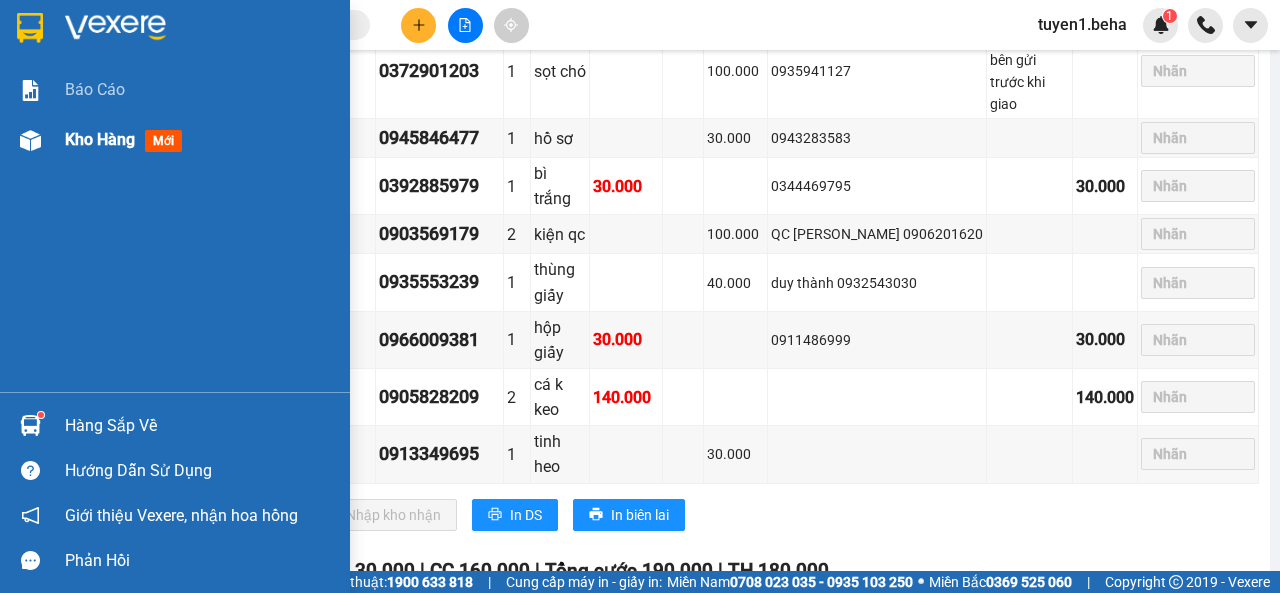 click on "Kho hàng" at bounding box center (100, 139) 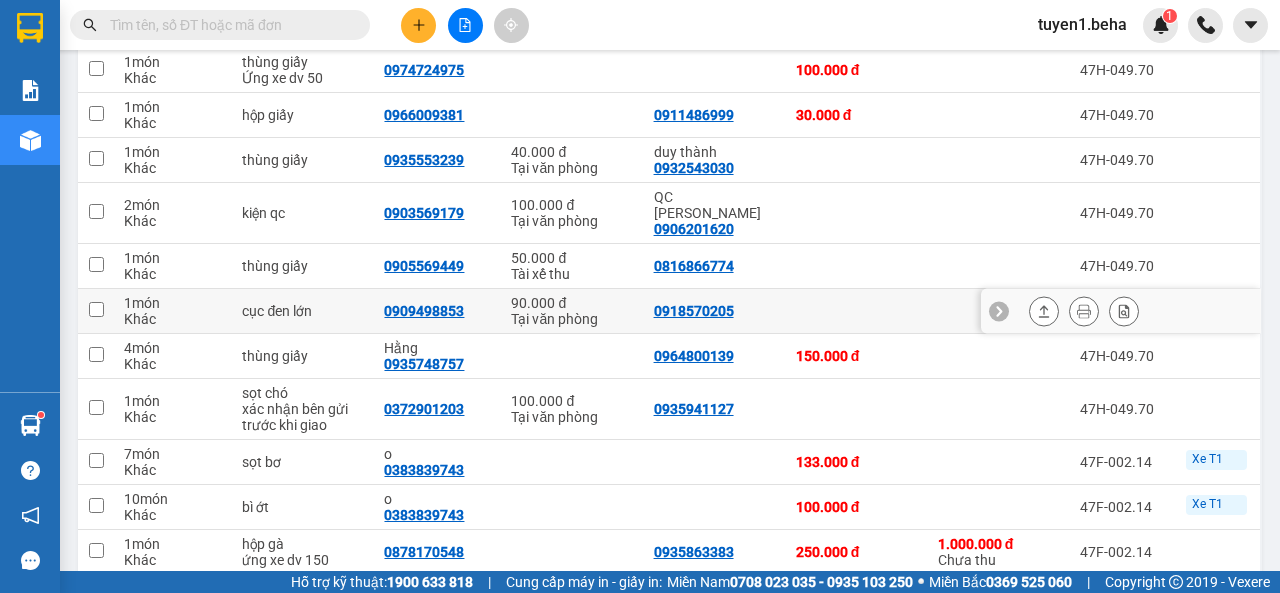 scroll, scrollTop: 558, scrollLeft: 0, axis: vertical 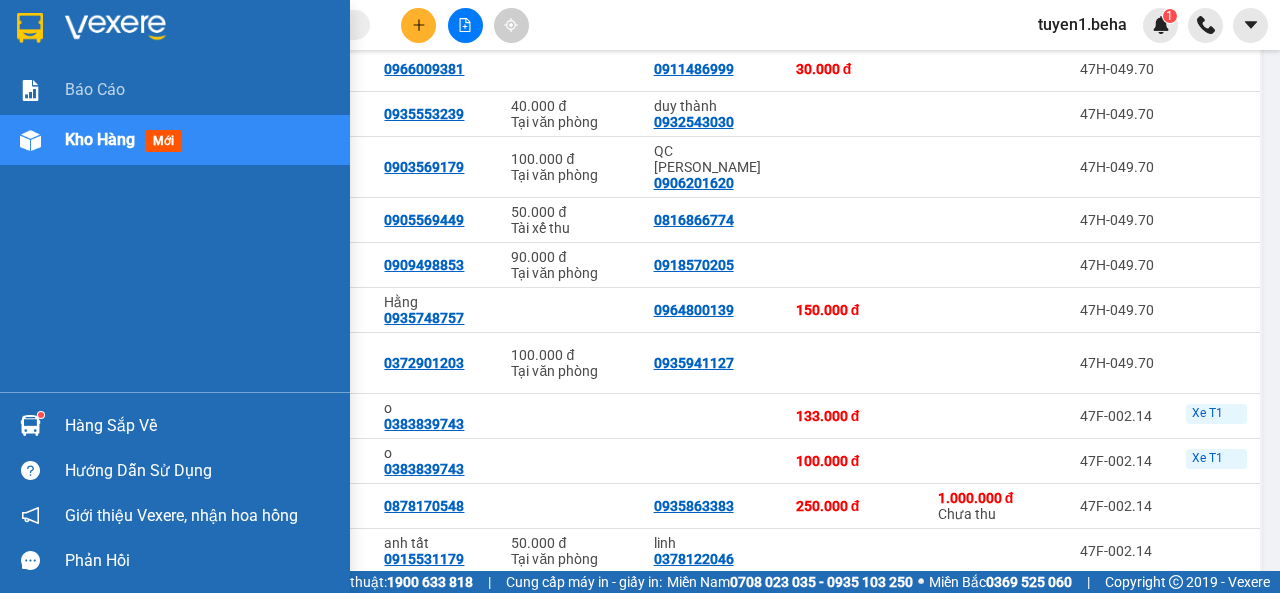 click on "Báo cáo     Kho hàng mới" at bounding box center (175, 228) 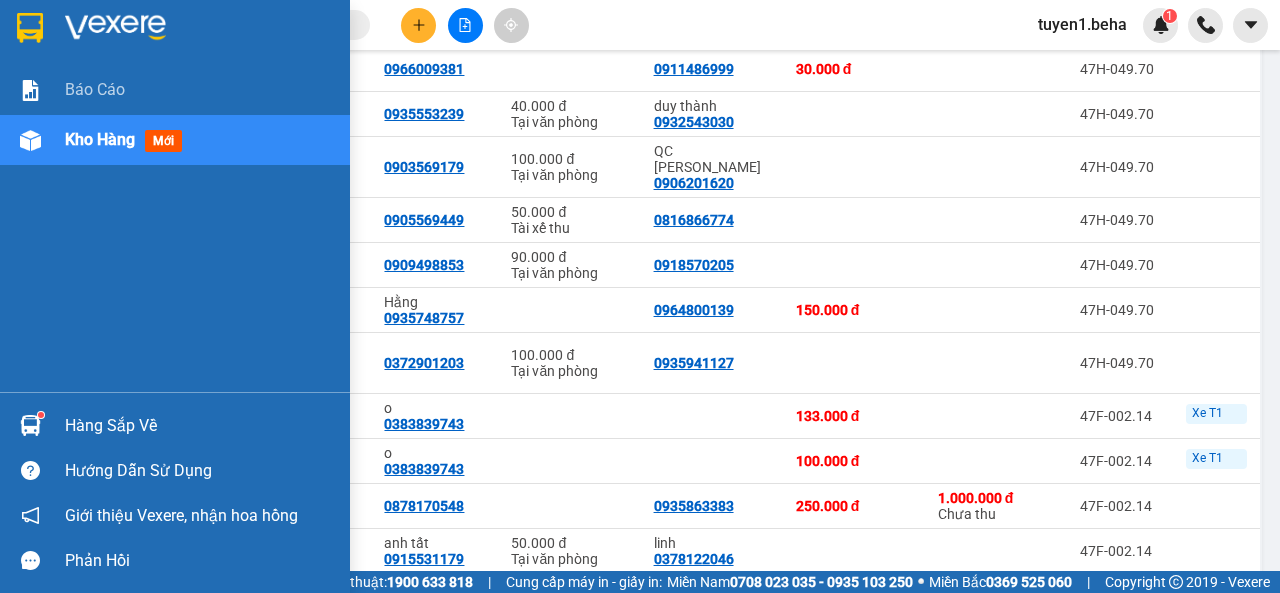 click on "Báo cáo     Kho hàng mới" at bounding box center (175, 228) 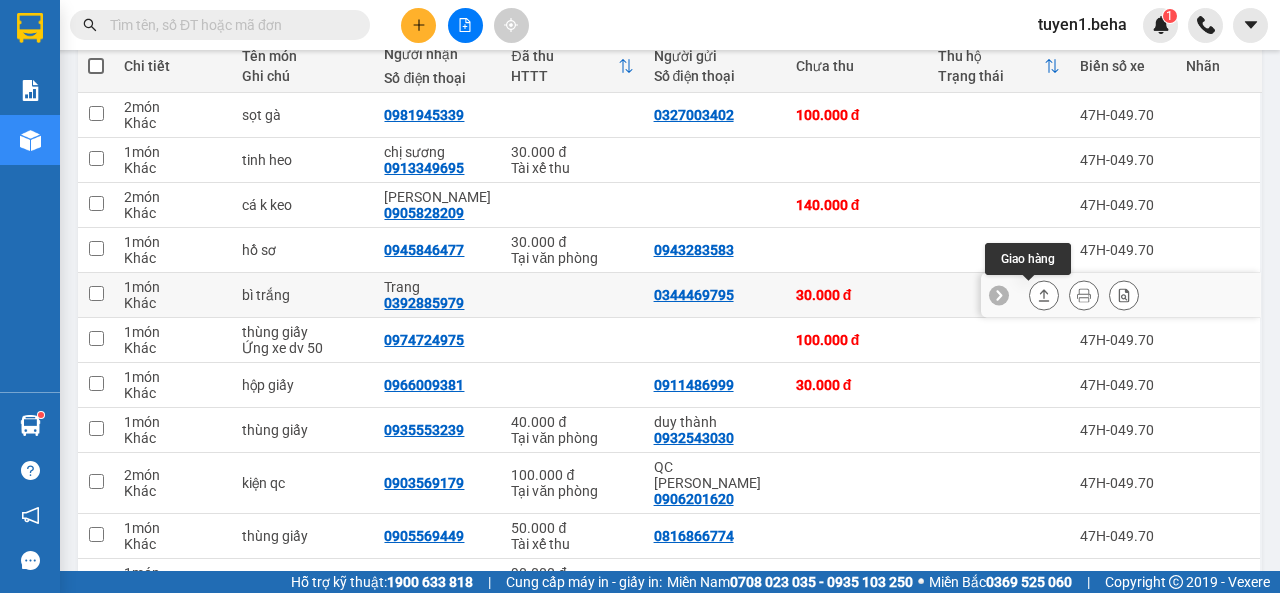 scroll, scrollTop: 258, scrollLeft: 0, axis: vertical 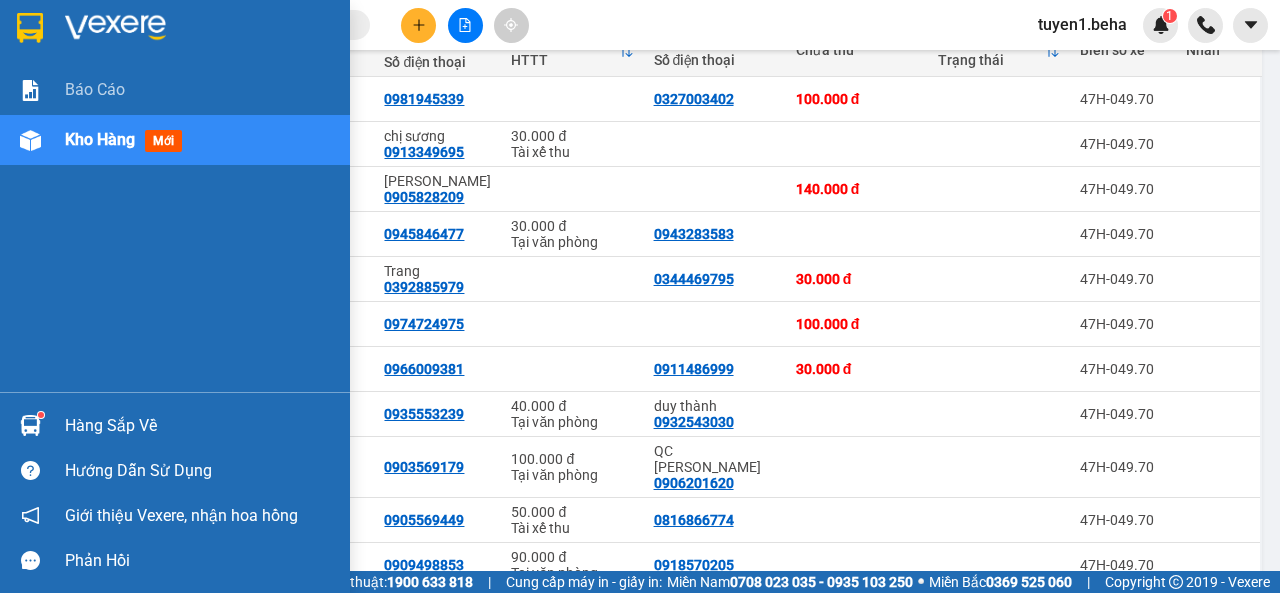 click on "Báo cáo     Kho hàng mới" at bounding box center [175, 228] 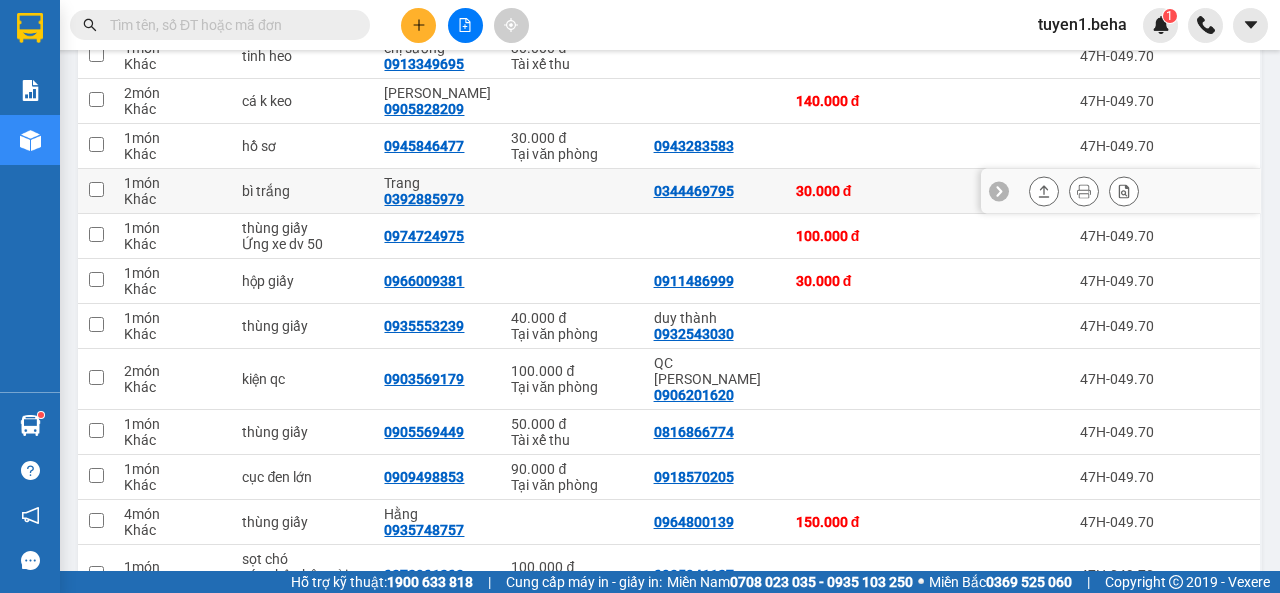scroll, scrollTop: 258, scrollLeft: 0, axis: vertical 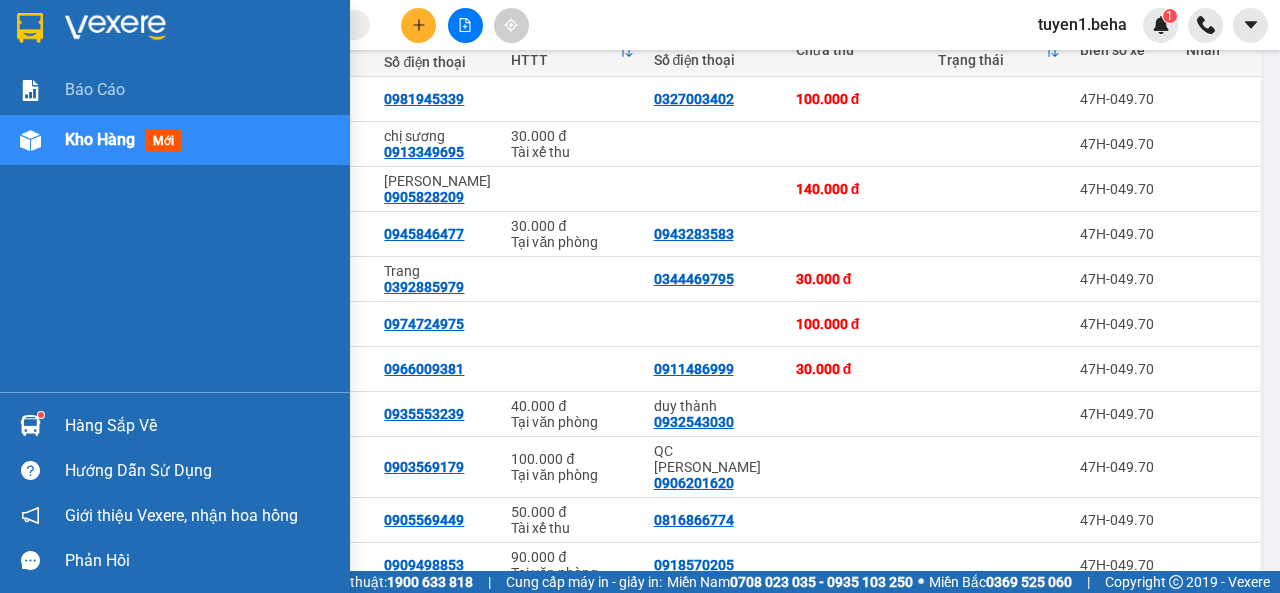 click on "Kho hàng" at bounding box center (100, 139) 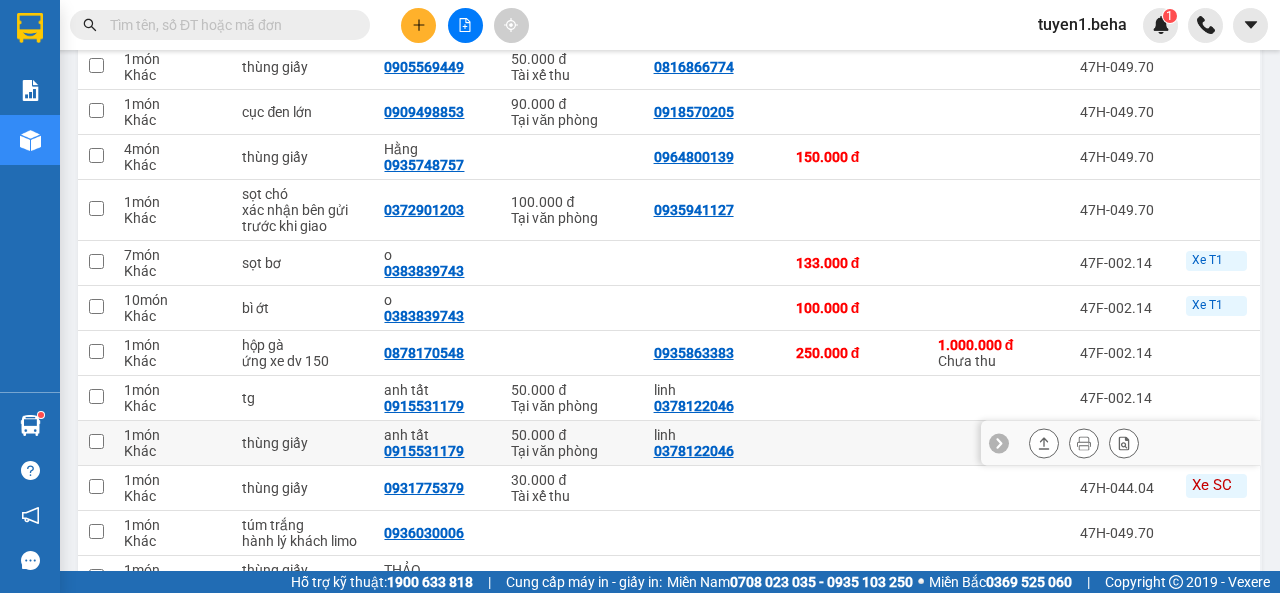 scroll, scrollTop: 800, scrollLeft: 0, axis: vertical 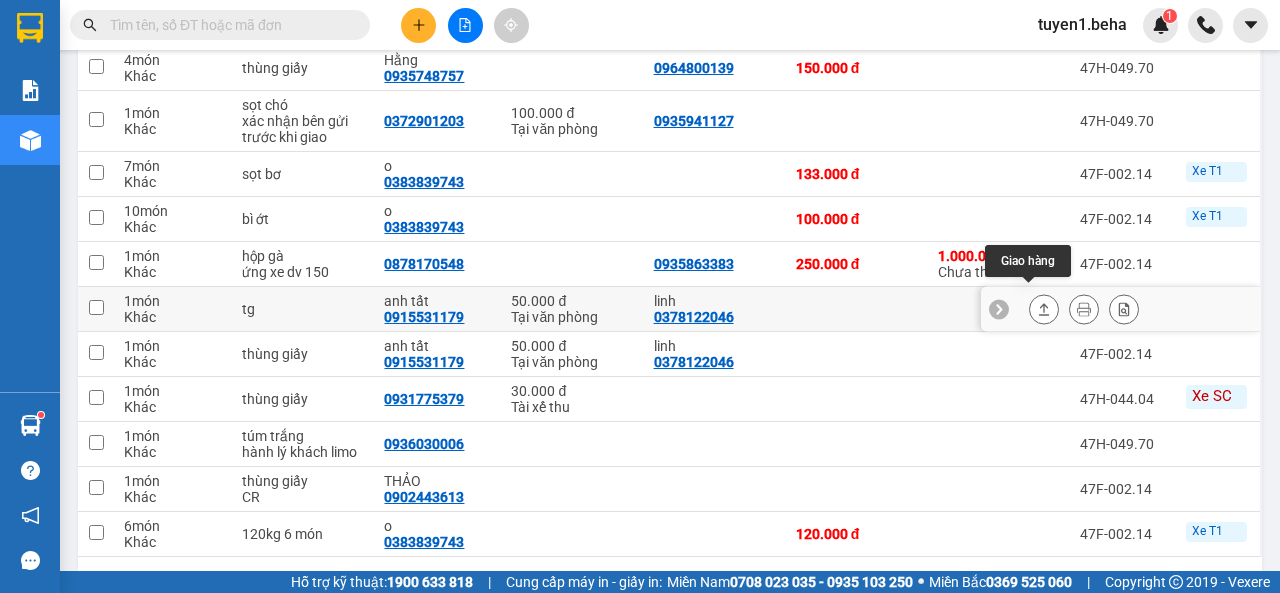 click 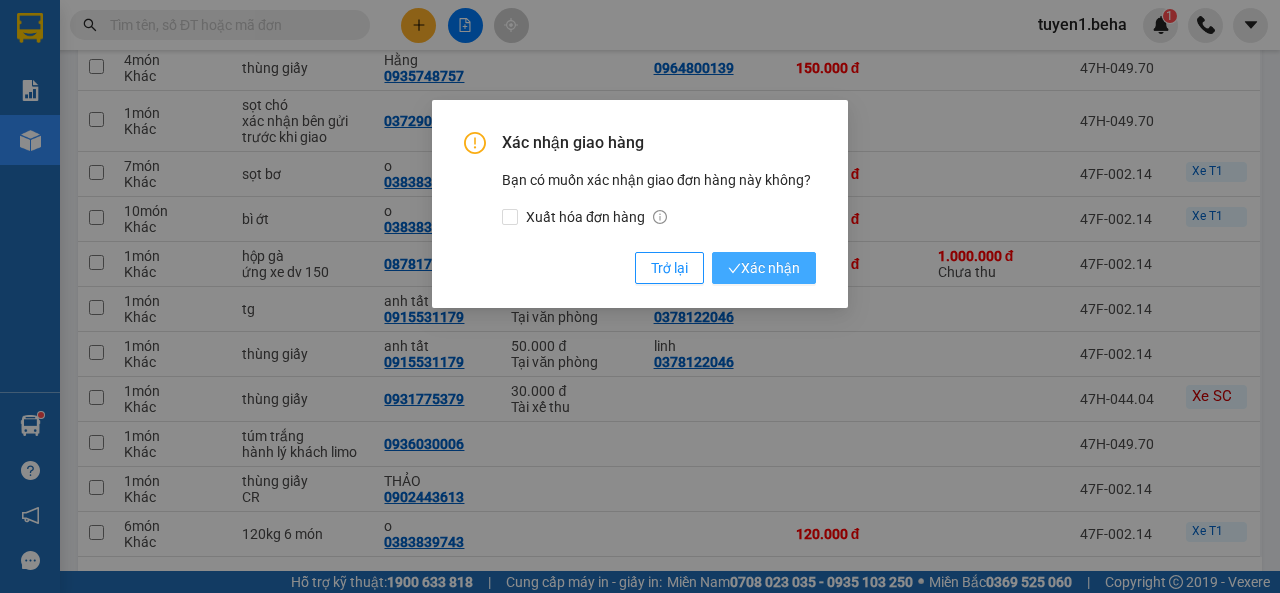 click on "Xác nhận" at bounding box center (764, 268) 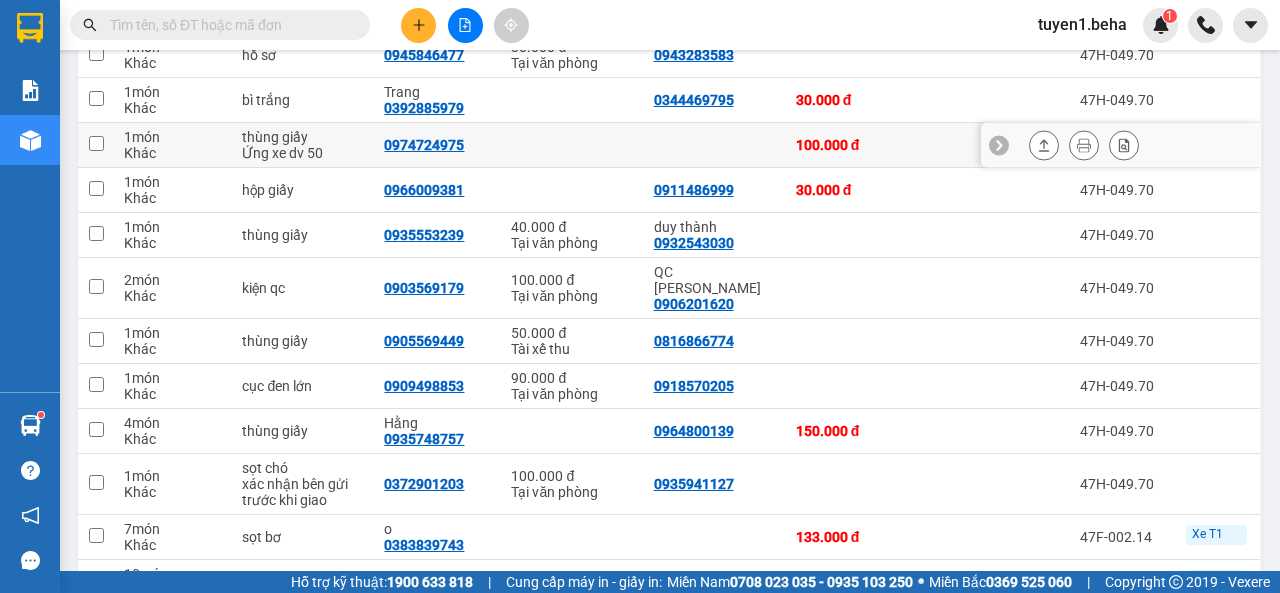 scroll, scrollTop: 300, scrollLeft: 0, axis: vertical 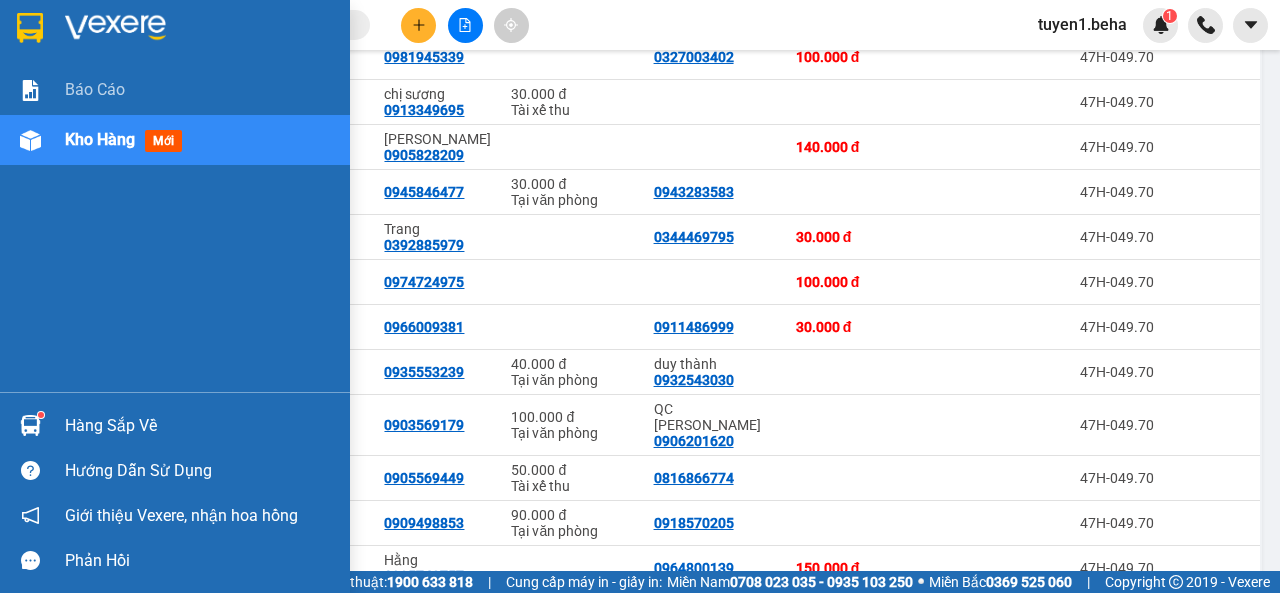 click on "Kho hàng" at bounding box center [100, 139] 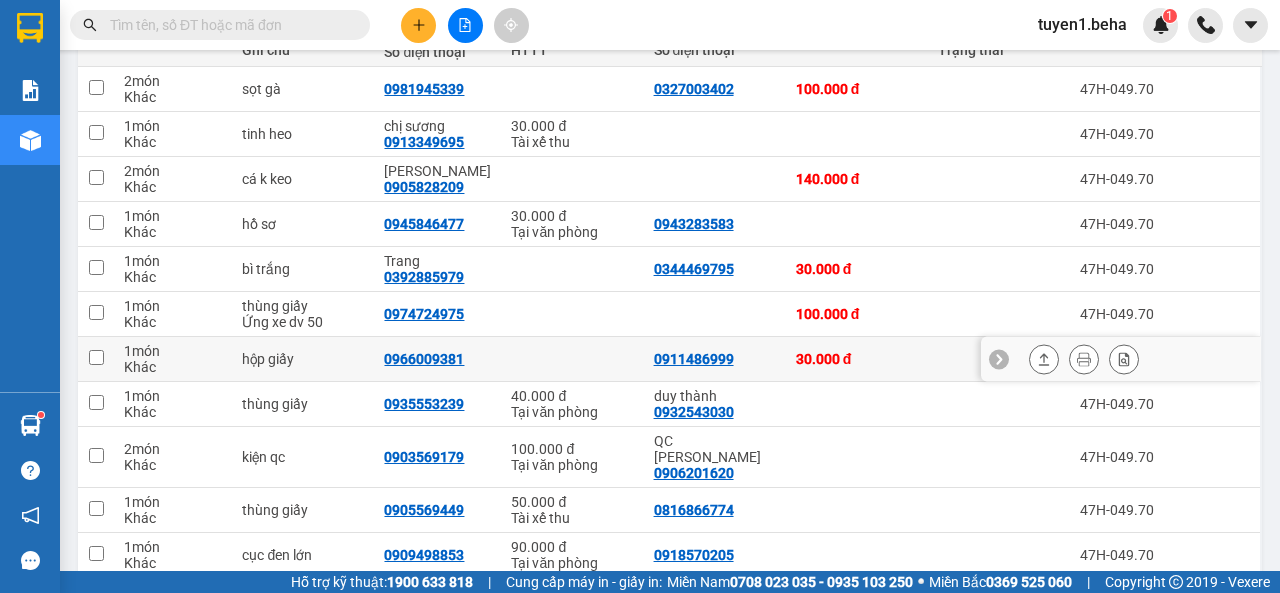 scroll, scrollTop: 300, scrollLeft: 0, axis: vertical 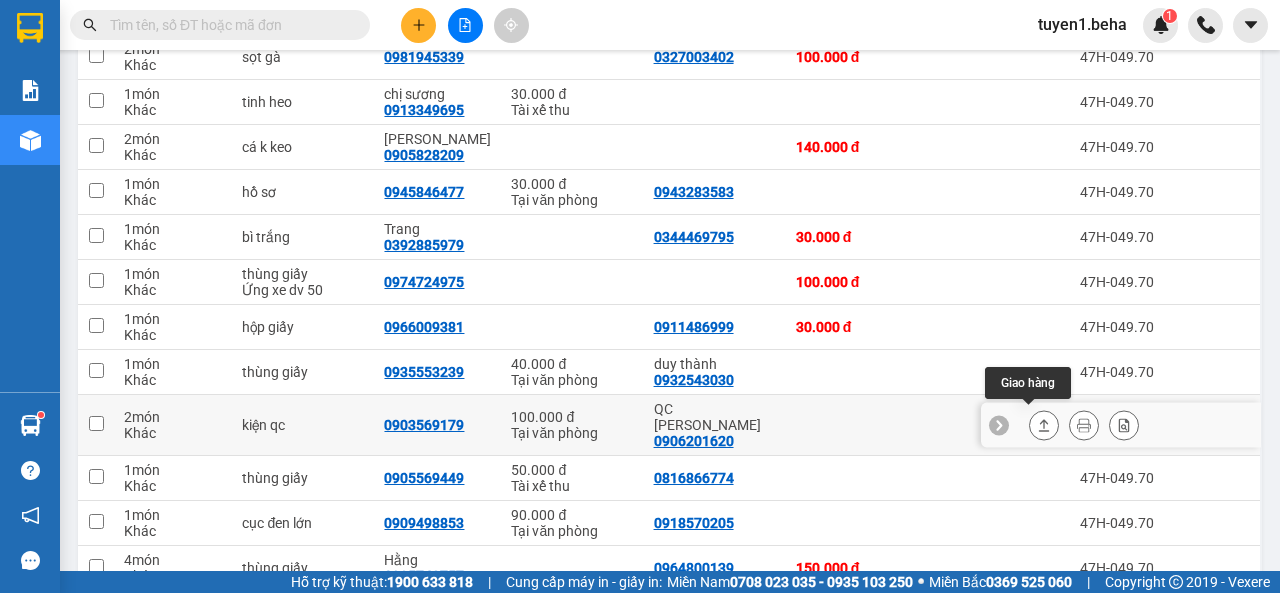 click 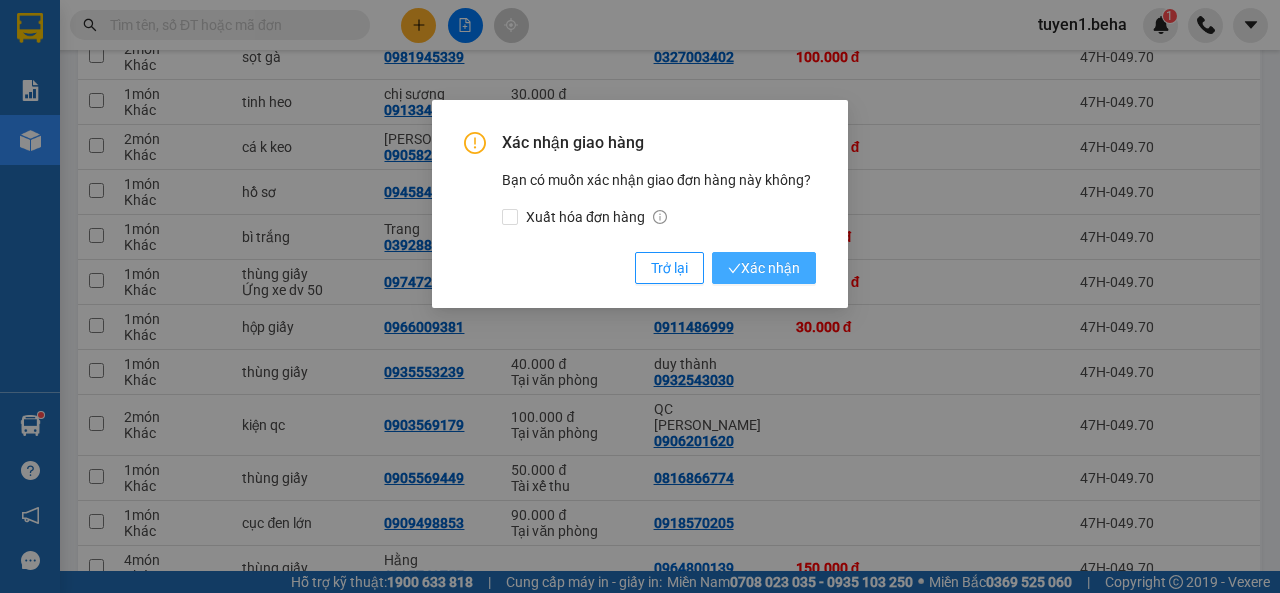 click on "Xác nhận" at bounding box center [764, 268] 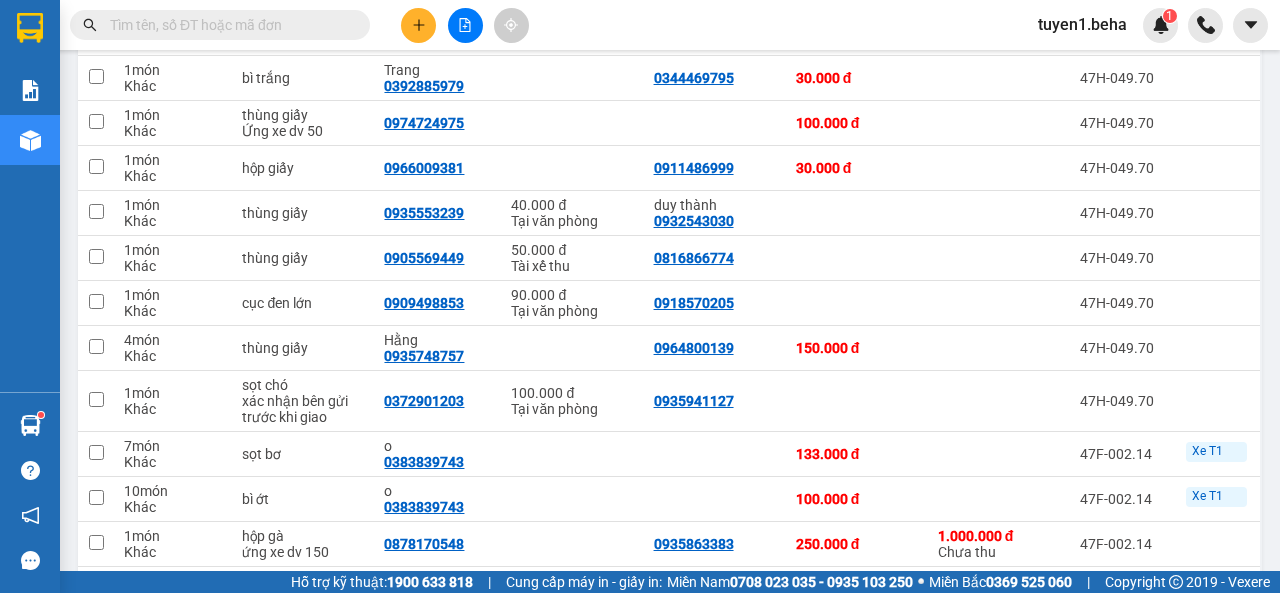 scroll, scrollTop: 467, scrollLeft: 0, axis: vertical 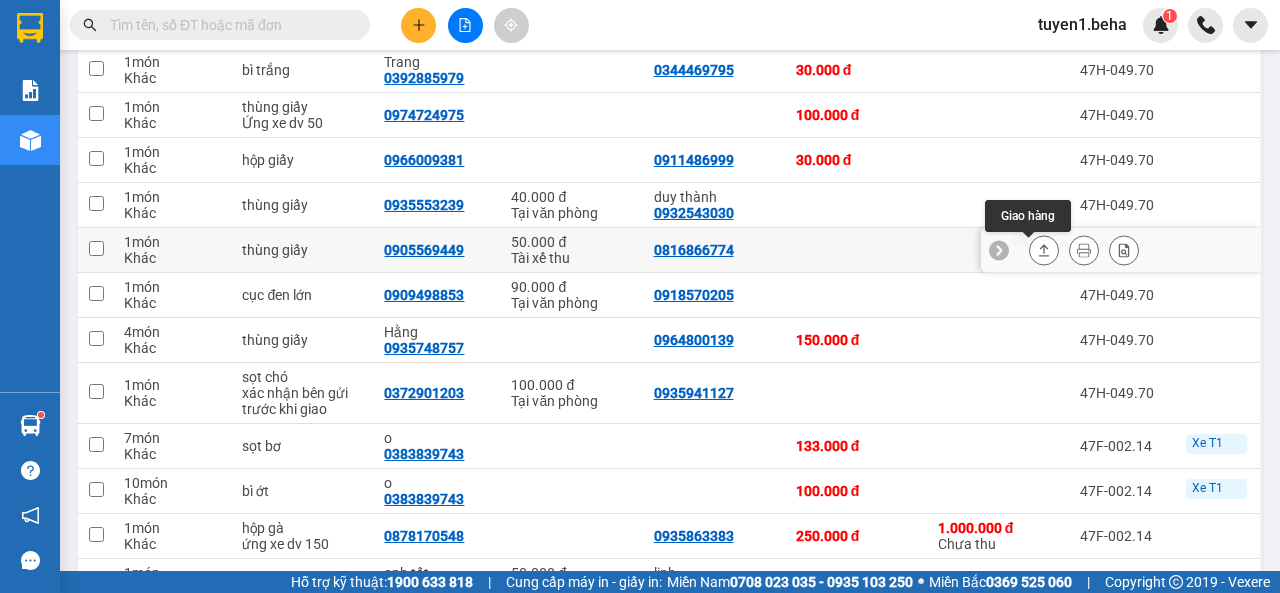 click 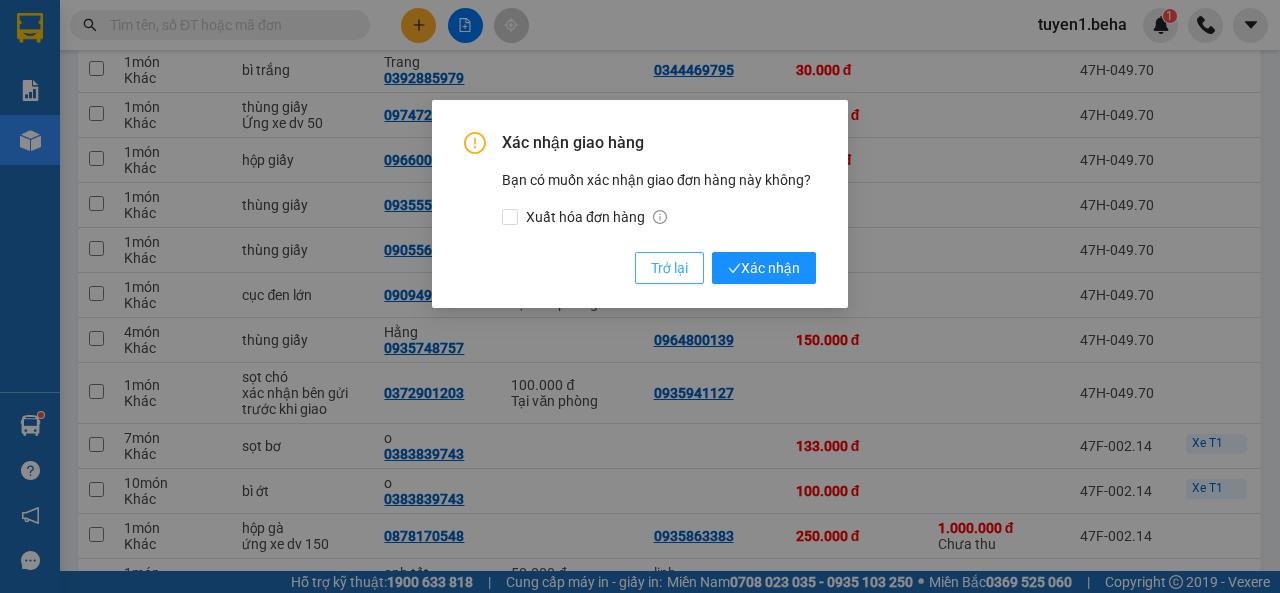 click on "Trở lại" at bounding box center (669, 268) 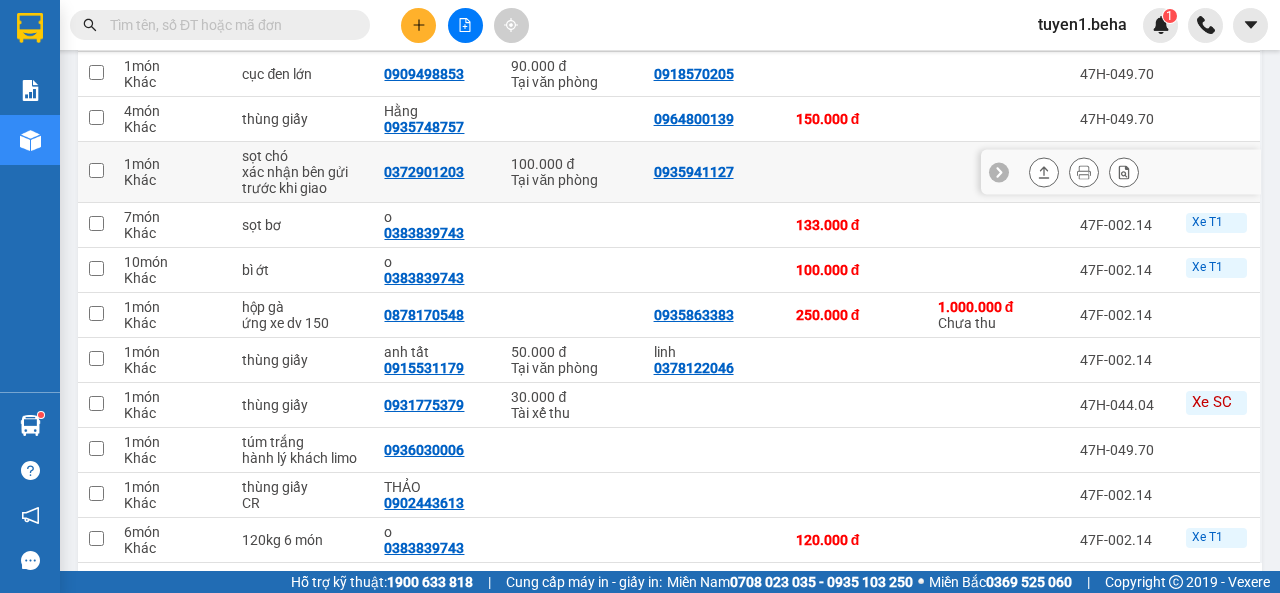 scroll, scrollTop: 767, scrollLeft: 0, axis: vertical 